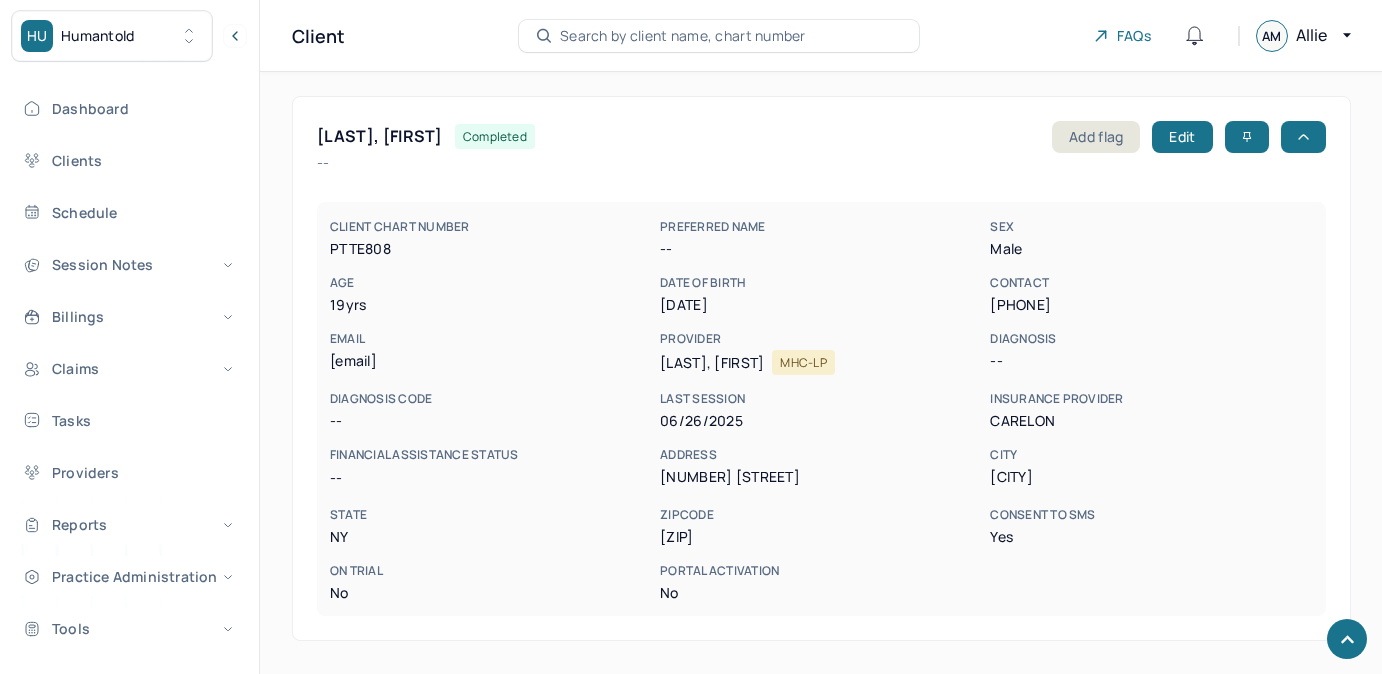 scroll, scrollTop: 1090, scrollLeft: 0, axis: vertical 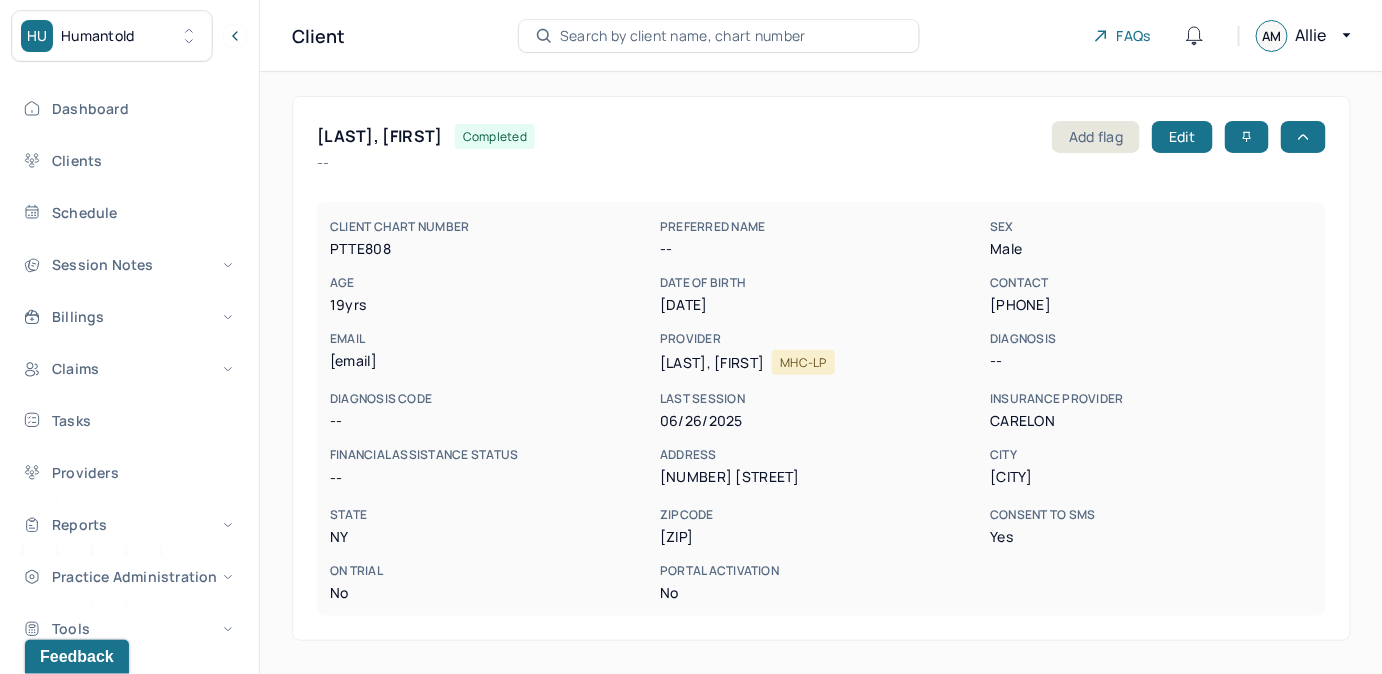 click on "Search by client name, chart number" at bounding box center [683, 36] 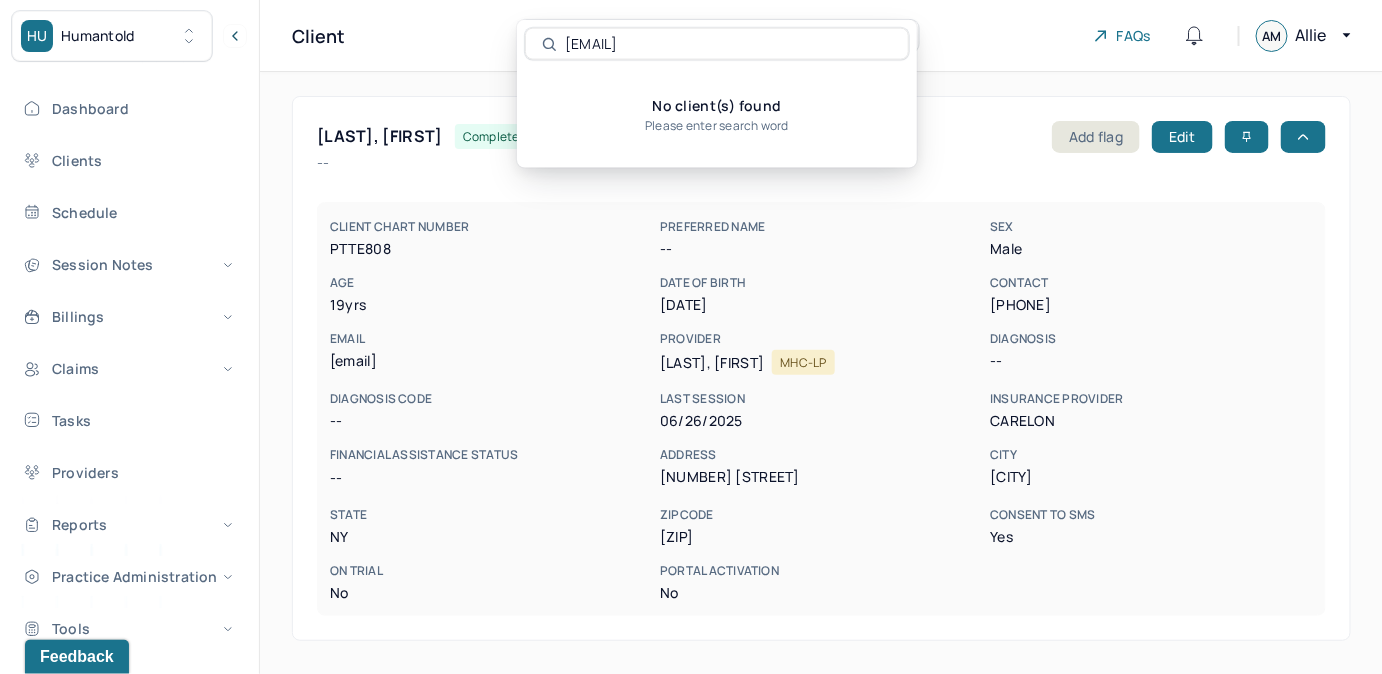 drag, startPoint x: 823, startPoint y: 48, endPoint x: 726, endPoint y: 54, distance: 97.18539 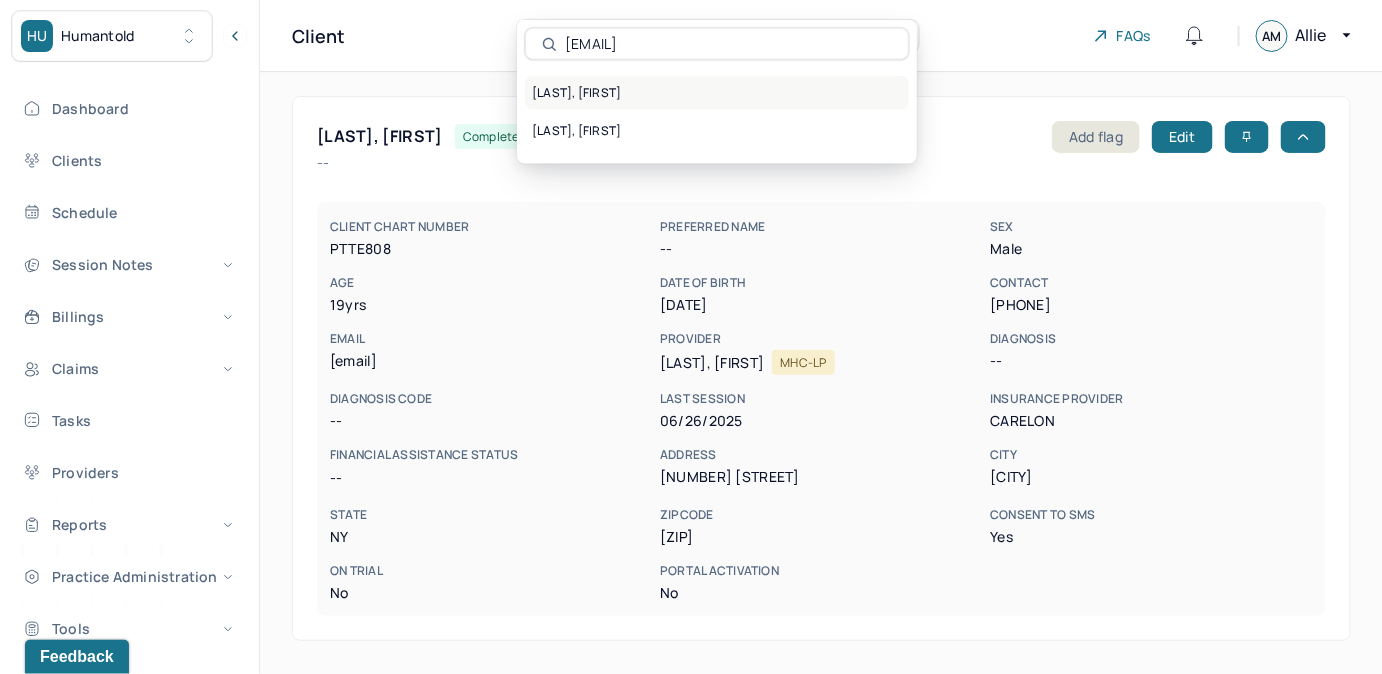 type on "cbclement01@gmail.com" 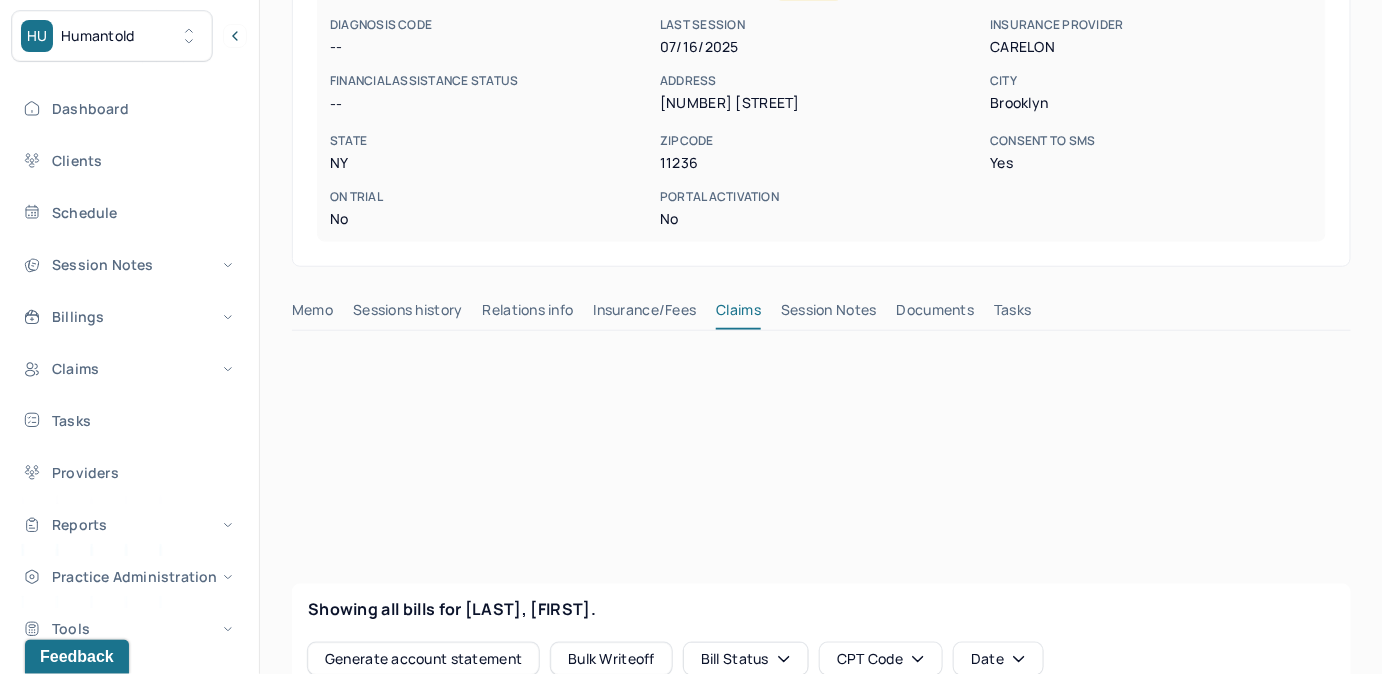 scroll, scrollTop: 454, scrollLeft: 0, axis: vertical 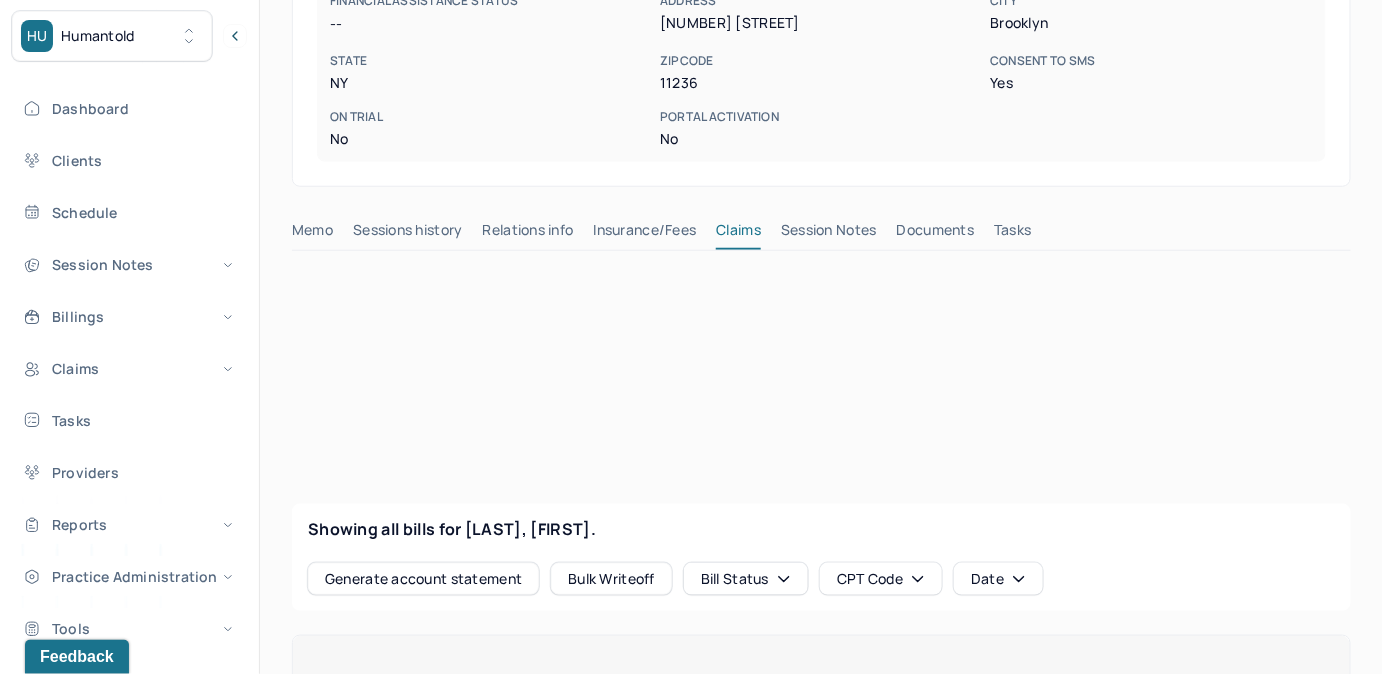 click on "Session Notes" at bounding box center (829, 234) 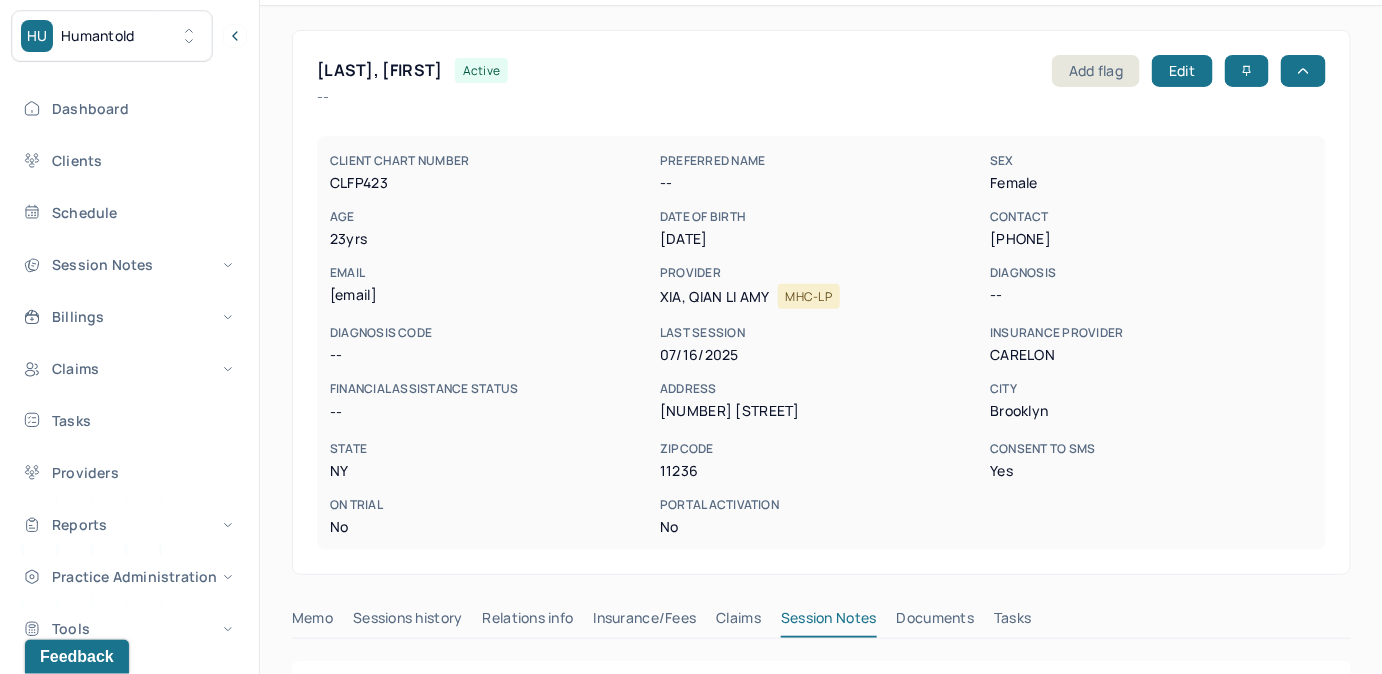 scroll, scrollTop: 325, scrollLeft: 0, axis: vertical 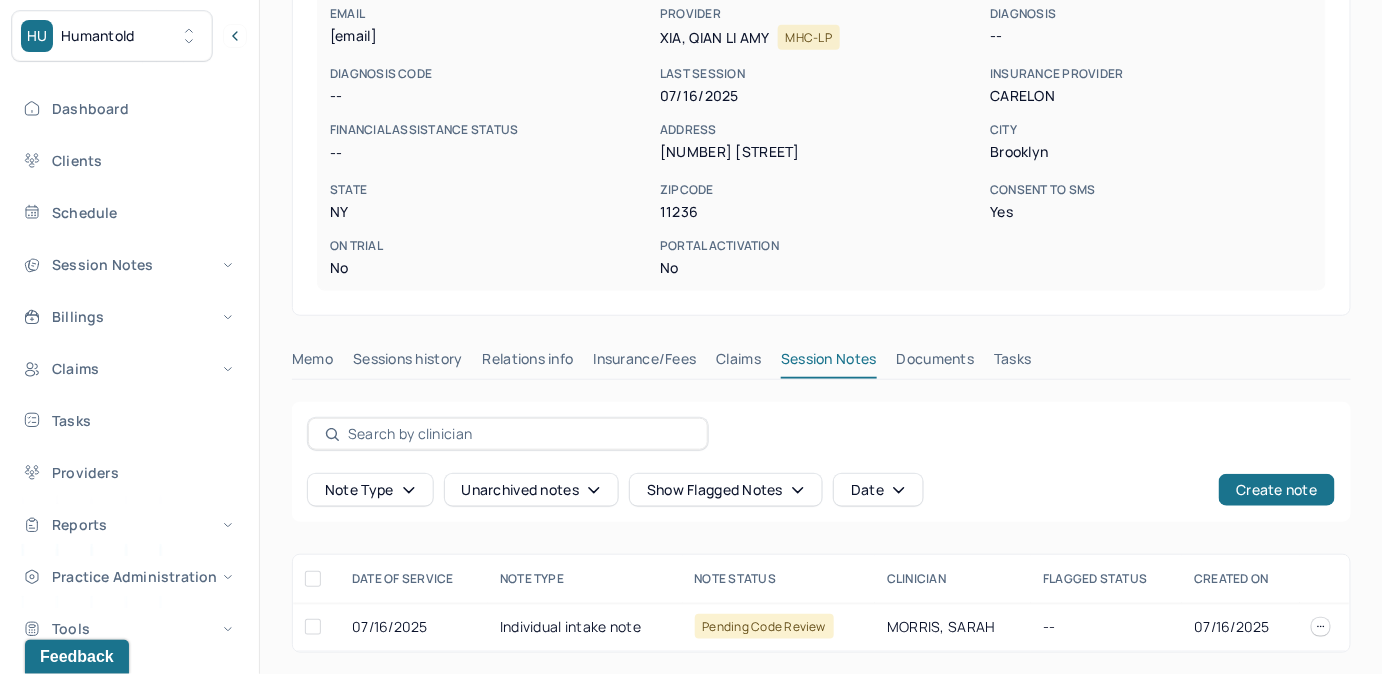 click on "Claims" at bounding box center [738, 363] 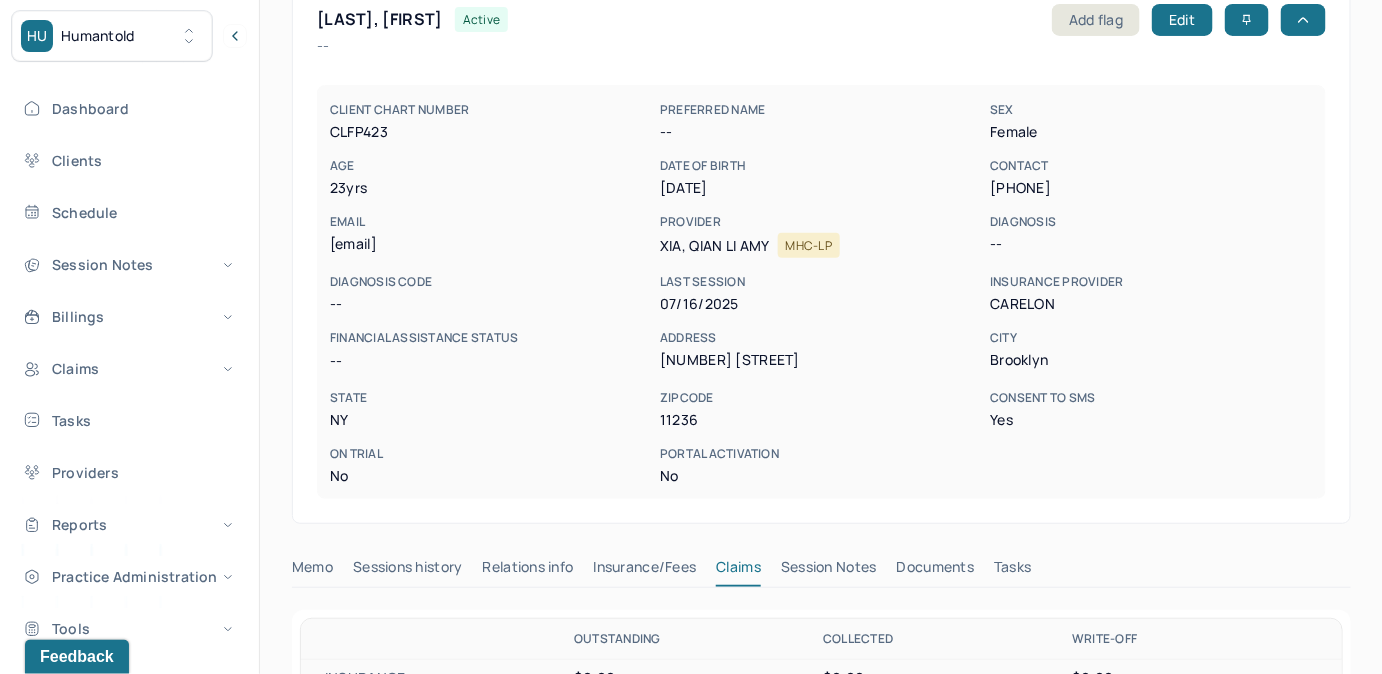 scroll, scrollTop: 53, scrollLeft: 0, axis: vertical 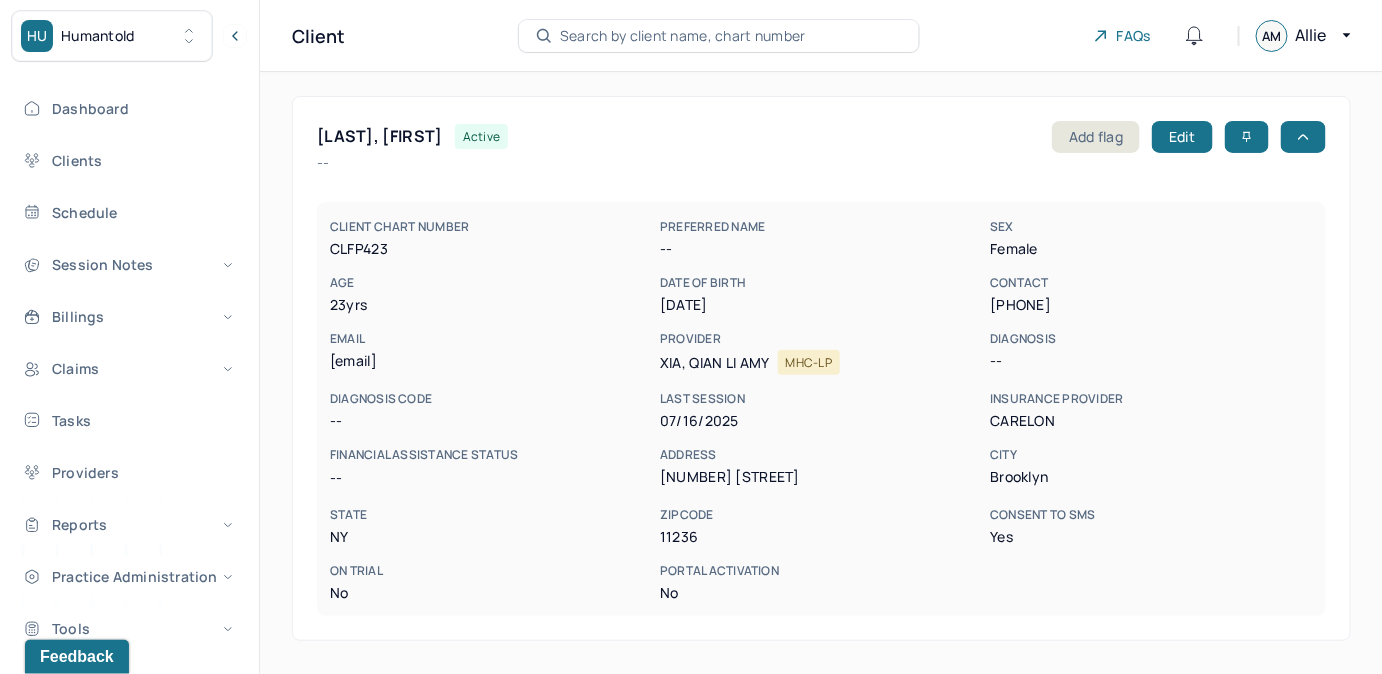 click on "Search by client name, chart number" at bounding box center [683, 36] 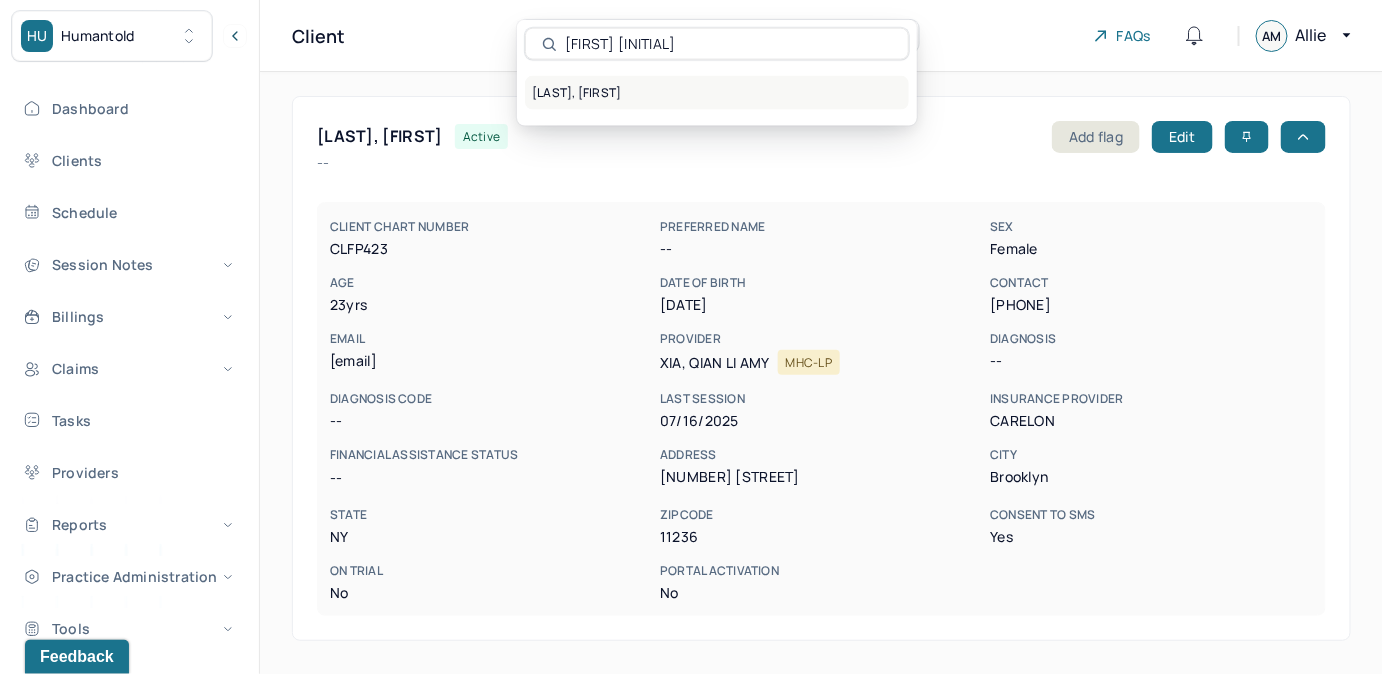 type on "zach go" 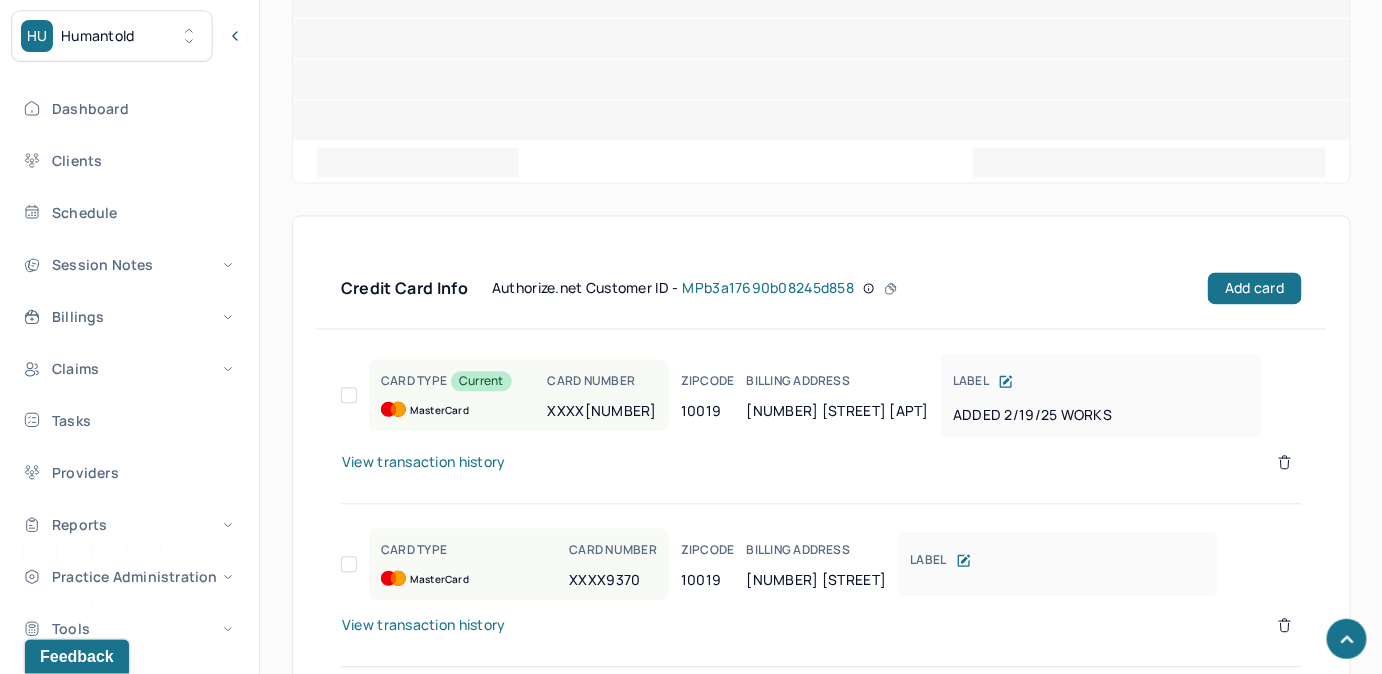 scroll, scrollTop: 1584, scrollLeft: 0, axis: vertical 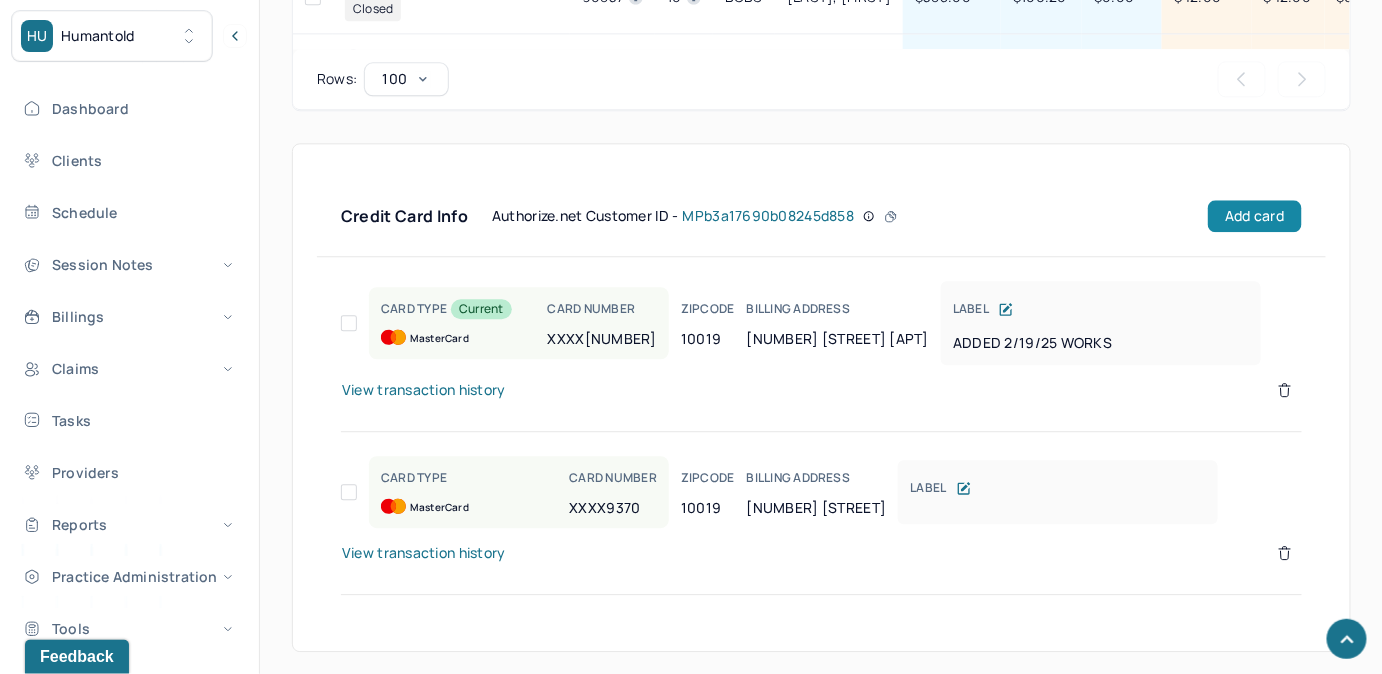 click on "Add card" at bounding box center [1254, 216] 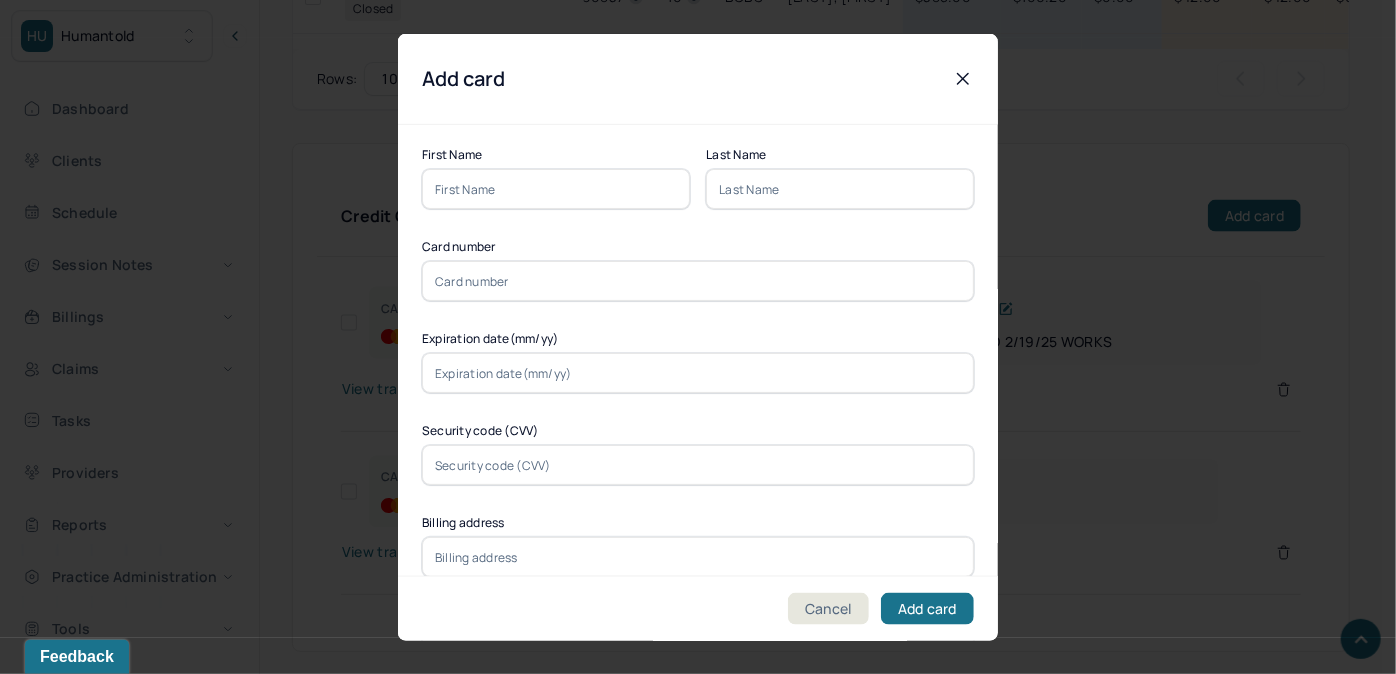 click at bounding box center [556, 189] 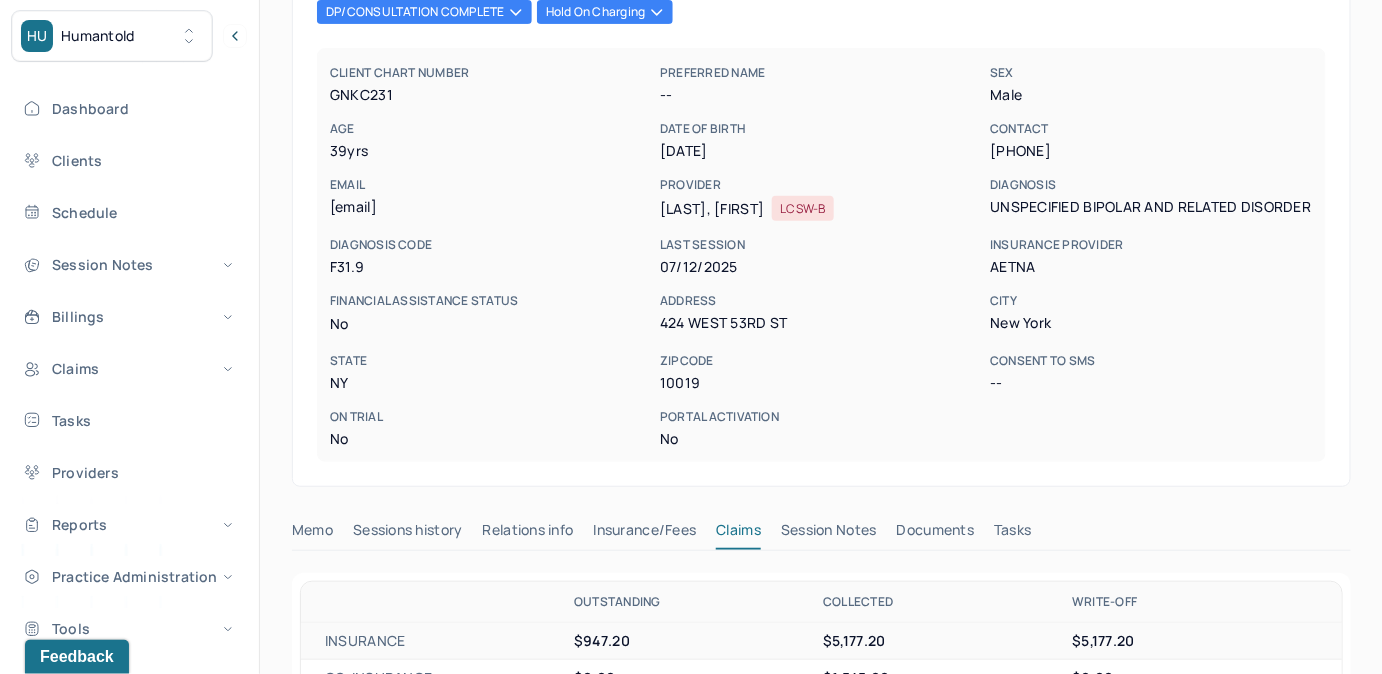 scroll, scrollTop: 181, scrollLeft: 0, axis: vertical 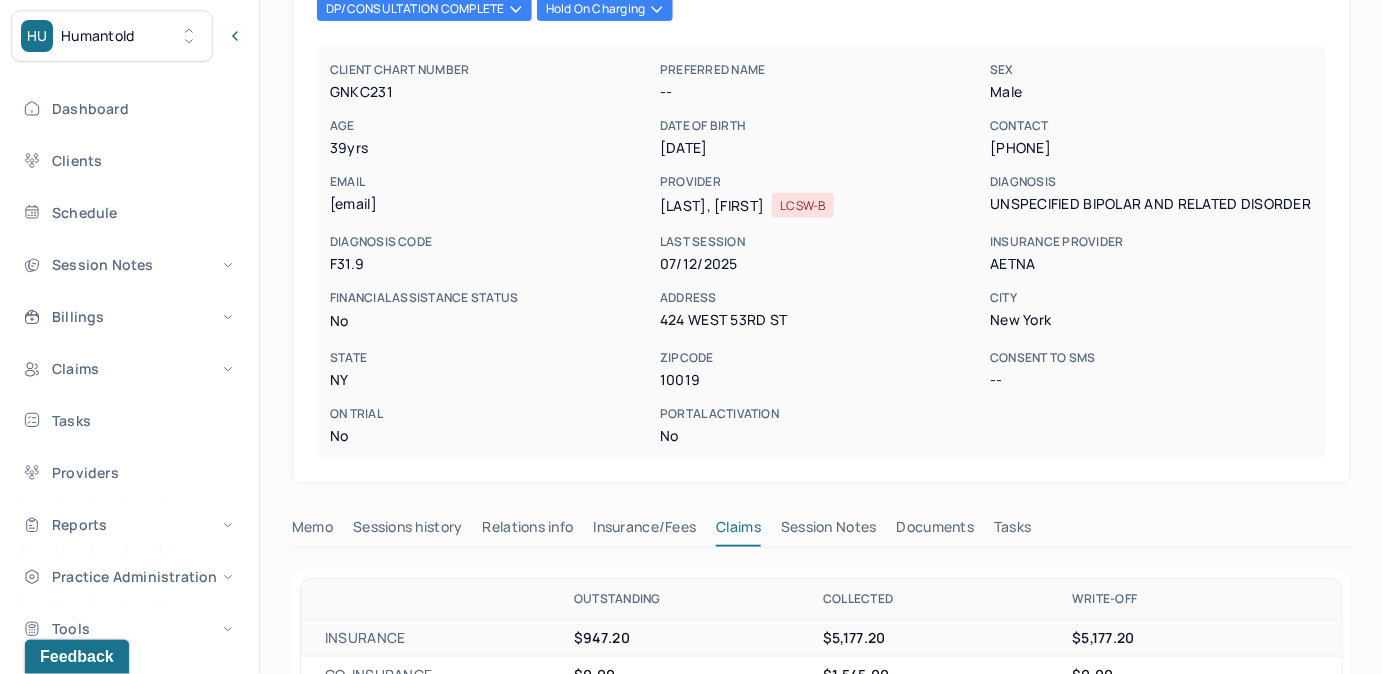 drag, startPoint x: 328, startPoint y: 203, endPoint x: 501, endPoint y: 201, distance: 173.01157 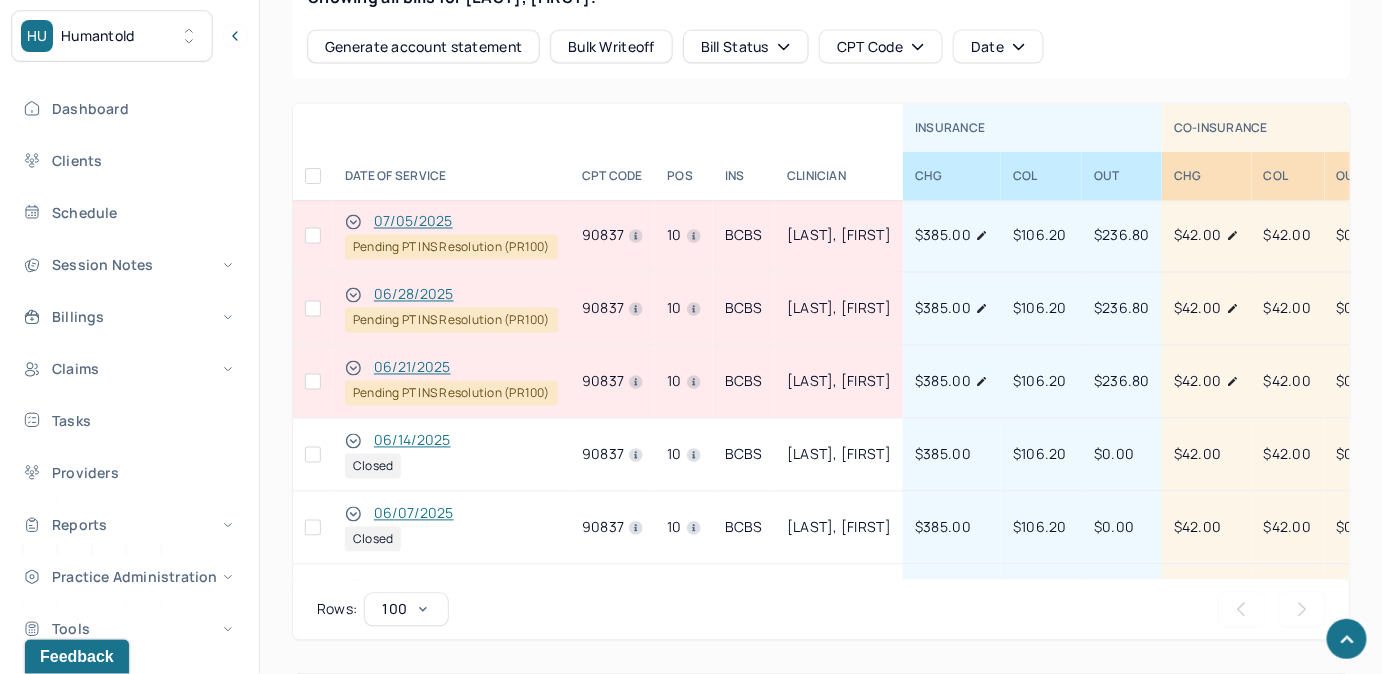 scroll, scrollTop: 1090, scrollLeft: 0, axis: vertical 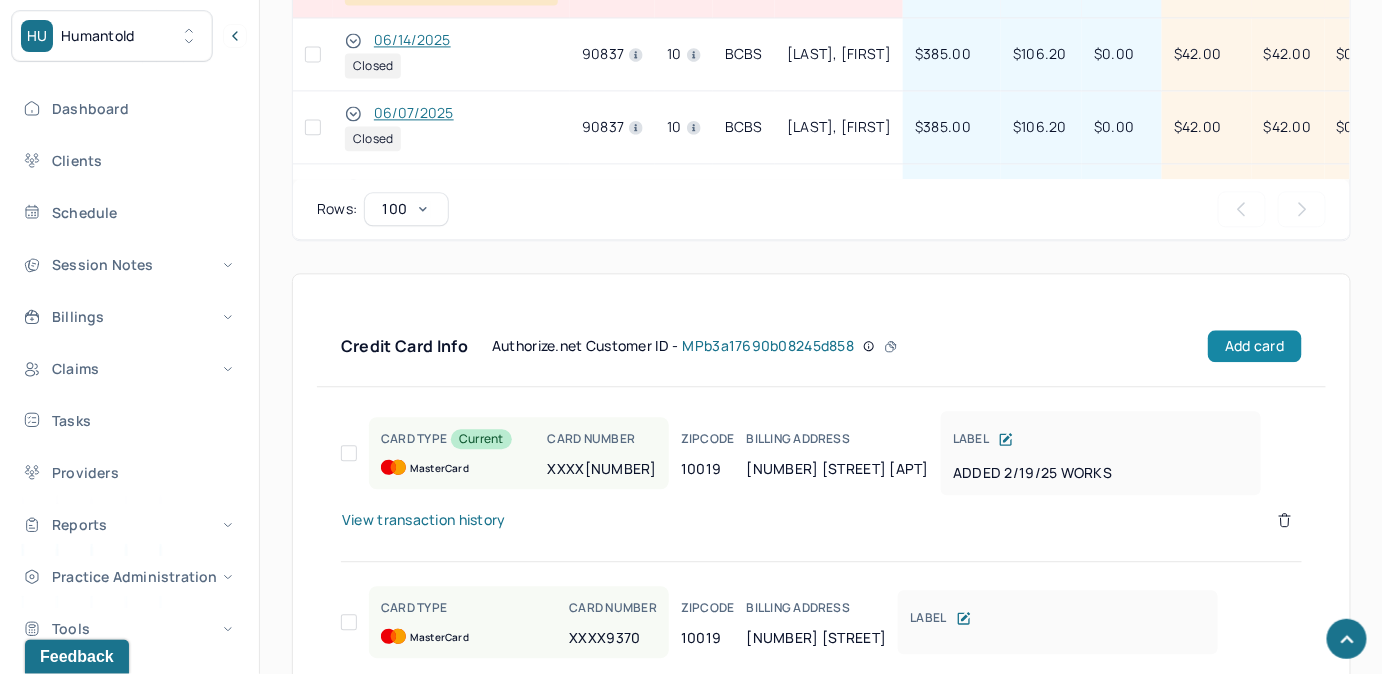 click on "Add card" at bounding box center (1254, 346) 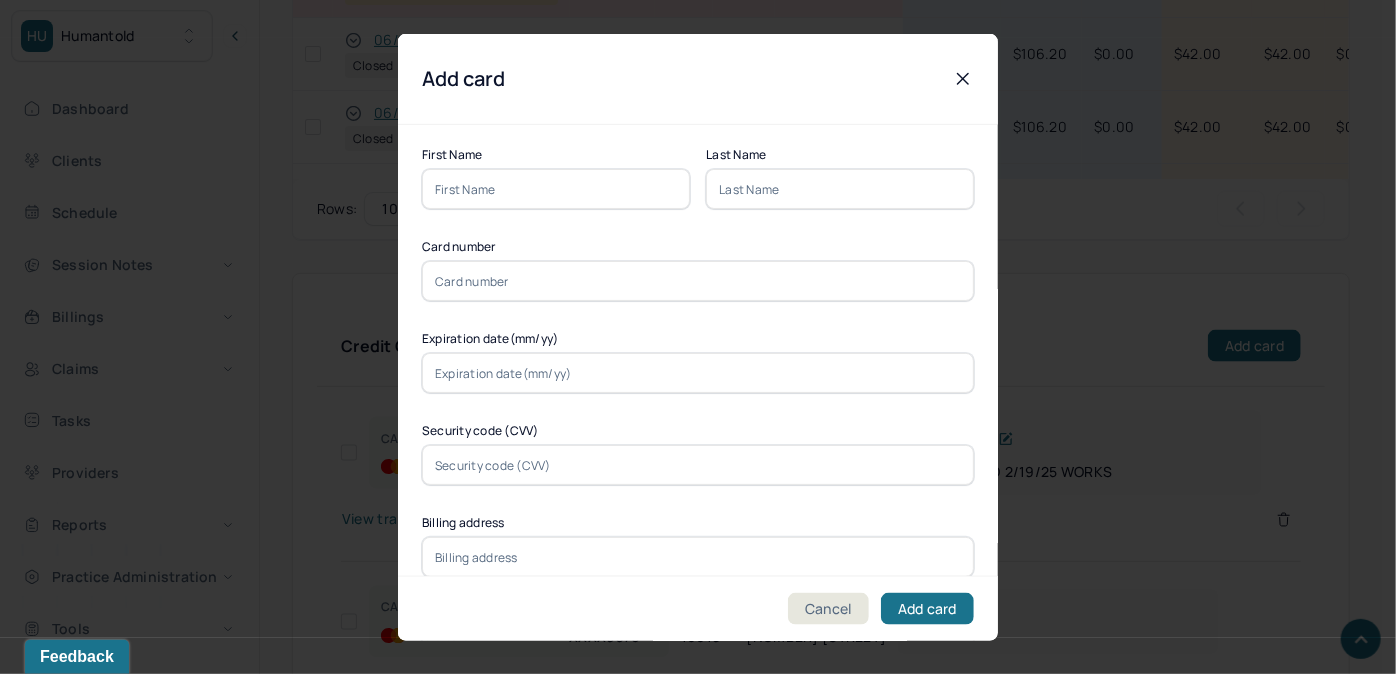 click at bounding box center [556, 189] 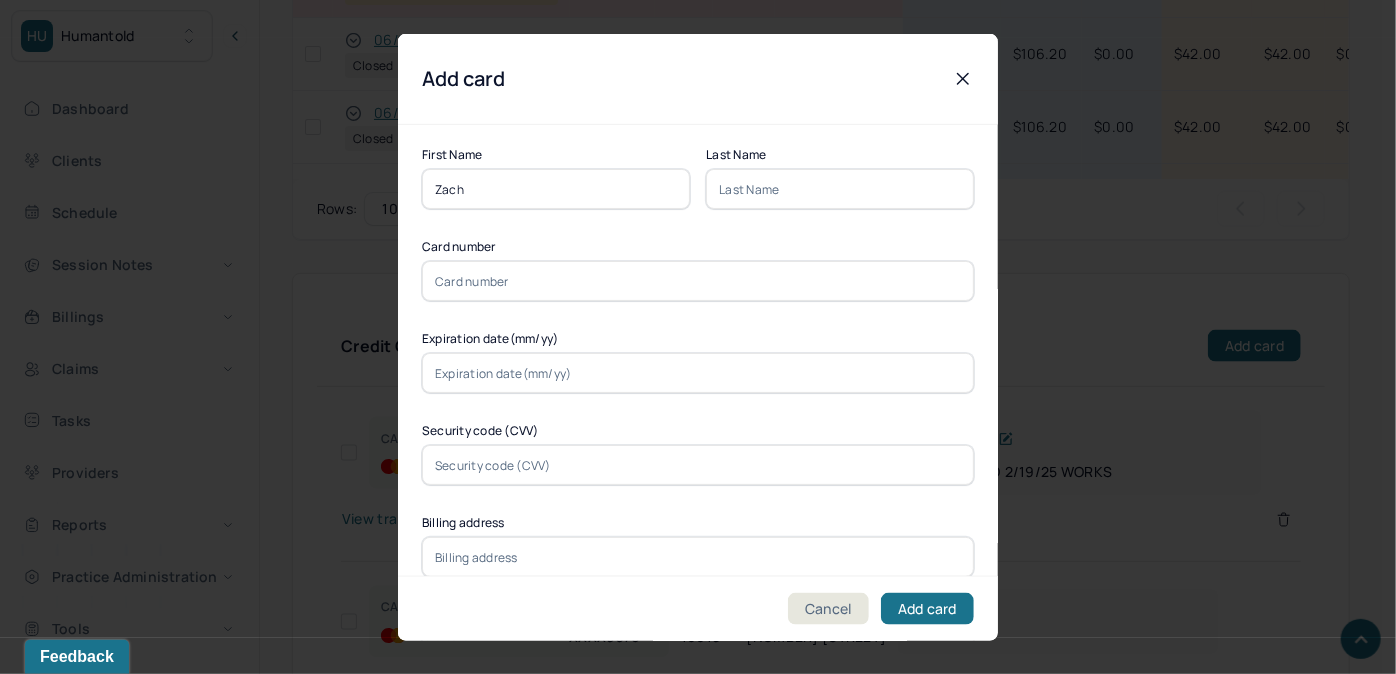 type on "Zach" 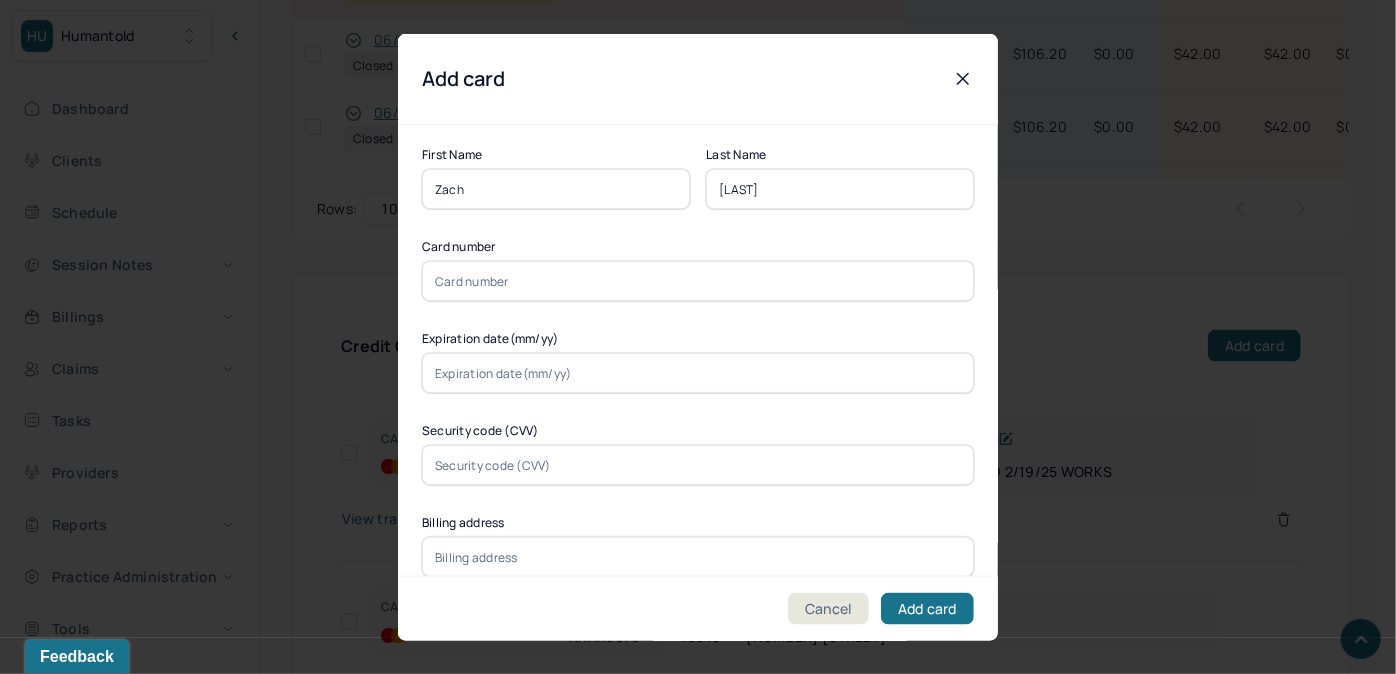 type on "Golan" 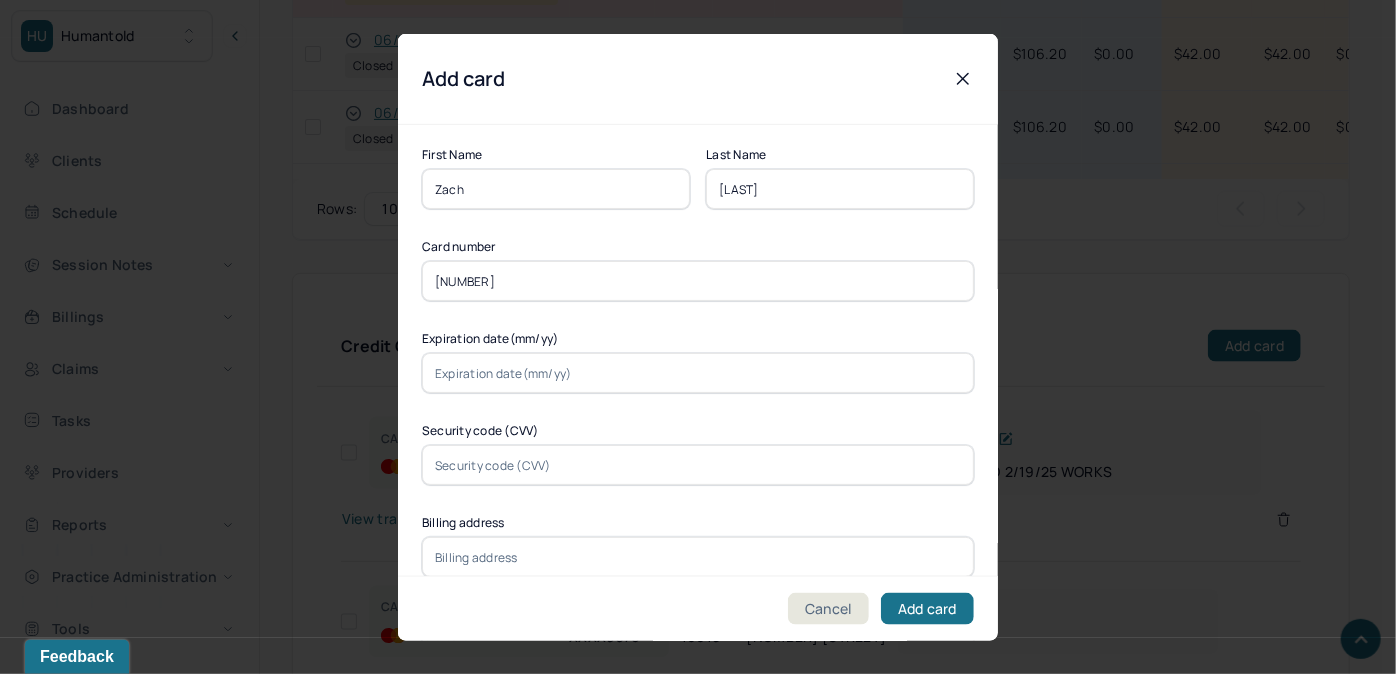 type on "4307850227693892" 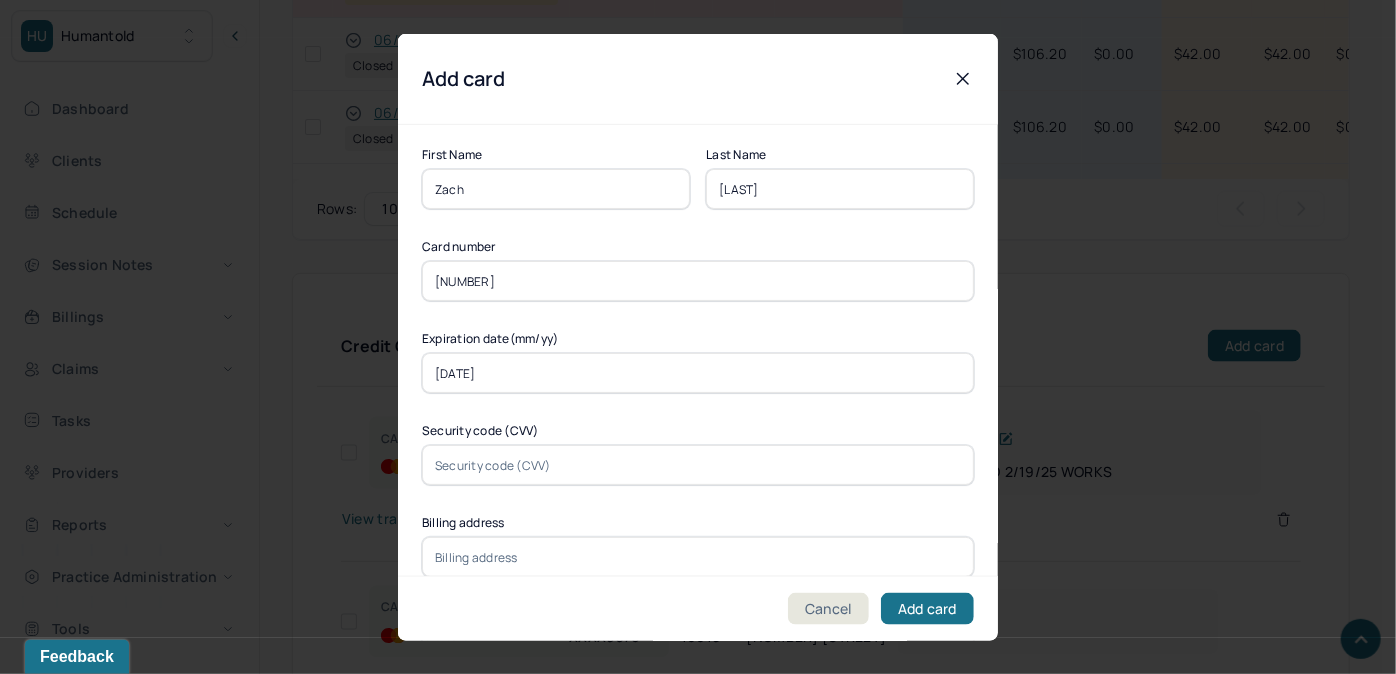 type on "07/30" 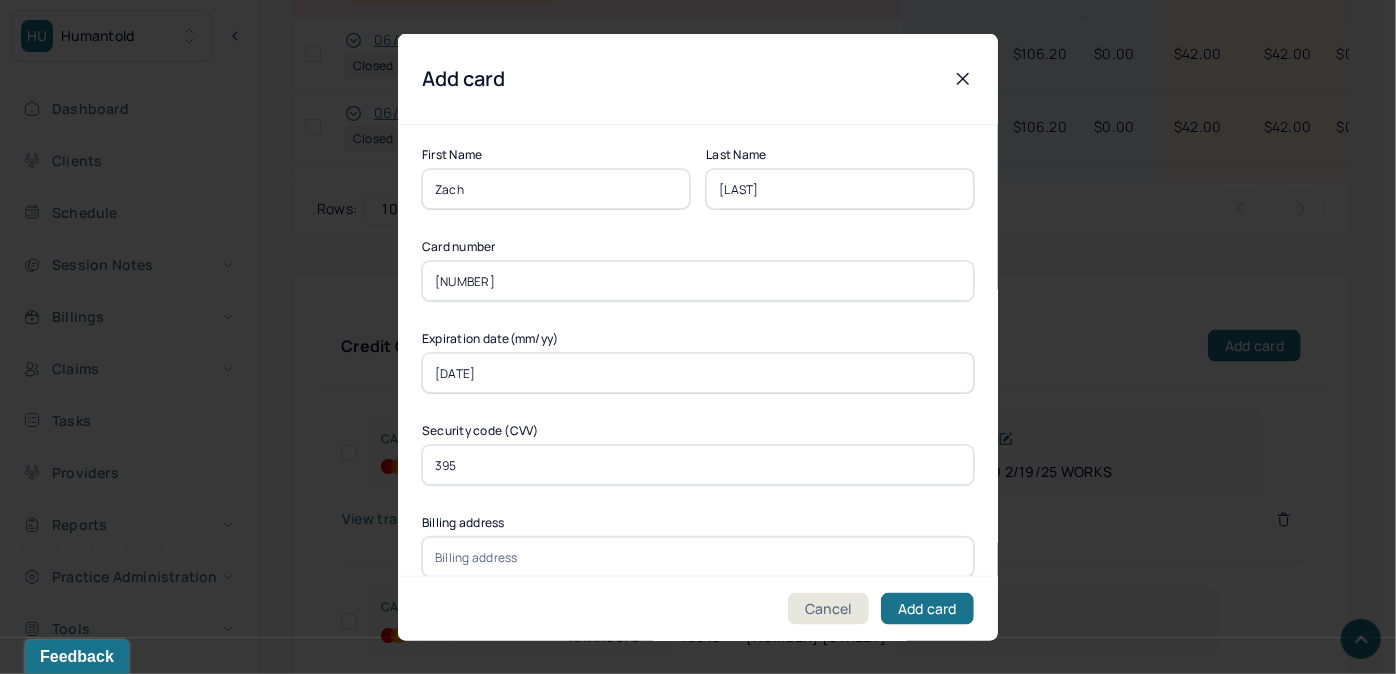 type on "395" 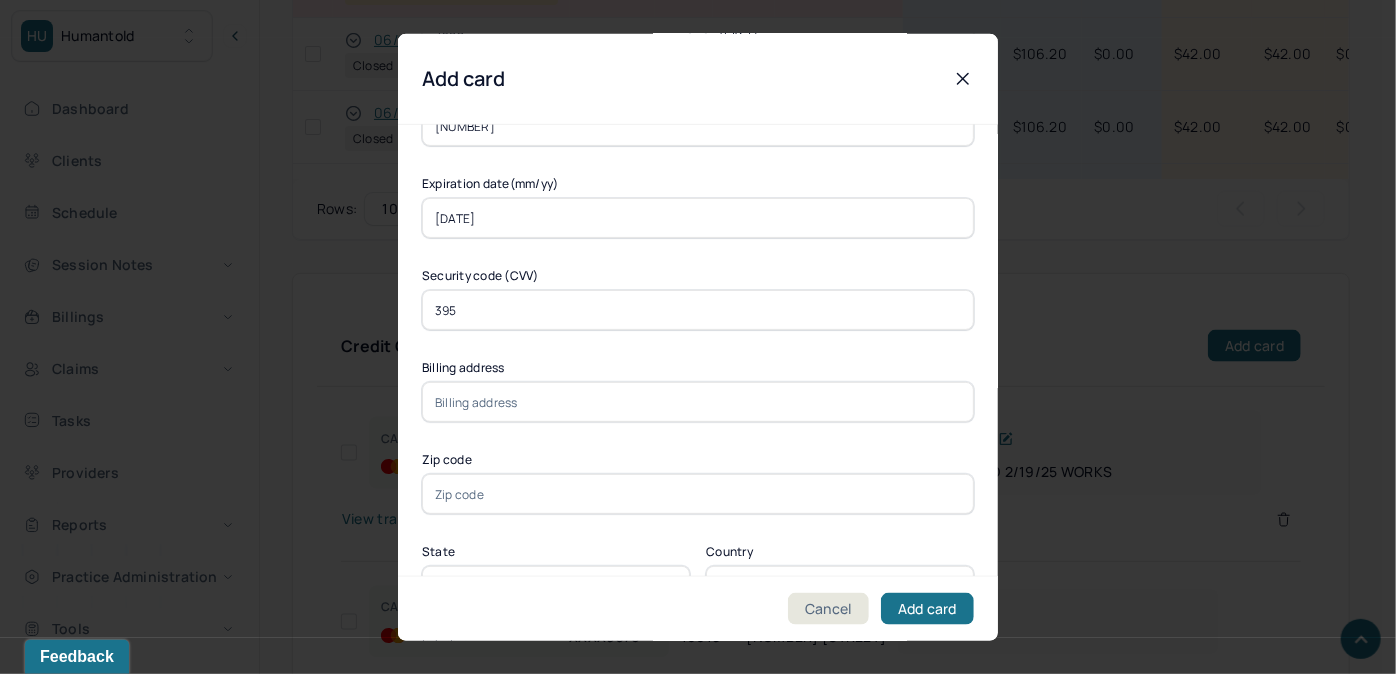 scroll, scrollTop: 181, scrollLeft: 0, axis: vertical 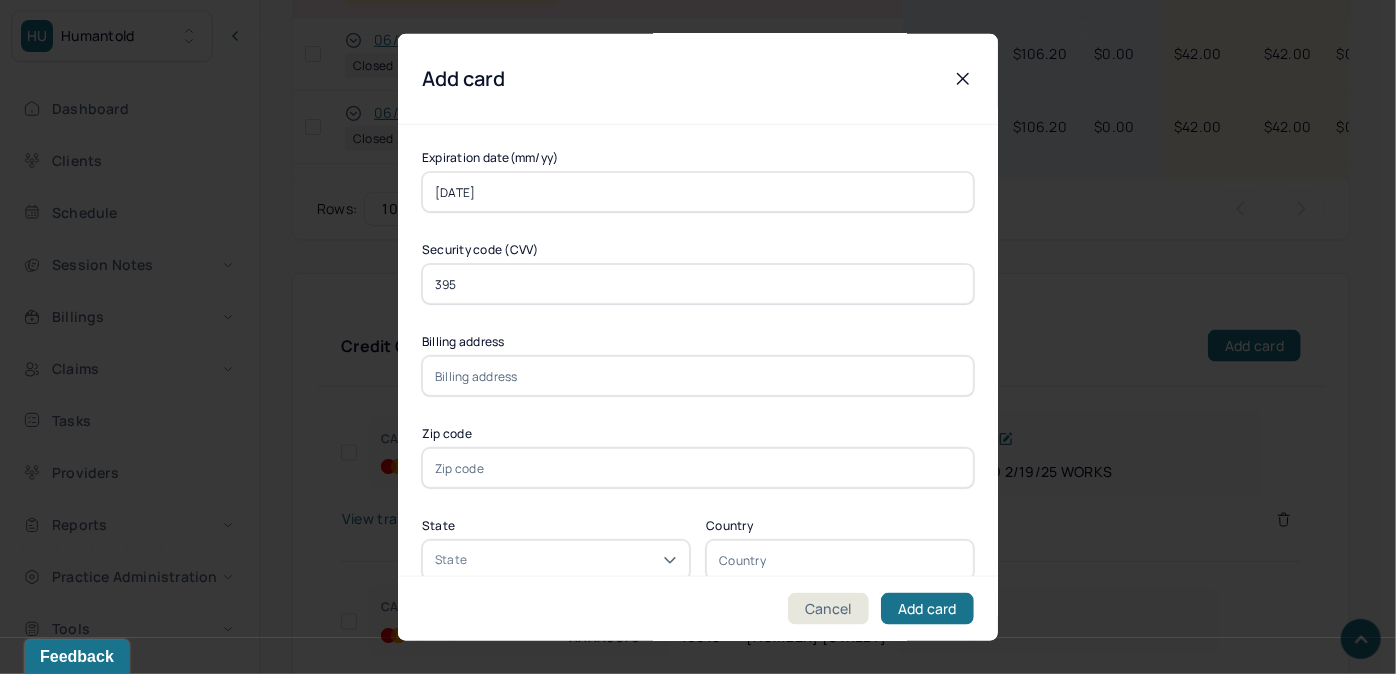 click at bounding box center [698, 376] 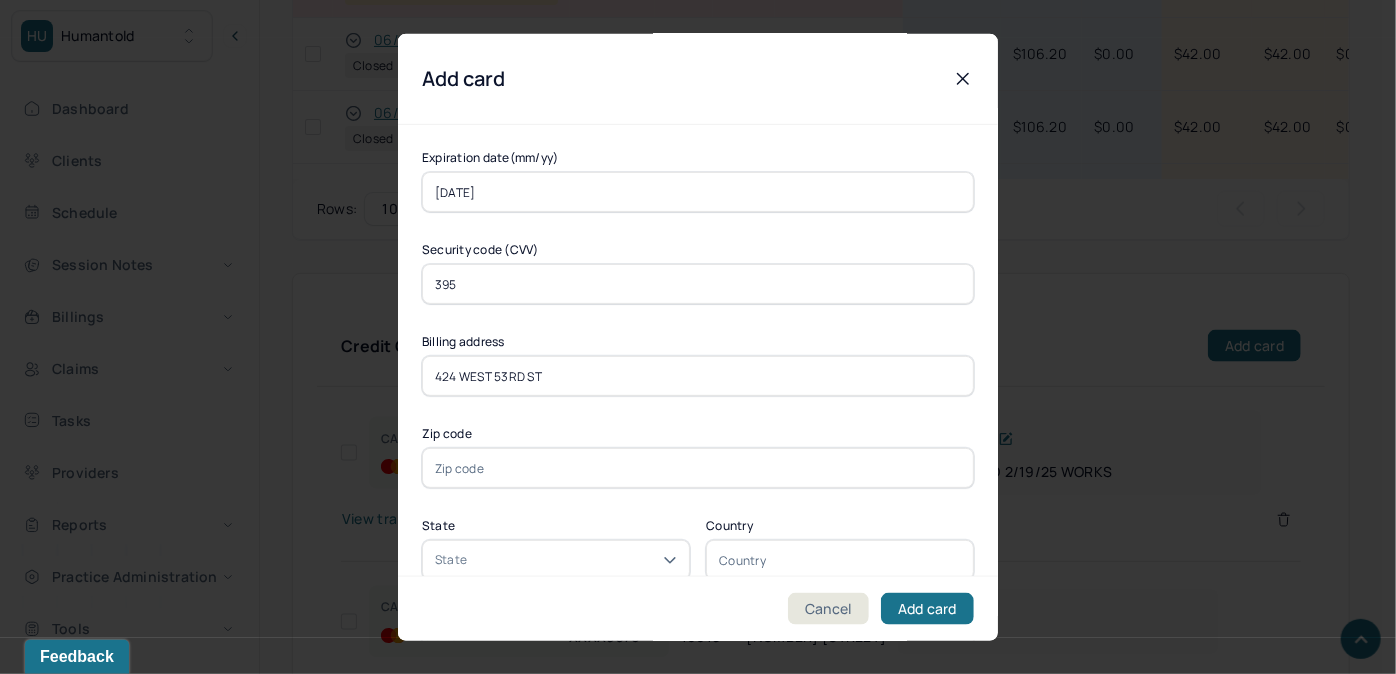 type on "424 WEST 53RD ST" 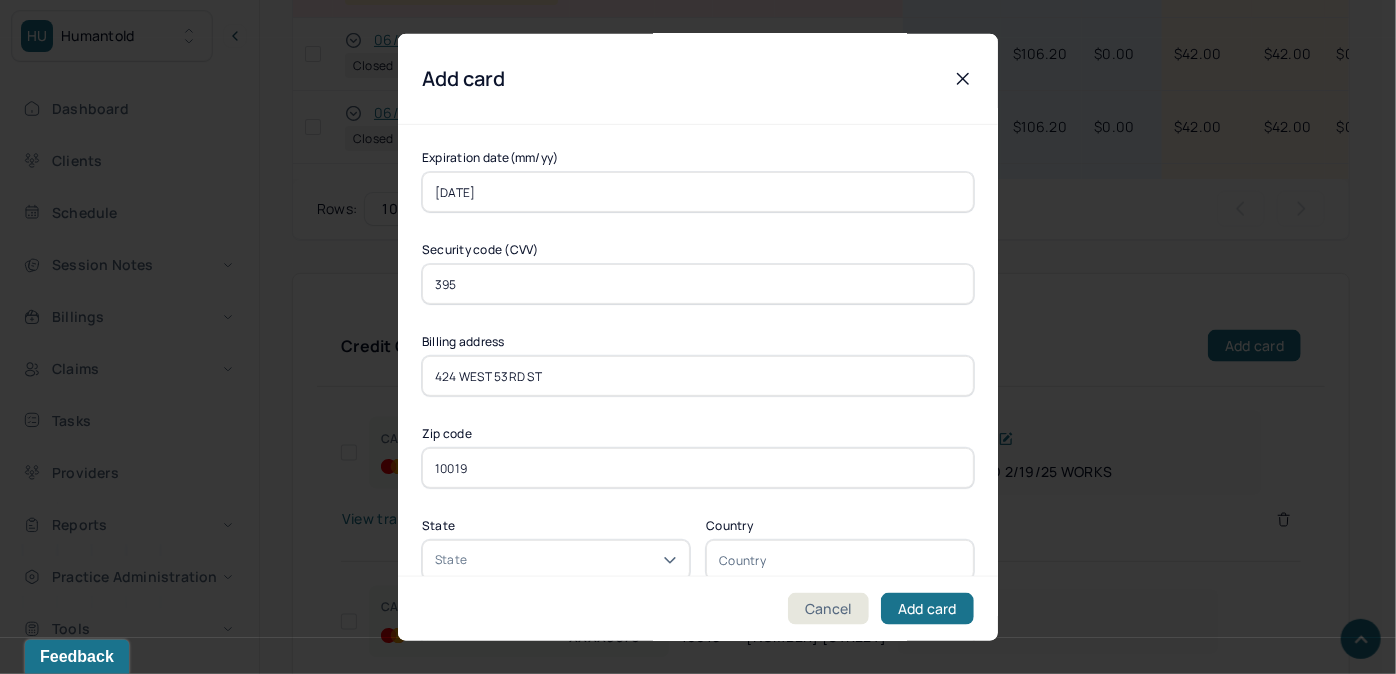 type on "10019" 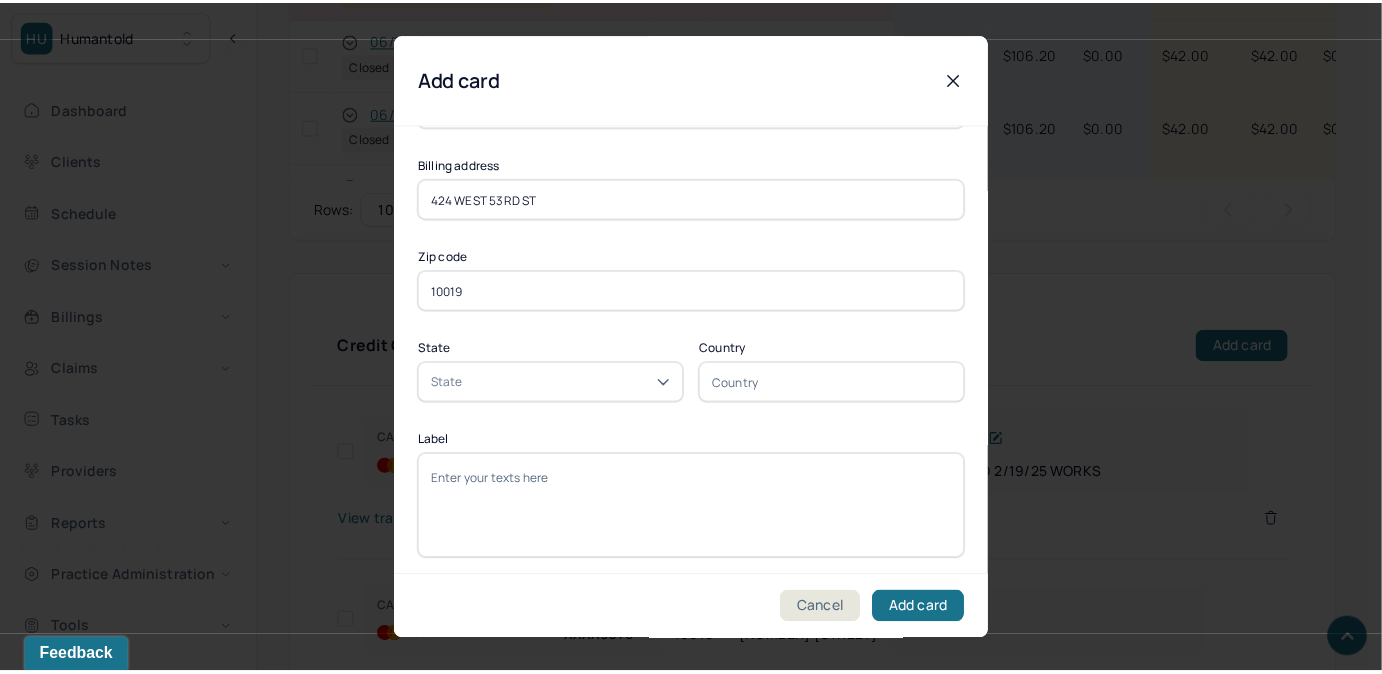scroll, scrollTop: 365, scrollLeft: 0, axis: vertical 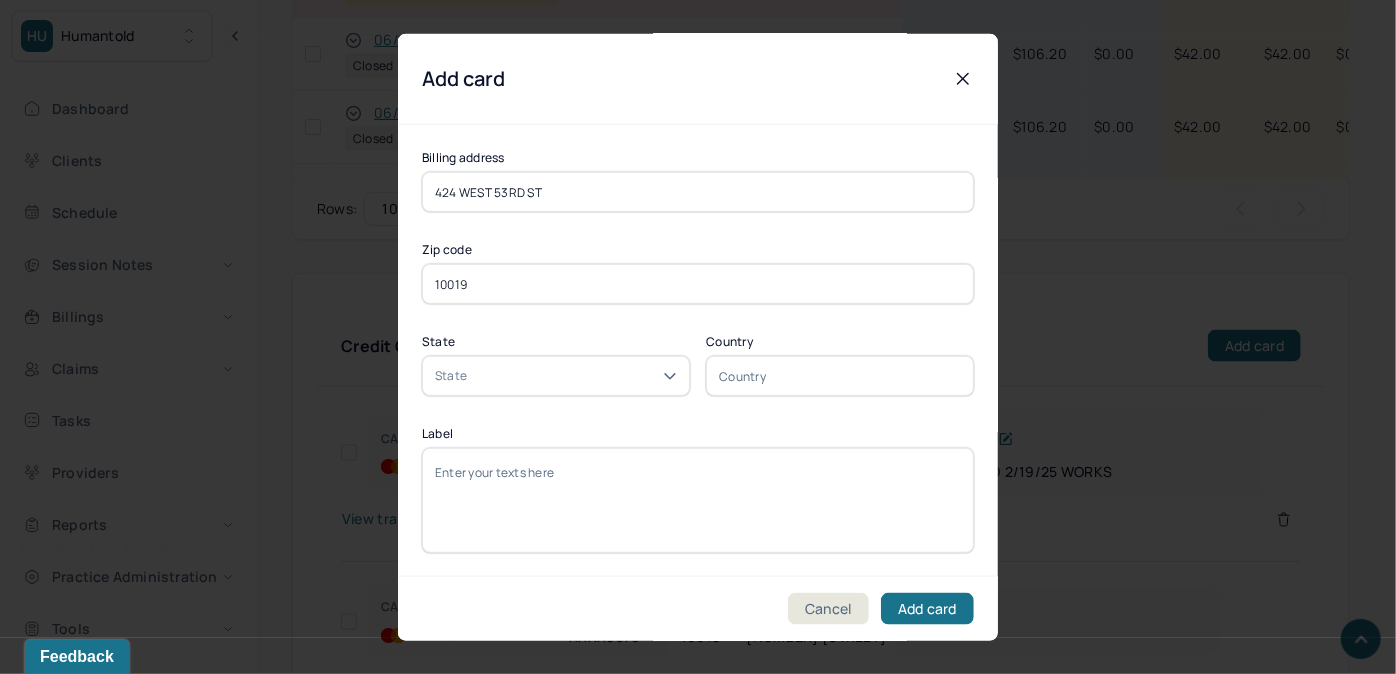 click on "Label" at bounding box center (698, 500) 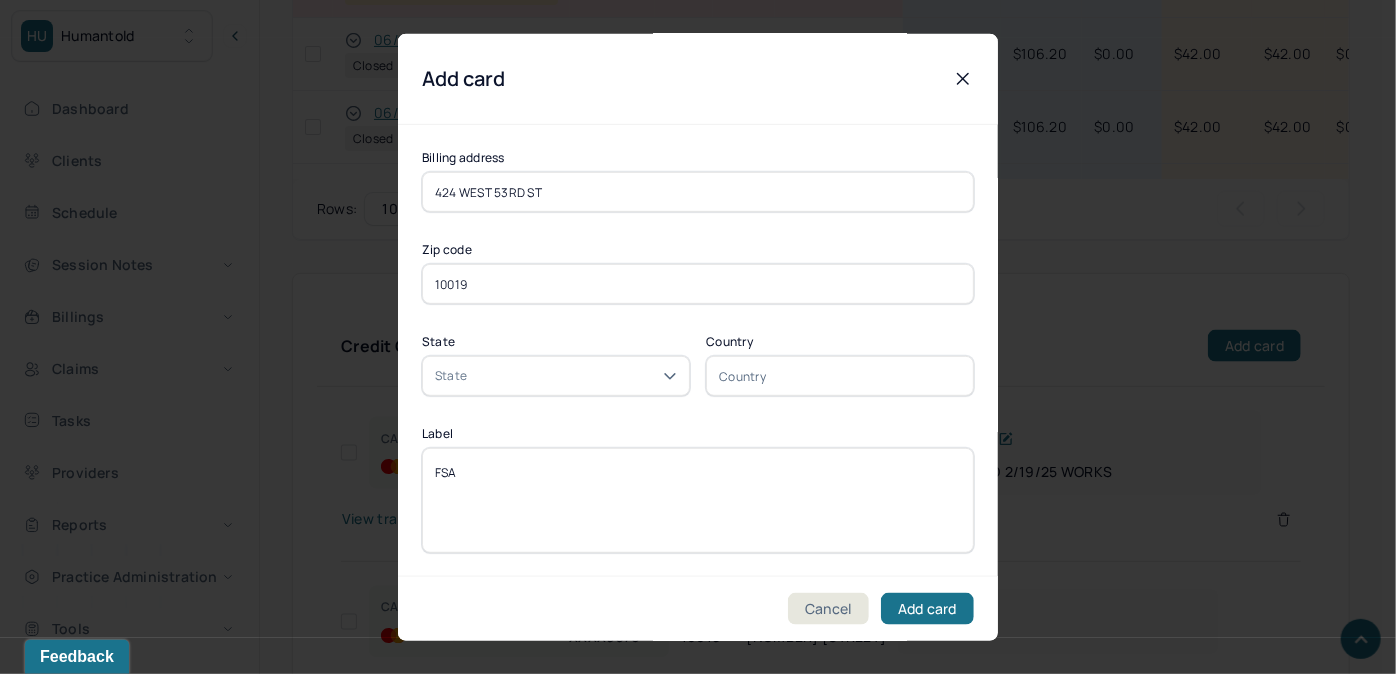 type on "FSA" 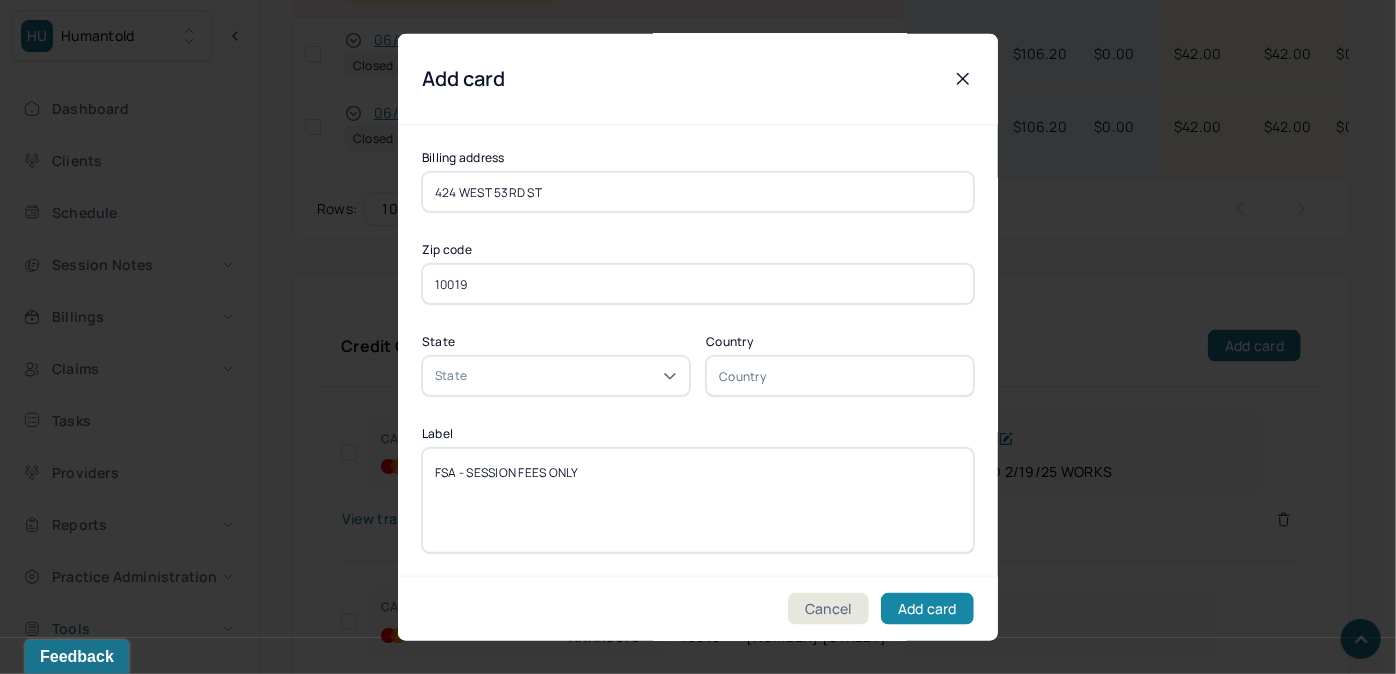 type on "FSA - SESSION FEES ONLY" 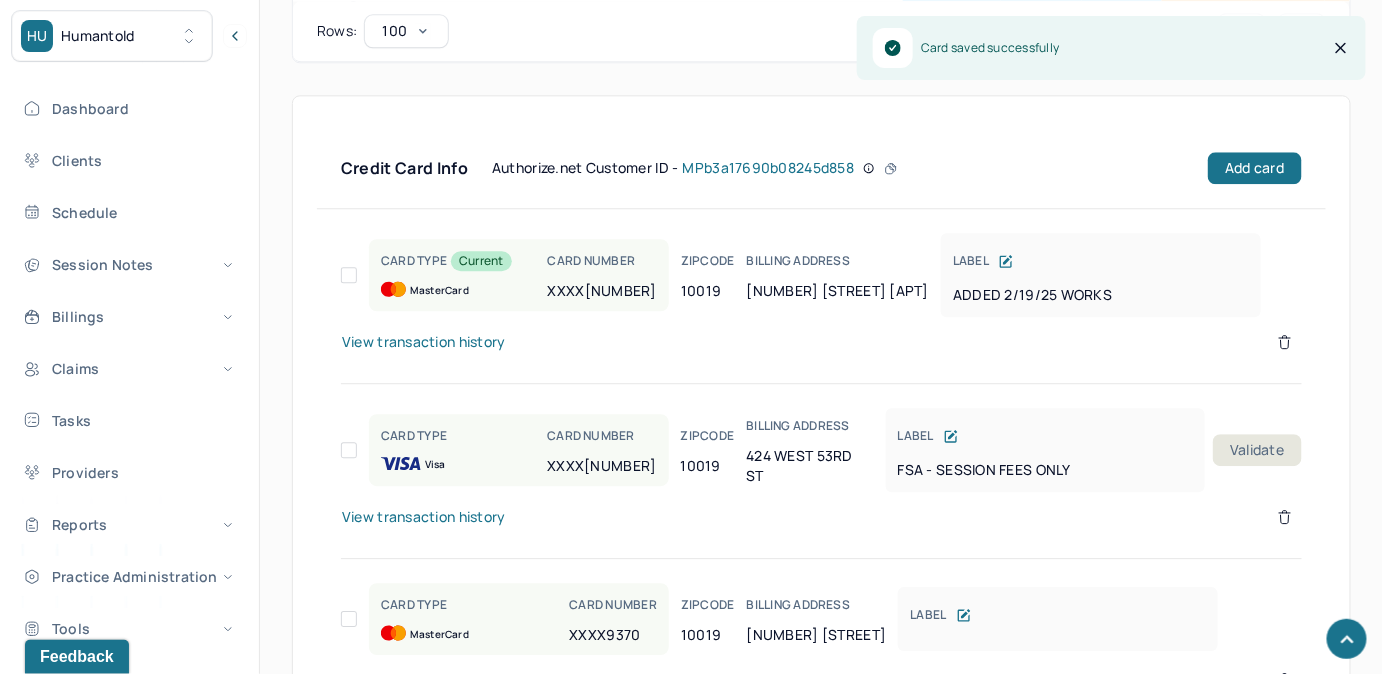 scroll, scrollTop: 1727, scrollLeft: 0, axis: vertical 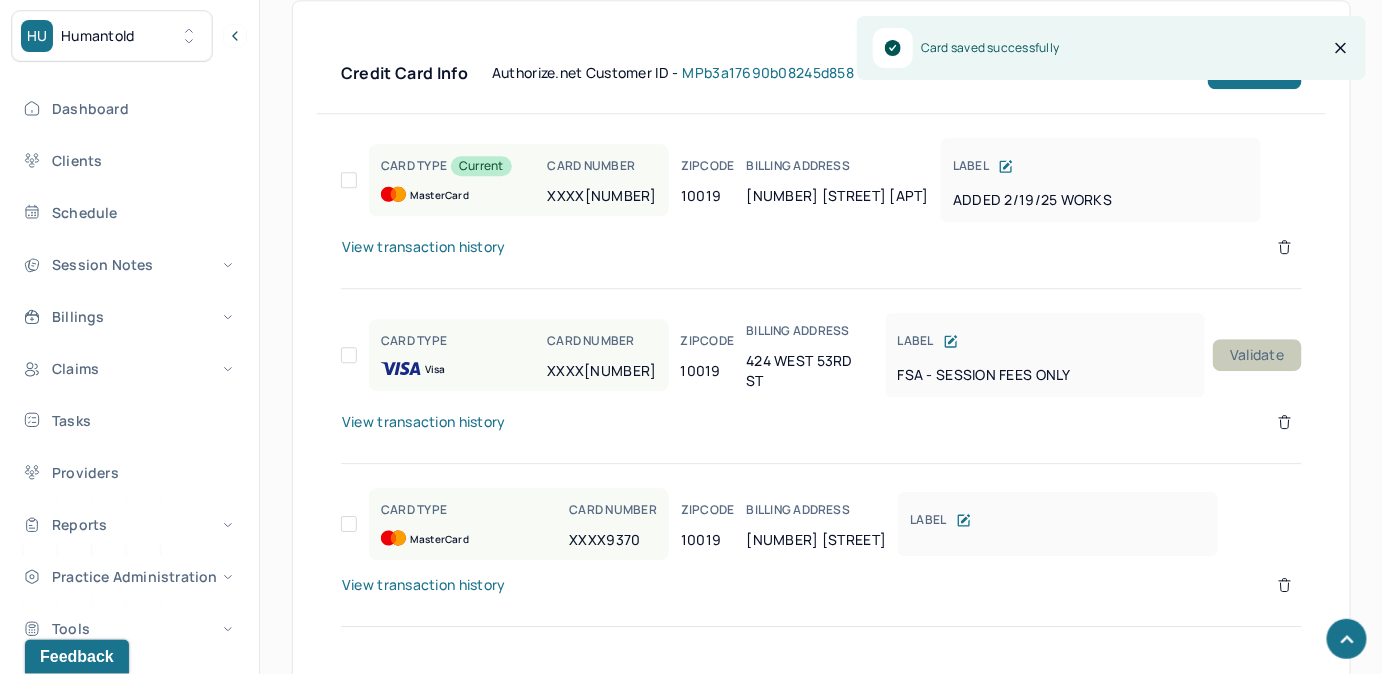 click on "Validate" at bounding box center [1257, 355] 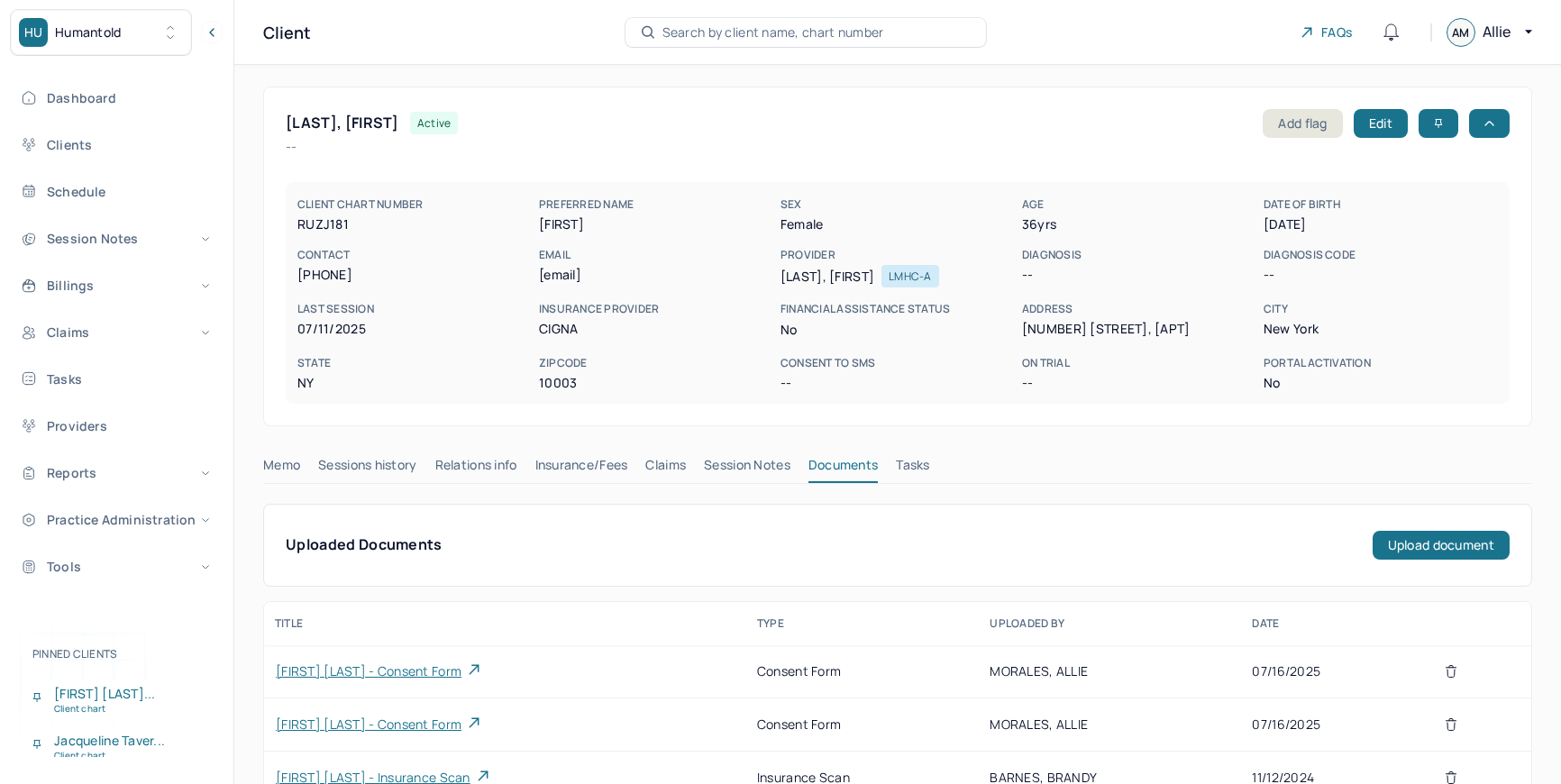 click on "Search by client name, chart number" at bounding box center (773, 32) 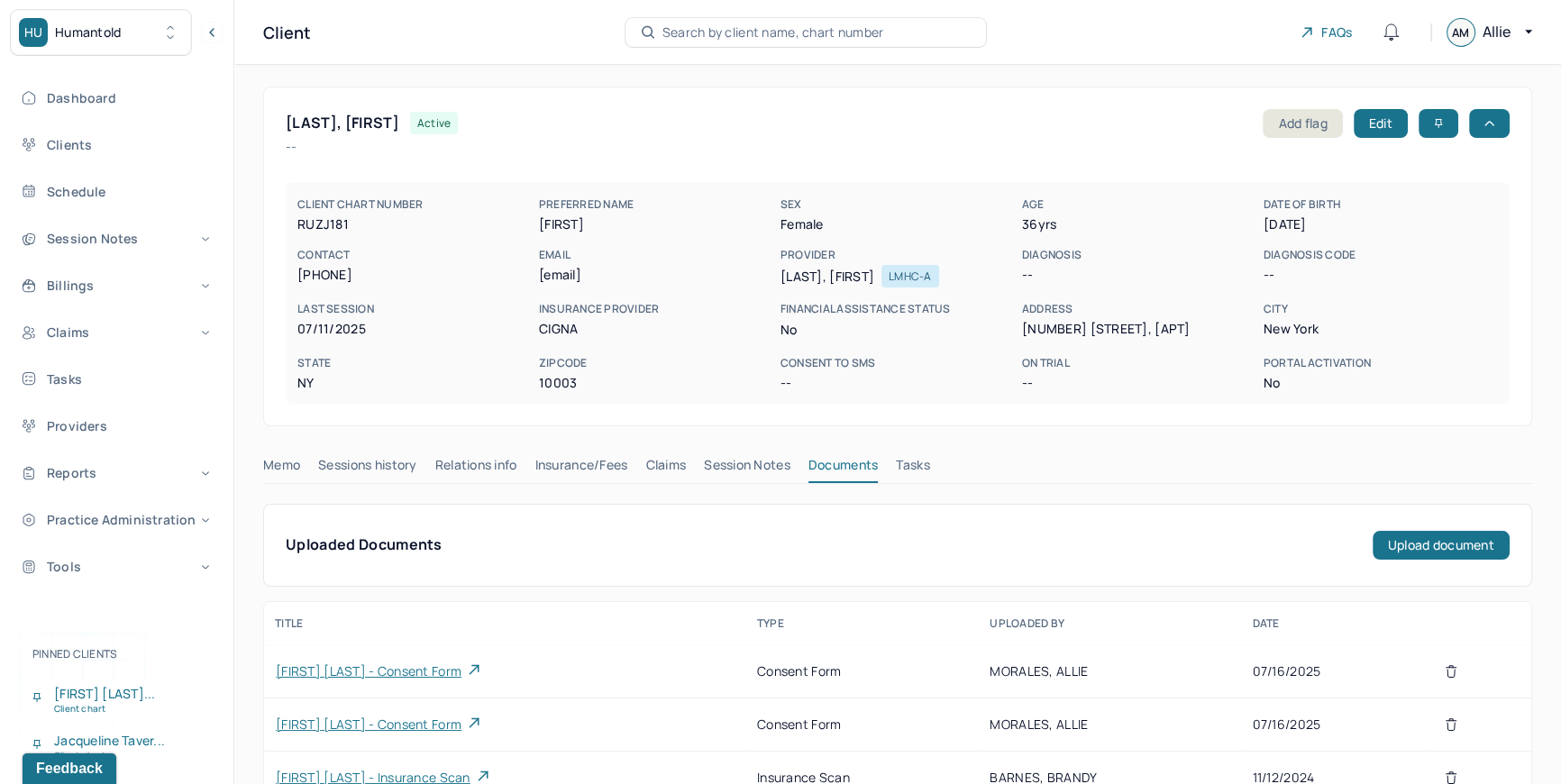scroll, scrollTop: 0, scrollLeft: 0, axis: both 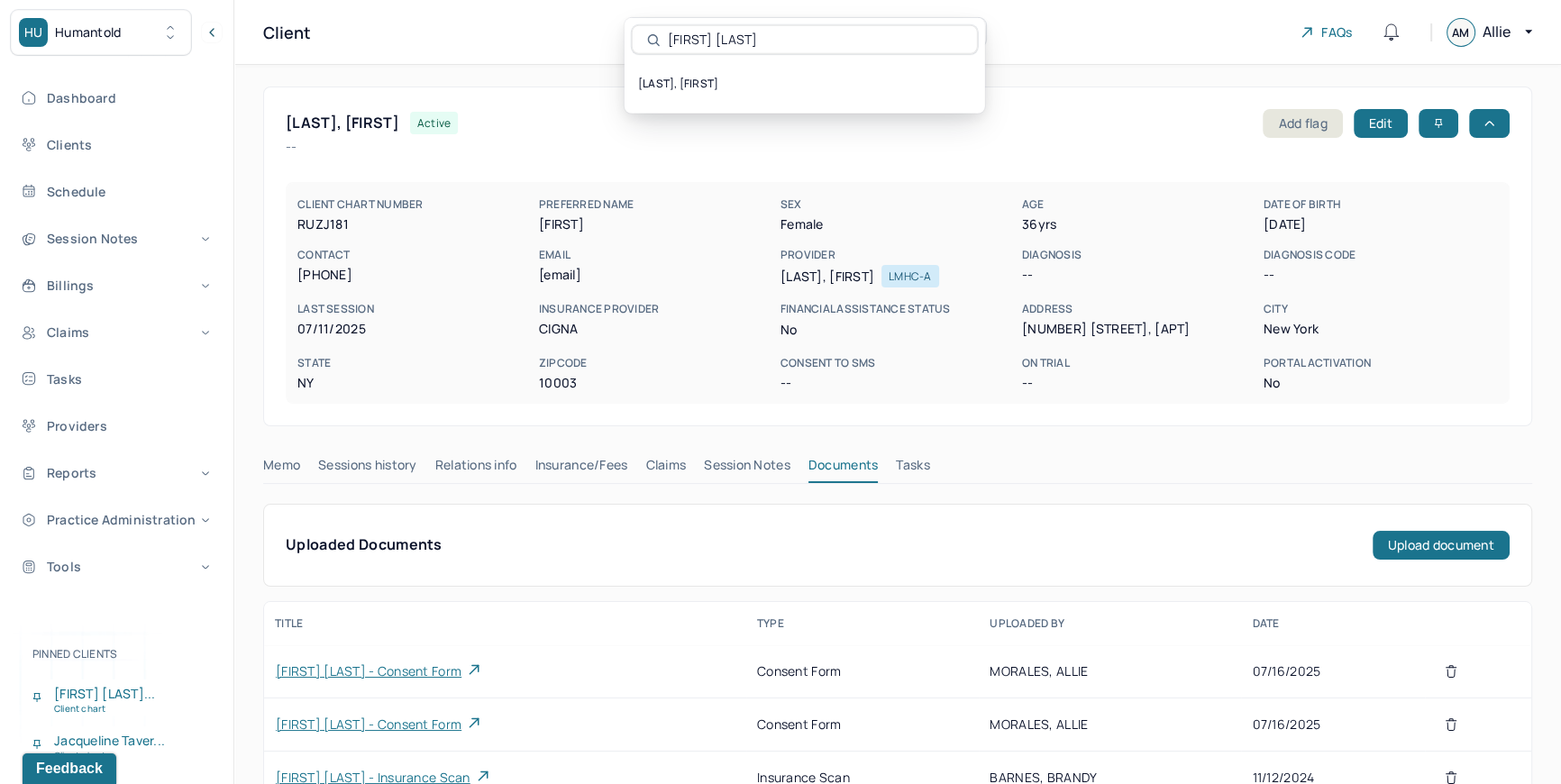 type on "zach golan" 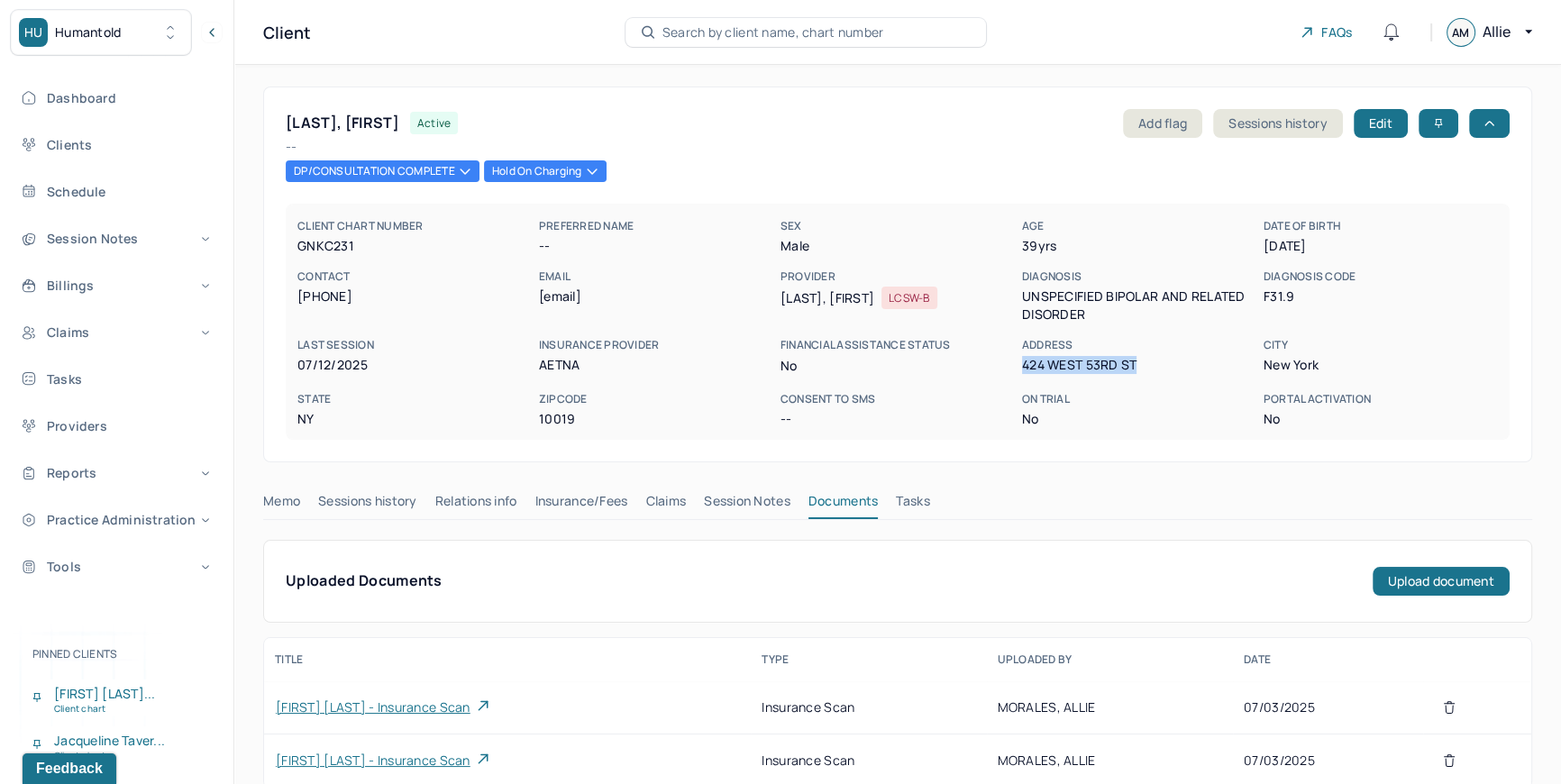 copy on "424 WEST 53RD ST" 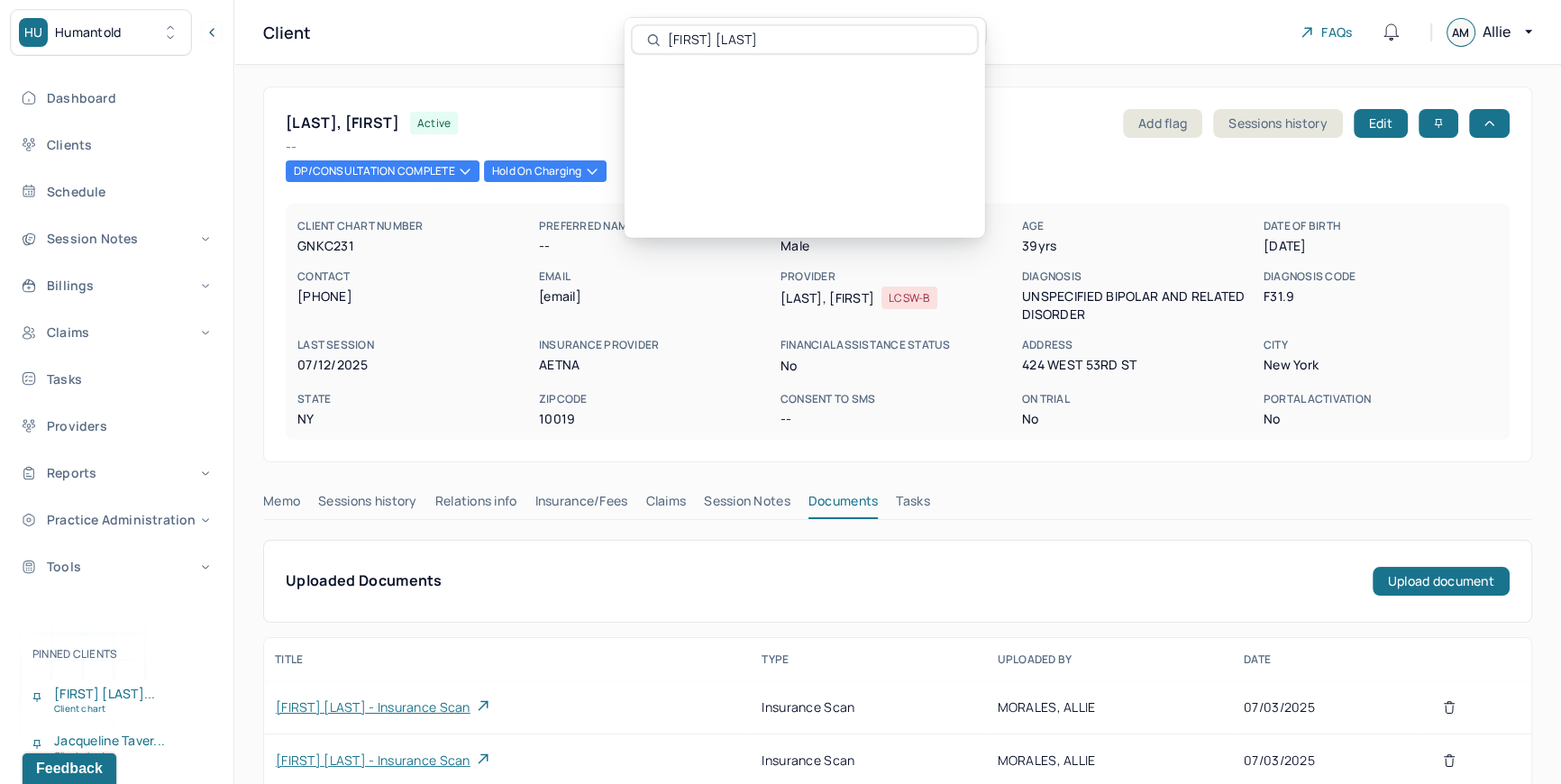 type on "nicole botros" 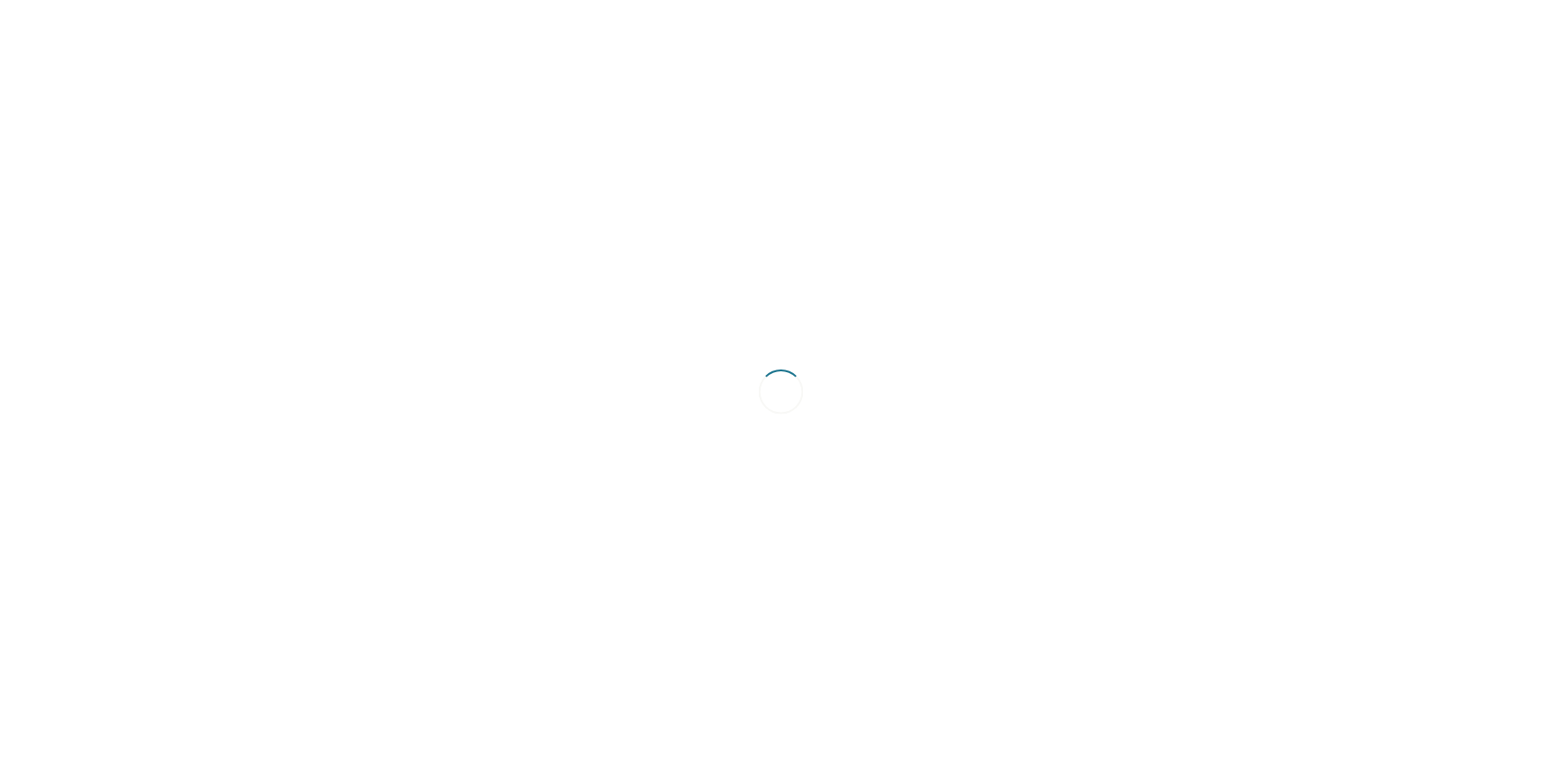 scroll, scrollTop: 0, scrollLeft: 0, axis: both 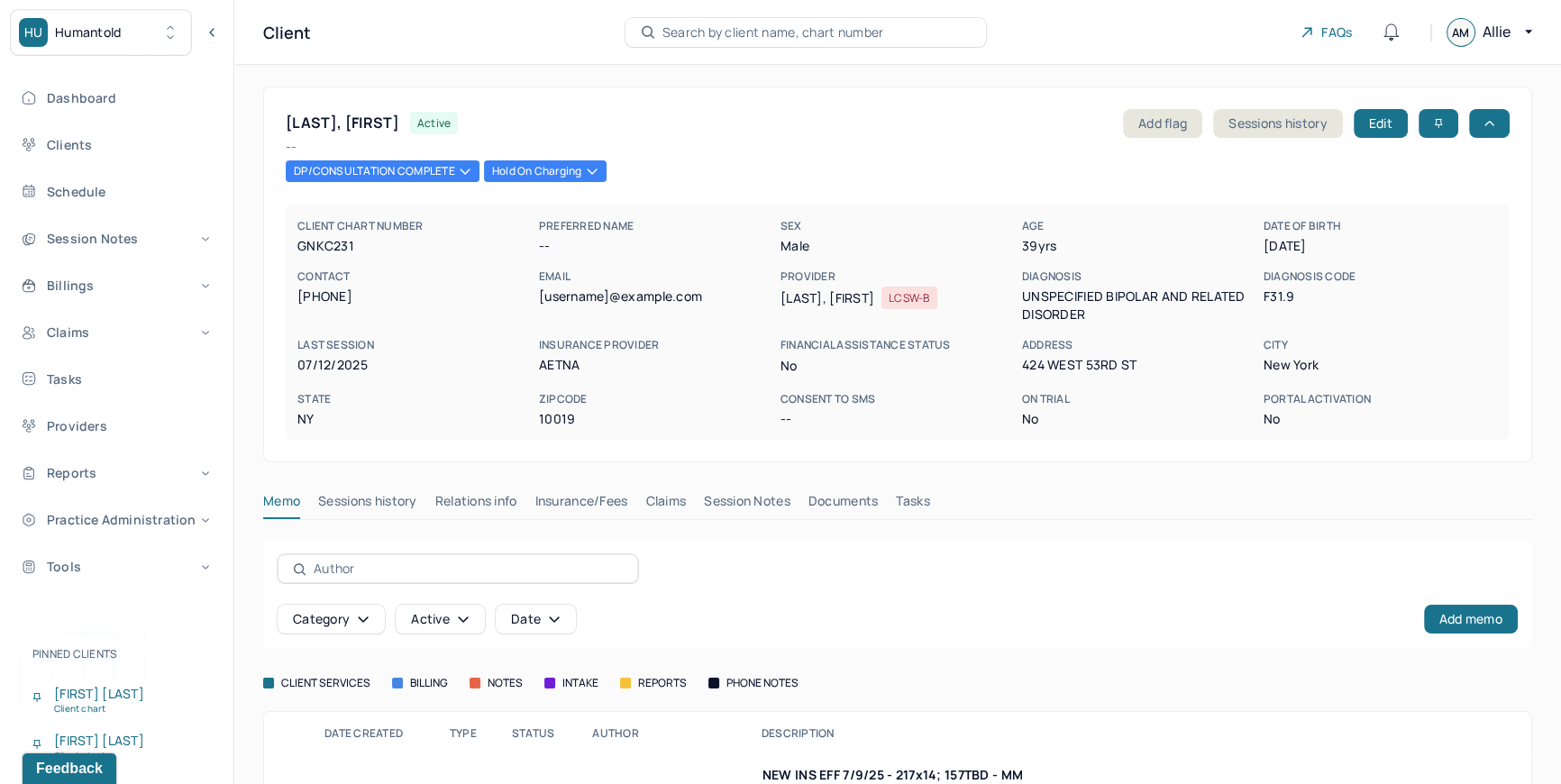 drag, startPoint x: 692, startPoint y: 41, endPoint x: 694, endPoint y: 30, distance: 11.18034 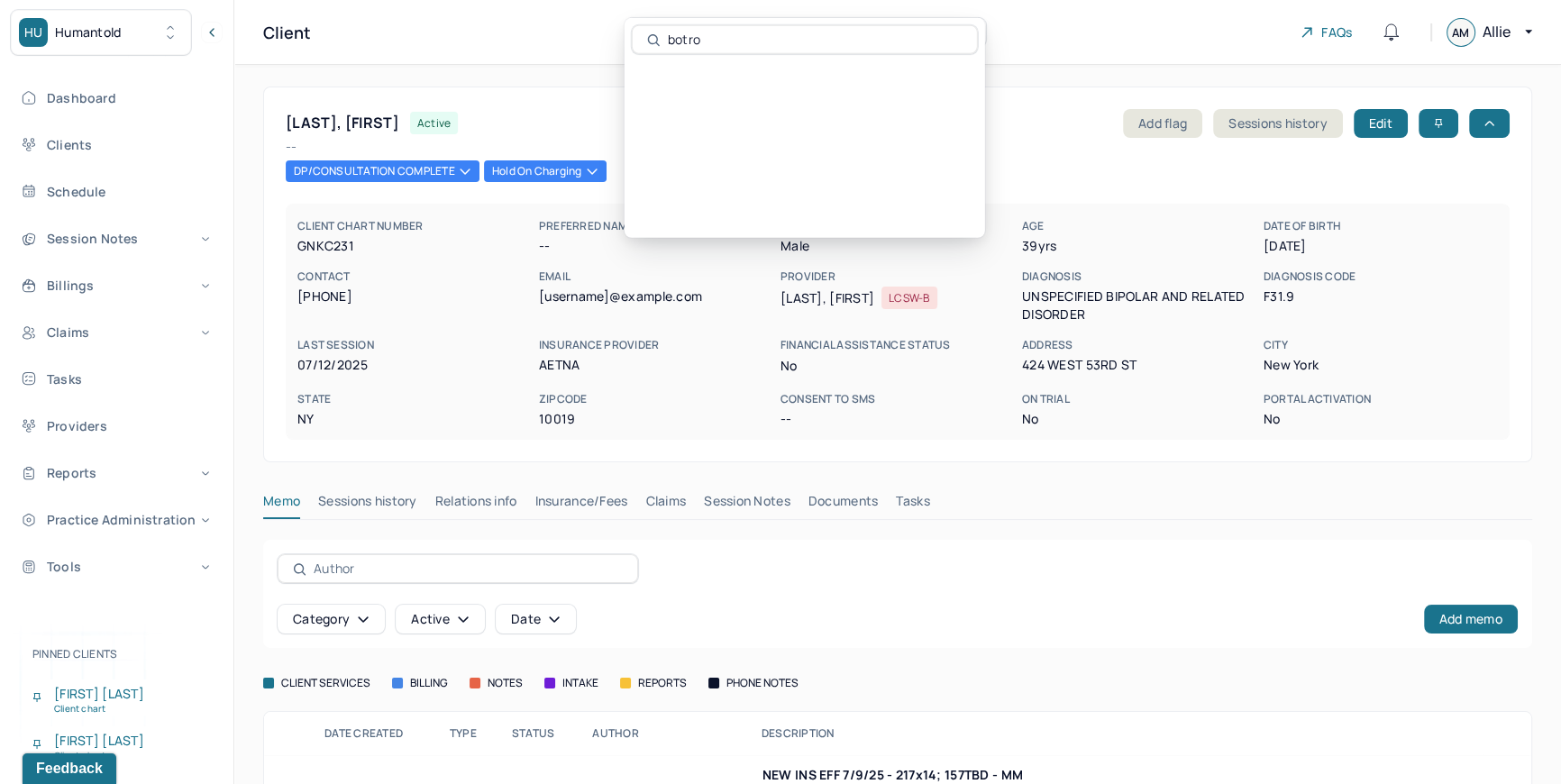 type on "[LAST]" 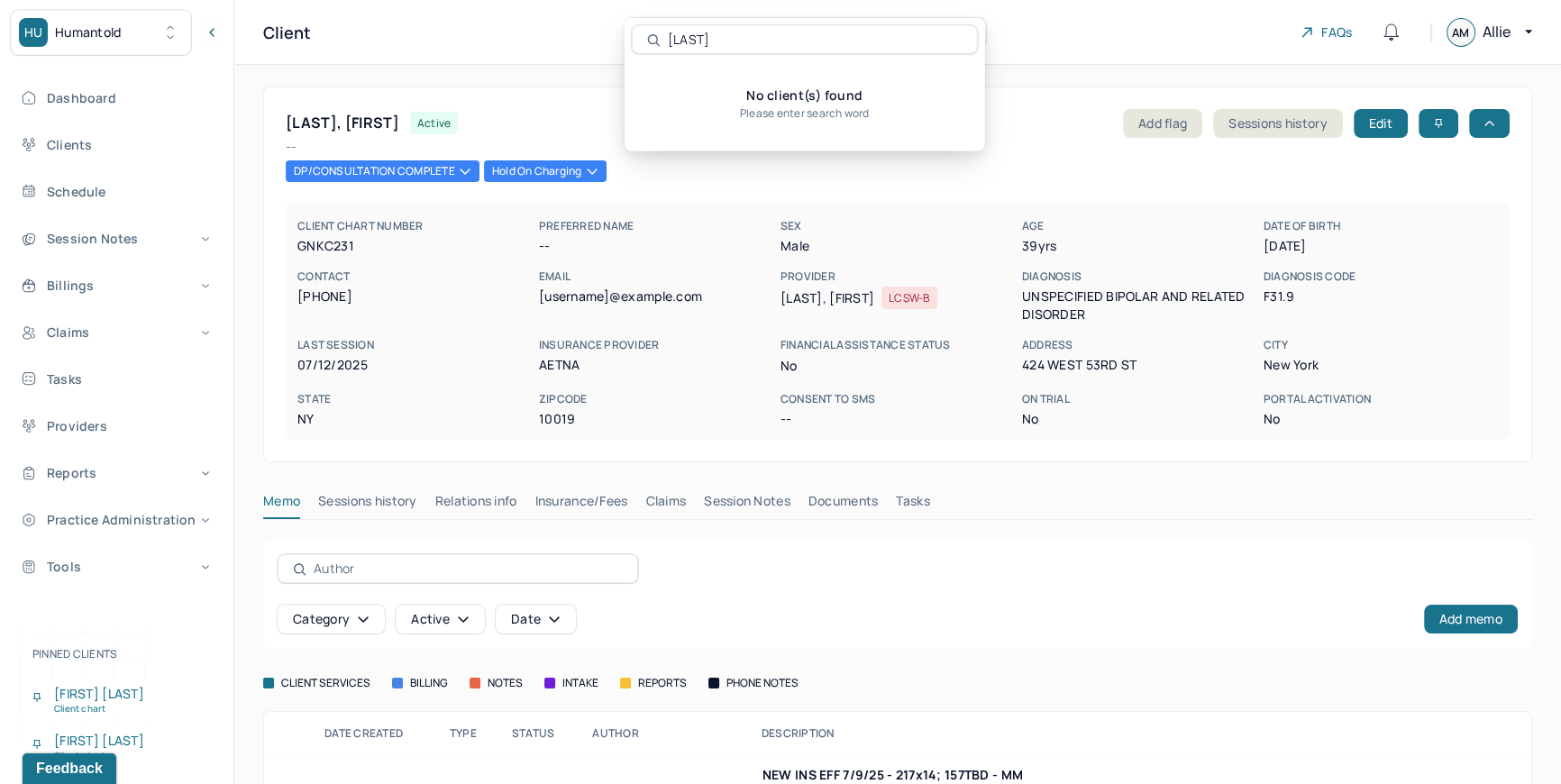 click on "HU Humantold" at bounding box center [101, 32] 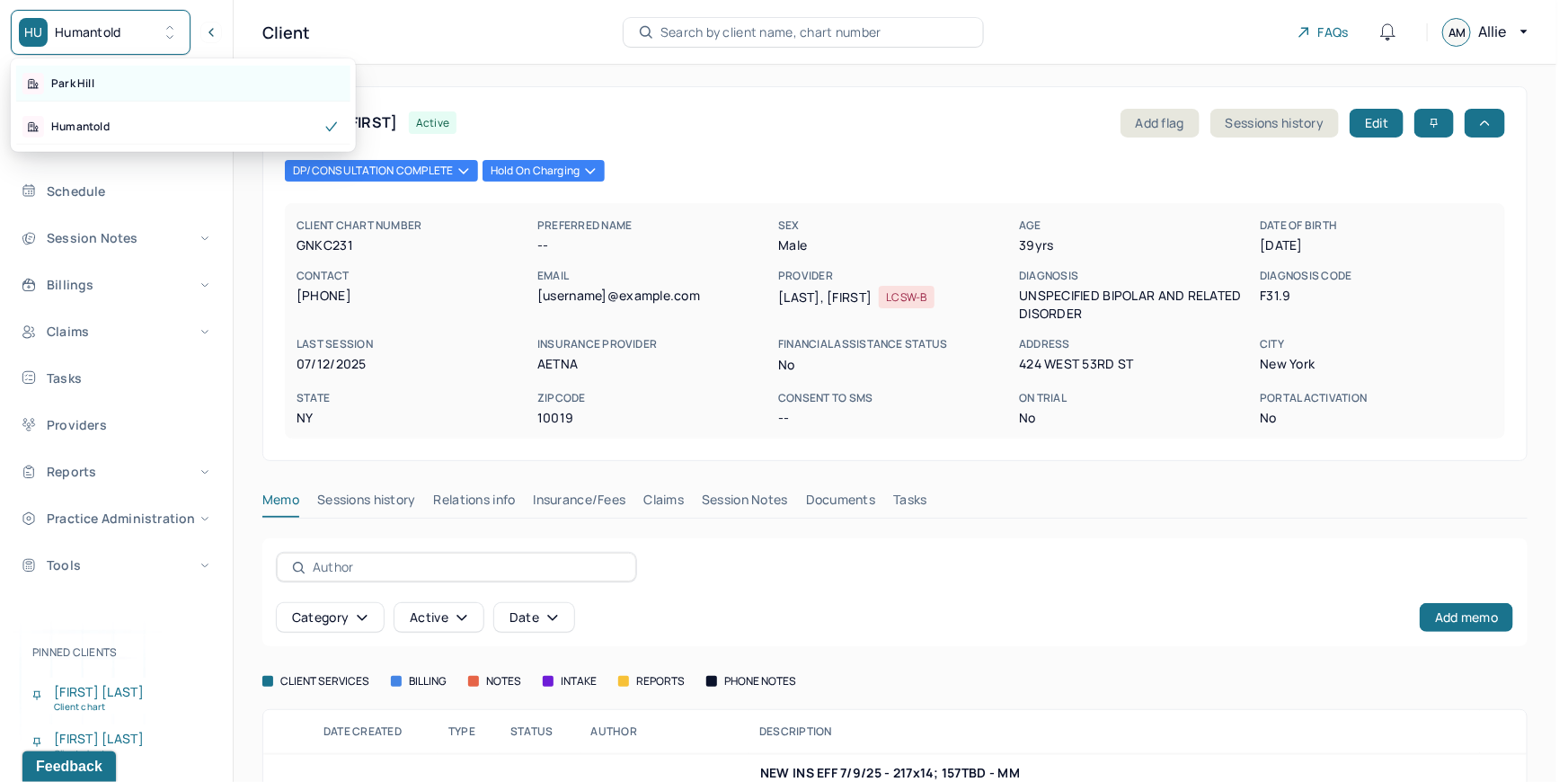 click on "Park Hill" at bounding box center (183, 84) 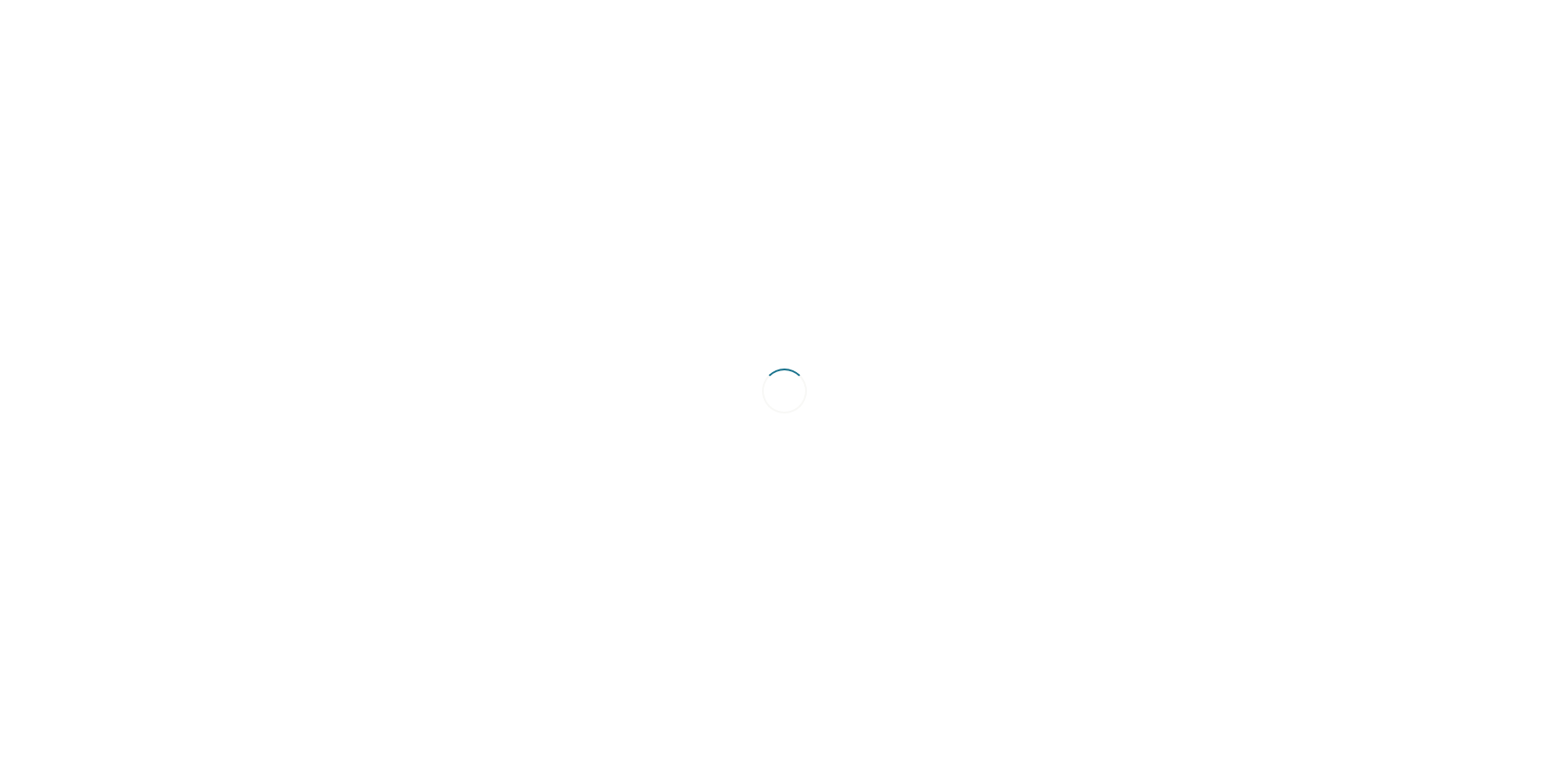 scroll, scrollTop: 0, scrollLeft: 0, axis: both 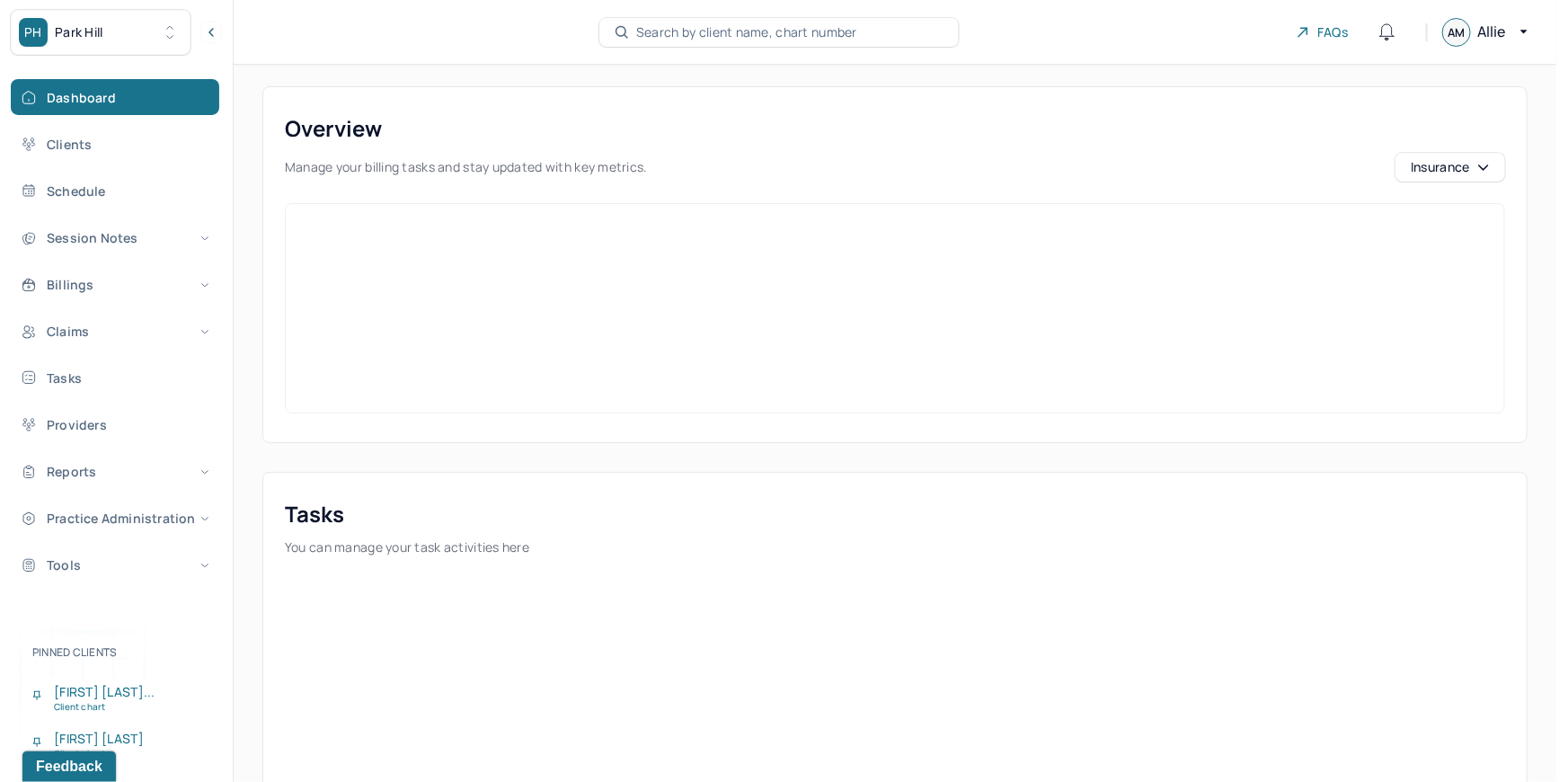 click on "Search by client name, chart number" at bounding box center [747, 32] 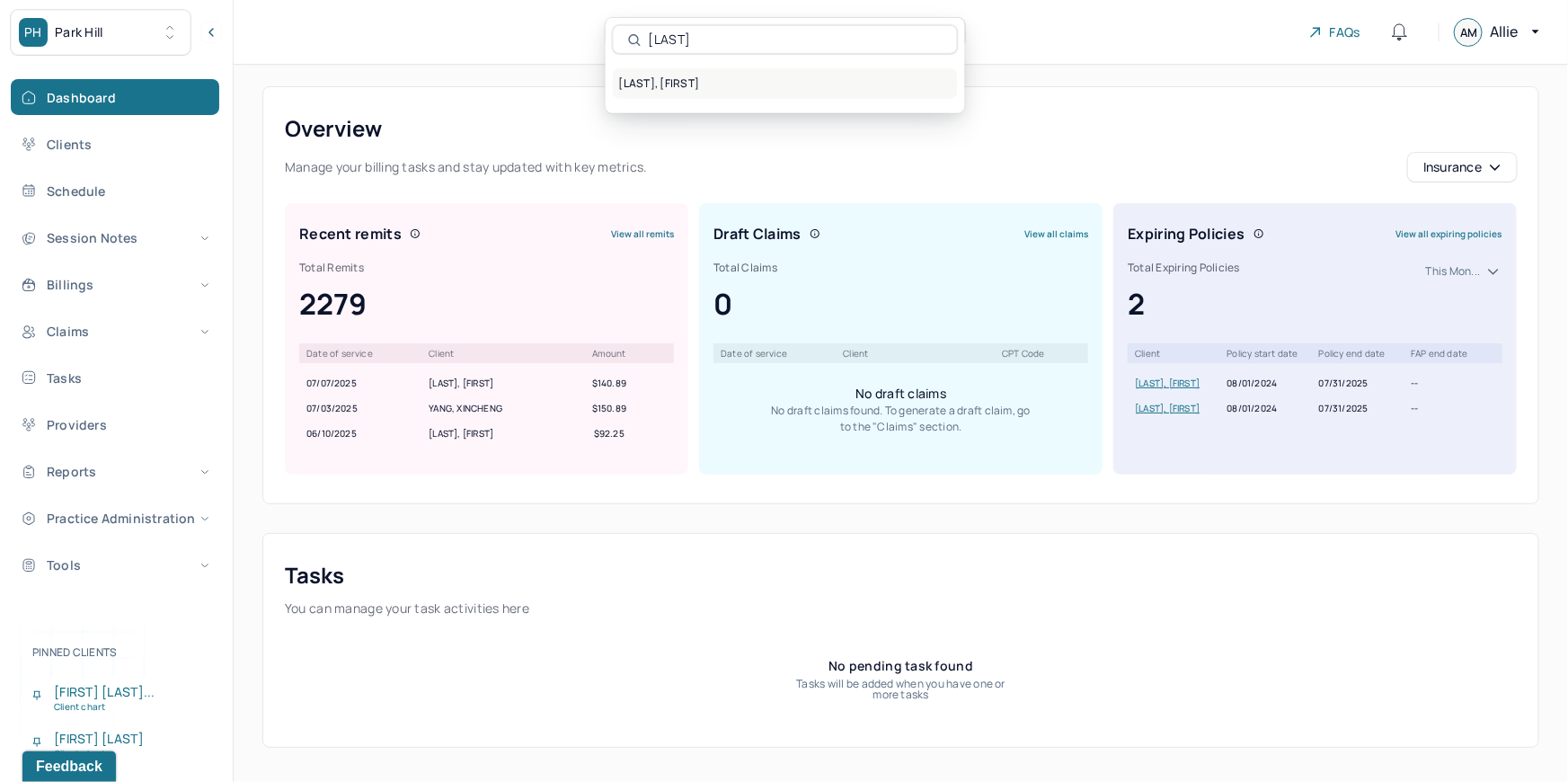 type on "botros" 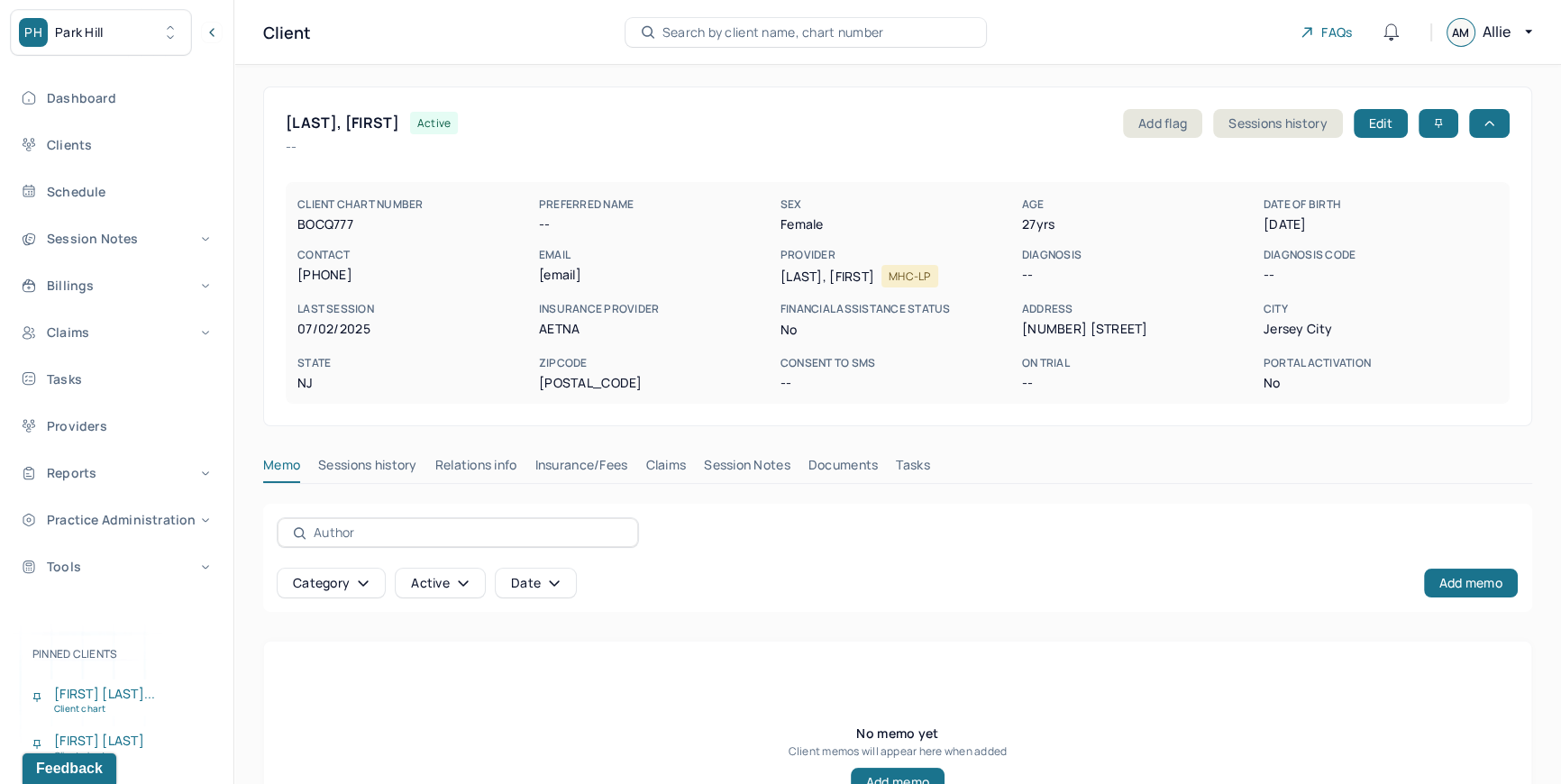click on "Claims" at bounding box center (665, 469) 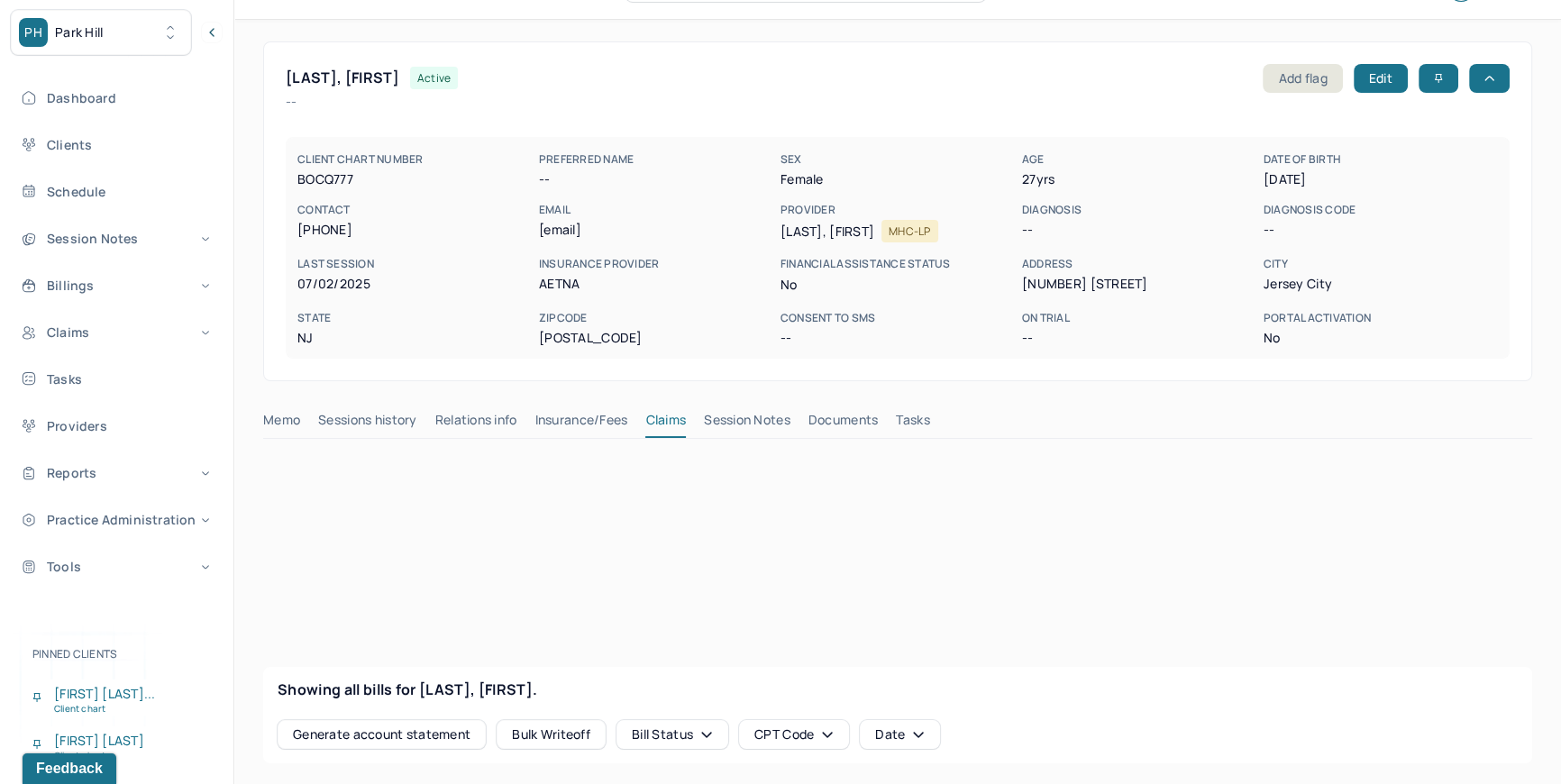 scroll, scrollTop: 245, scrollLeft: 0, axis: vertical 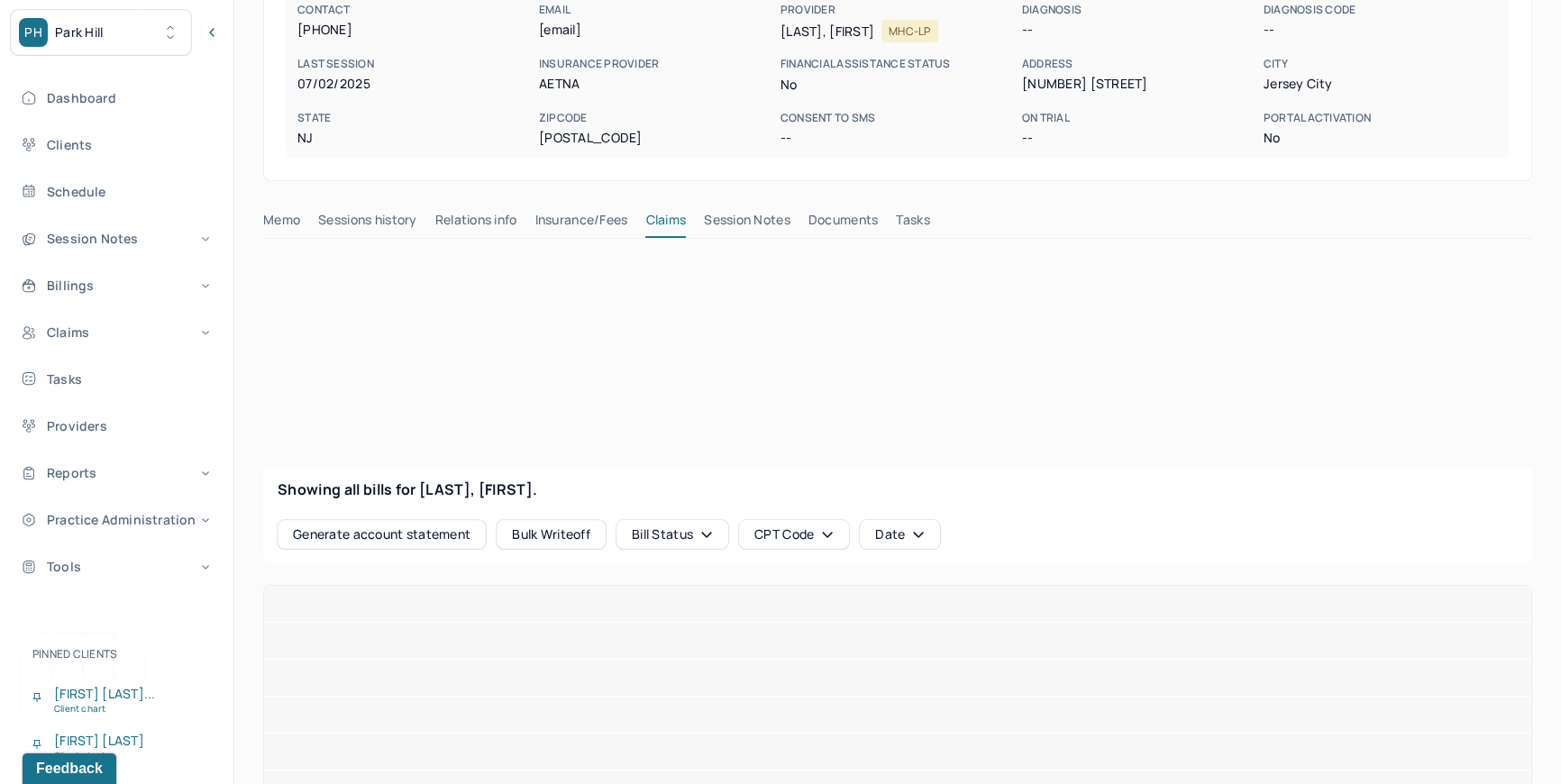 click on "Session Notes" at bounding box center [747, 223] 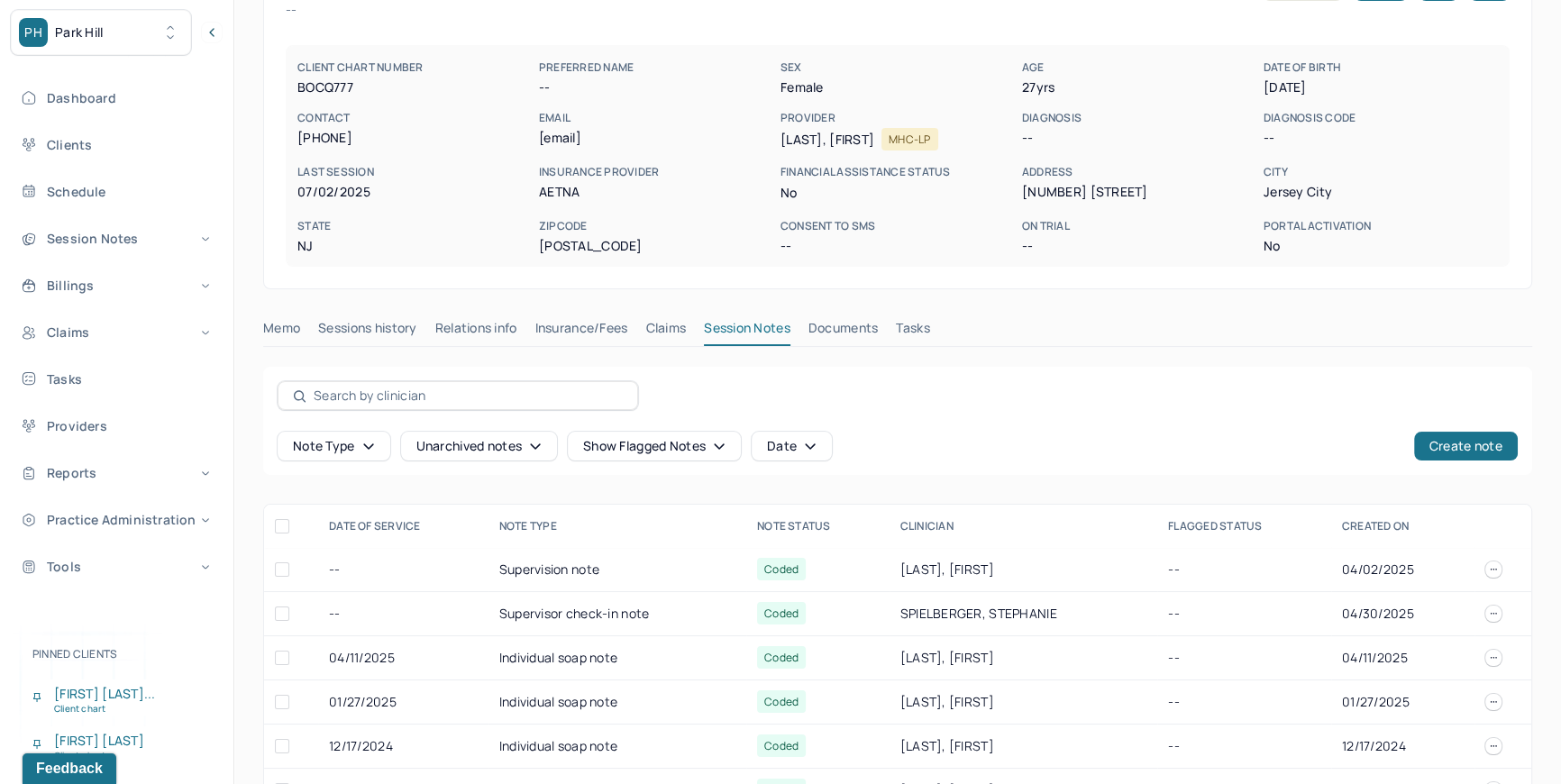 scroll, scrollTop: 245, scrollLeft: 0, axis: vertical 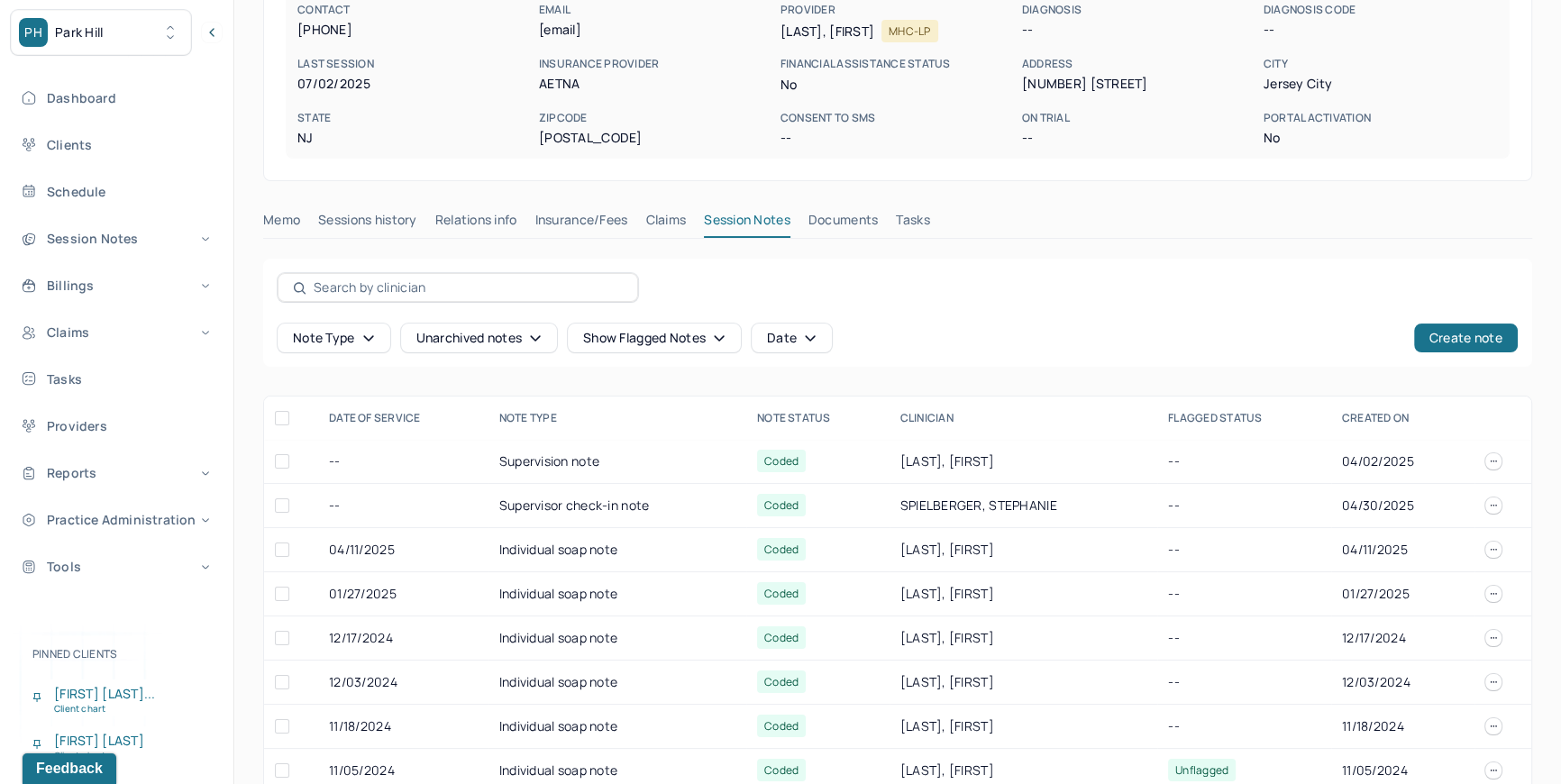 click on "Claims" at bounding box center (665, 223) 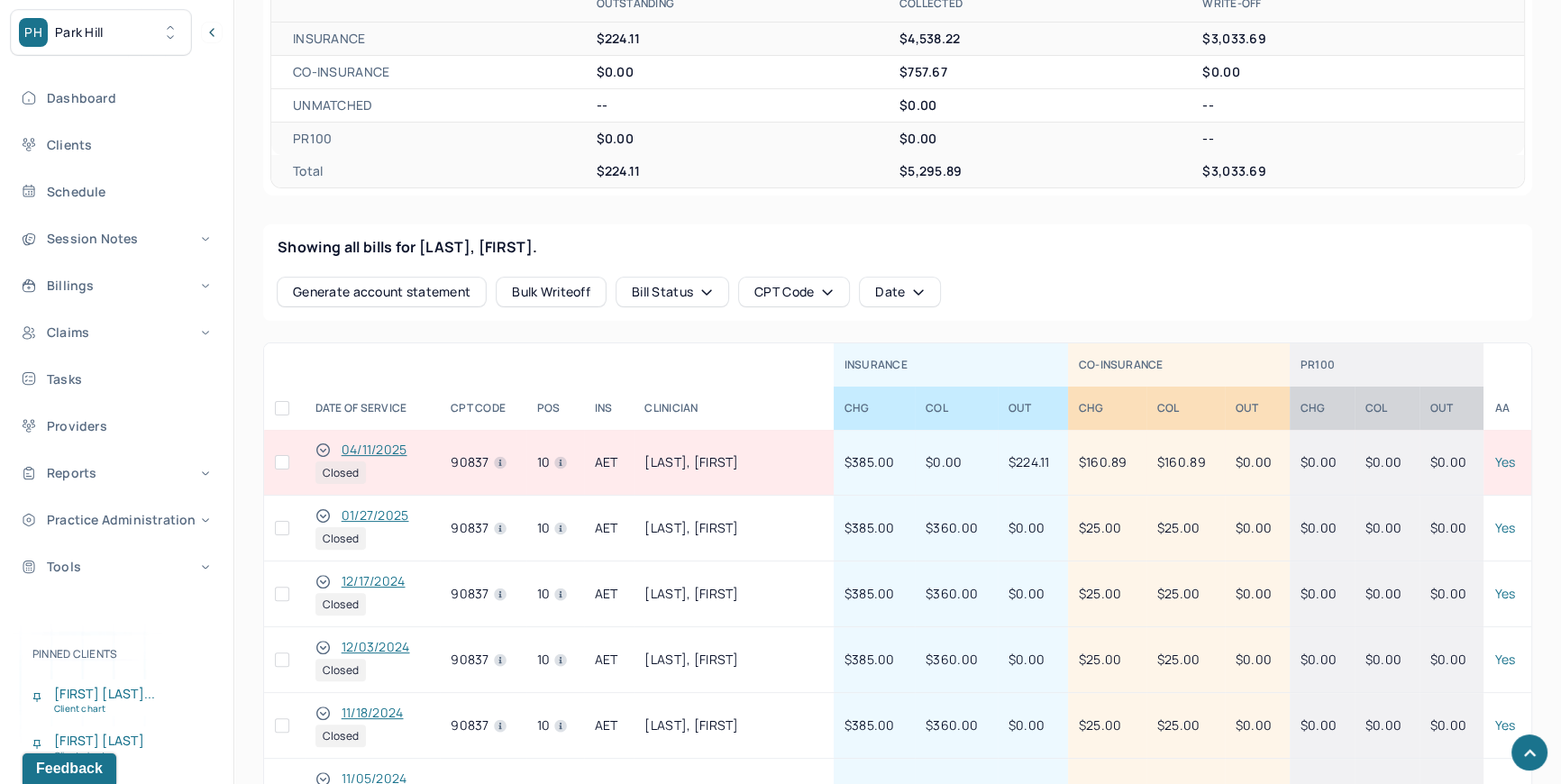 scroll, scrollTop: 573, scrollLeft: 0, axis: vertical 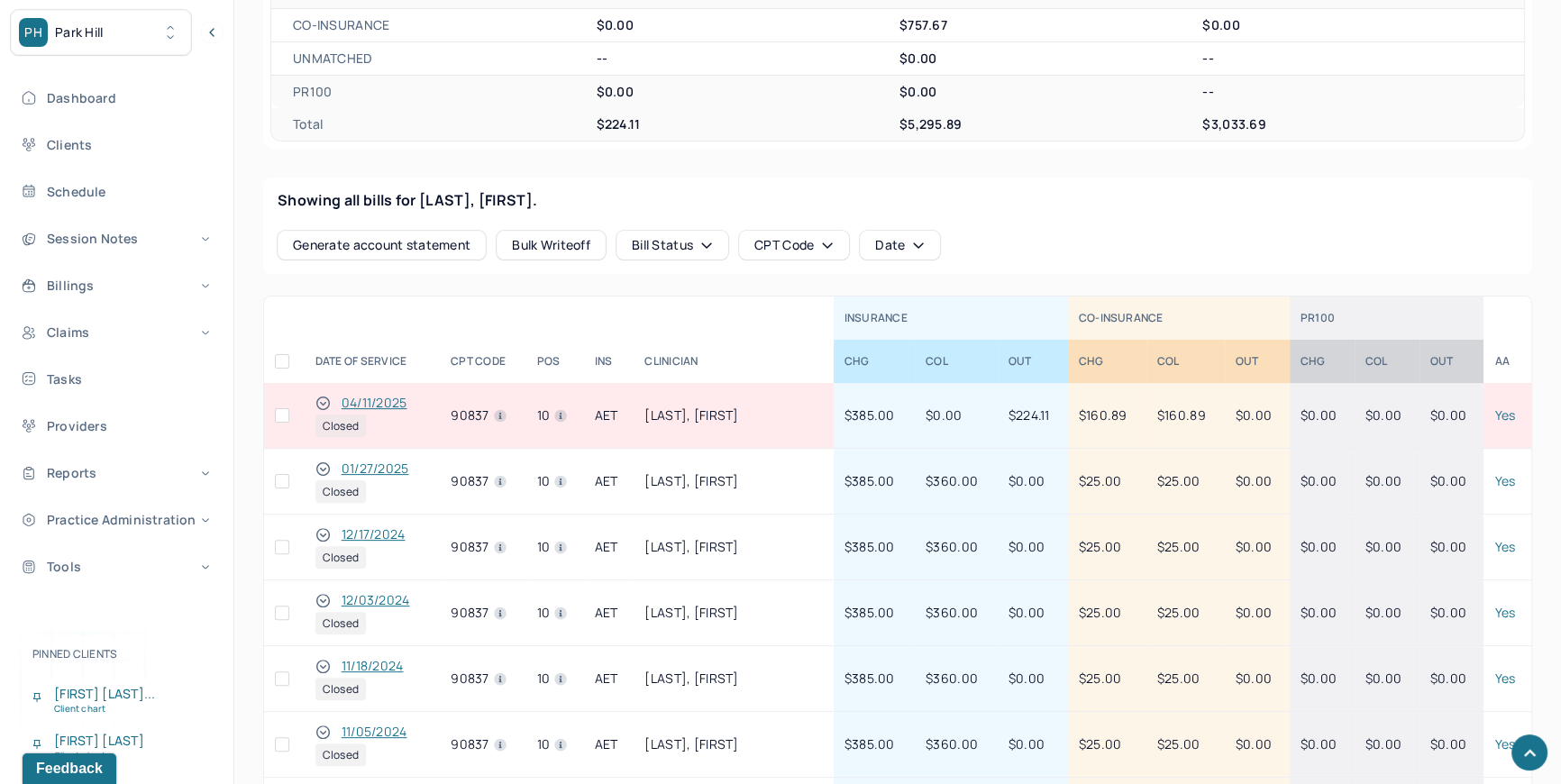 click 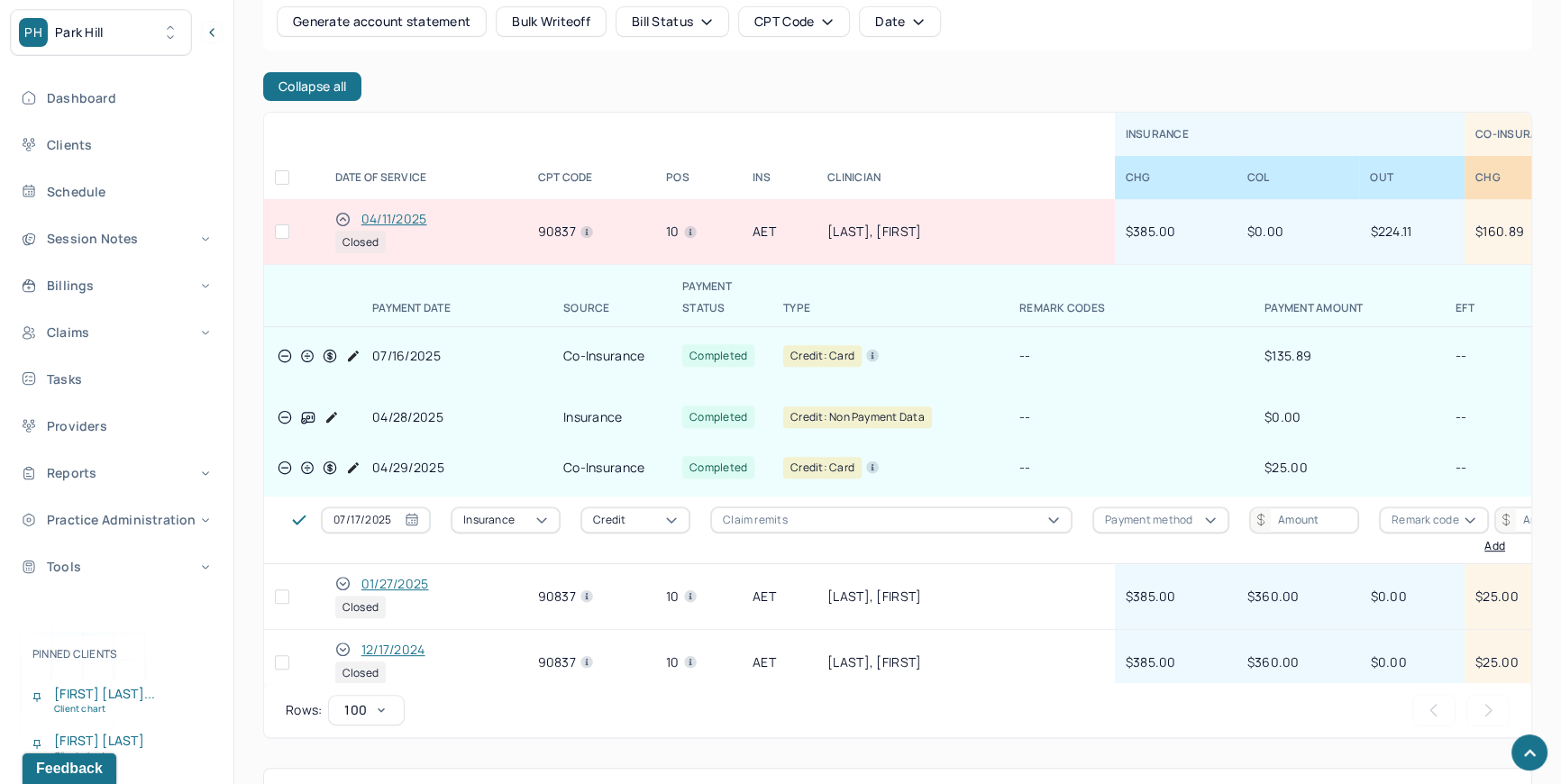 scroll, scrollTop: 819, scrollLeft: 0, axis: vertical 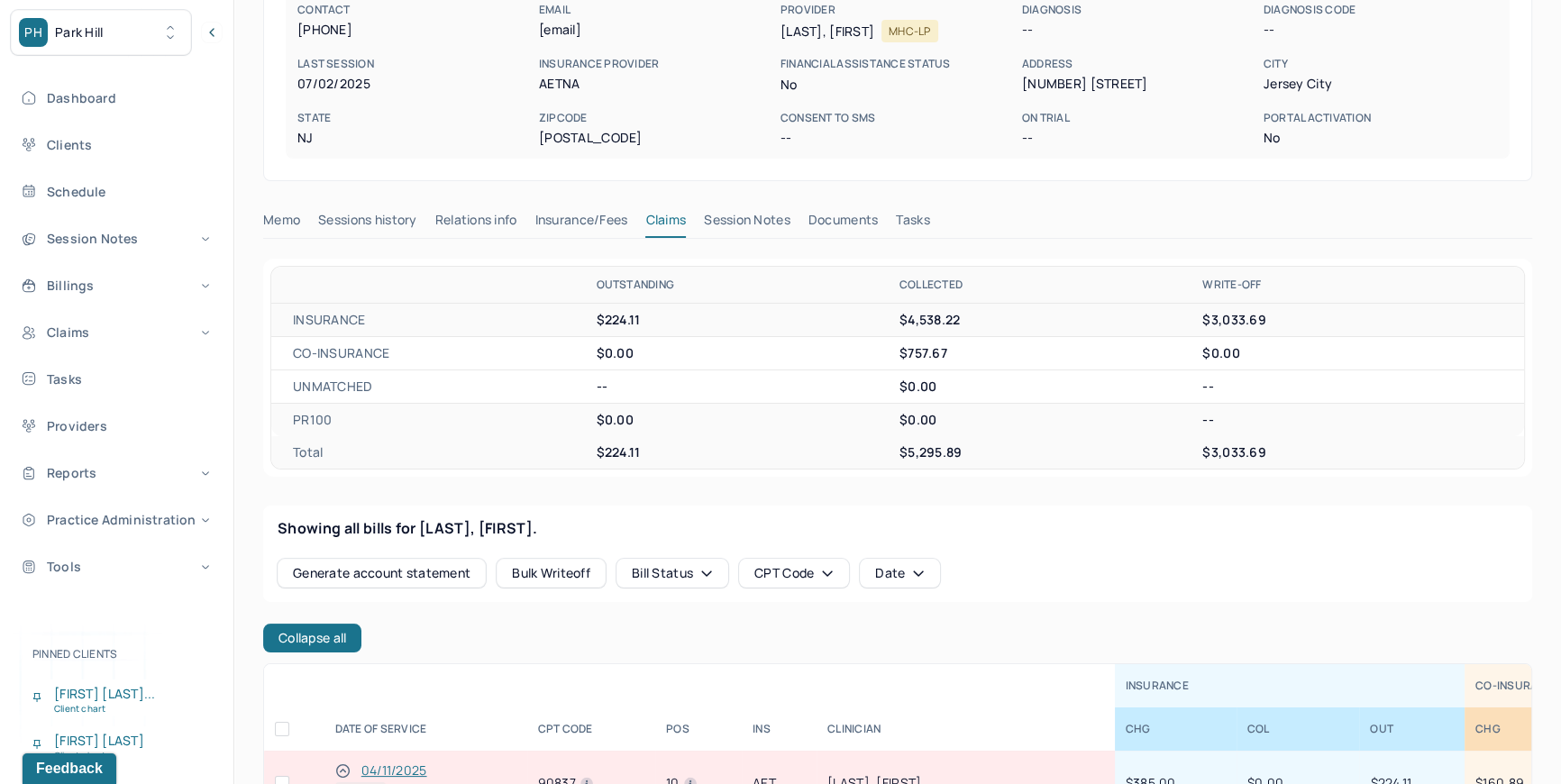 click on "Session Notes" at bounding box center [747, 223] 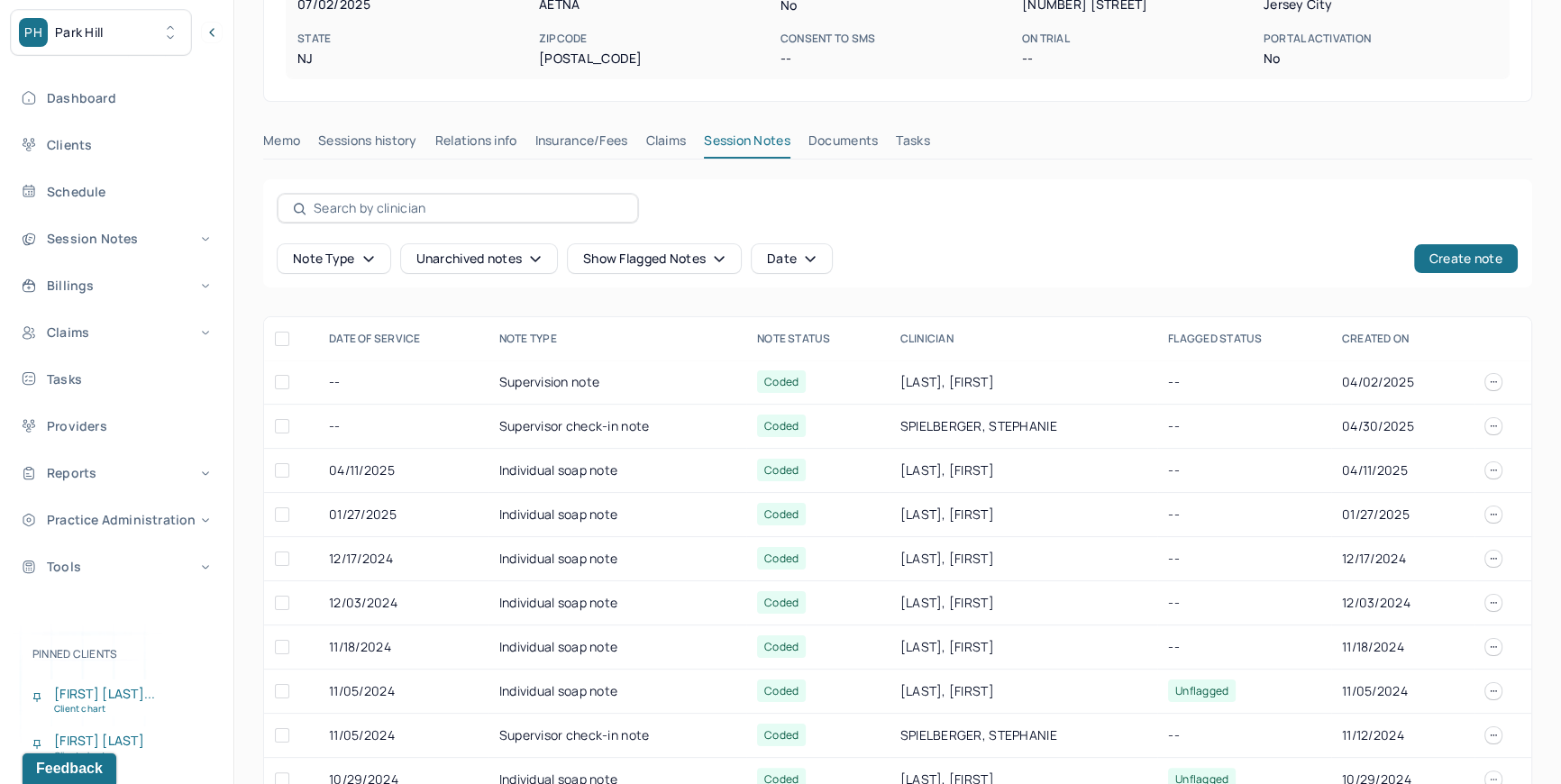 scroll, scrollTop: 327, scrollLeft: 0, axis: vertical 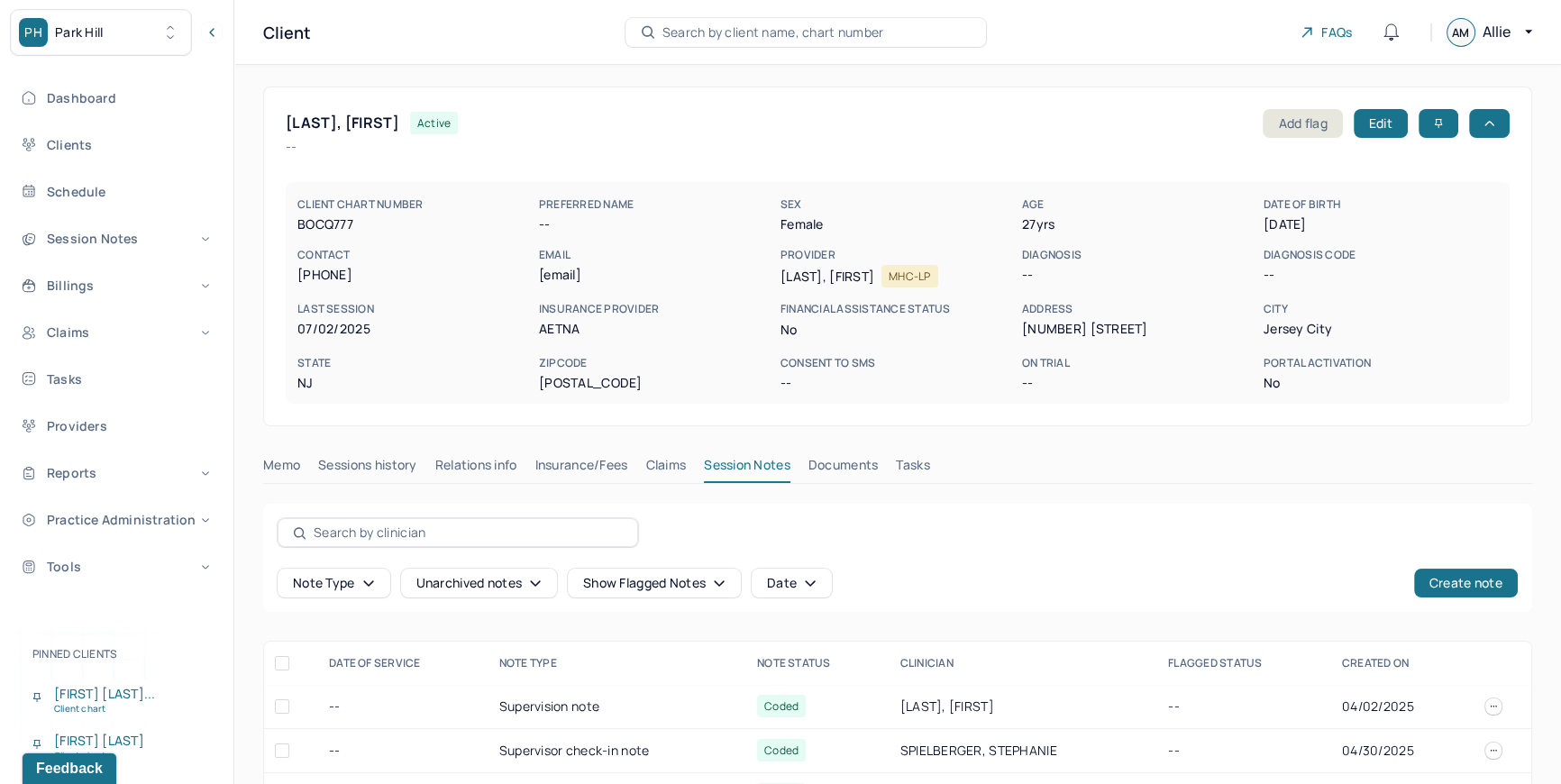 drag, startPoint x: 537, startPoint y: 275, endPoint x: 743, endPoint y: 278, distance: 206.02184 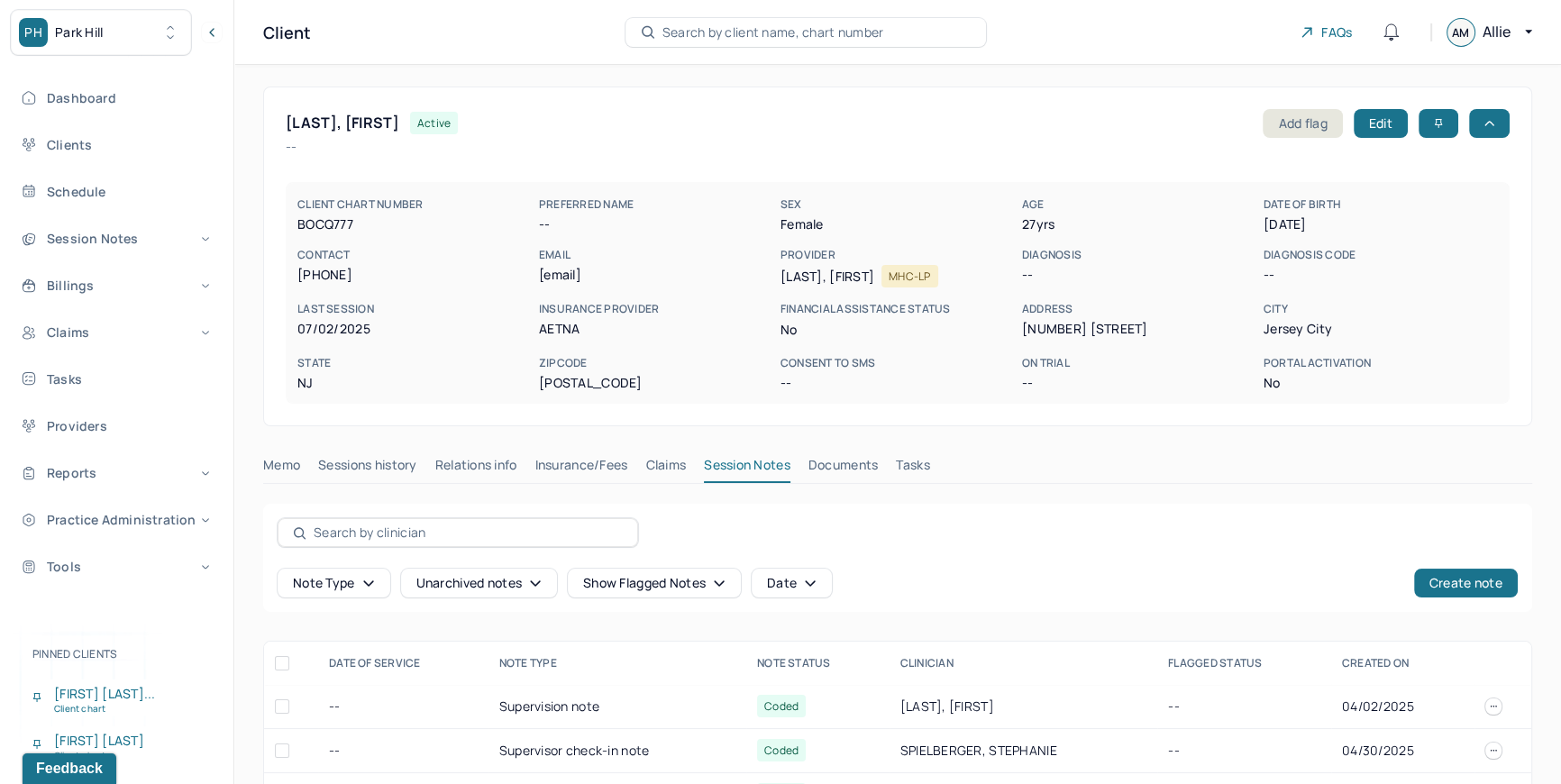 click on "CLIENT CHART NUMBER BOCQ777 PREFERRED NAME -- SEX female AGE 27  yrs DATE OF BIRTH 11/27/1997  CONTACT (908) 421-2277 EMAIL botros.nicole@gmail.com PROVIDER BLAU, RACHEL MHC-LP DIAGNOSIS -- DIAGNOSIS CODE -- LAST SESSION 07/02/2025 insurance provider AETna FINANCIAL ASSISTANCE STATUS no Address 444 Washington Boulevard City Jersey City State NJ Zipcode 07310 Consent to Sms -- On Trial -- Portal Activation No" at bounding box center (898, 293) 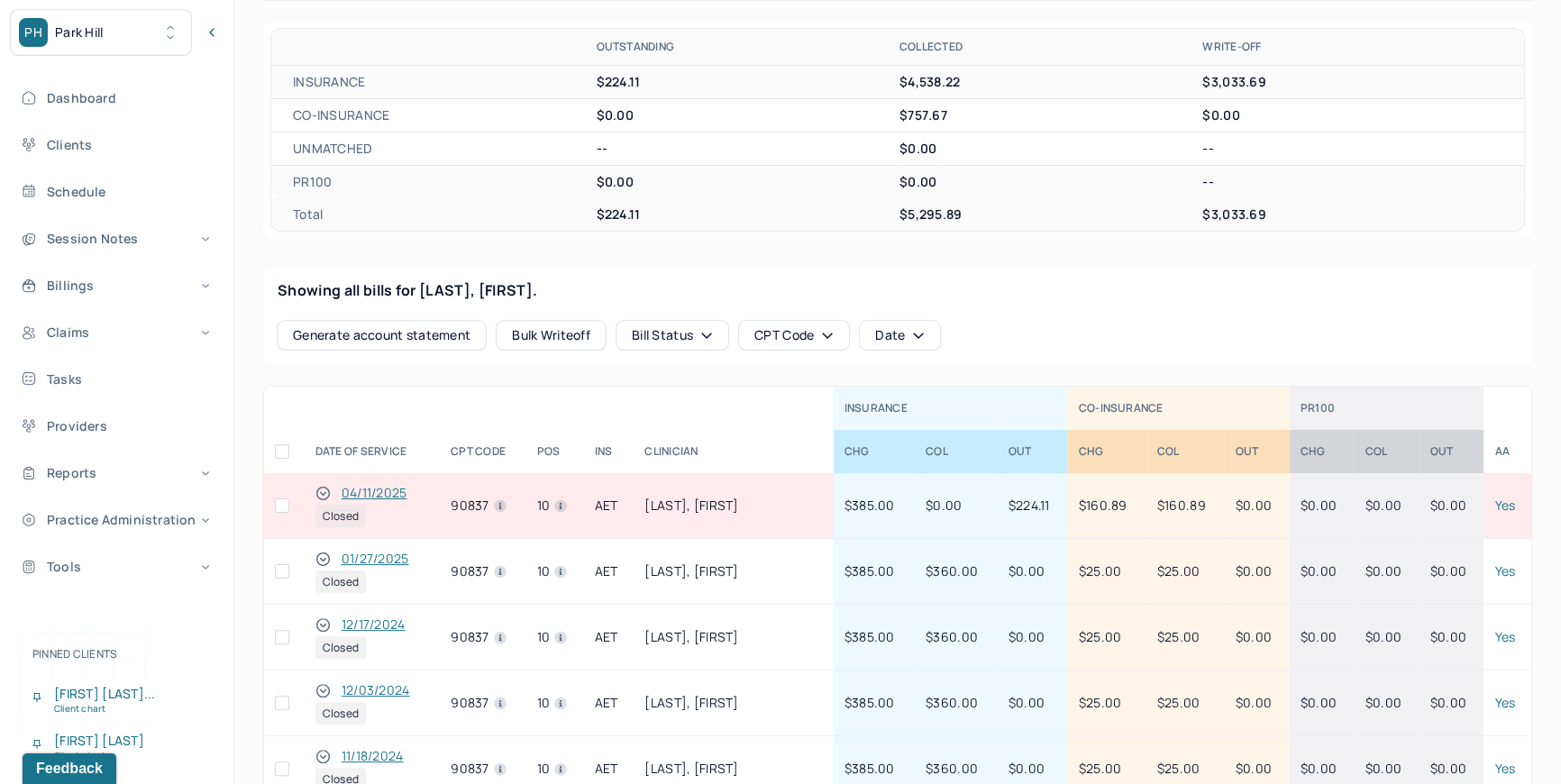 scroll, scrollTop: 491, scrollLeft: 0, axis: vertical 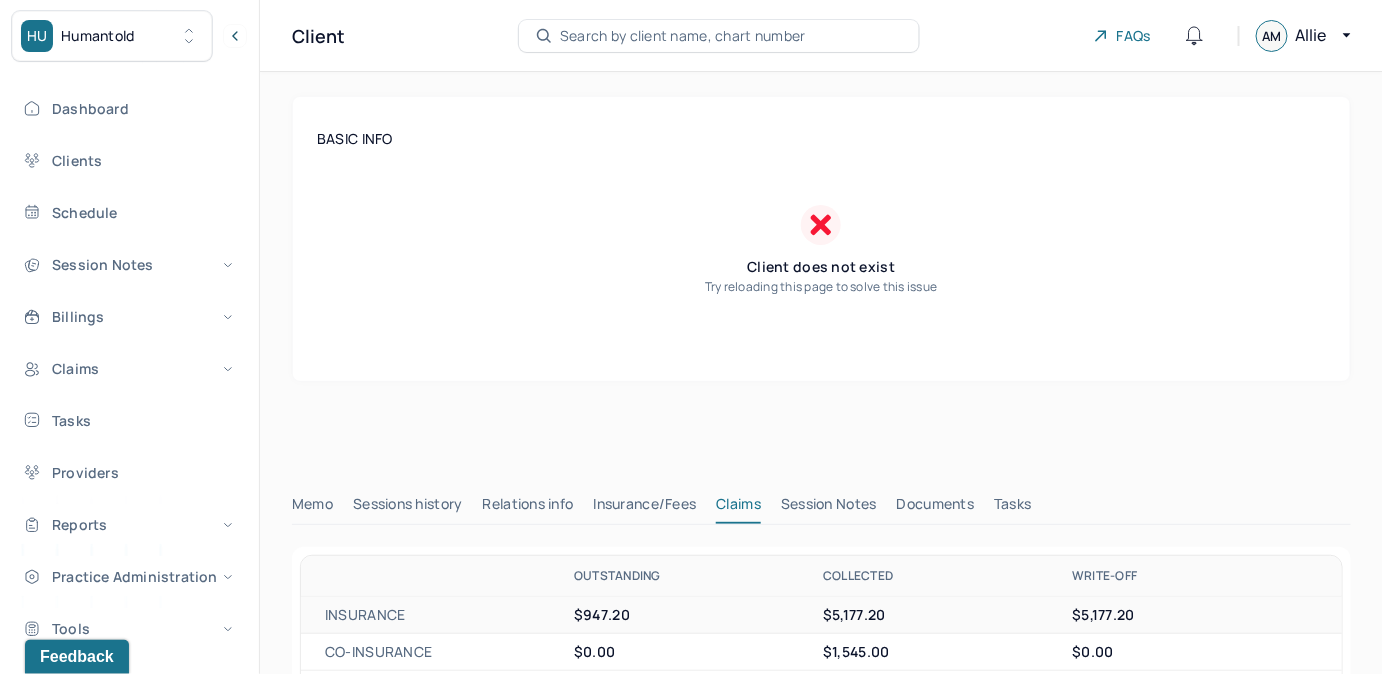 click on "Search by client name, chart number" at bounding box center (683, 36) 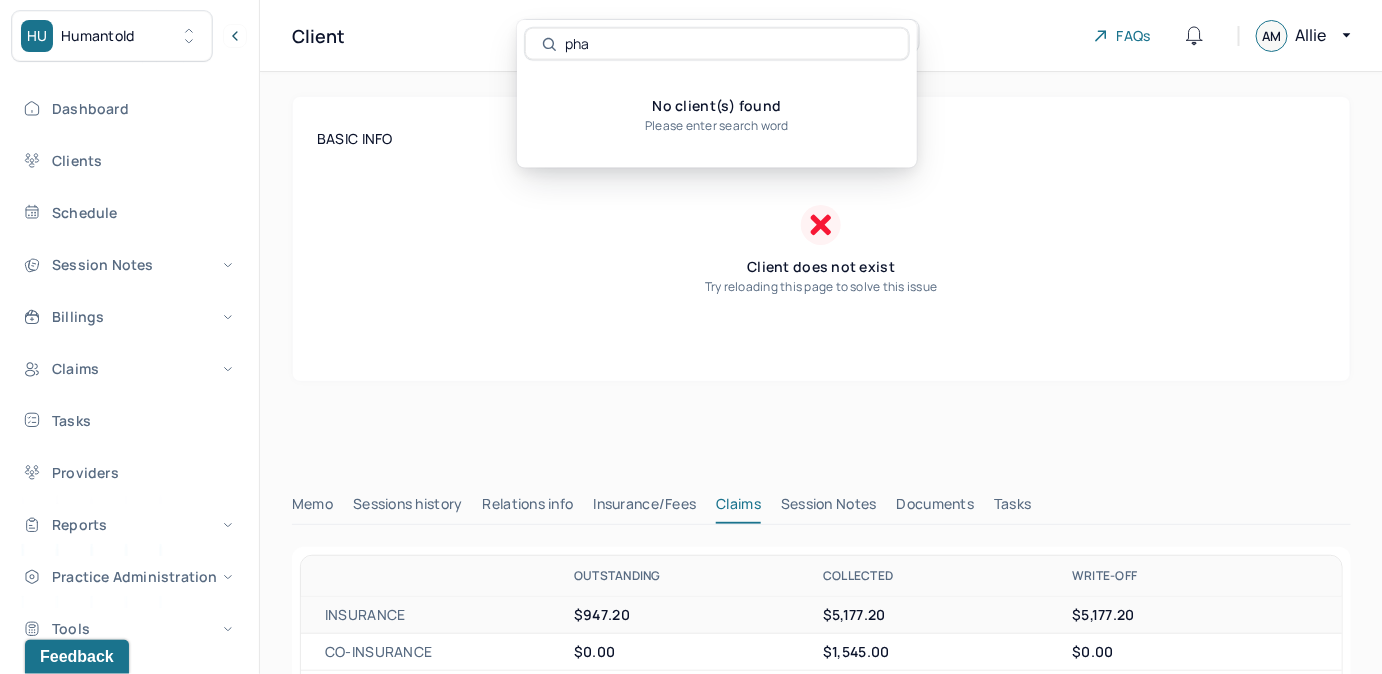 type on "pham" 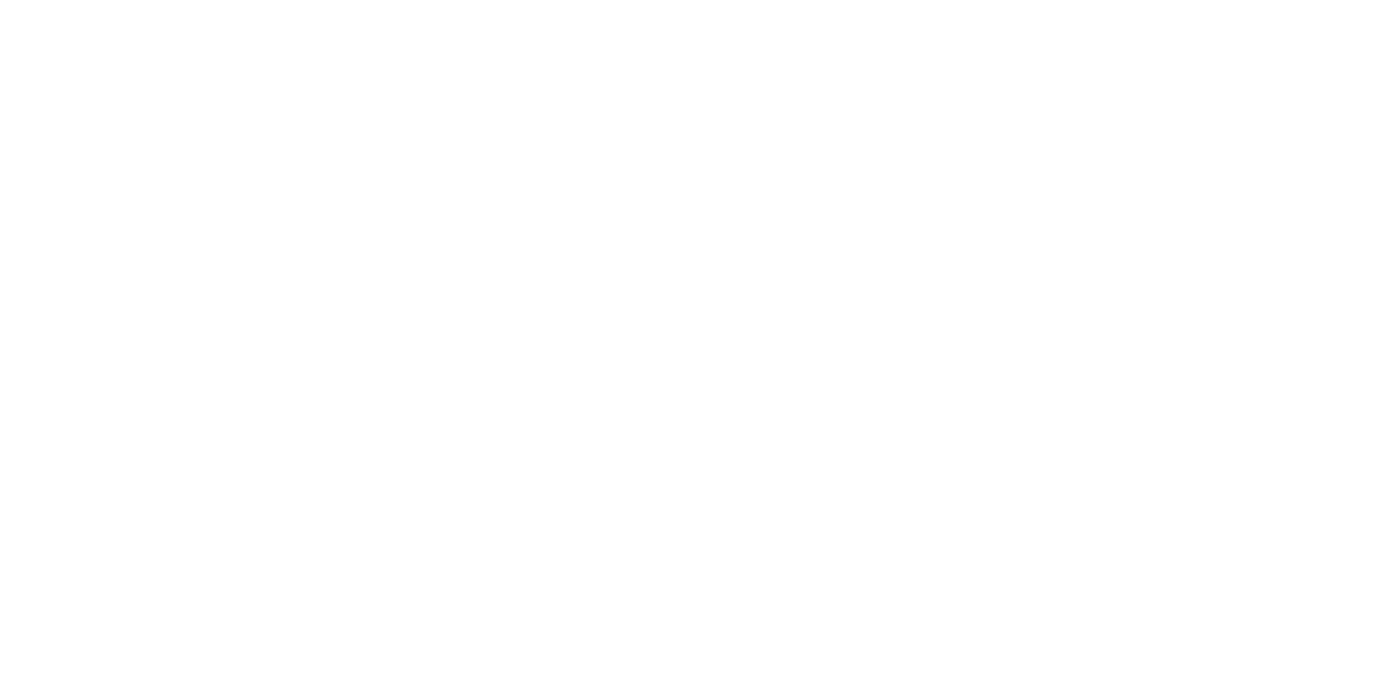 scroll, scrollTop: 0, scrollLeft: 0, axis: both 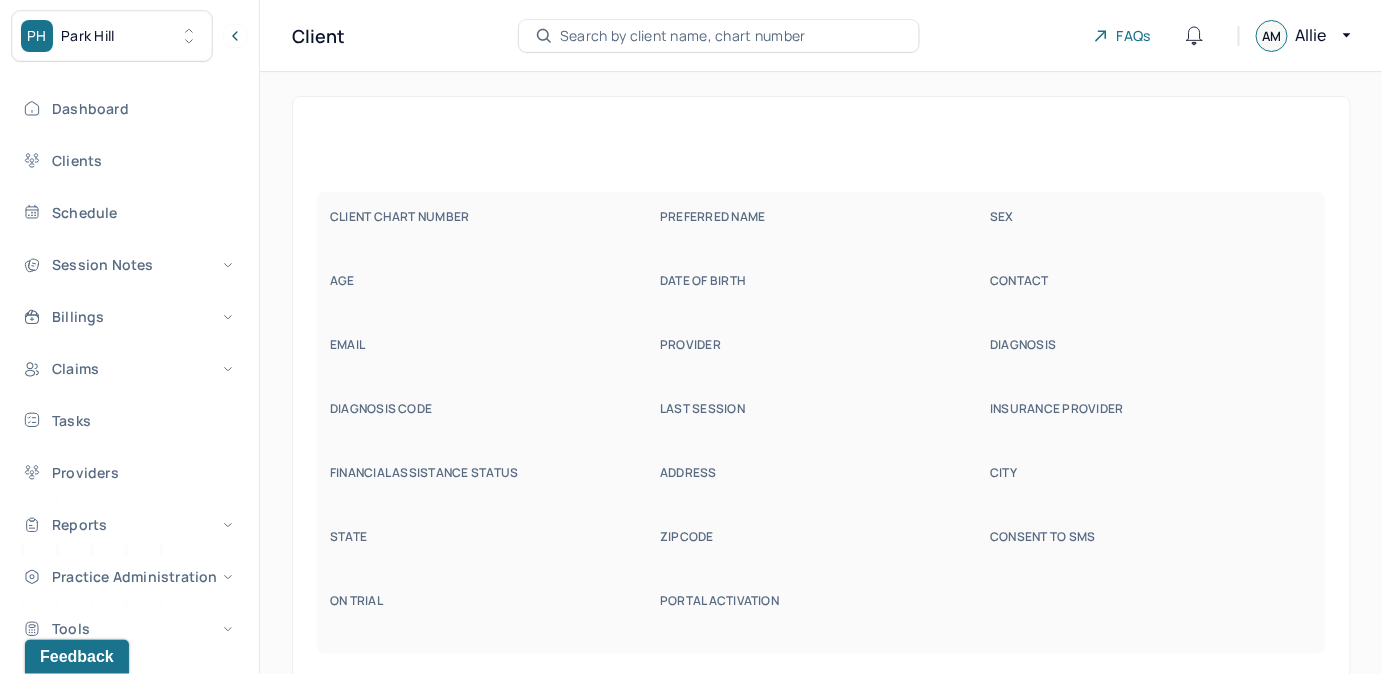 click on "PH Park Hill" at bounding box center [112, 36] 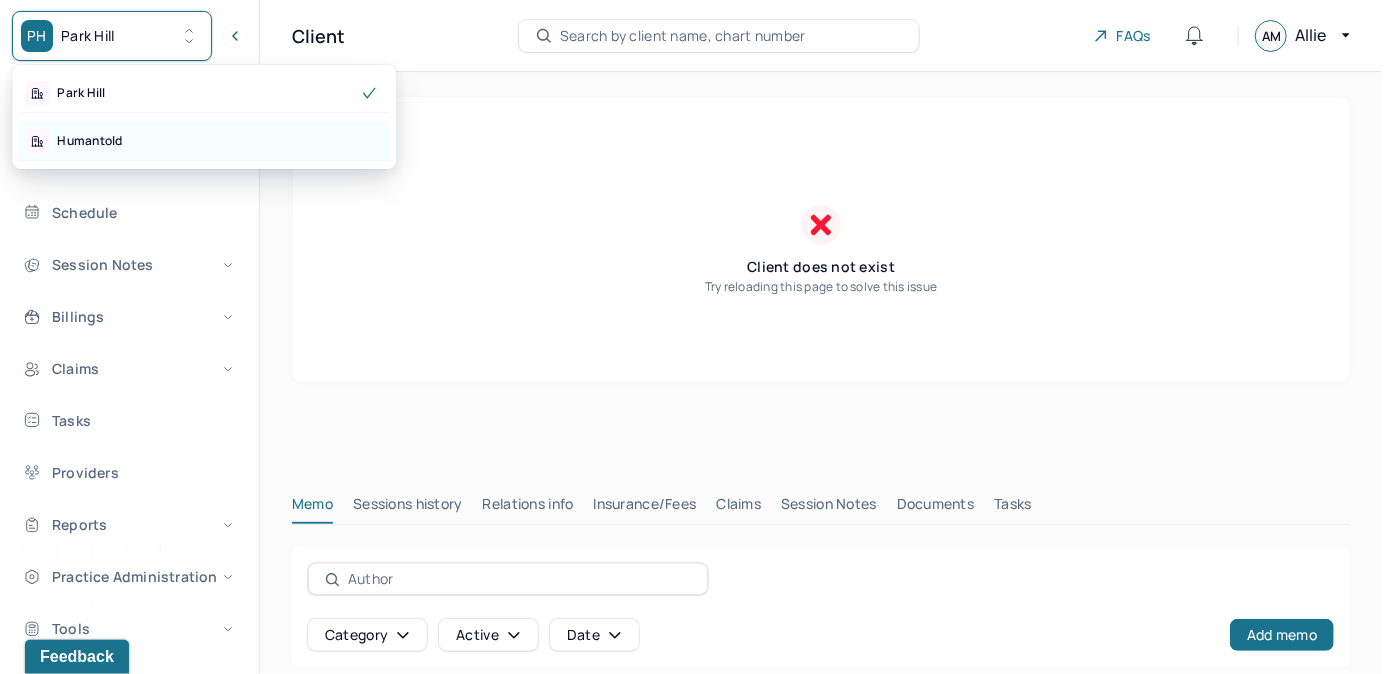 click on "Humantold" at bounding box center (89, 141) 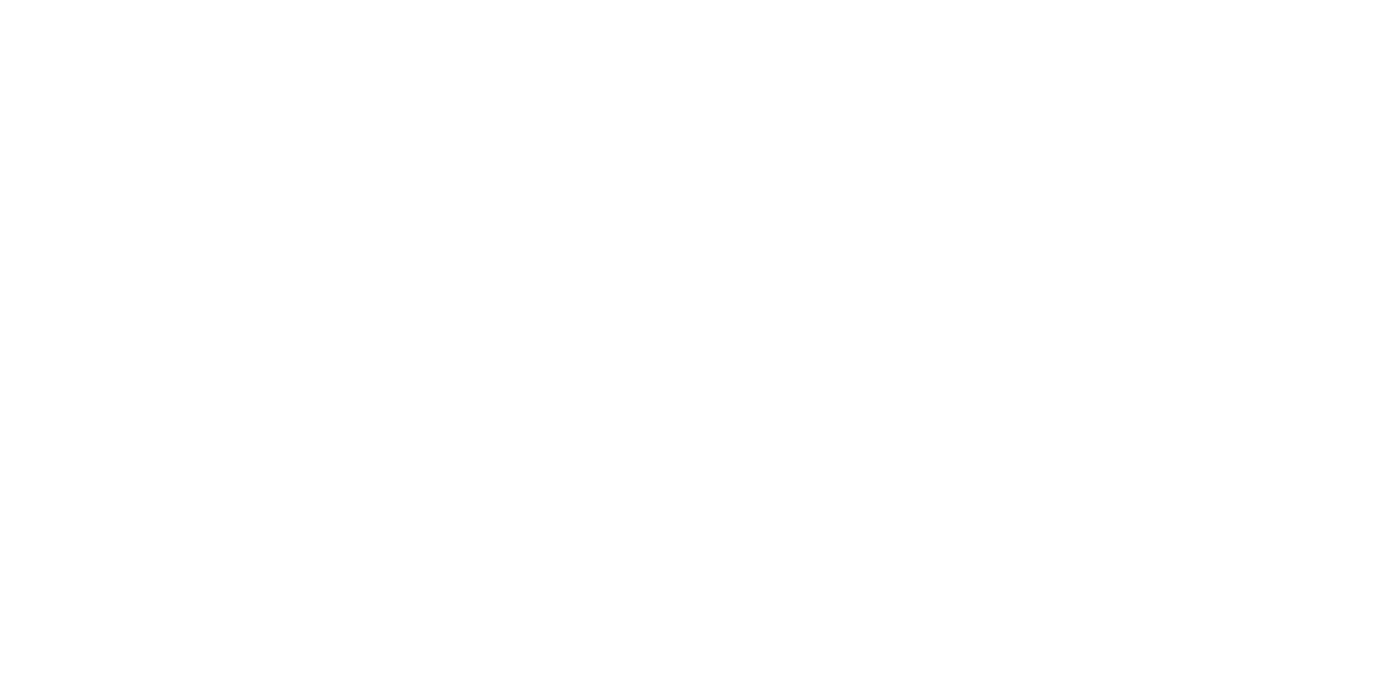scroll, scrollTop: 0, scrollLeft: 0, axis: both 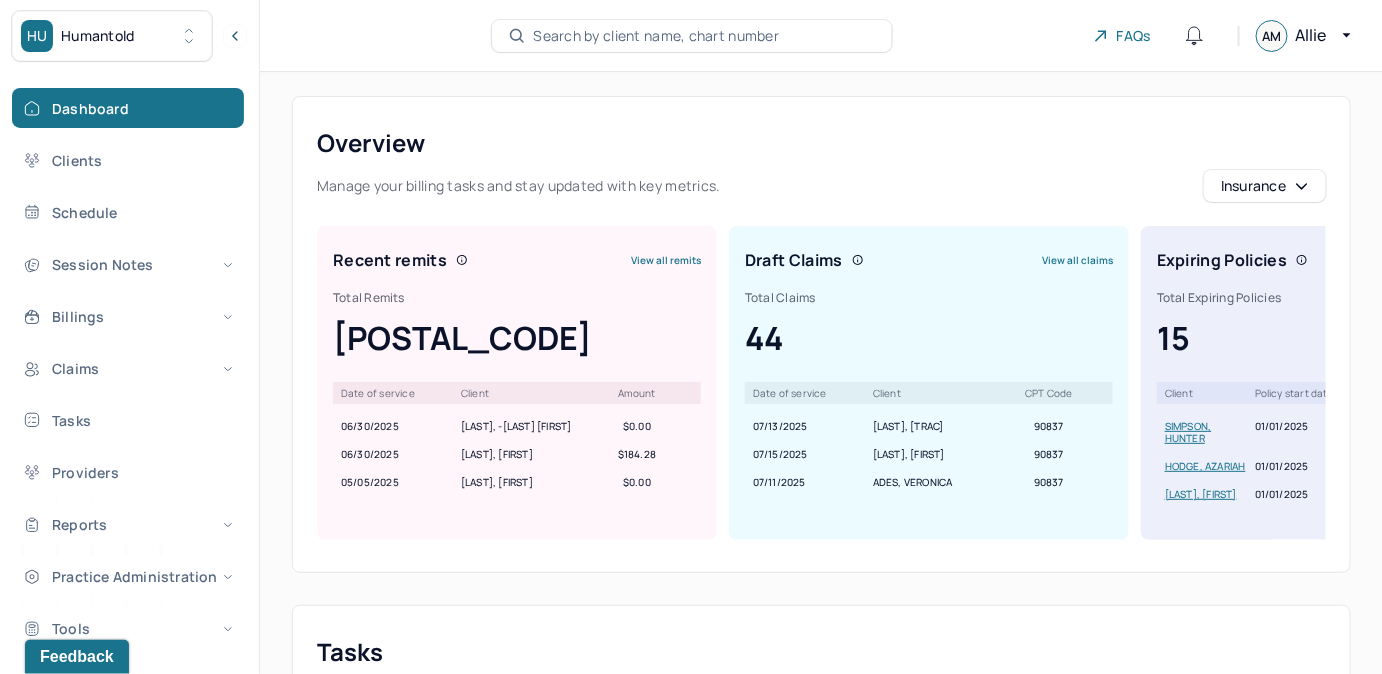 click on "Search by client name, chart number" at bounding box center (656, 36) 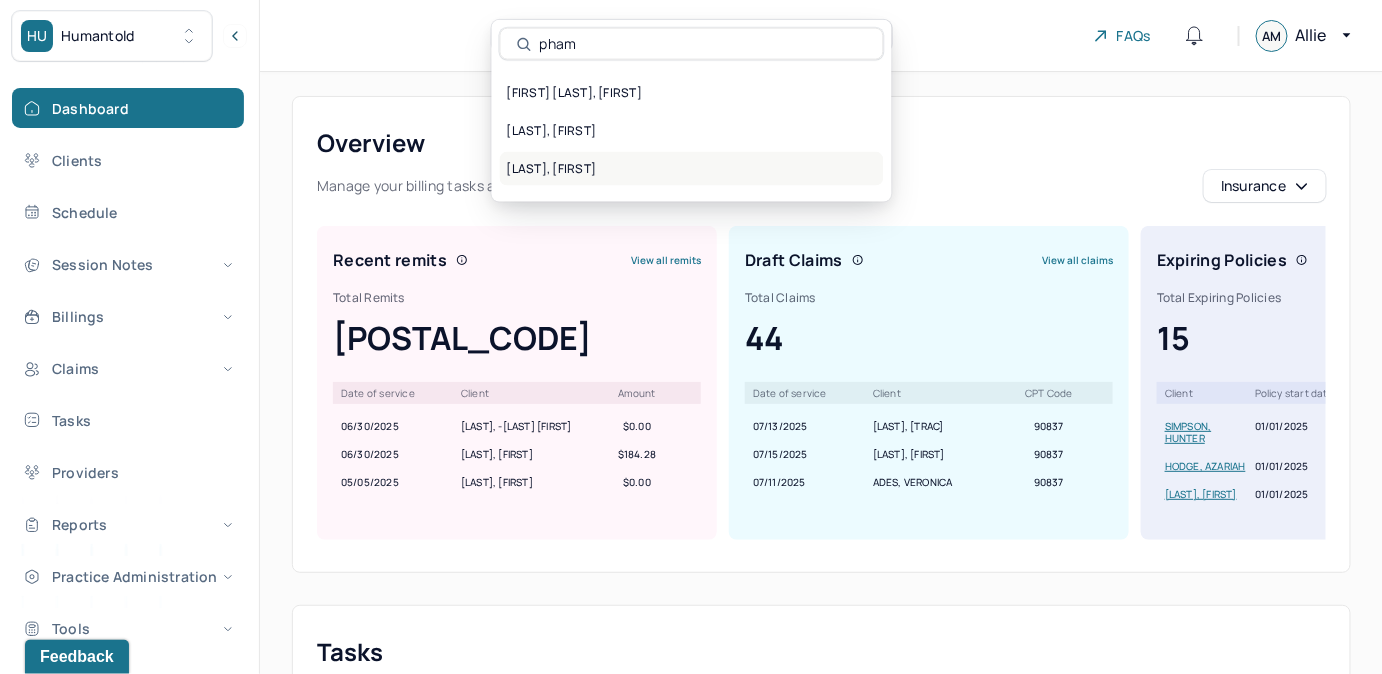 type on "pham" 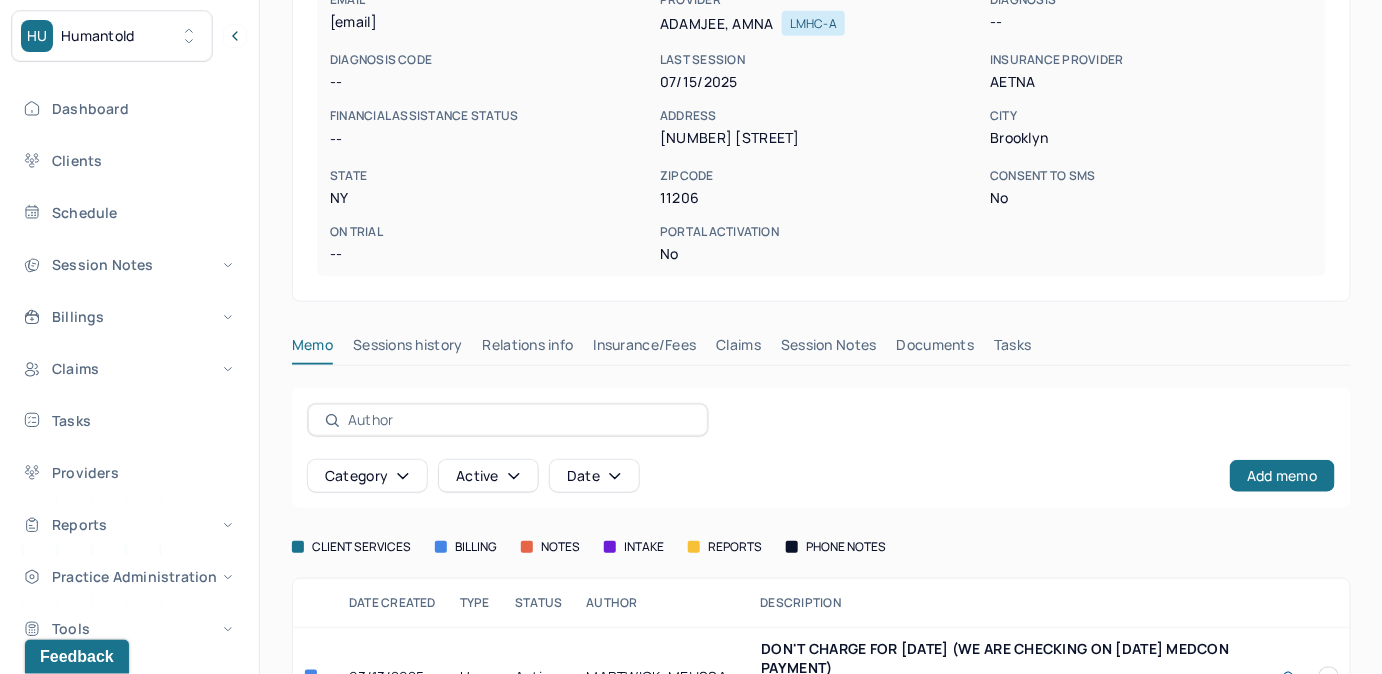 click on "Claims" at bounding box center (738, 349) 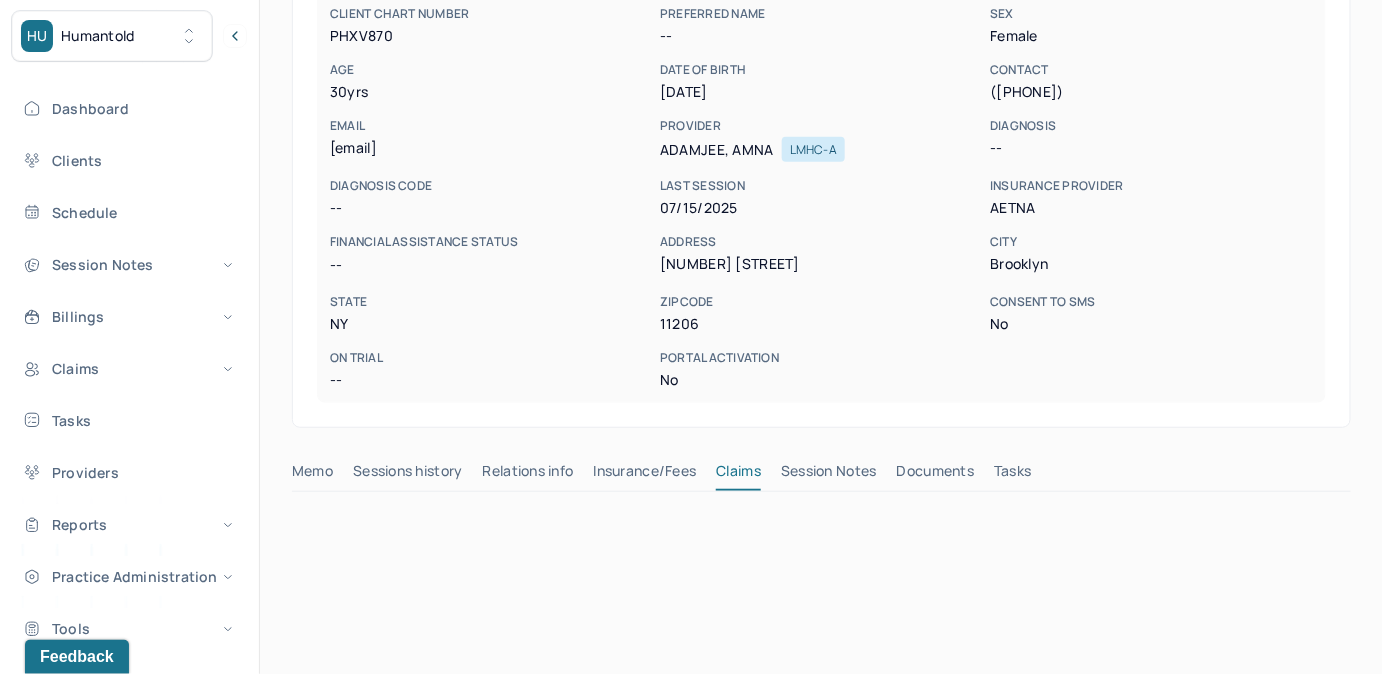 scroll, scrollTop: 363, scrollLeft: 0, axis: vertical 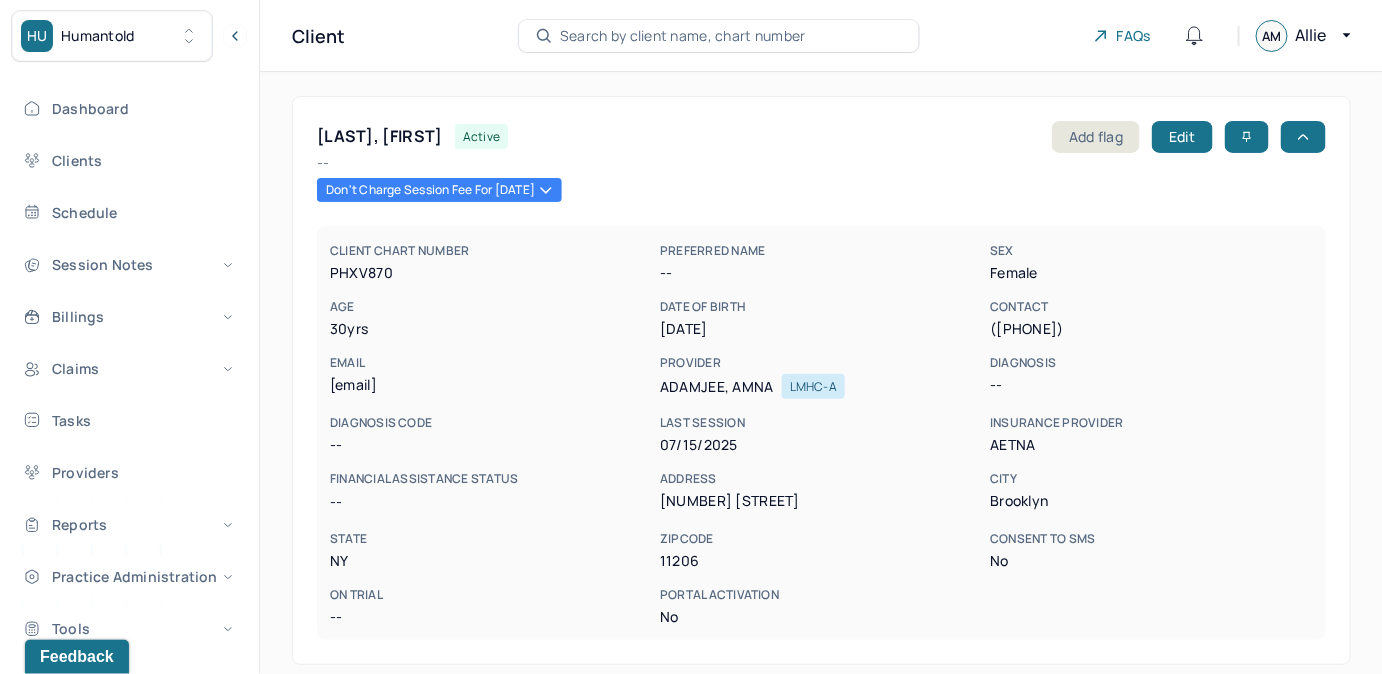 click on "Search by client name, chart number" at bounding box center [683, 36] 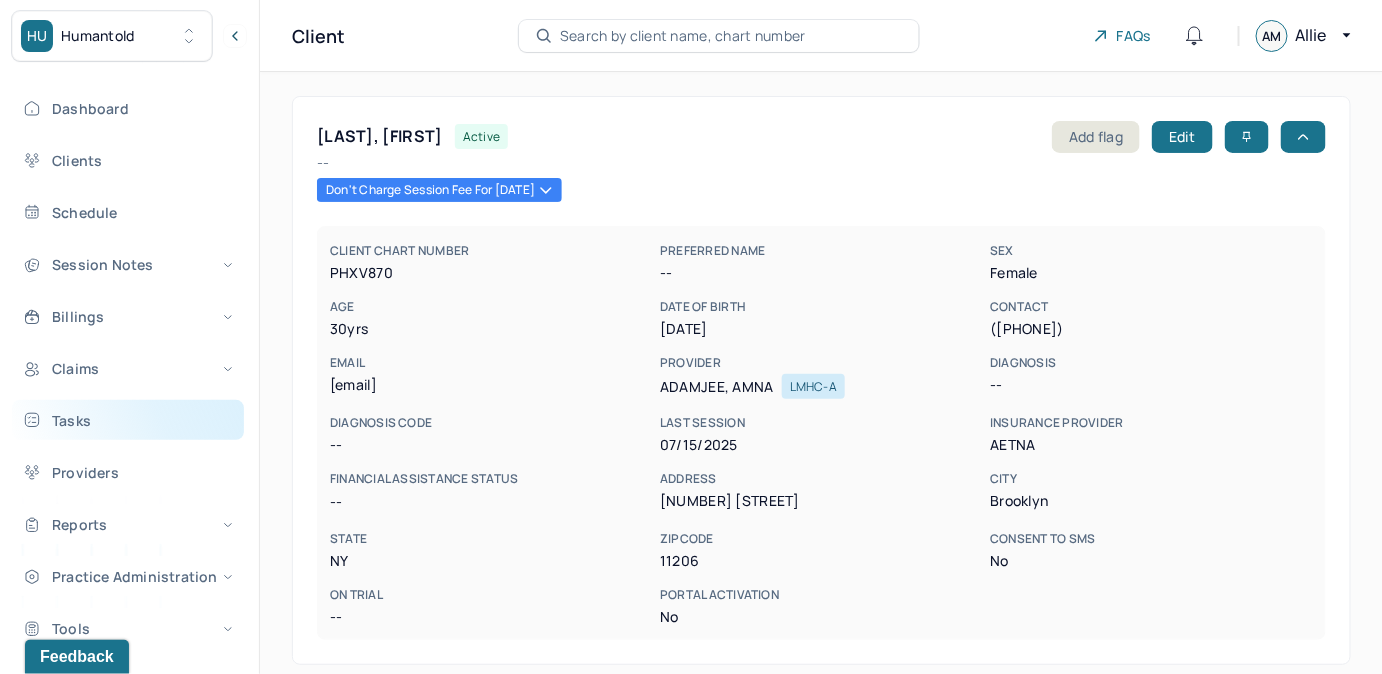 click on "Tasks" at bounding box center (128, 420) 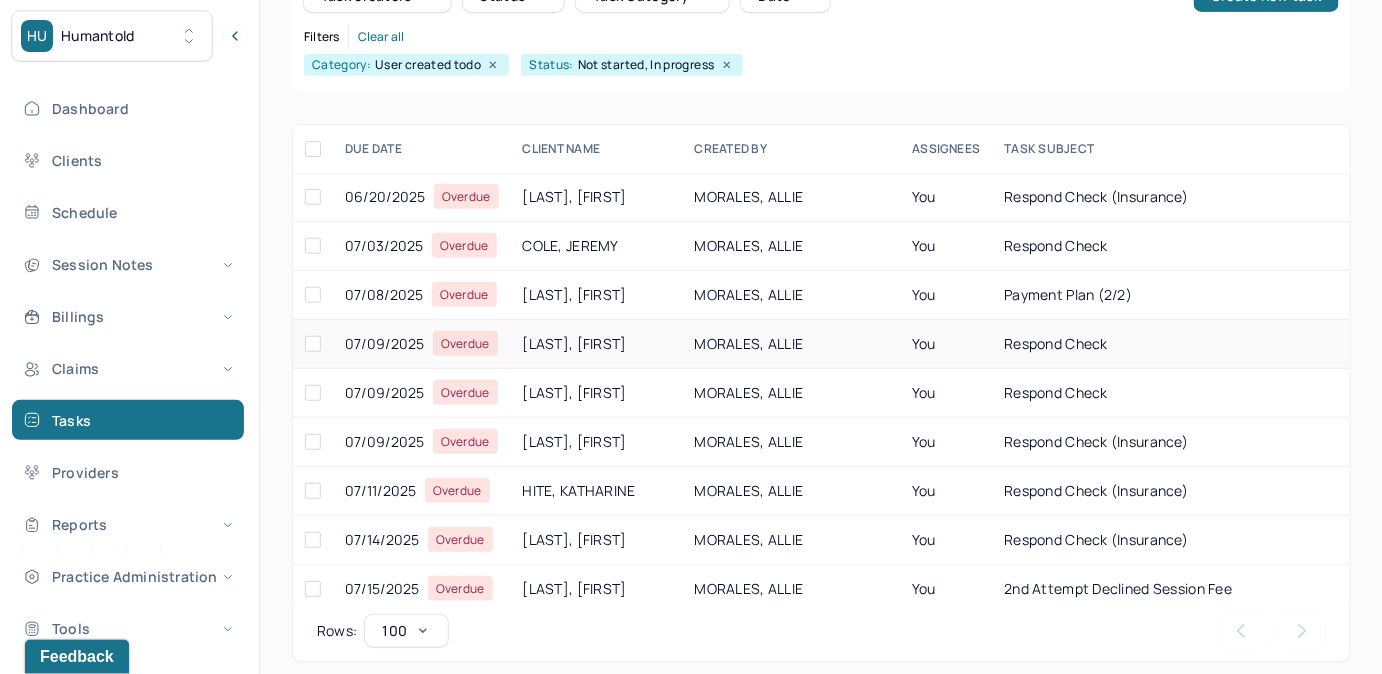 scroll, scrollTop: 256, scrollLeft: 0, axis: vertical 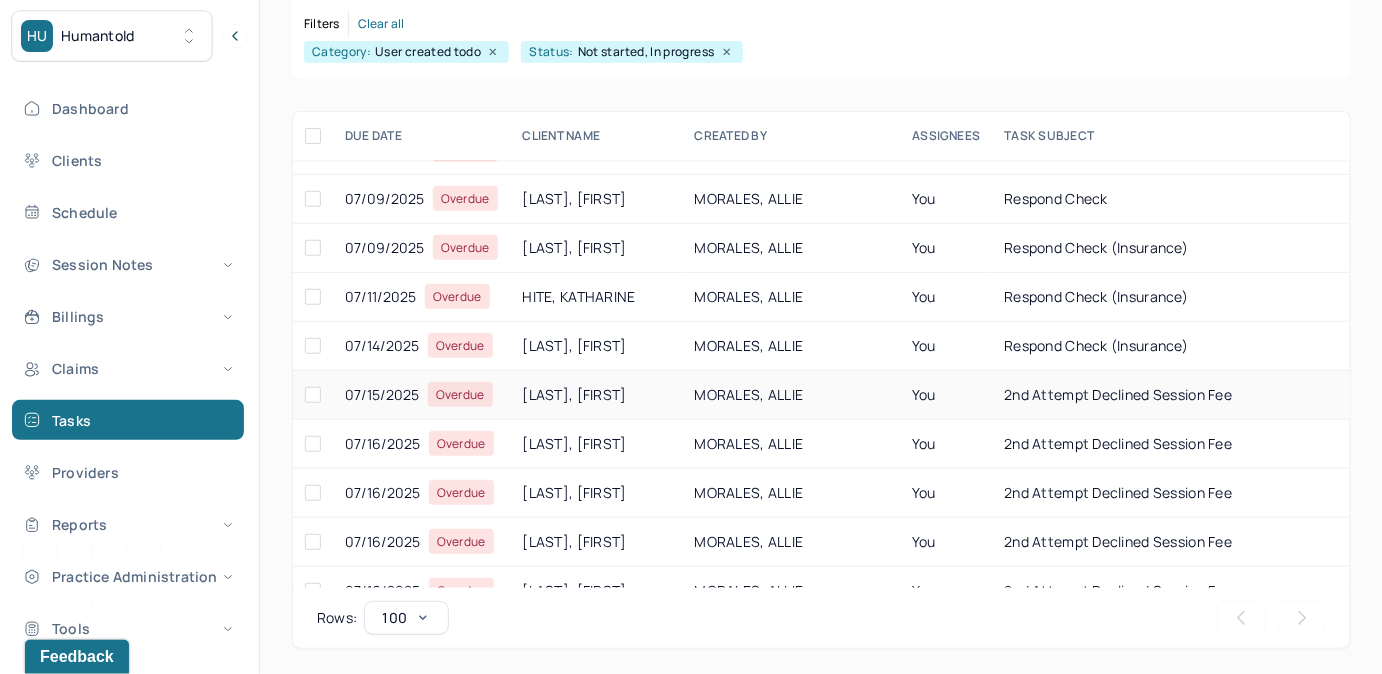 click on "You" at bounding box center (946, 395) 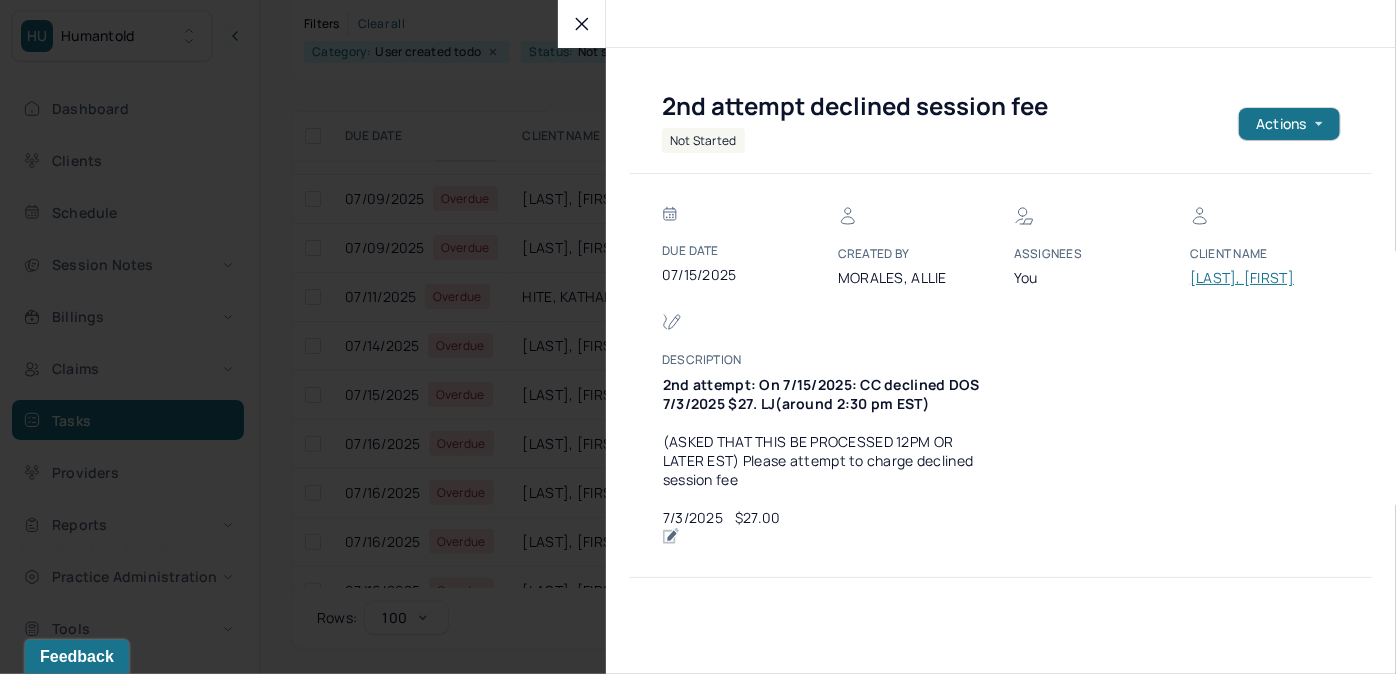 click on "[LAST], [FIRST]" at bounding box center [1250, 278] 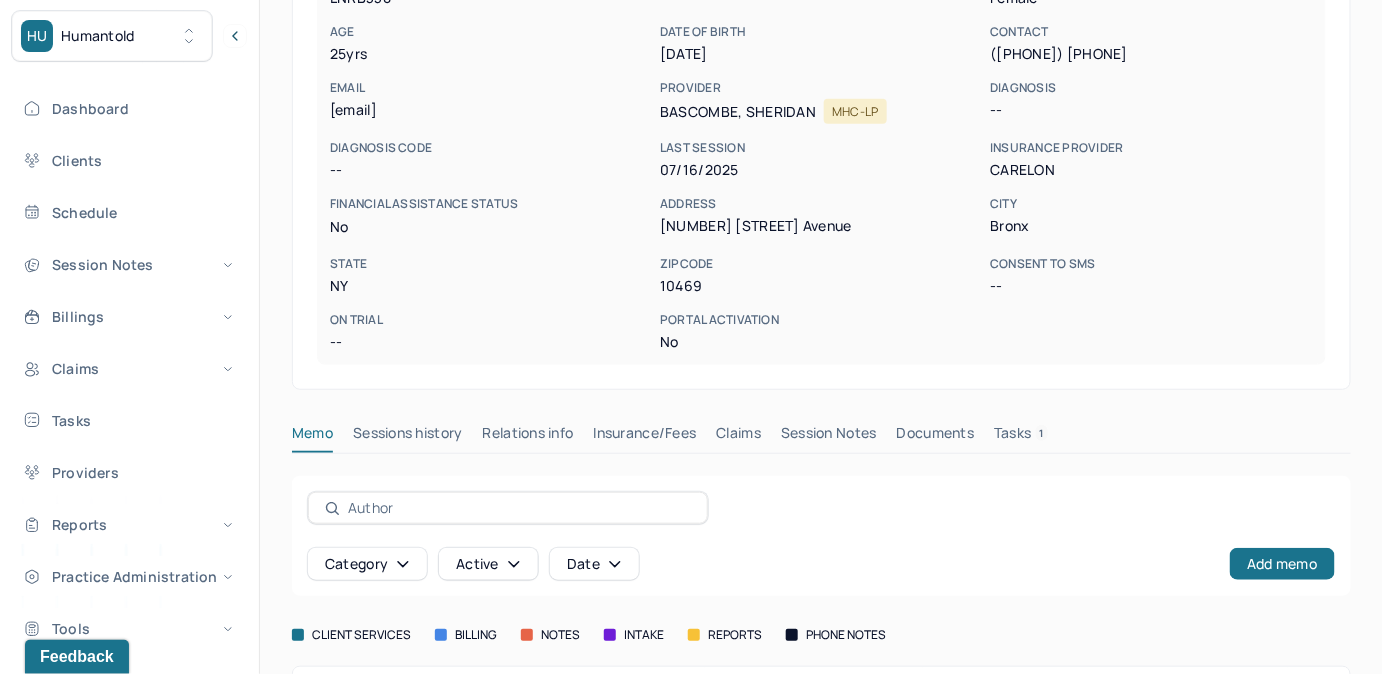 click on "Tasks 1" at bounding box center (1021, 437) 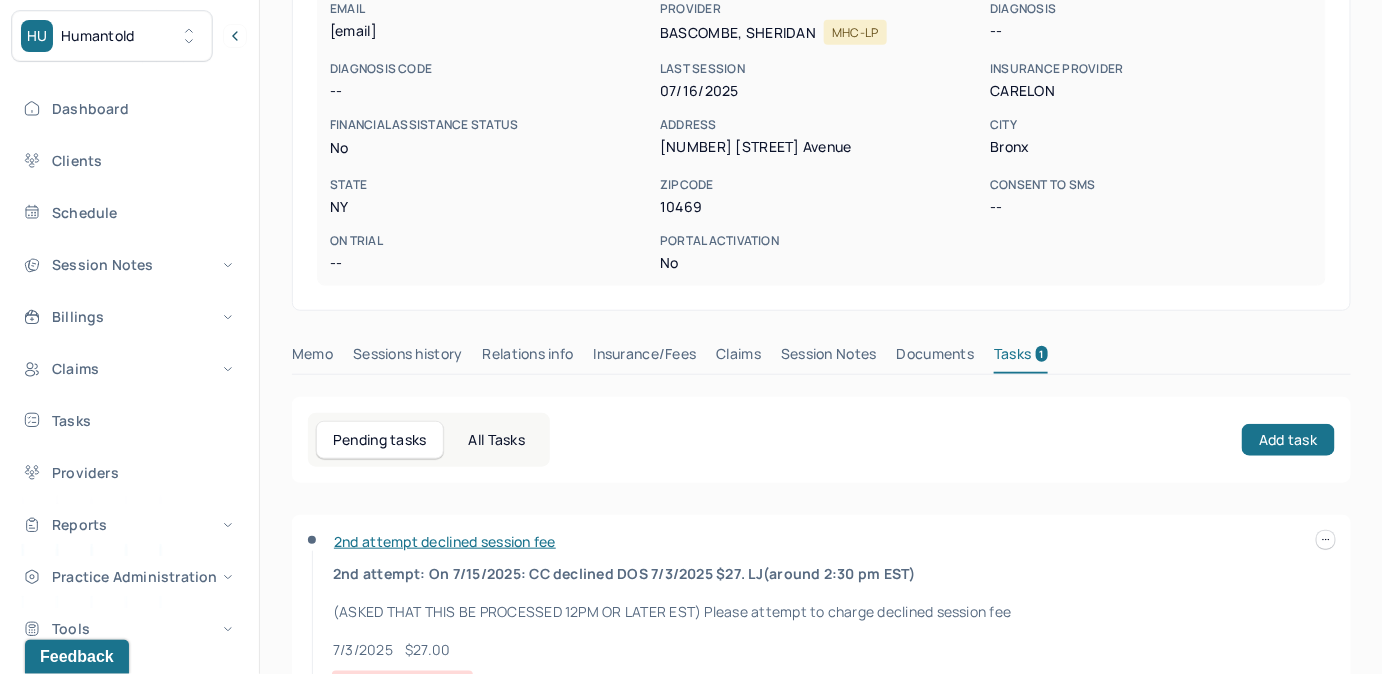 scroll, scrollTop: 426, scrollLeft: 0, axis: vertical 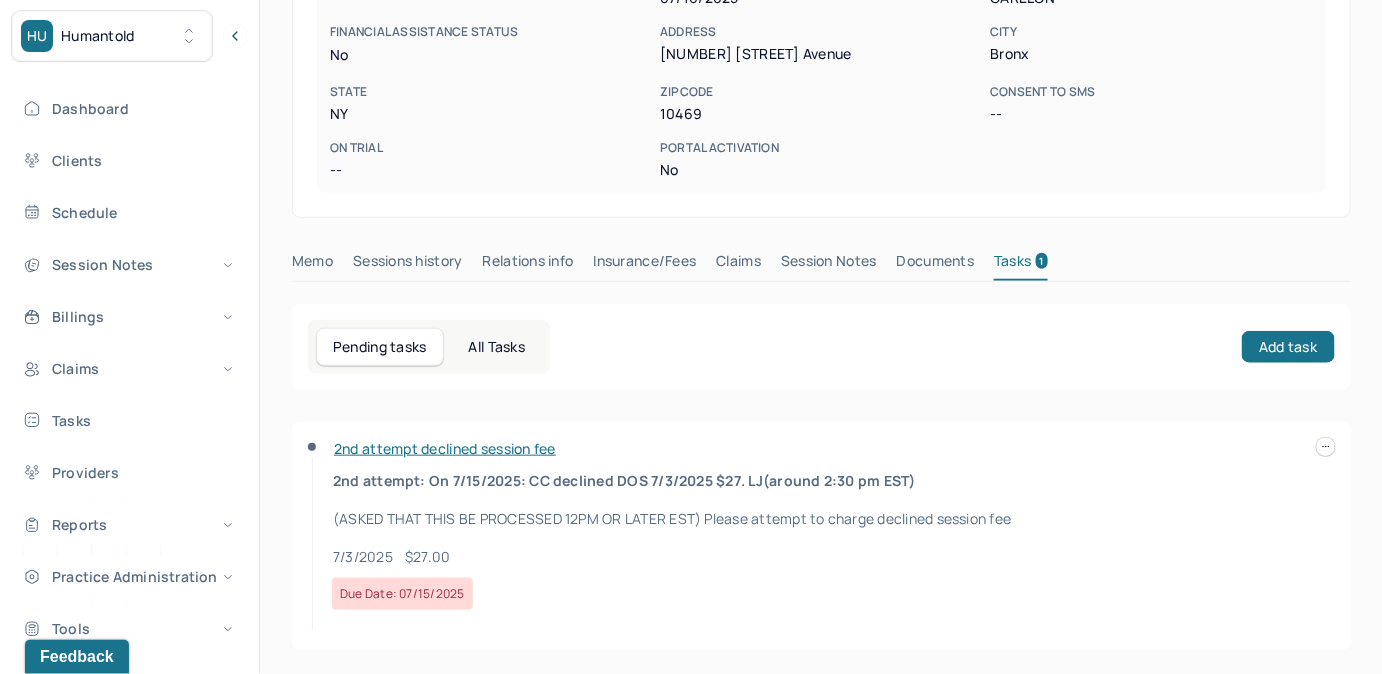 click at bounding box center [1326, 447] 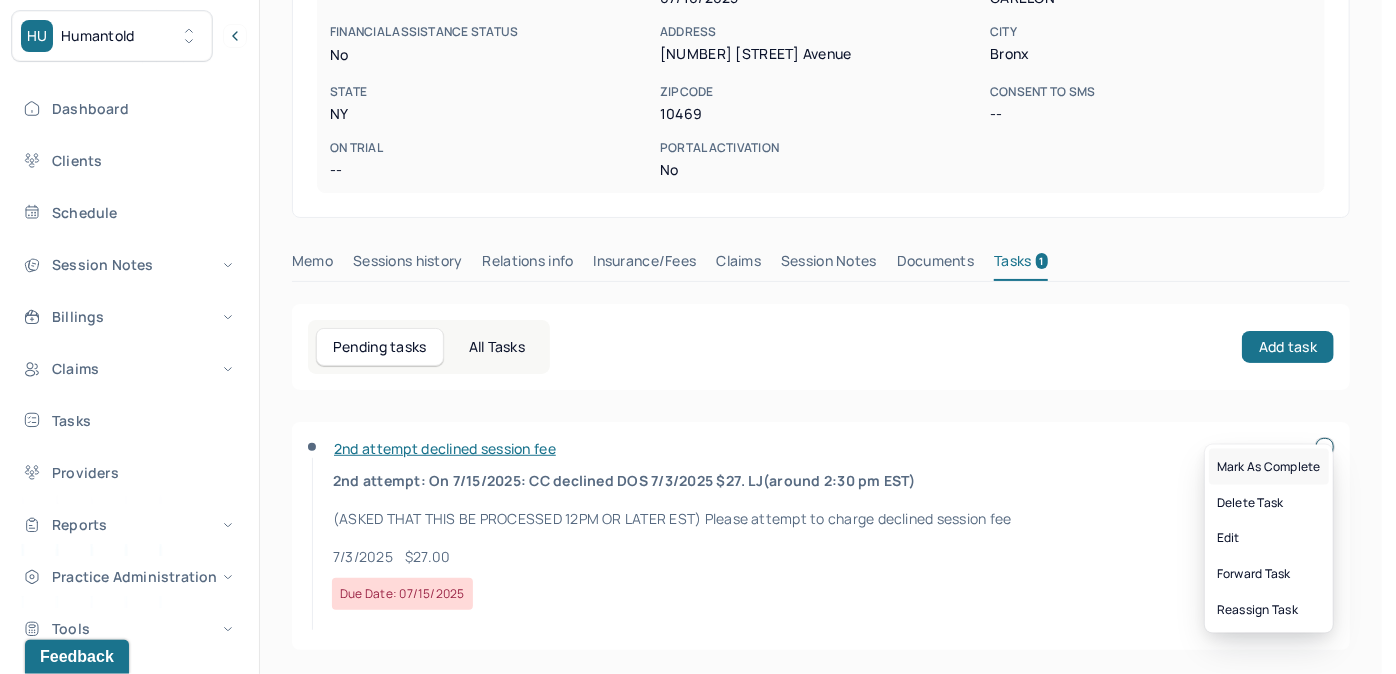 click on "Mark as complete" at bounding box center [1269, 467] 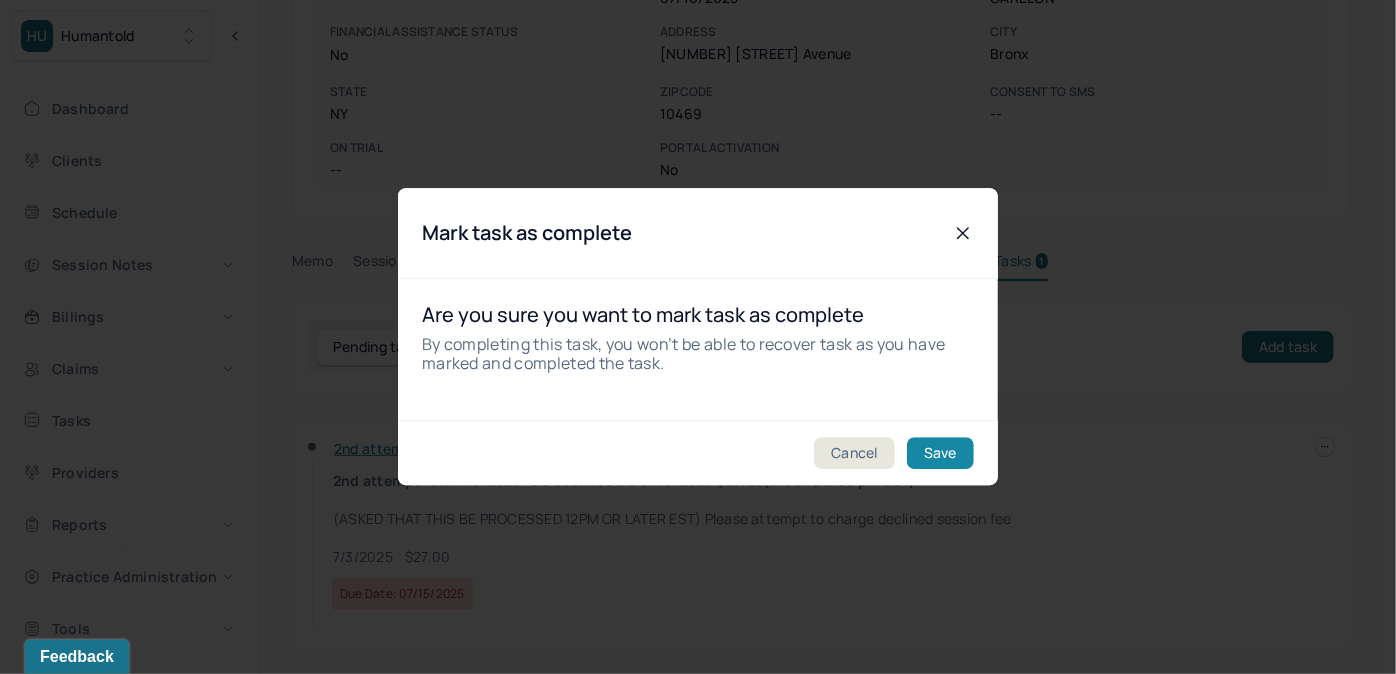 click on "Save" at bounding box center [940, 454] 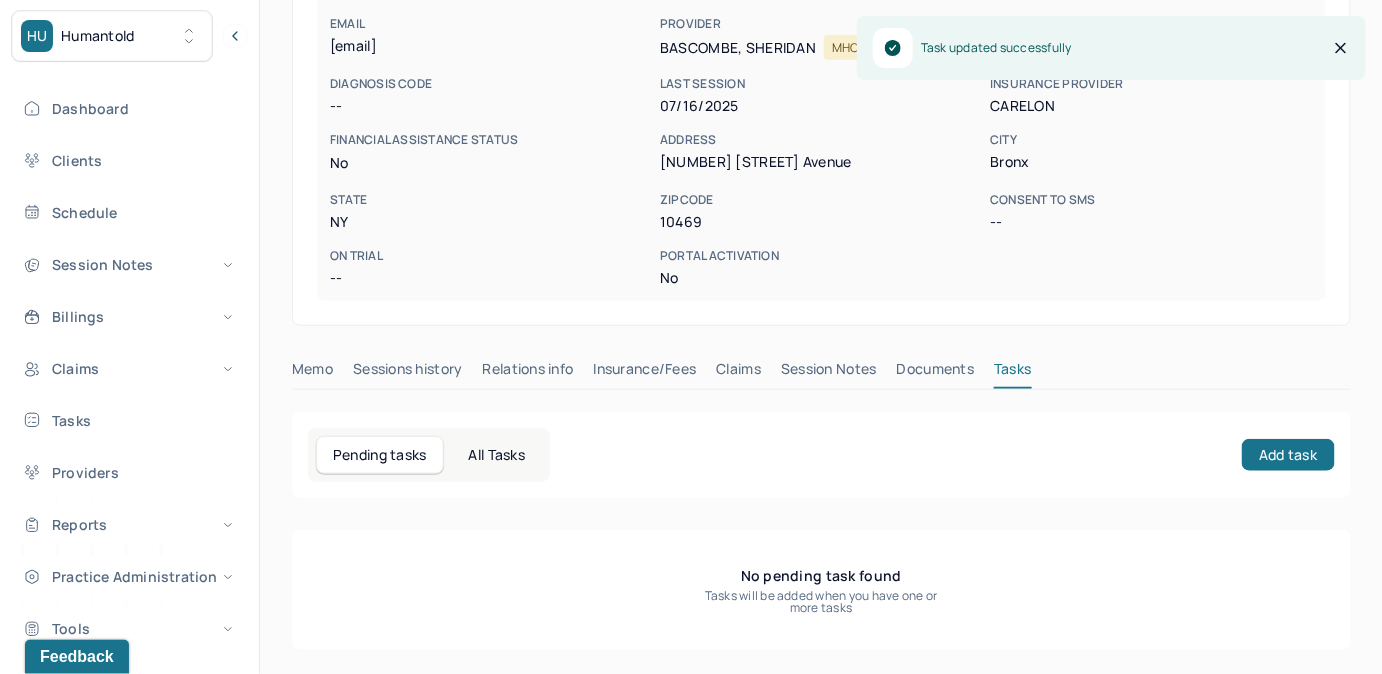 scroll, scrollTop: 314, scrollLeft: 0, axis: vertical 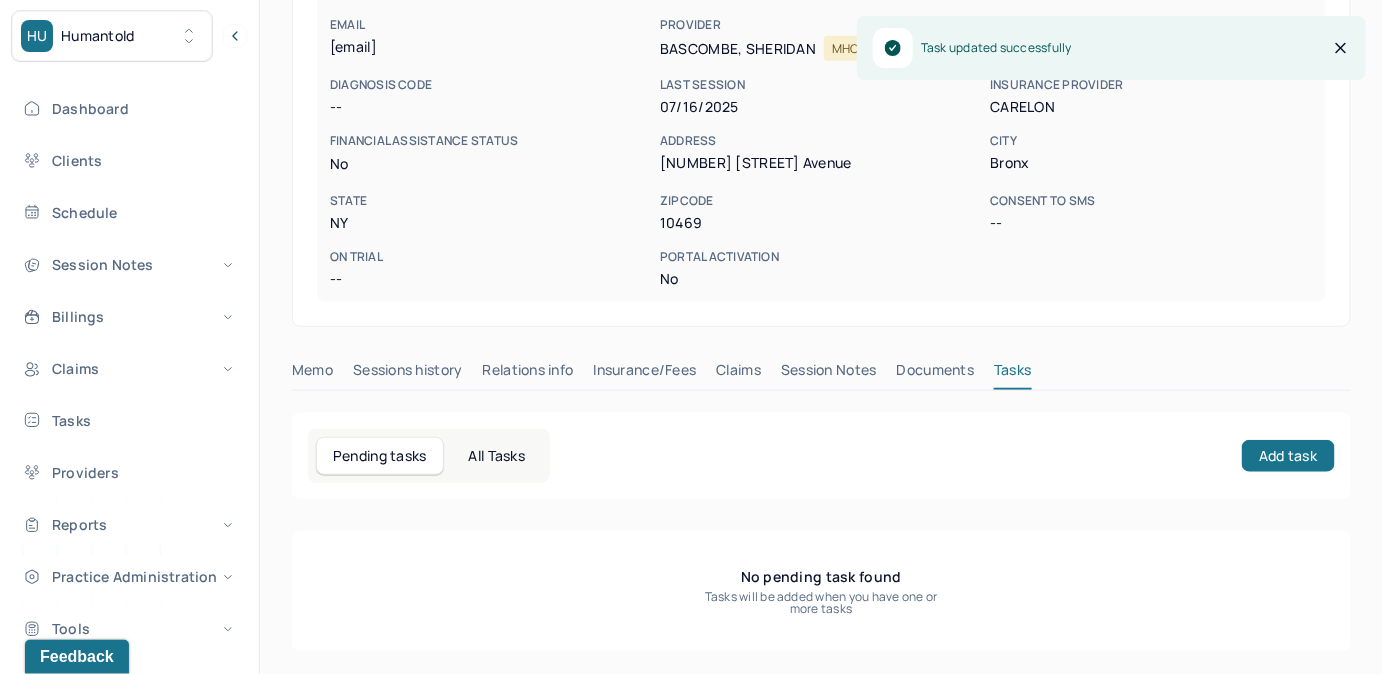 drag, startPoint x: 752, startPoint y: 373, endPoint x: 394, endPoint y: 267, distance: 373.3631 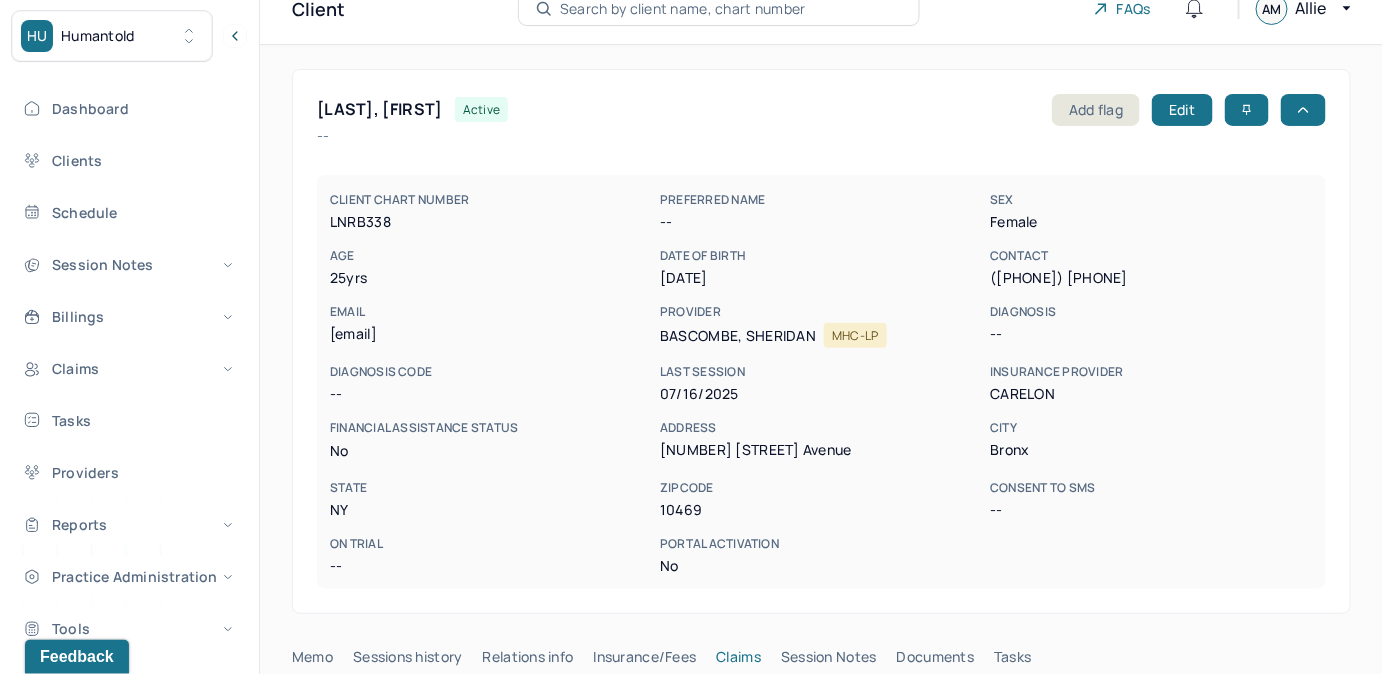 scroll, scrollTop: 0, scrollLeft: 0, axis: both 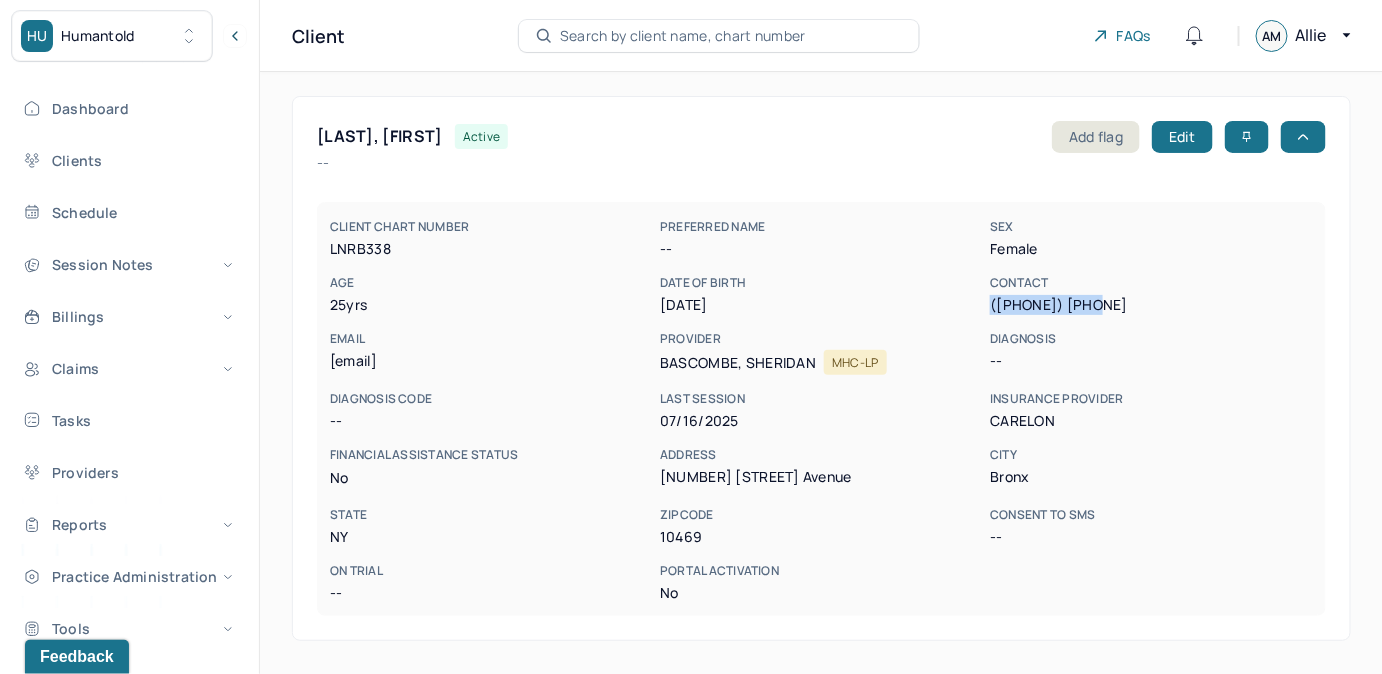 drag, startPoint x: 992, startPoint y: 310, endPoint x: 1113, endPoint y: 310, distance: 121 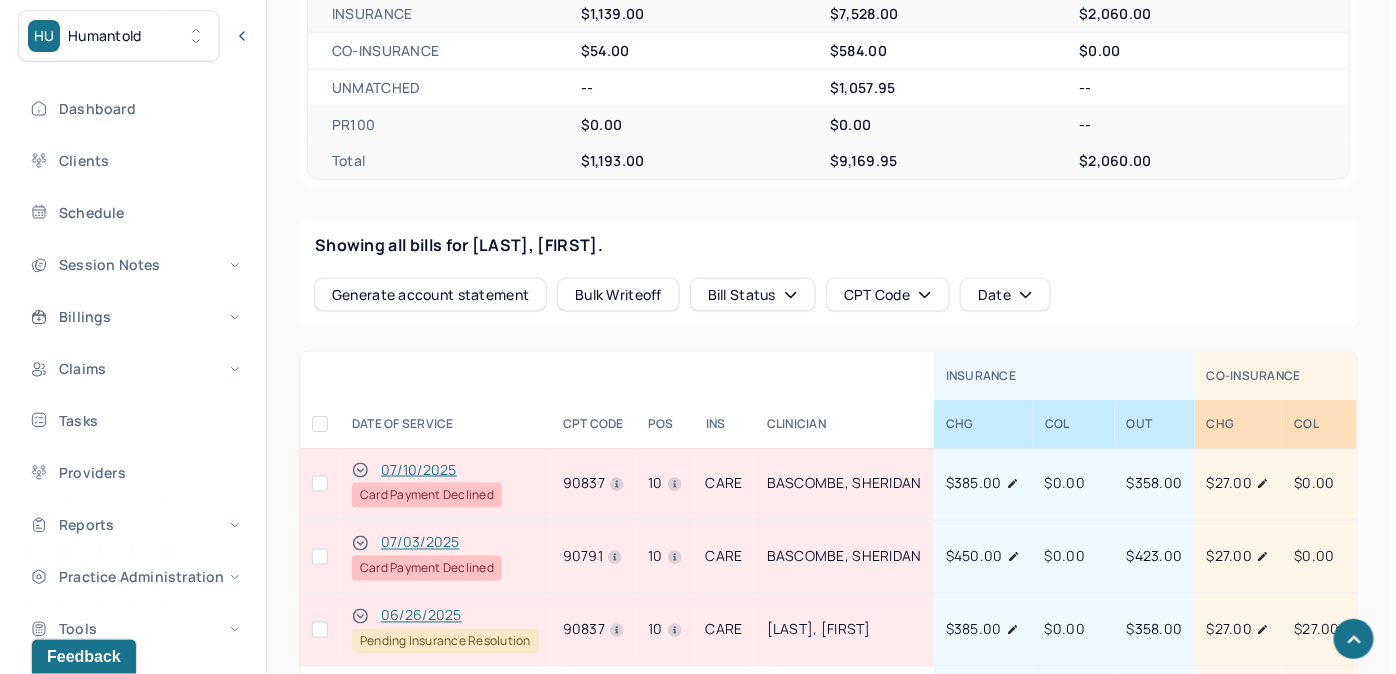 scroll, scrollTop: 1000, scrollLeft: 0, axis: vertical 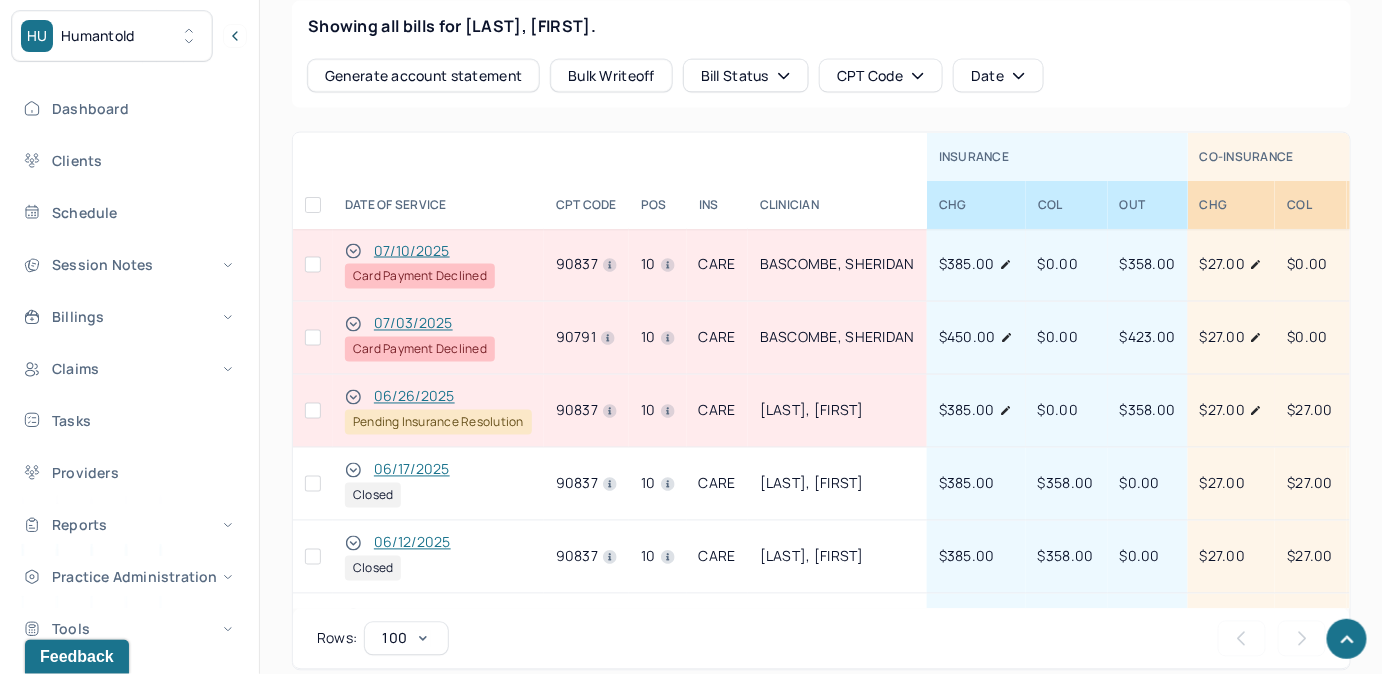 click 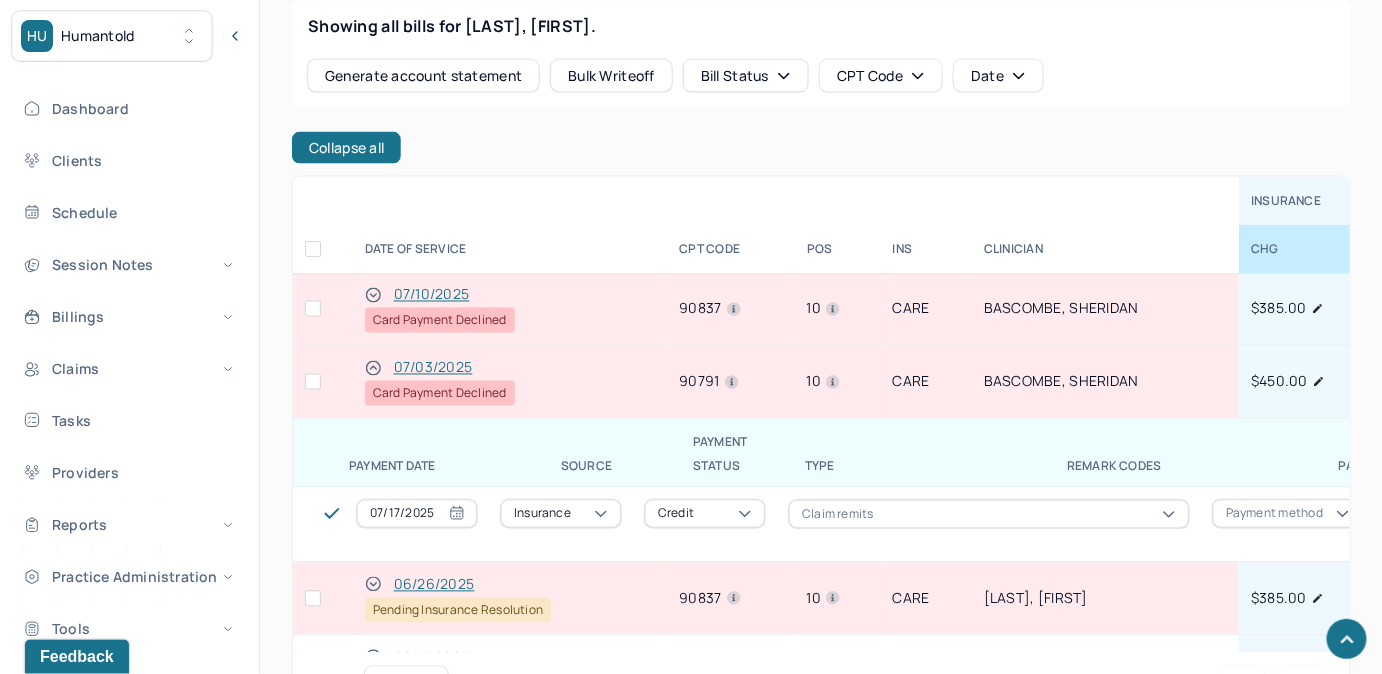 click at bounding box center [323, 382] 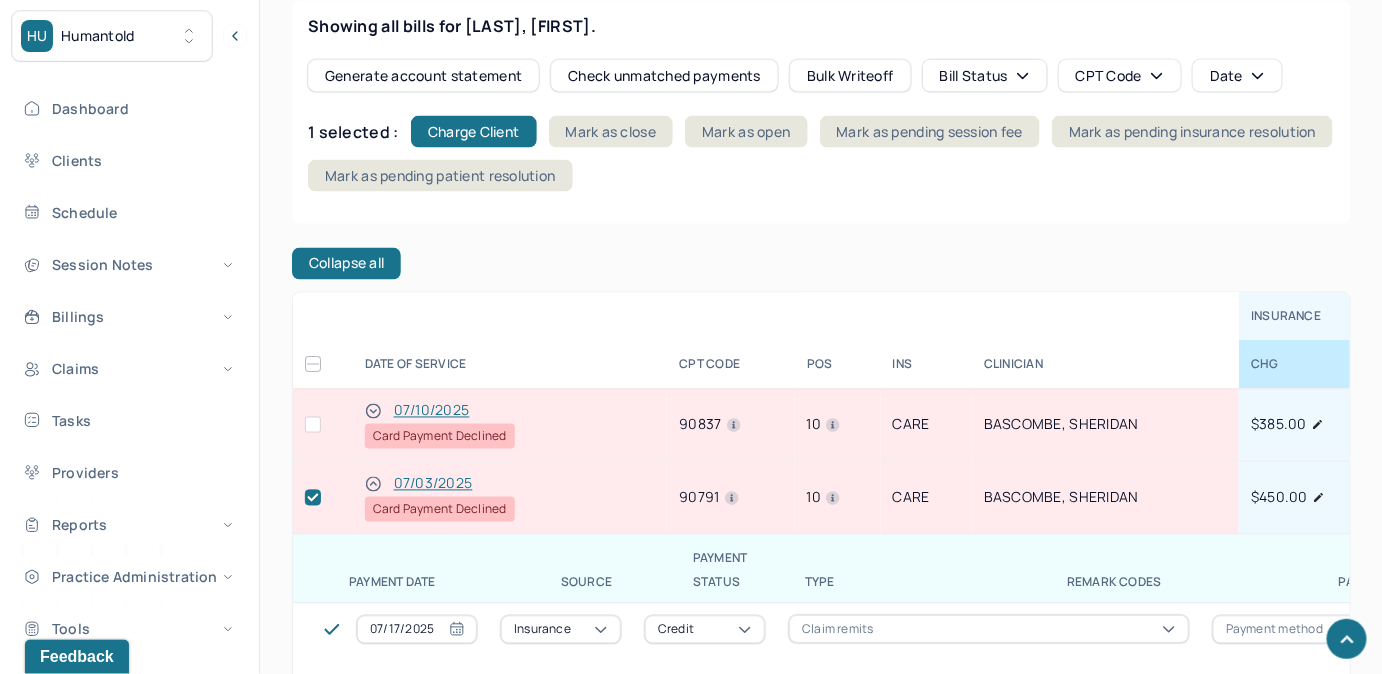 click on "OUTSTANDING COLLECTED WRITE-OFF INSURANCE $1,139.00 $7,528.00 $2,060.00 CO-INSURANCE $54.00 $584.00 $0.00 UNMATCHED -- $1,057.95 -- PR100 $0.00 $0.00 -- Total $1,193.00 $9,169.95 $2,060.00 Showing all bills for [LAST], [FIRST].    Generate account statement     Check unmatched payments     Bulk Writeoff     Bill Status     CPT Code     Date   1 selected   :   Charge Client     Mark as close     Mark as open     Mark as pending session fee     Mark as pending insurance resolution     Mark as pending patient resolution     Collapse all   INSURANCE CO-INSURANCE PR100 DATE OF SERVICE CPT CODE pos Ins CLINICIAN CHG COL OUT CHG COL OUT CHg COL OUT AA     [DATE] Card Payment Declined 90837 10 CARE [LAST], [FIRST] $385.00     $0.00 $358.00 $27.00     $0.00 $27.00 $0.00 $0.00 $0.00 Yes     [DATE] Card Payment Declined 90791 10 CARE [LAST], [FIRST] $450.00     $0.00 $423.00 $27.00     $0.00 $27.00 $0.00 $0.00 $0.00 Yes PAYMENT DATE SOURCE PAYMENT STATUS TYPE REMARK CODES PAYMENT AMOUNT EFT POSTED BY" at bounding box center (821, 478) 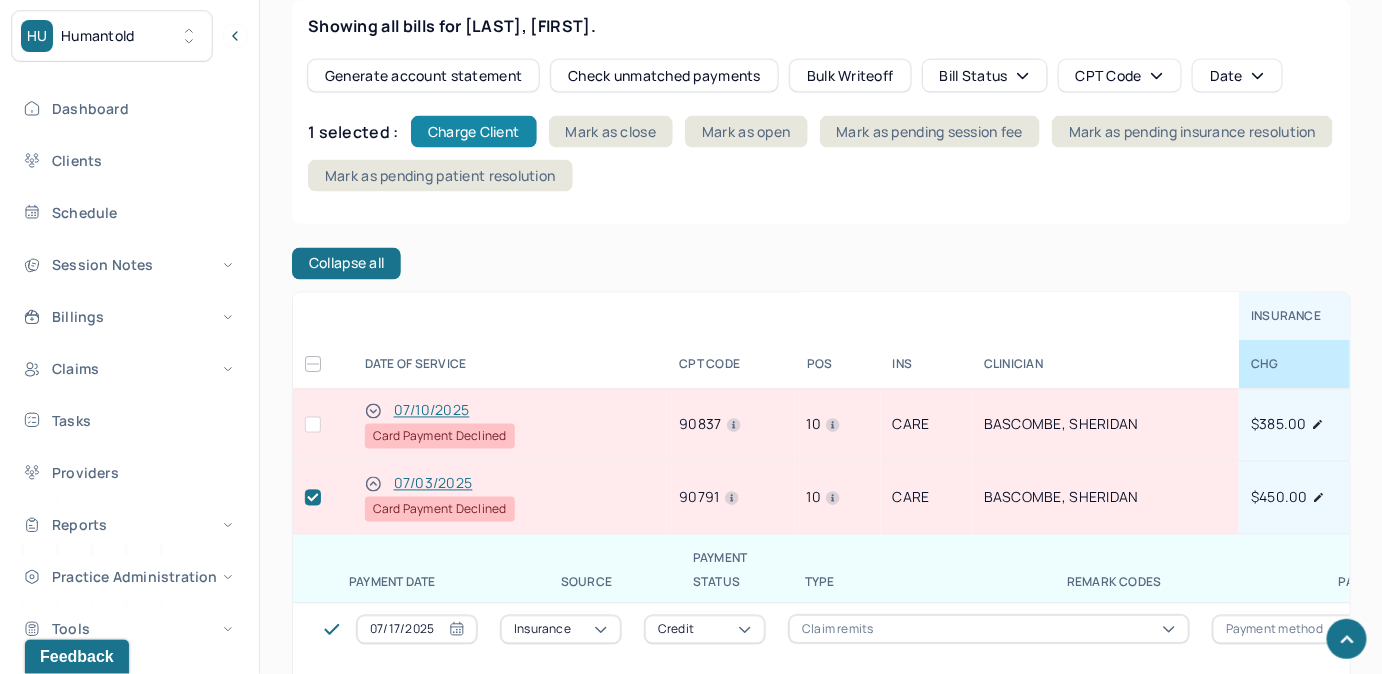 click on "Charge Client" at bounding box center [474, 132] 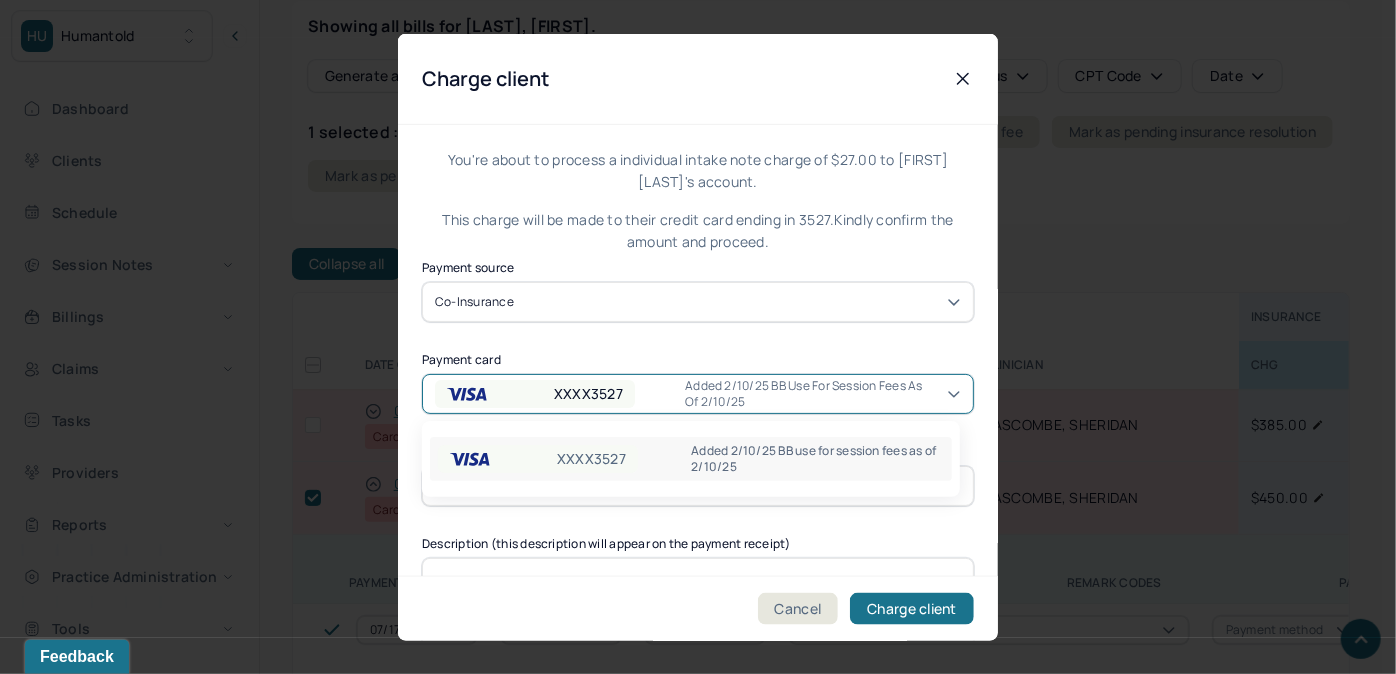 click on "XXXX3527" at bounding box center [588, 393] 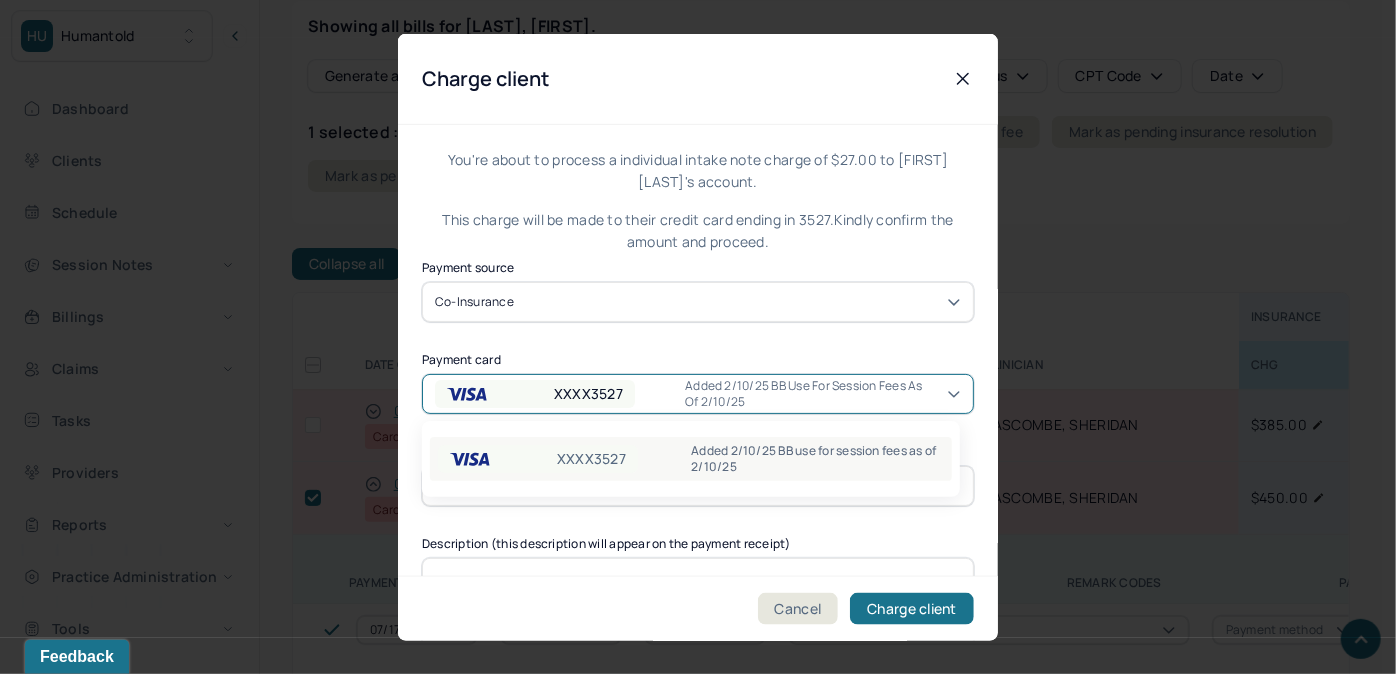 click on "XXXX3527 Added 2/10/25 BB use for session fees as of 2/10/25" at bounding box center (691, 459) 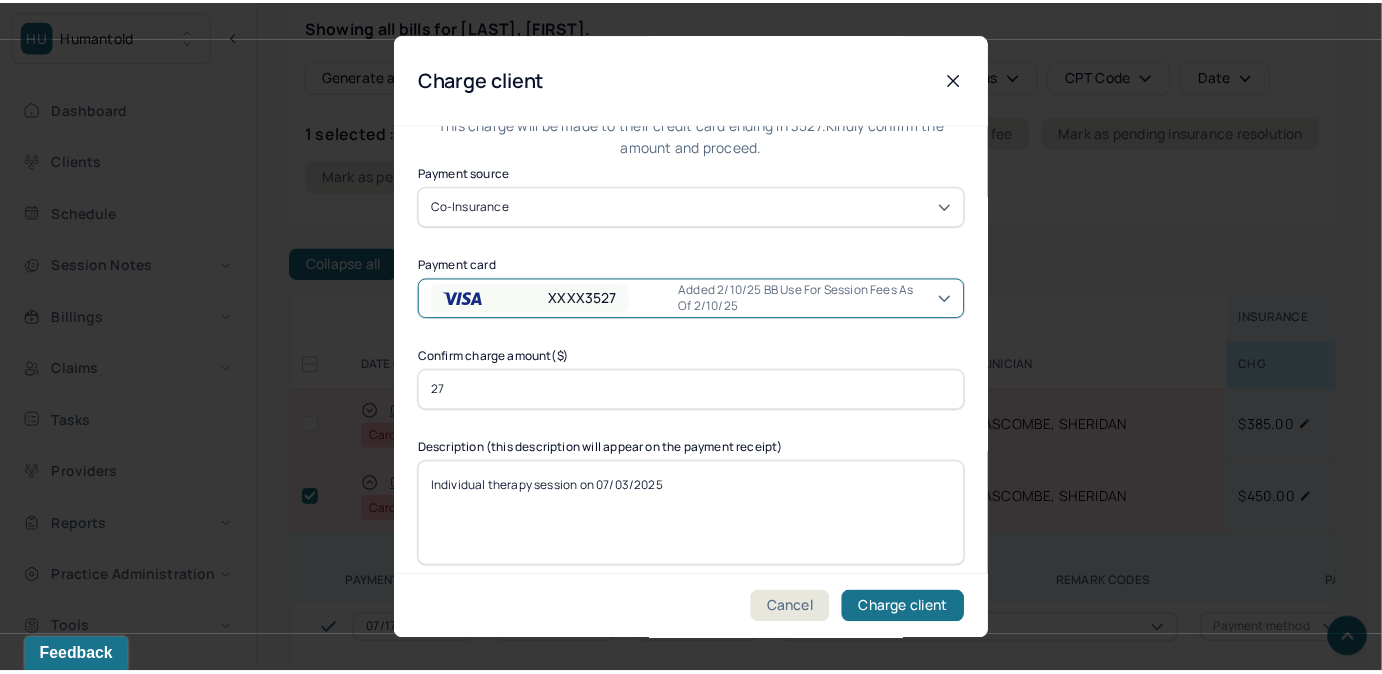 scroll, scrollTop: 109, scrollLeft: 0, axis: vertical 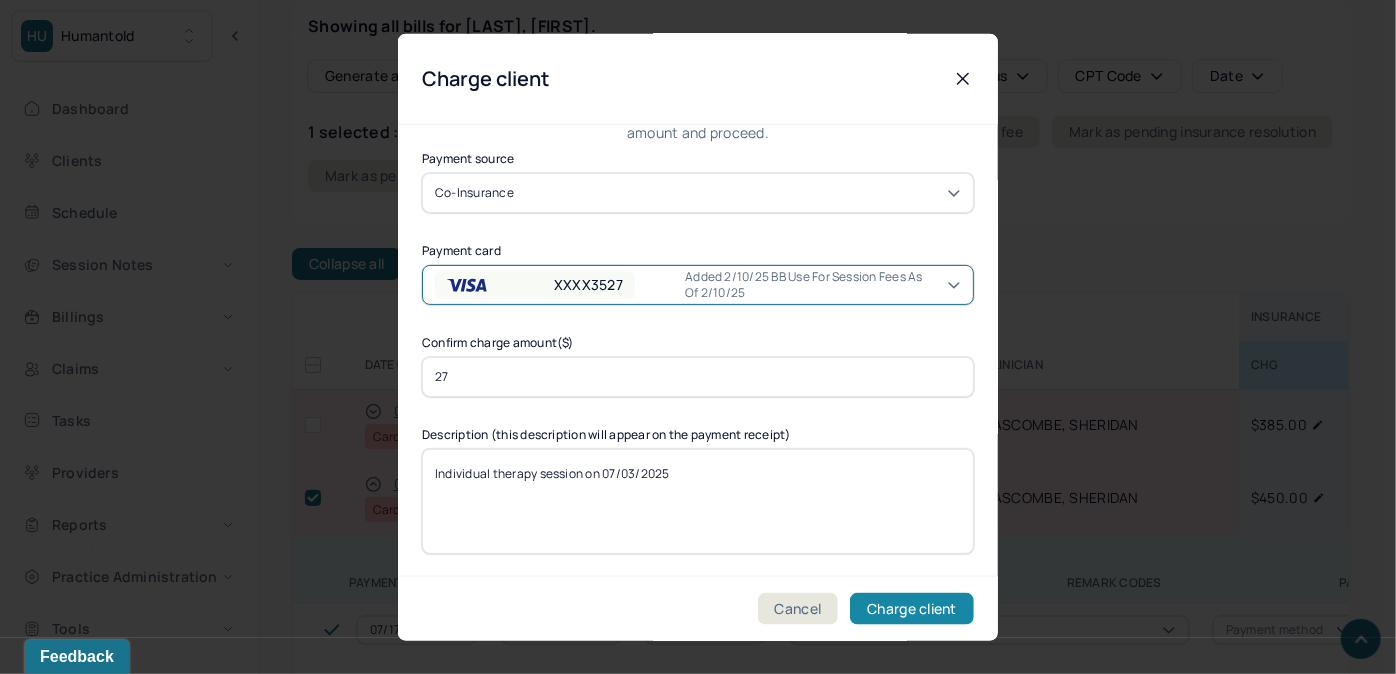 click on "Charge client" at bounding box center (912, 608) 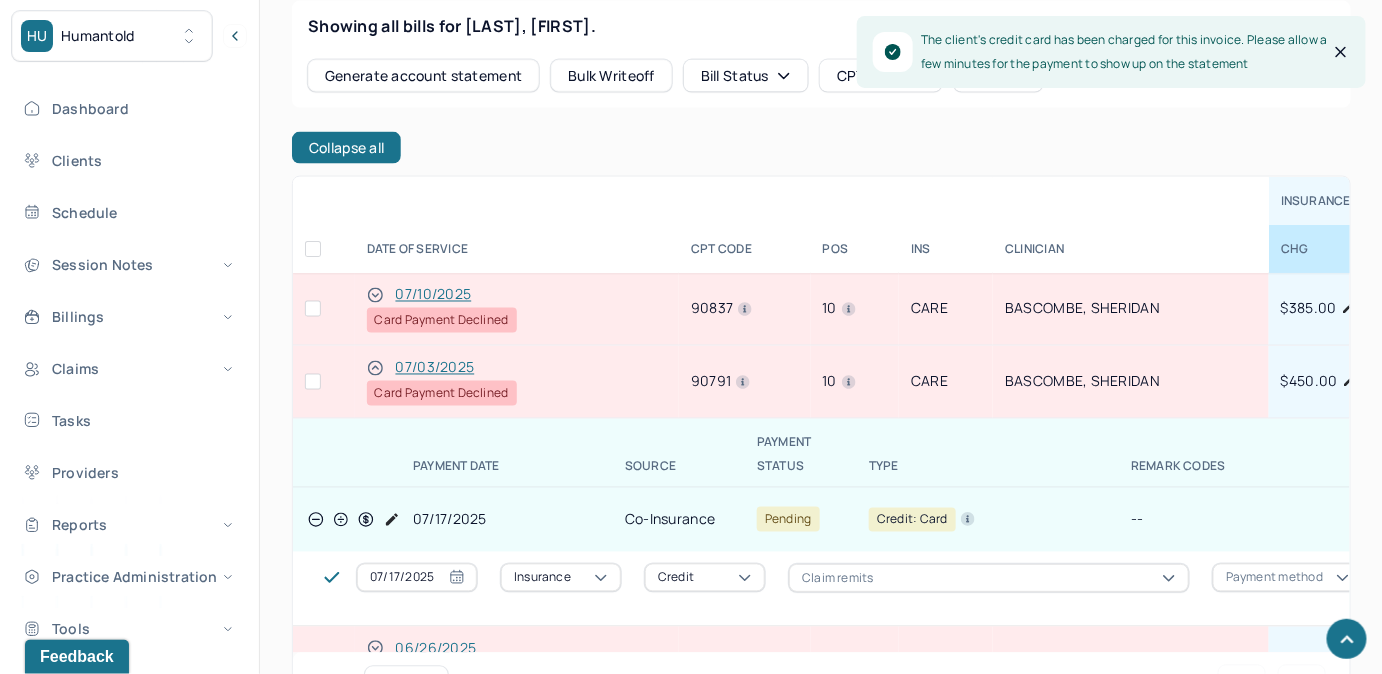 click at bounding box center (313, 309) 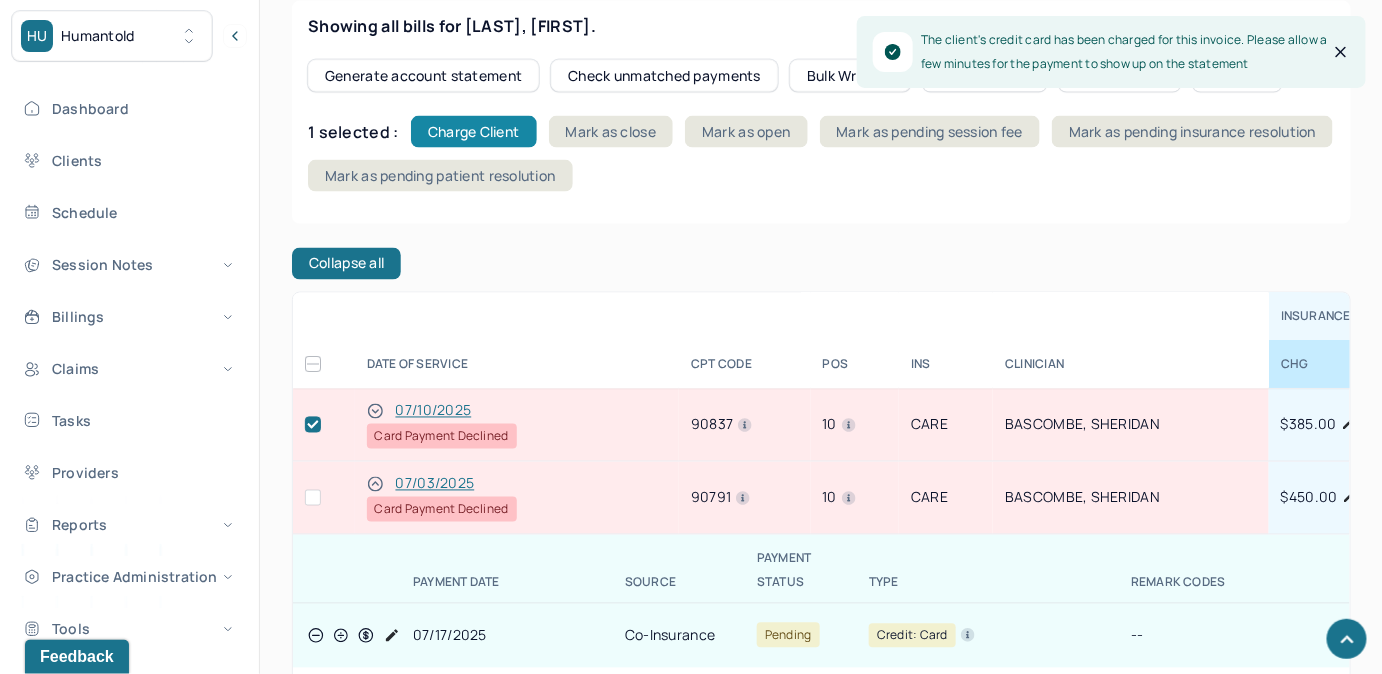 click on "Charge Client" at bounding box center (474, 132) 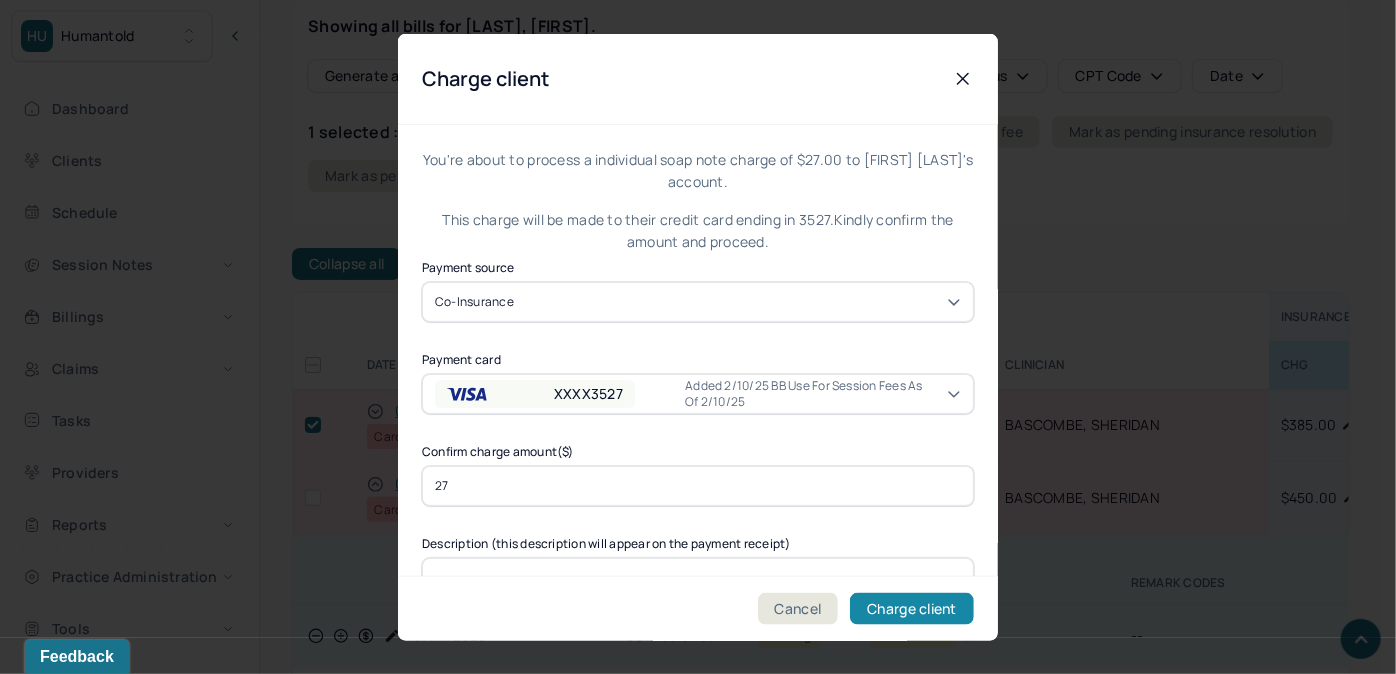 click on "Charge client" at bounding box center [912, 608] 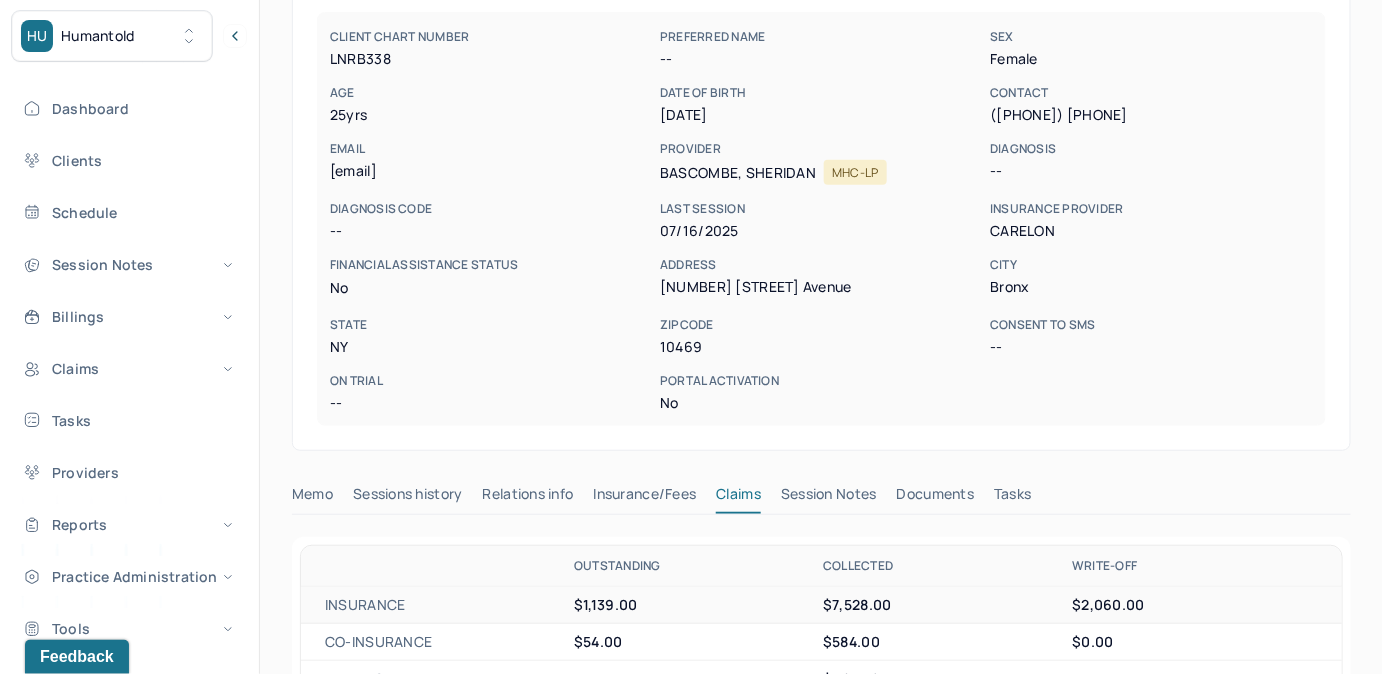 scroll, scrollTop: 181, scrollLeft: 0, axis: vertical 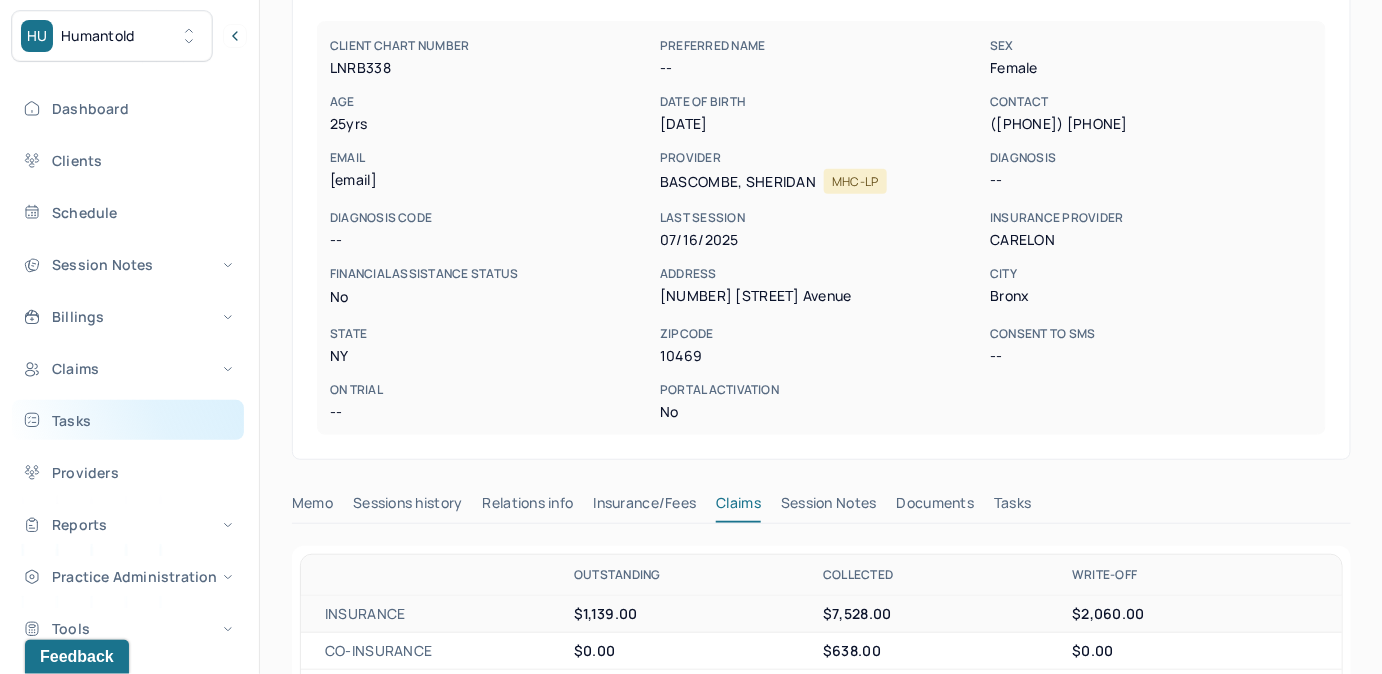 click on "Tasks" at bounding box center (128, 420) 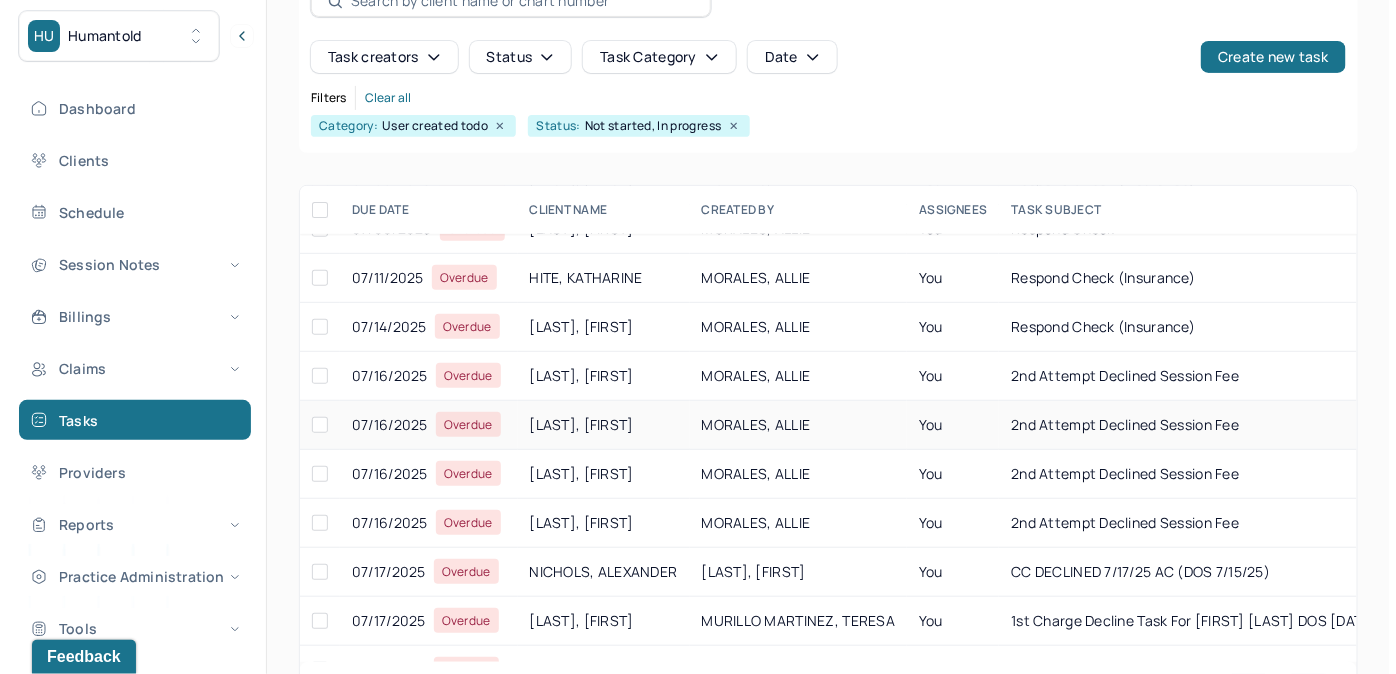 scroll, scrollTop: 272, scrollLeft: 0, axis: vertical 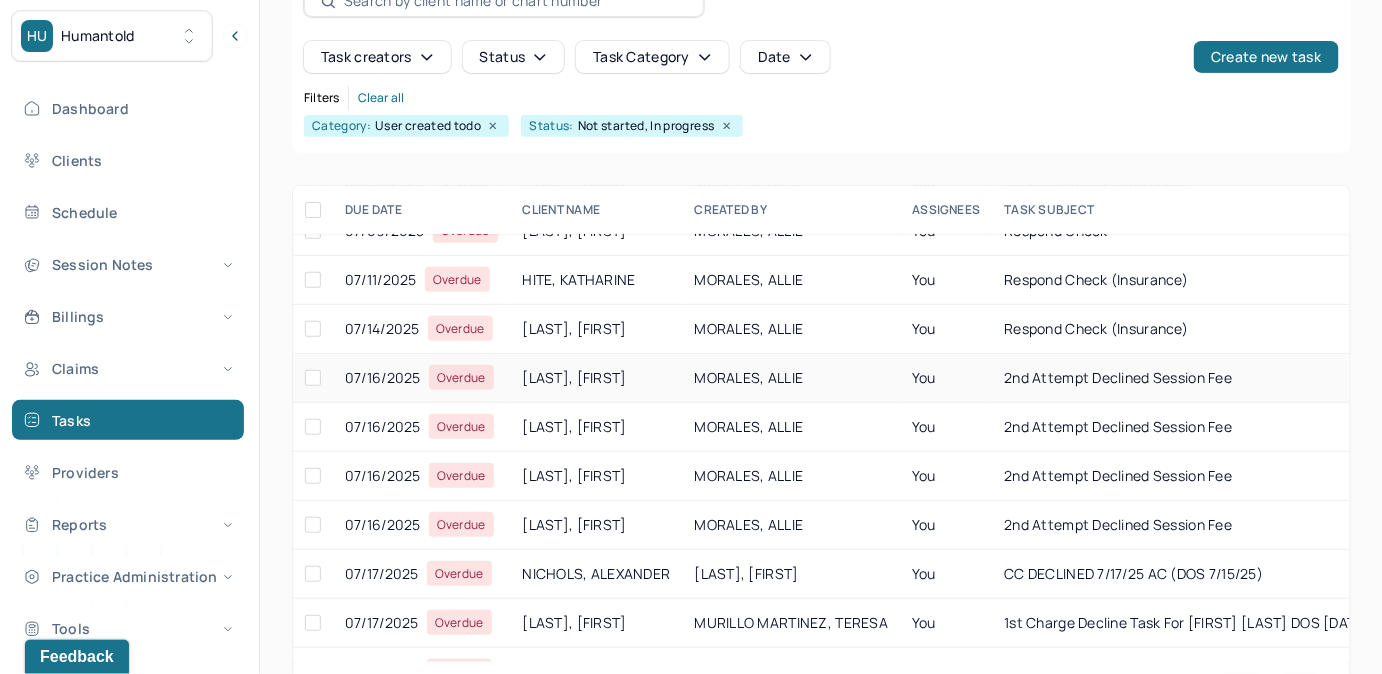 click on "2nd attempt declined session fee" at bounding box center (1187, 378) 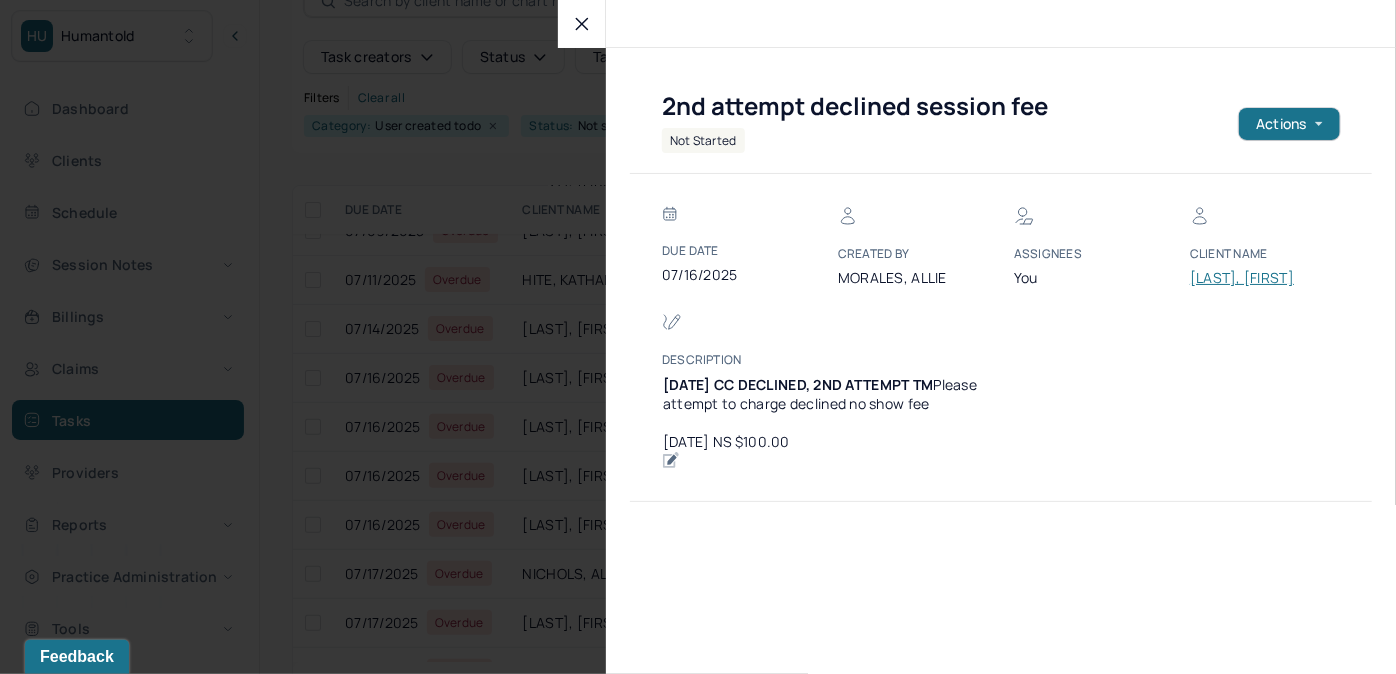 click on "[LAST], [FIRST]" at bounding box center (1250, 278) 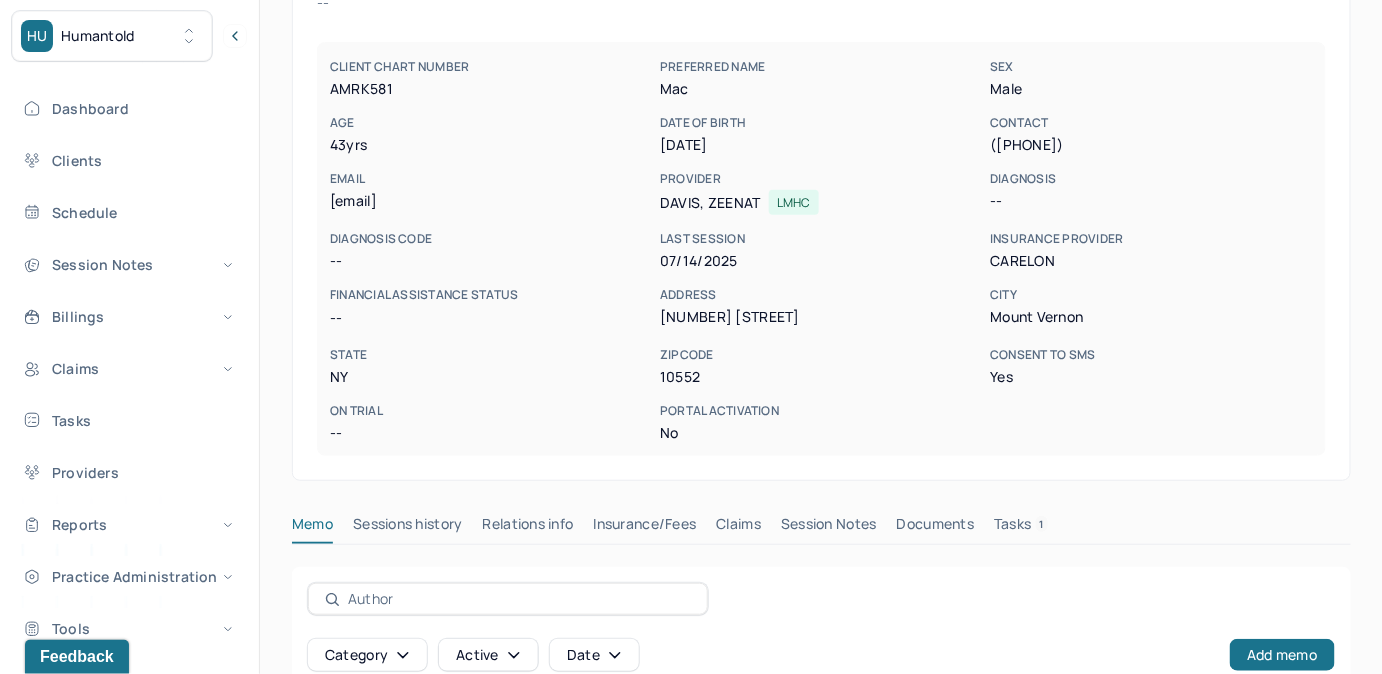drag, startPoint x: 1032, startPoint y: 517, endPoint x: 1064, endPoint y: 491, distance: 41.231056 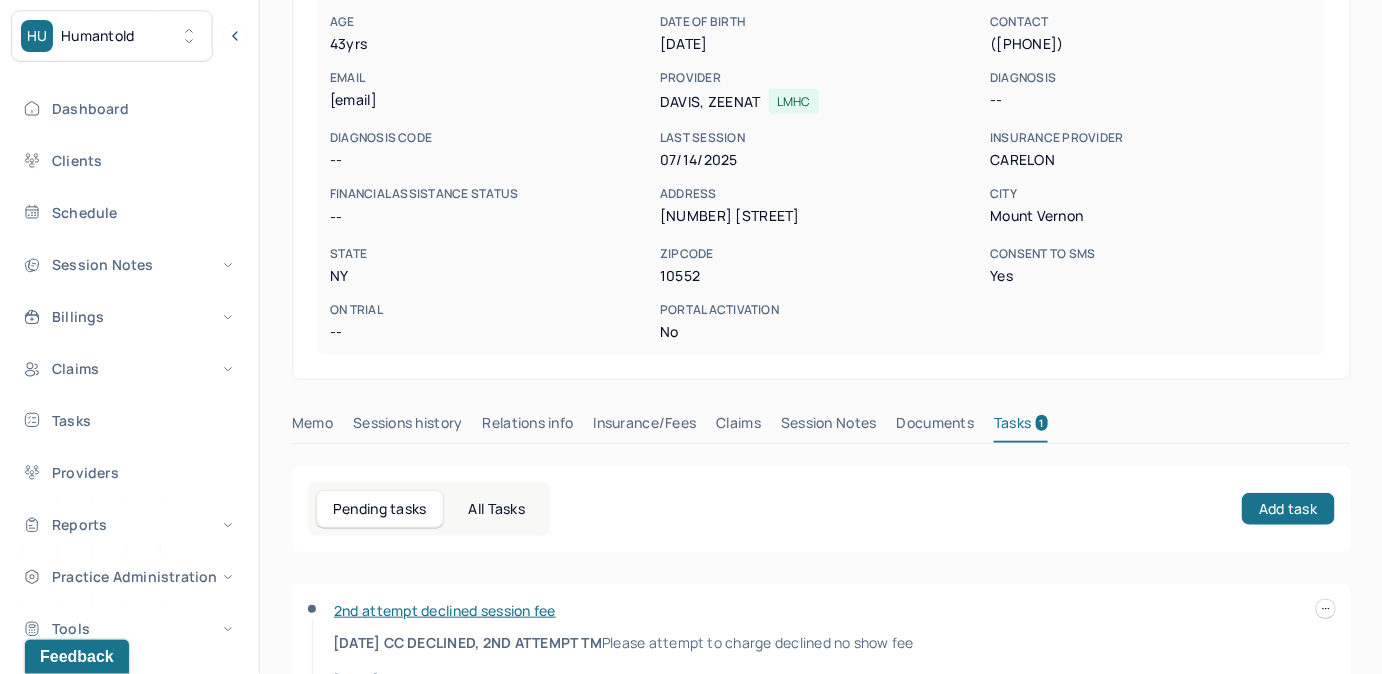 scroll, scrollTop: 407, scrollLeft: 0, axis: vertical 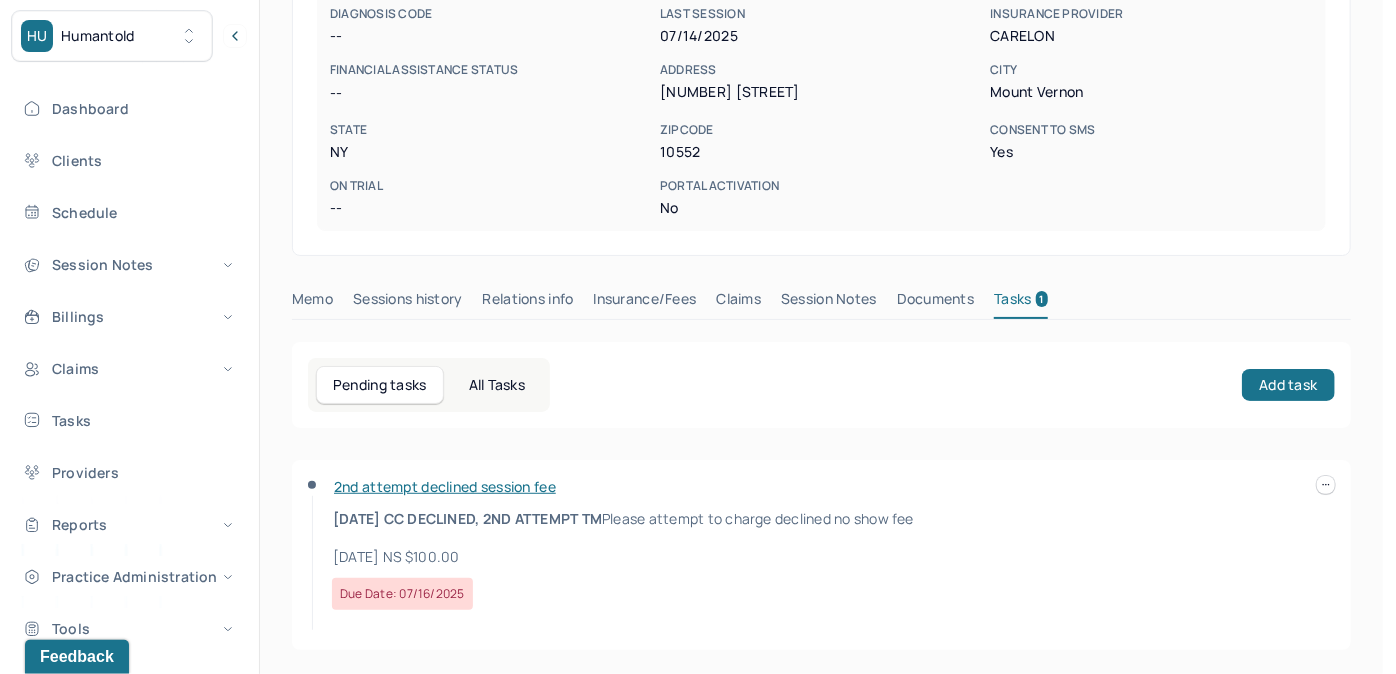 click at bounding box center (1326, 485) 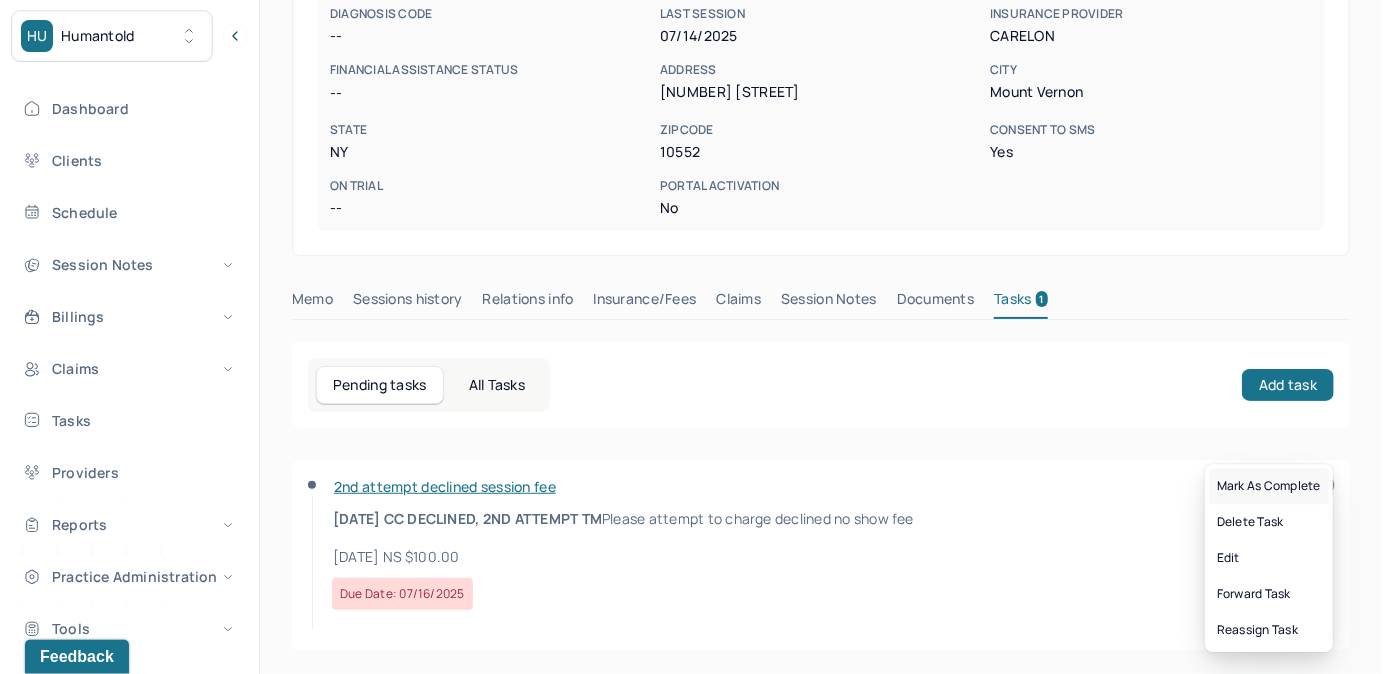 click on "Mark as complete" at bounding box center [1269, 486] 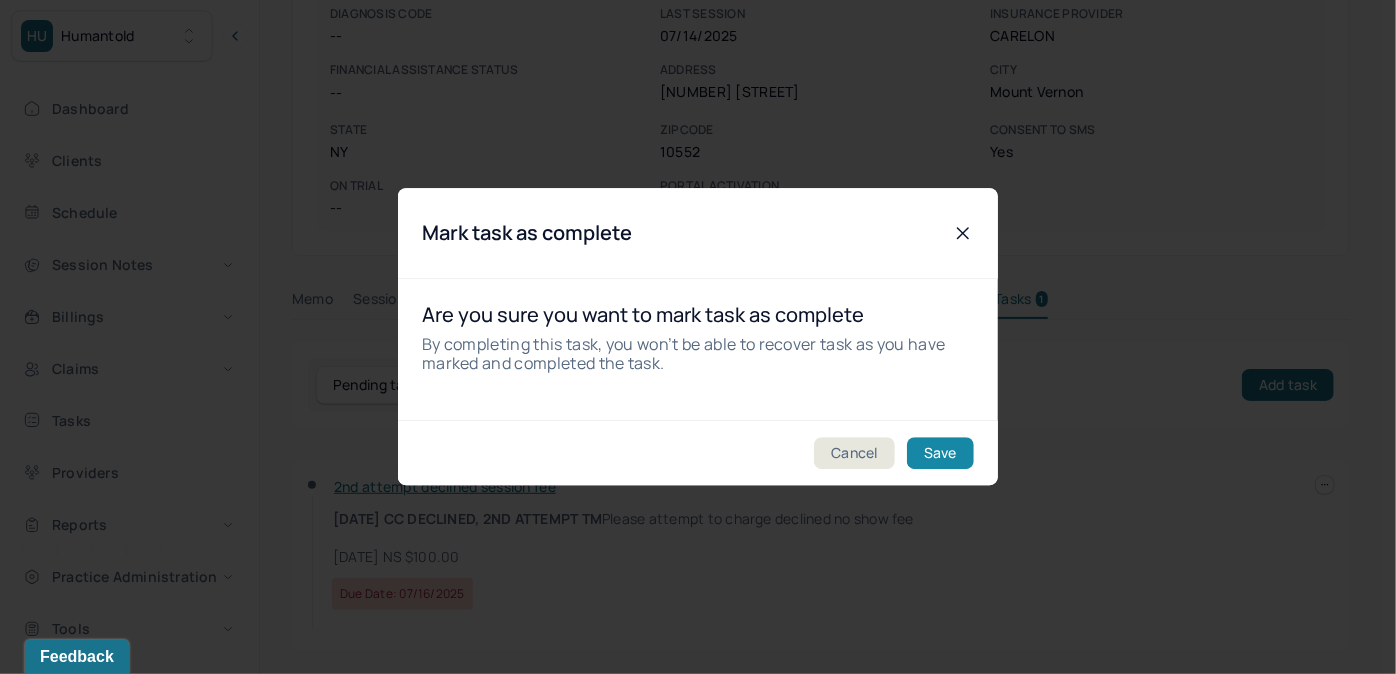 click on "Save" at bounding box center (940, 454) 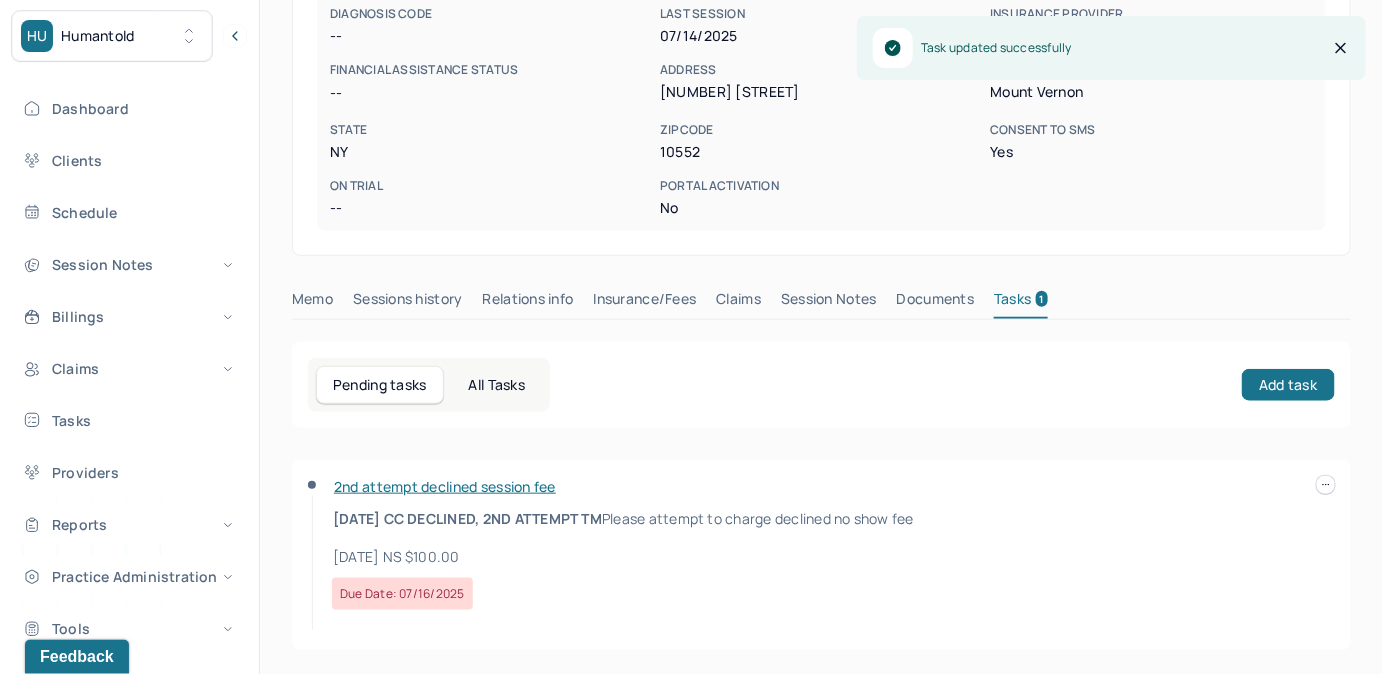 scroll, scrollTop: 314, scrollLeft: 0, axis: vertical 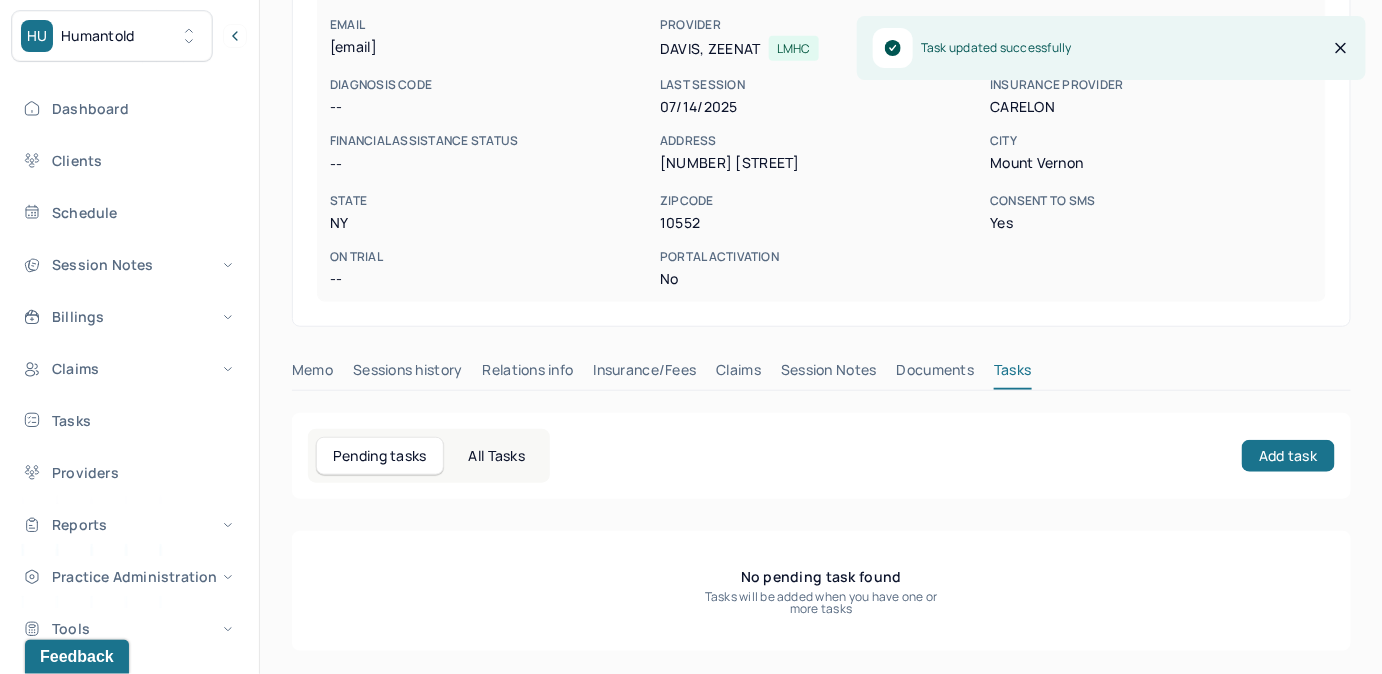 click on "Claims" at bounding box center (738, 374) 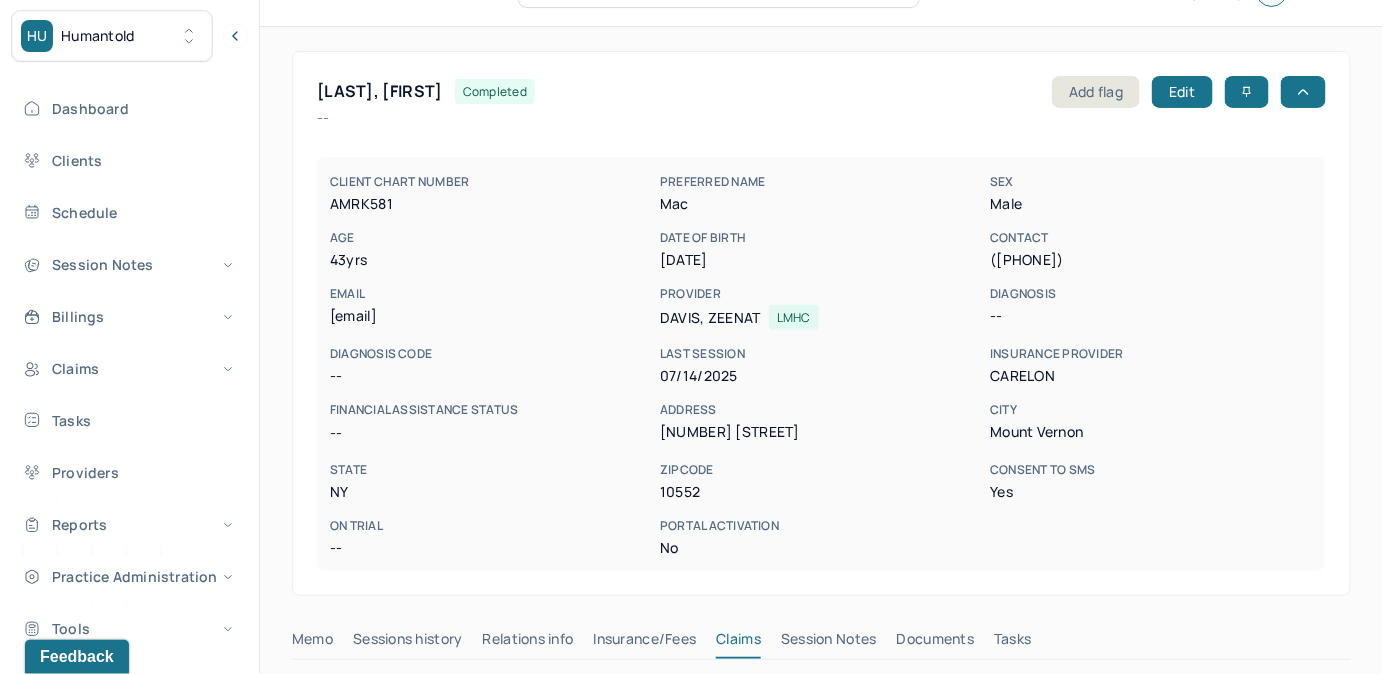 scroll, scrollTop: 41, scrollLeft: 0, axis: vertical 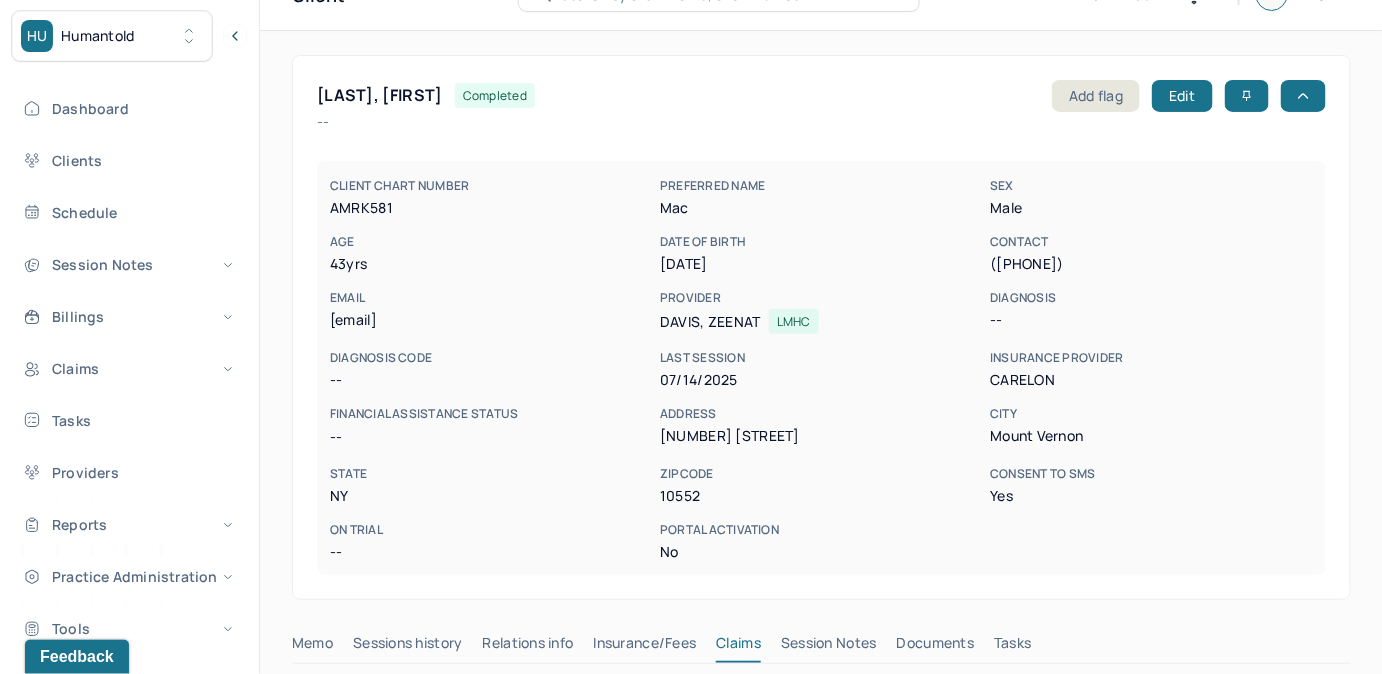 drag, startPoint x: 986, startPoint y: 265, endPoint x: 1100, endPoint y: 269, distance: 114.07015 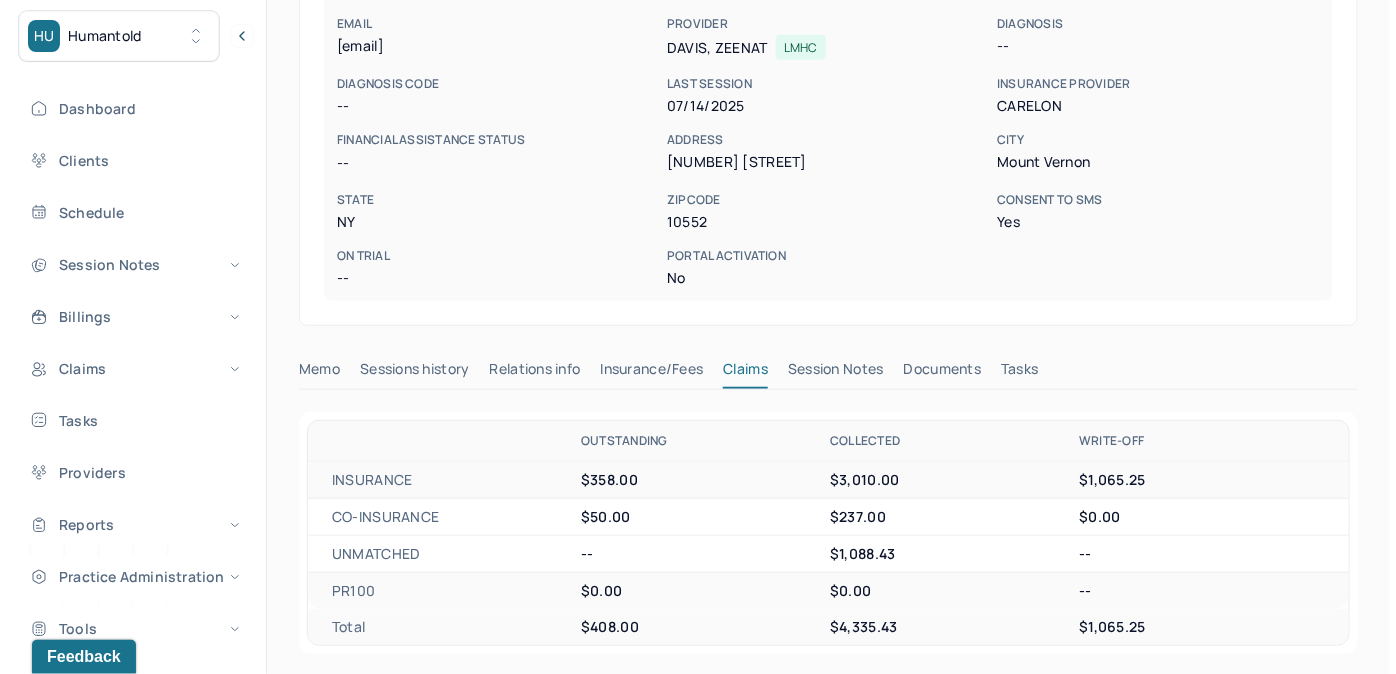 scroll, scrollTop: 314, scrollLeft: 0, axis: vertical 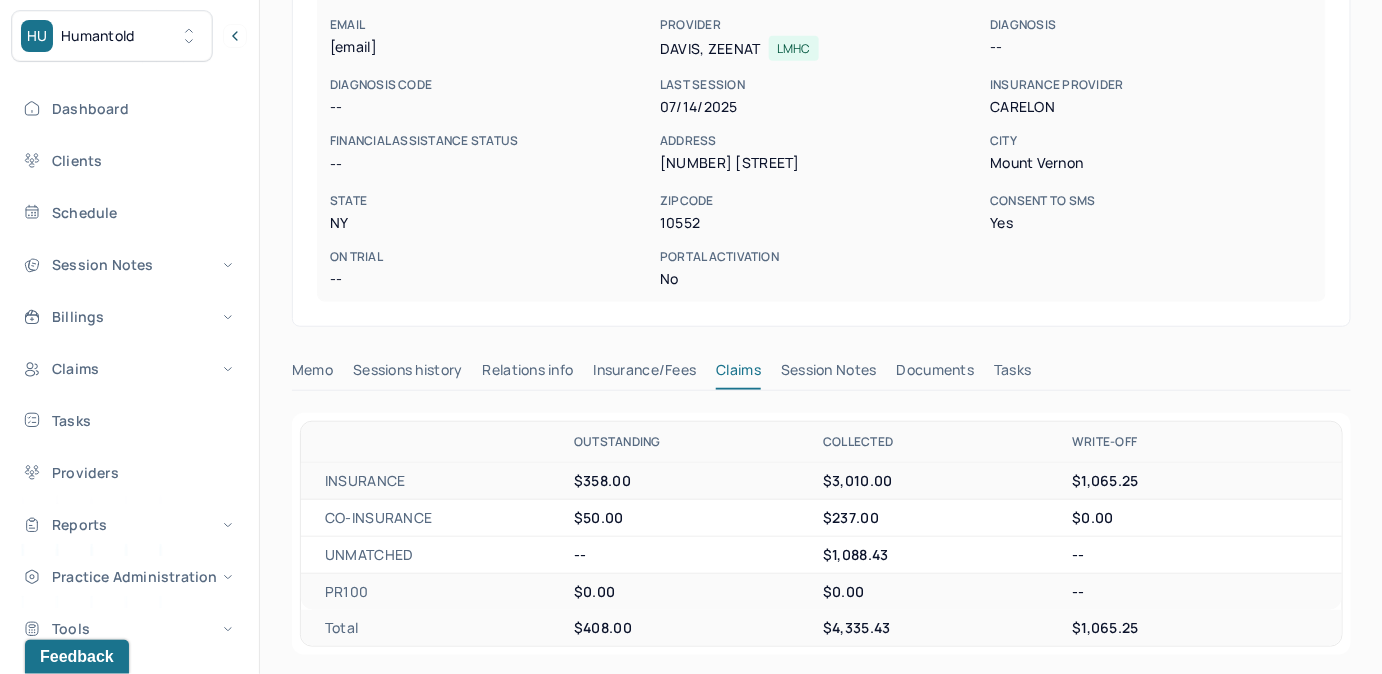 drag, startPoint x: 1060, startPoint y: 390, endPoint x: 1034, endPoint y: 360, distance: 39.698868 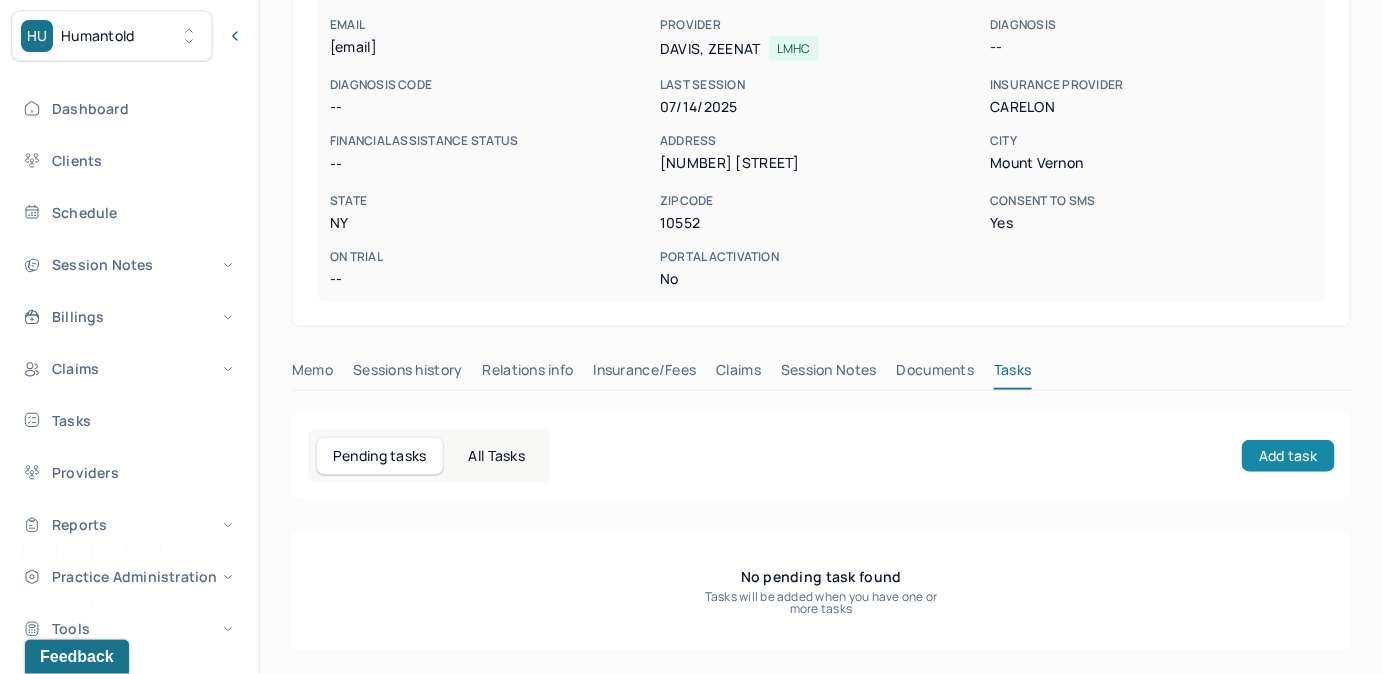 click on "Add task" at bounding box center [1288, 456] 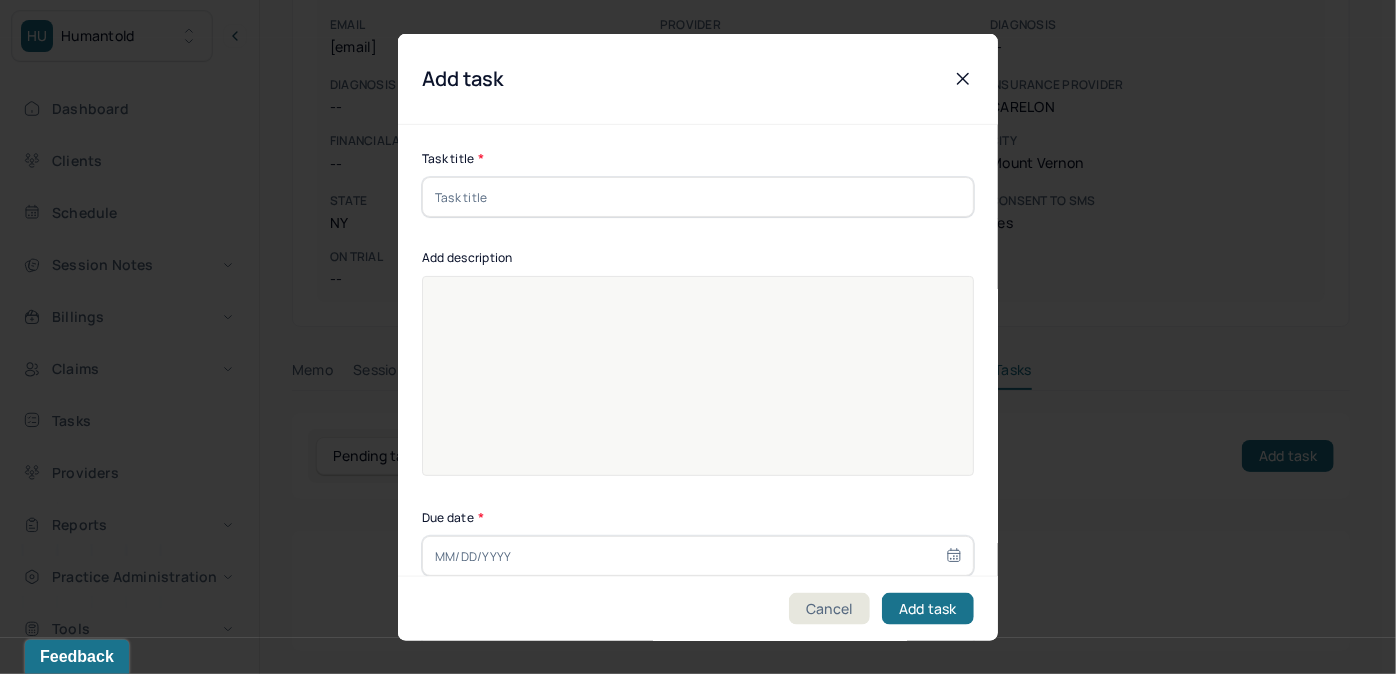 click at bounding box center (698, 197) 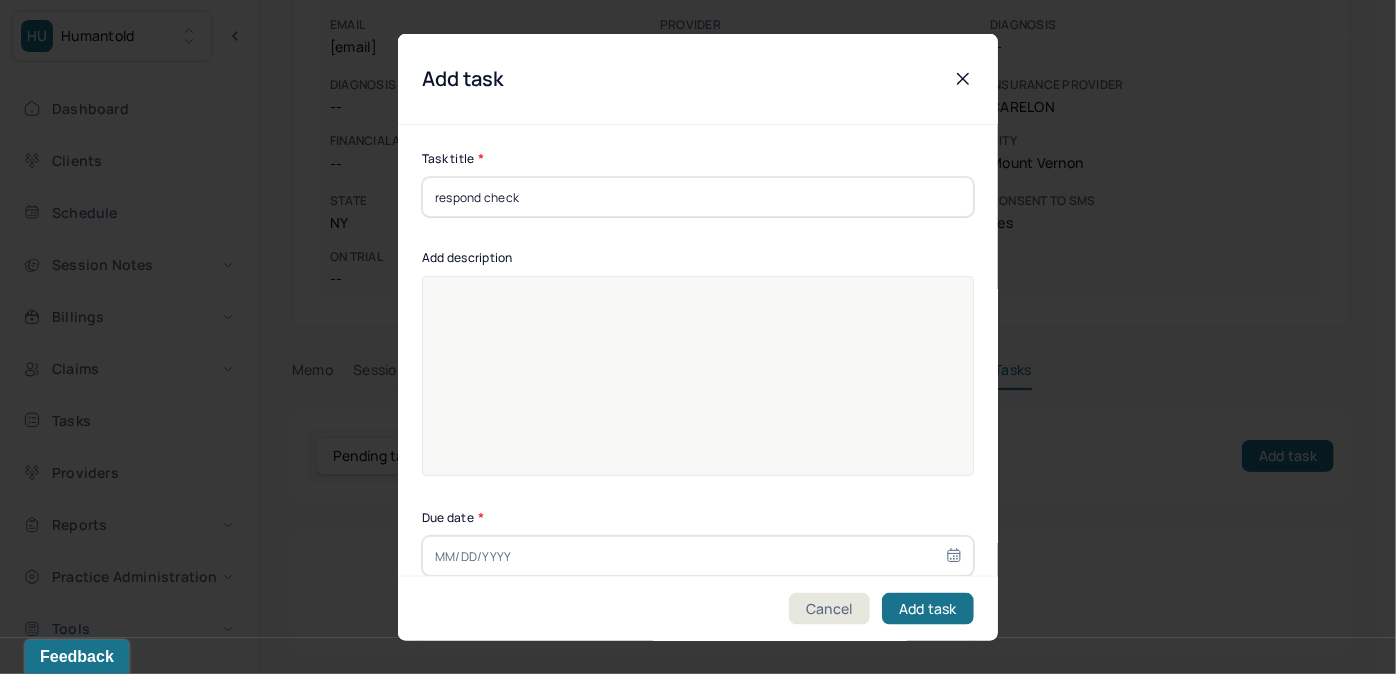type on "08/06/2025" 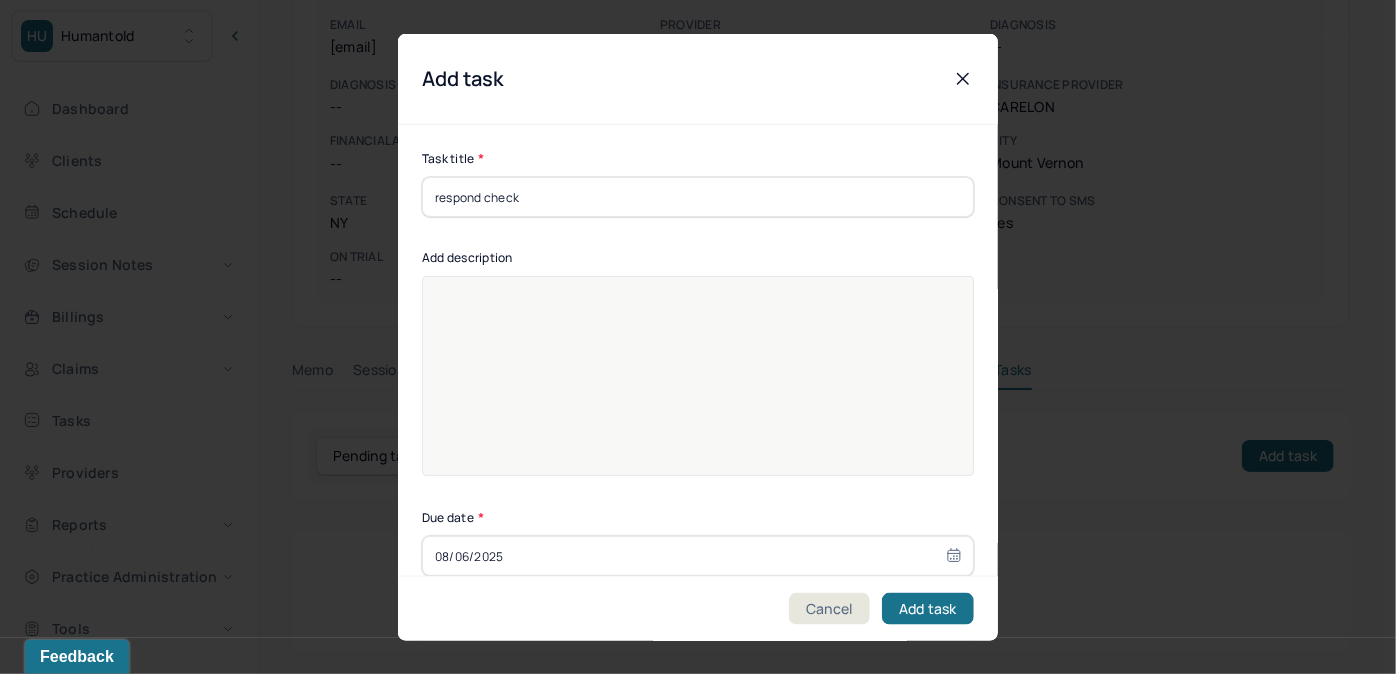 click at bounding box center (698, 389) 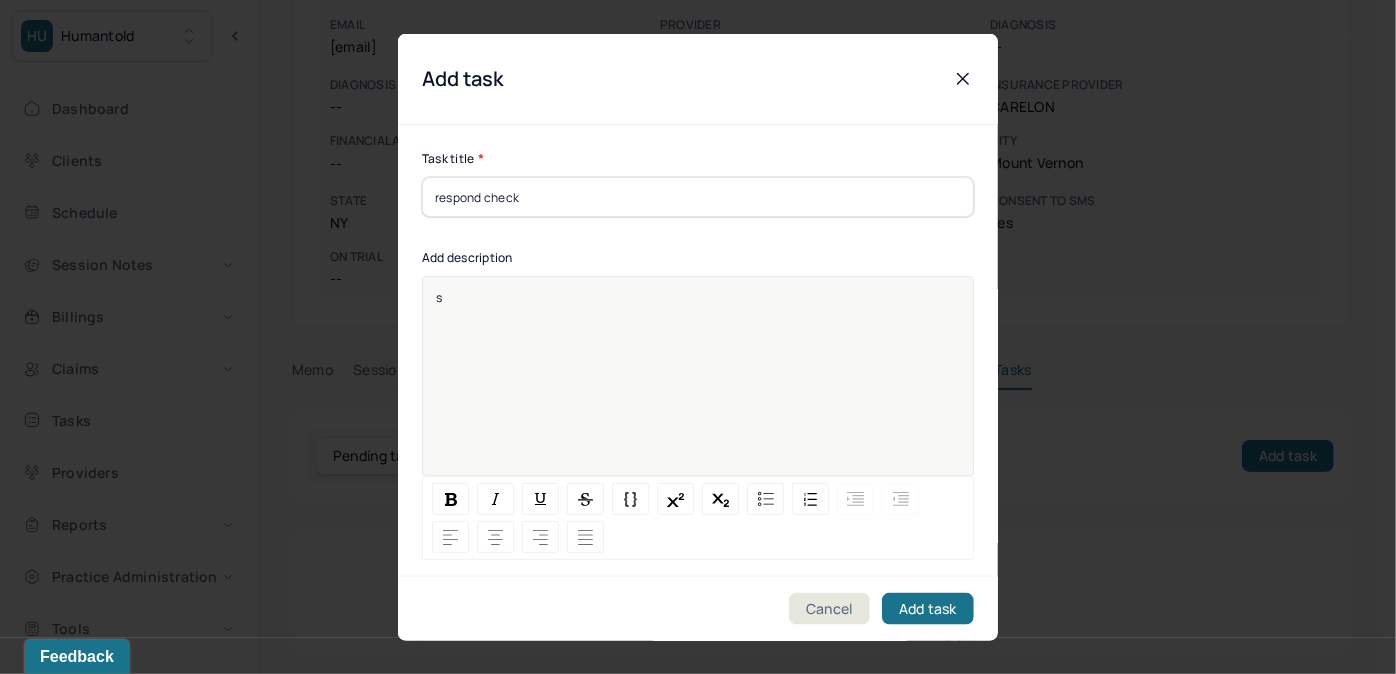 type 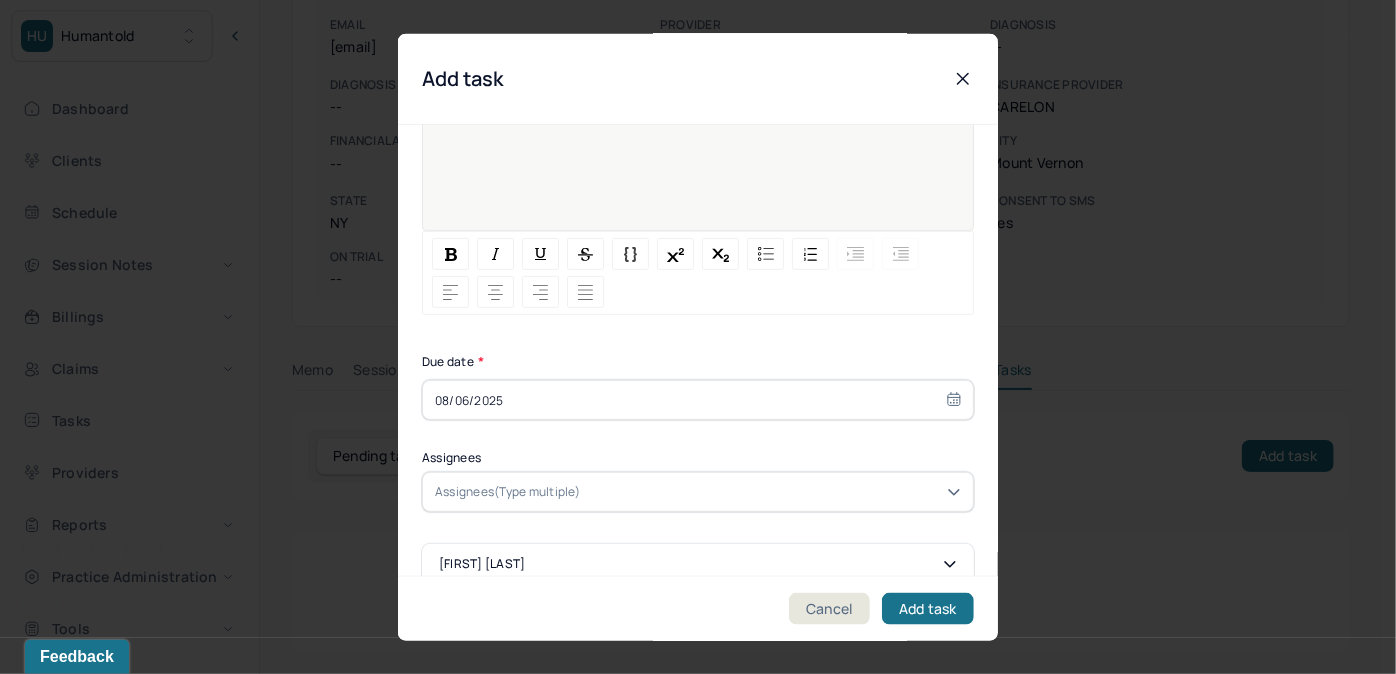 scroll, scrollTop: 274, scrollLeft: 0, axis: vertical 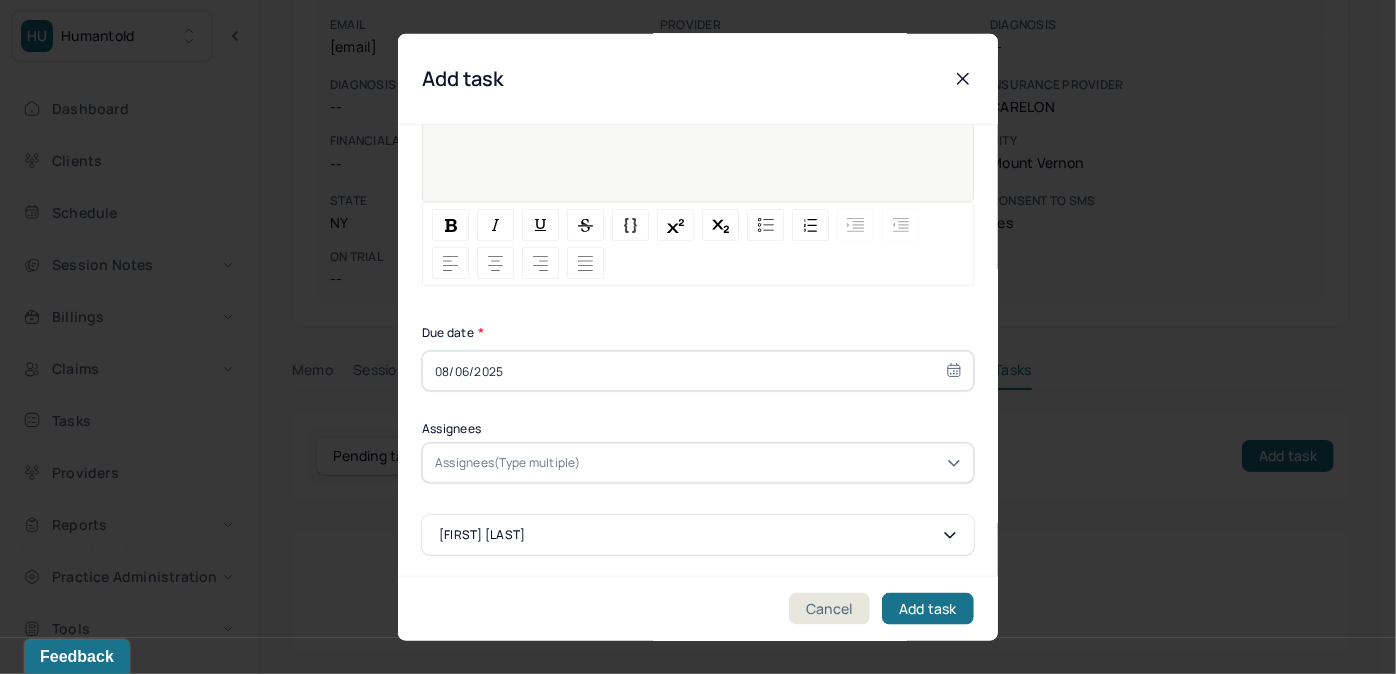 click on "08/06/2025" at bounding box center (698, 371) 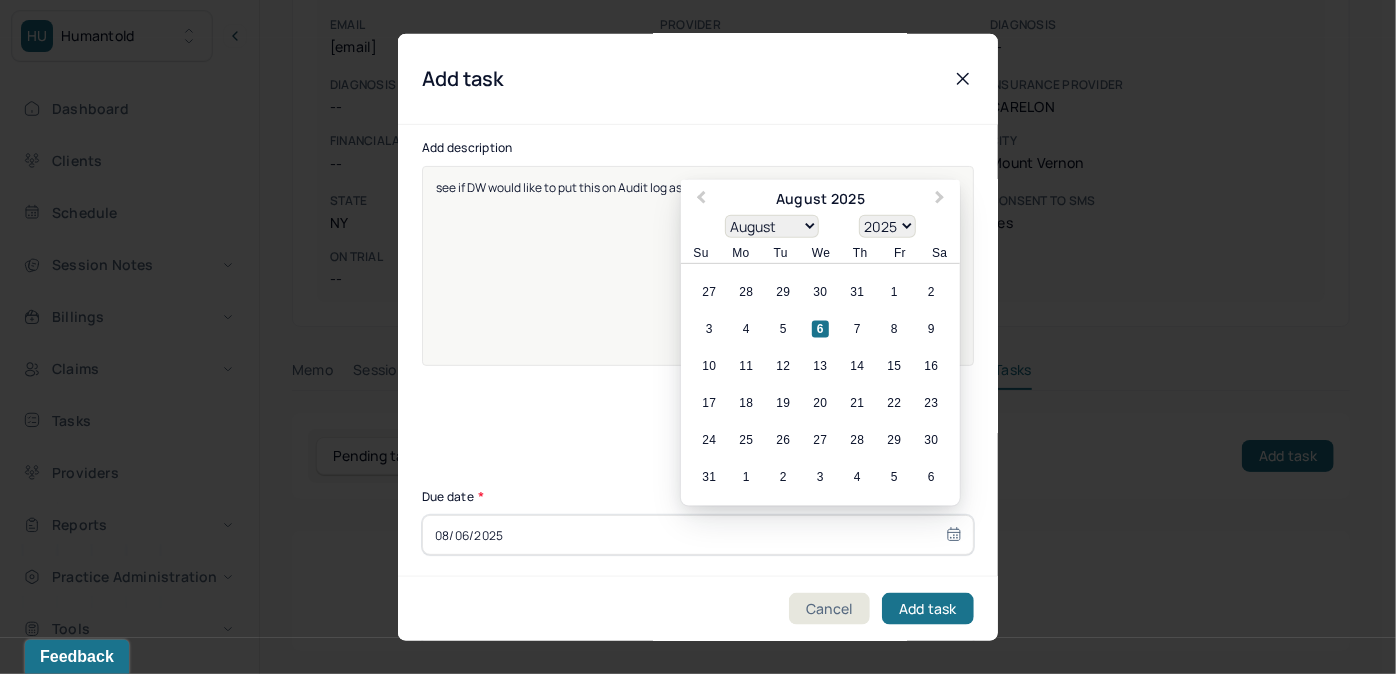 scroll, scrollTop: 92, scrollLeft: 0, axis: vertical 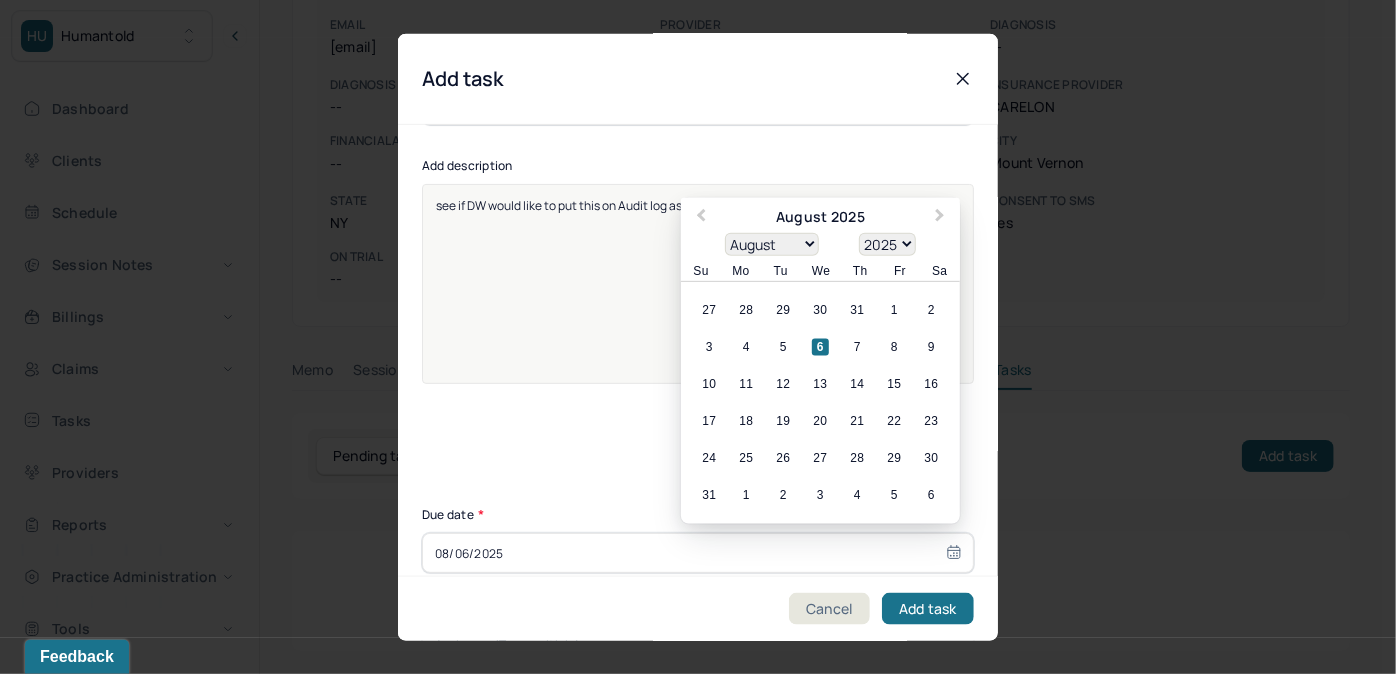 drag, startPoint x: 771, startPoint y: 243, endPoint x: 770, endPoint y: 253, distance: 10.049875 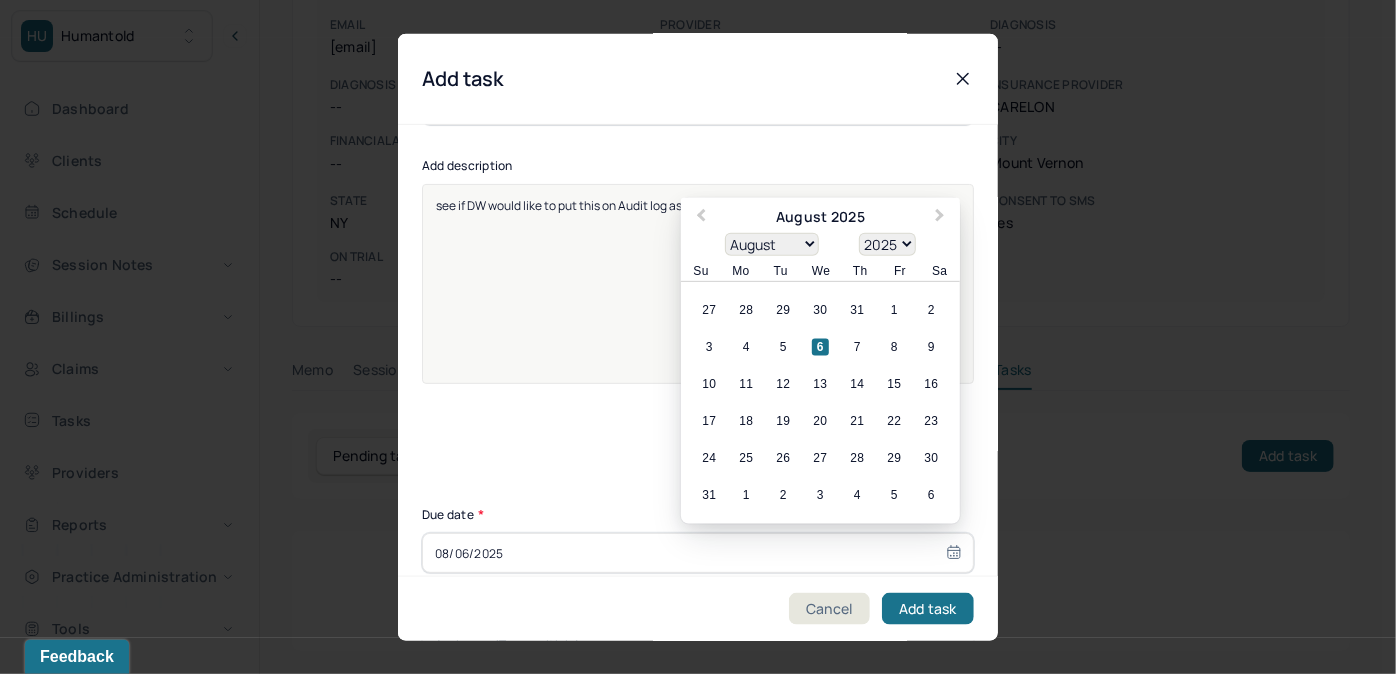 click on "January February March April May June July August September October November December" at bounding box center [772, 243] 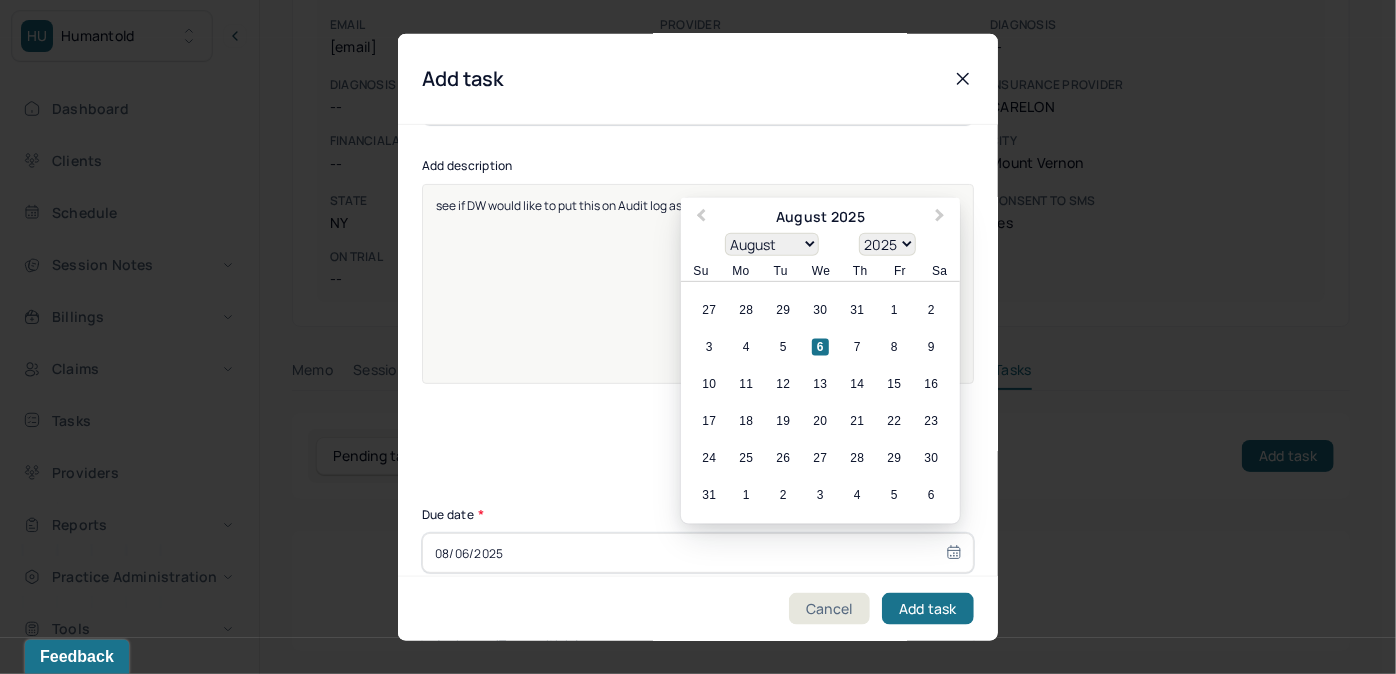select on "6" 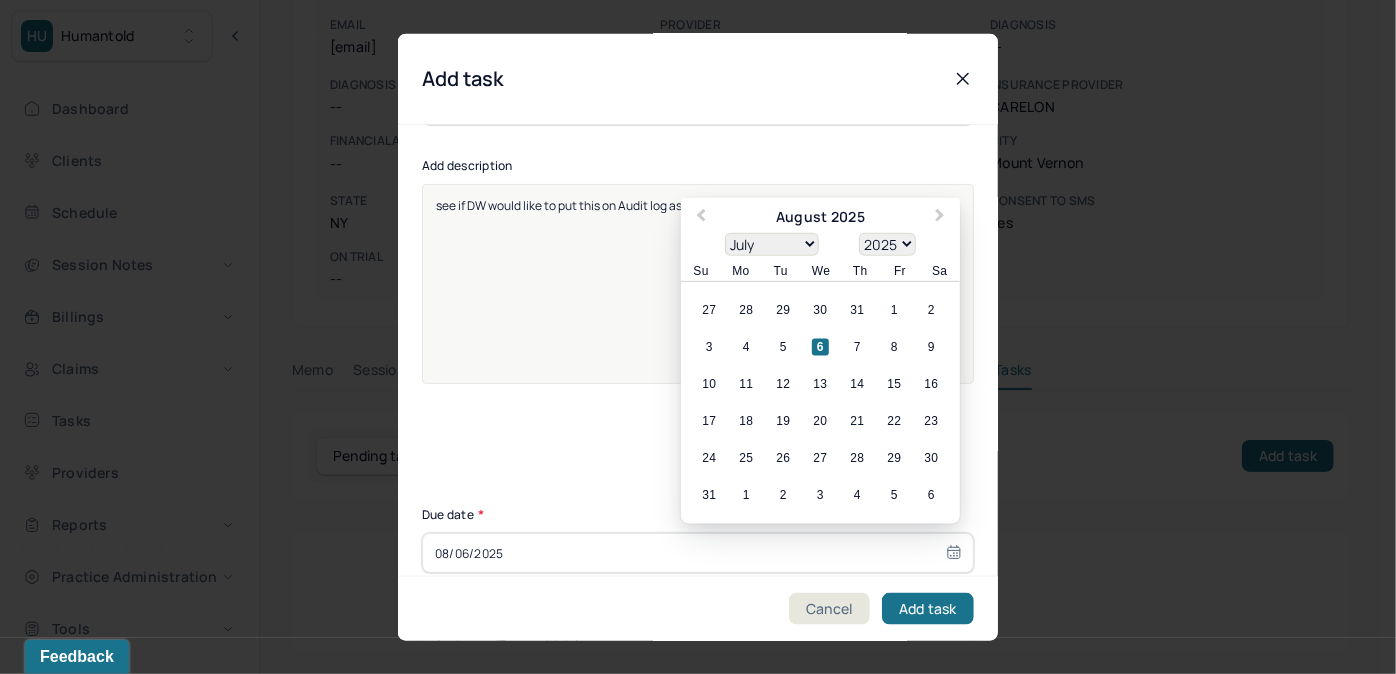 click on "January February March April May June July August September October November December" at bounding box center (772, 243) 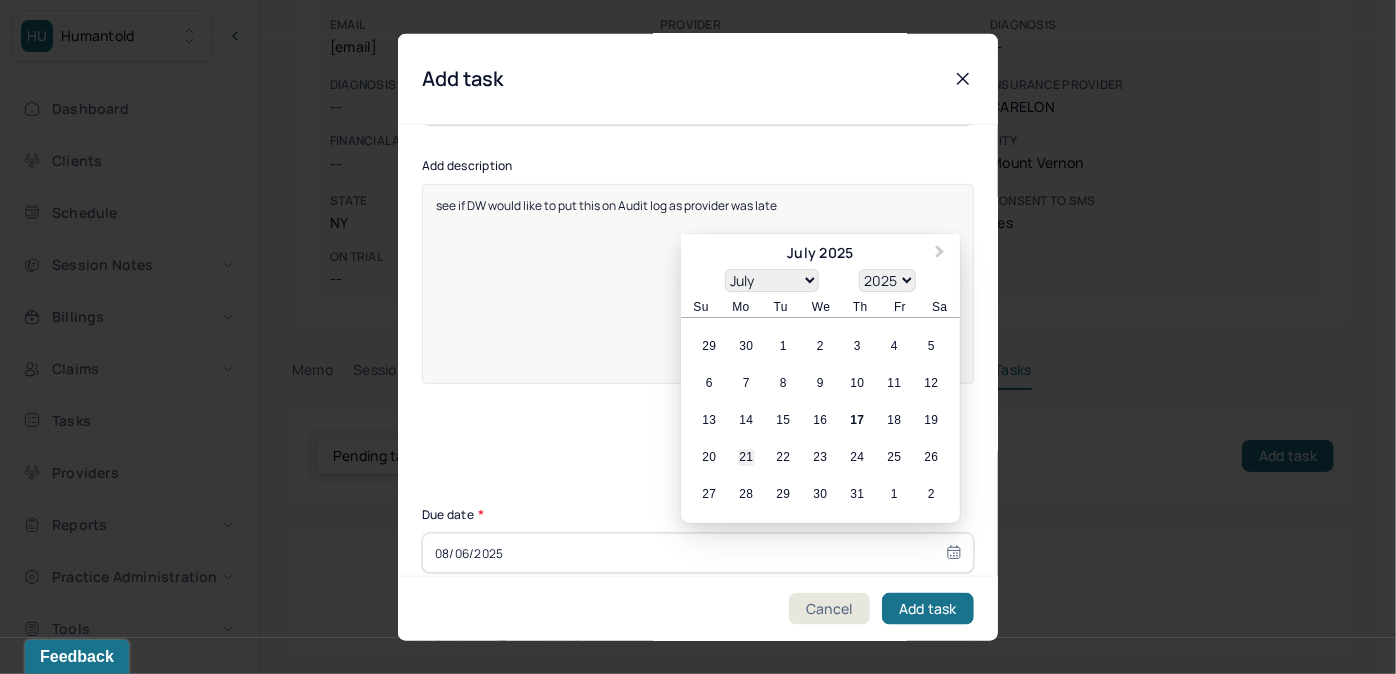 click on "21" at bounding box center [746, 457] 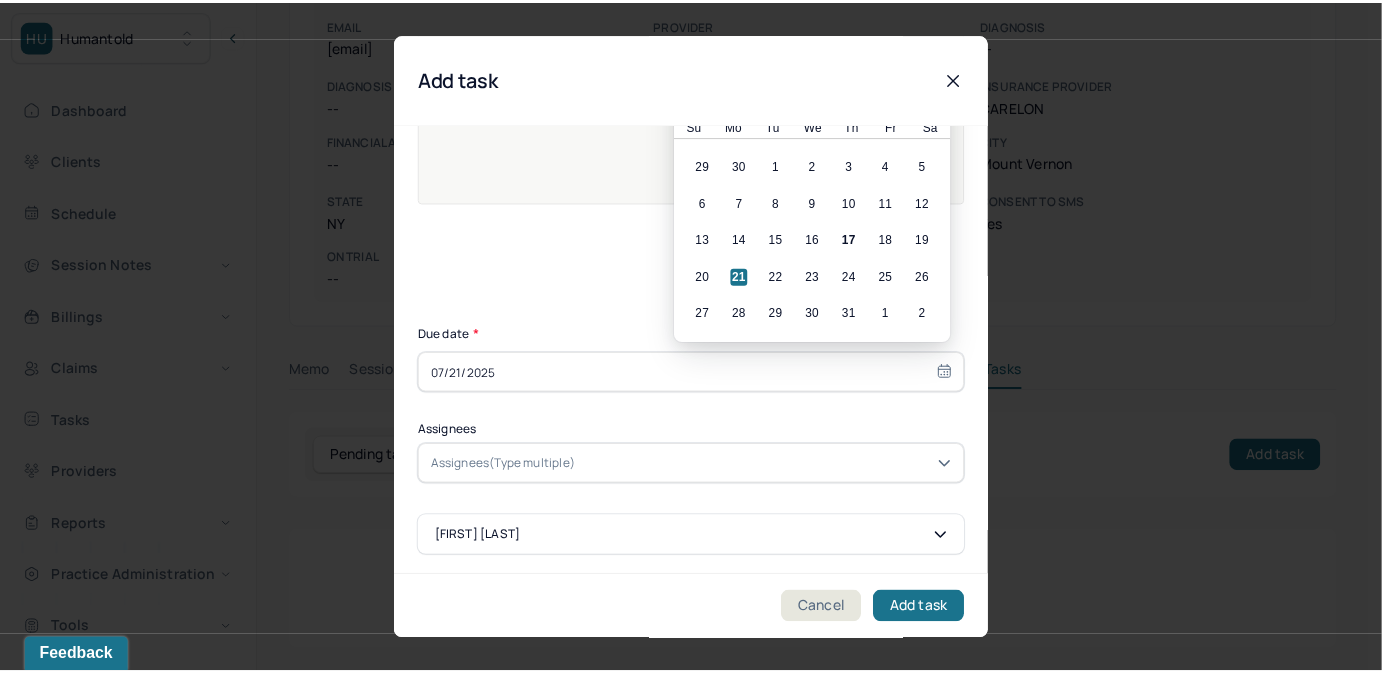 scroll, scrollTop: 274, scrollLeft: 0, axis: vertical 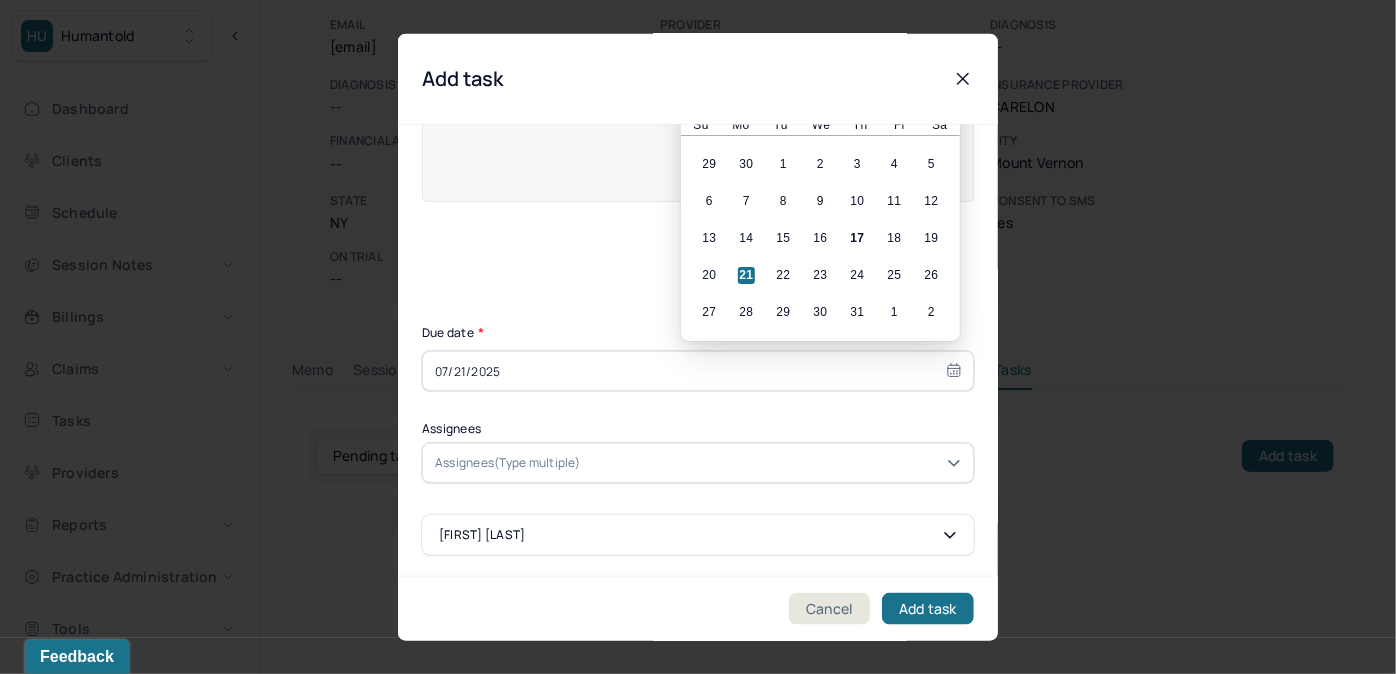click on "Assignees(Type multiple)" at bounding box center [508, 463] 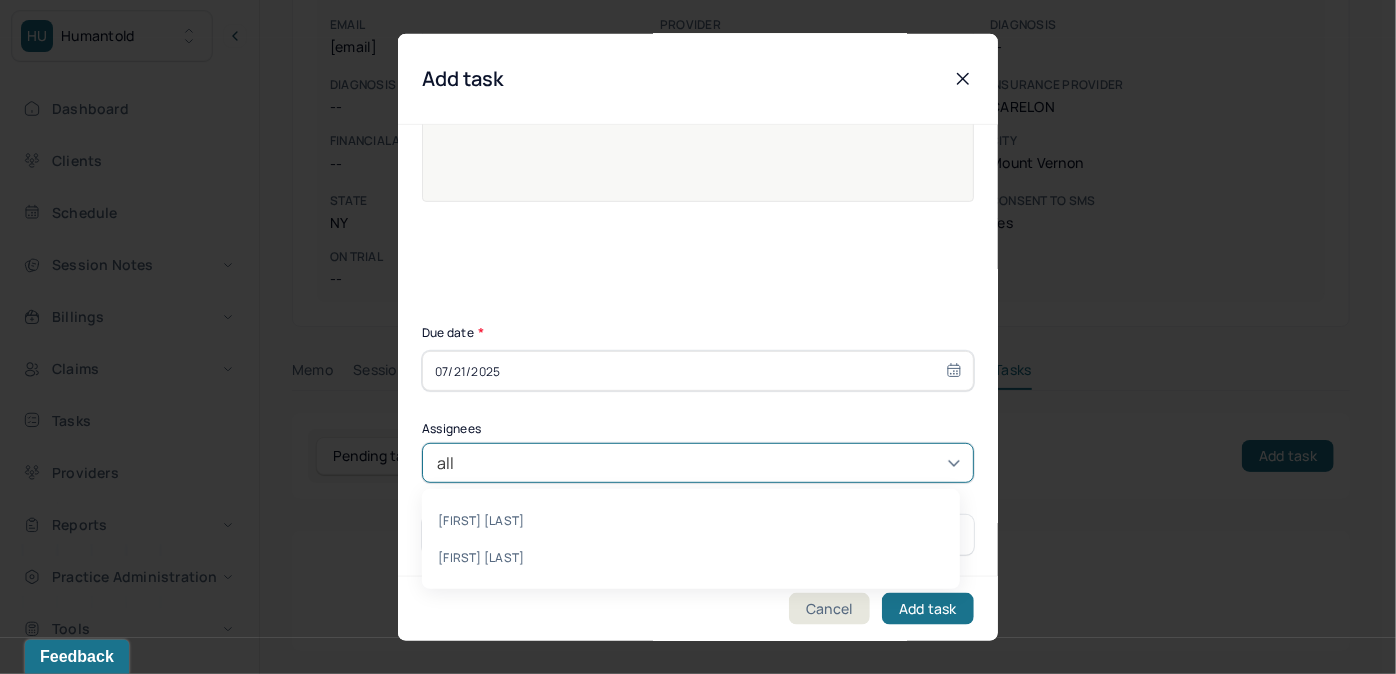 type on "allie" 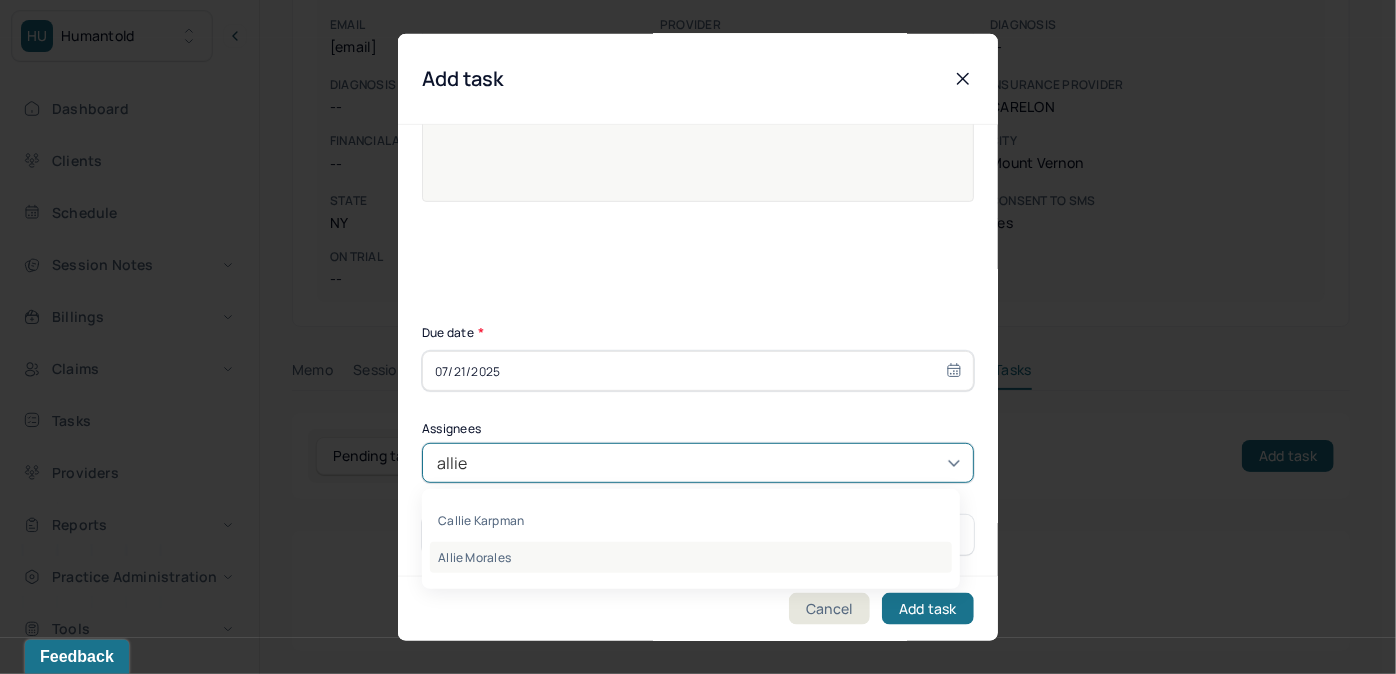 click on "Allie Morales" at bounding box center [691, 557] 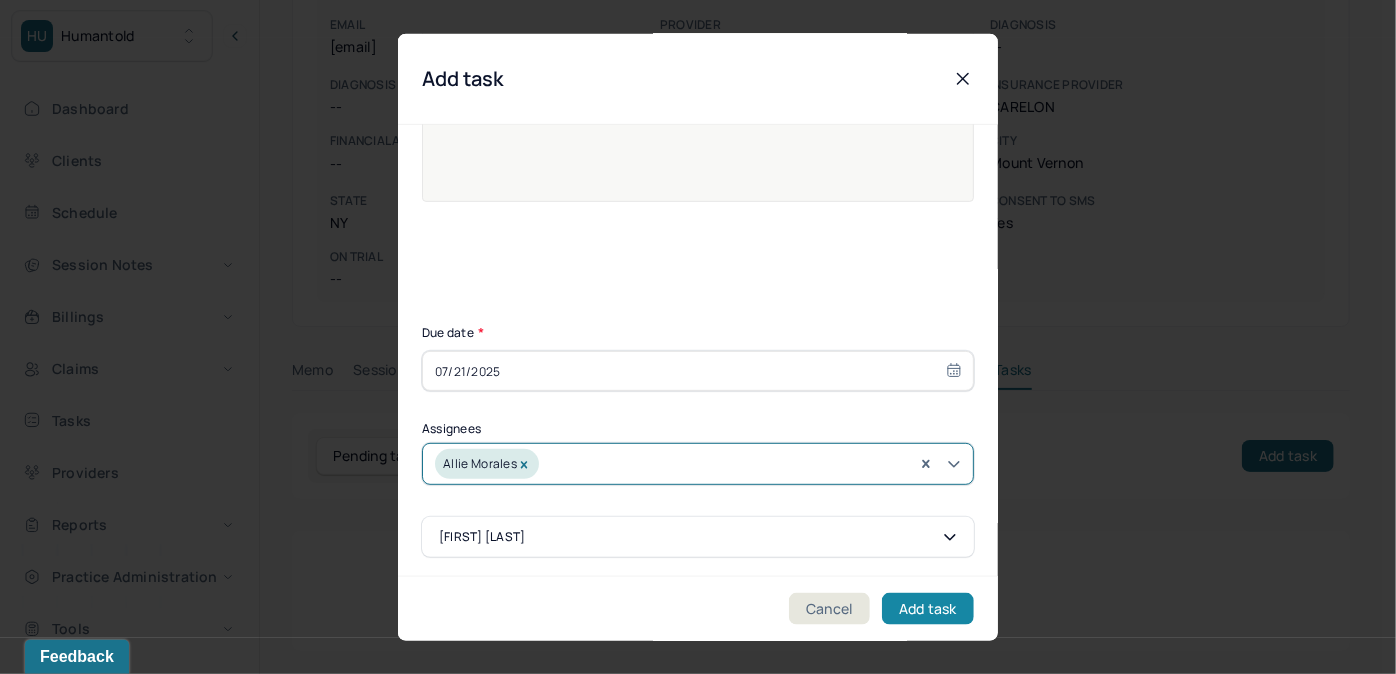 click on "Add task" at bounding box center (928, 608) 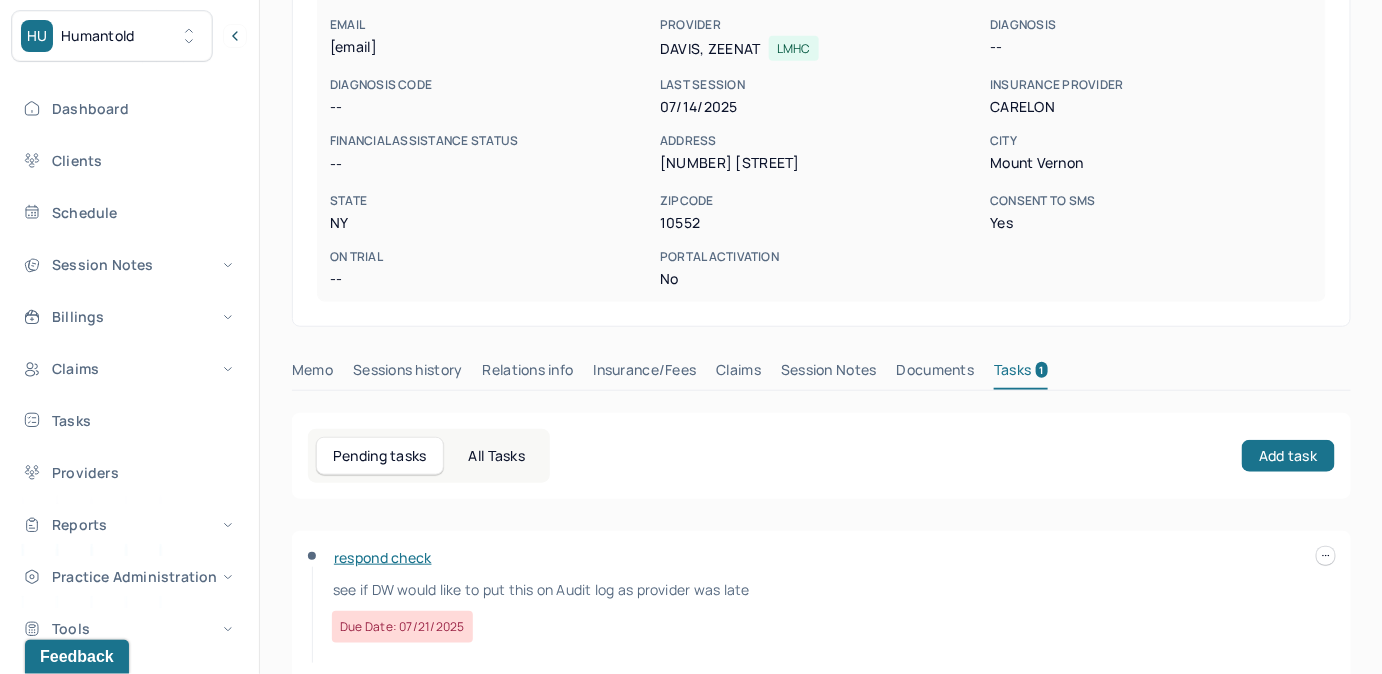 click on "Claims" at bounding box center [738, 374] 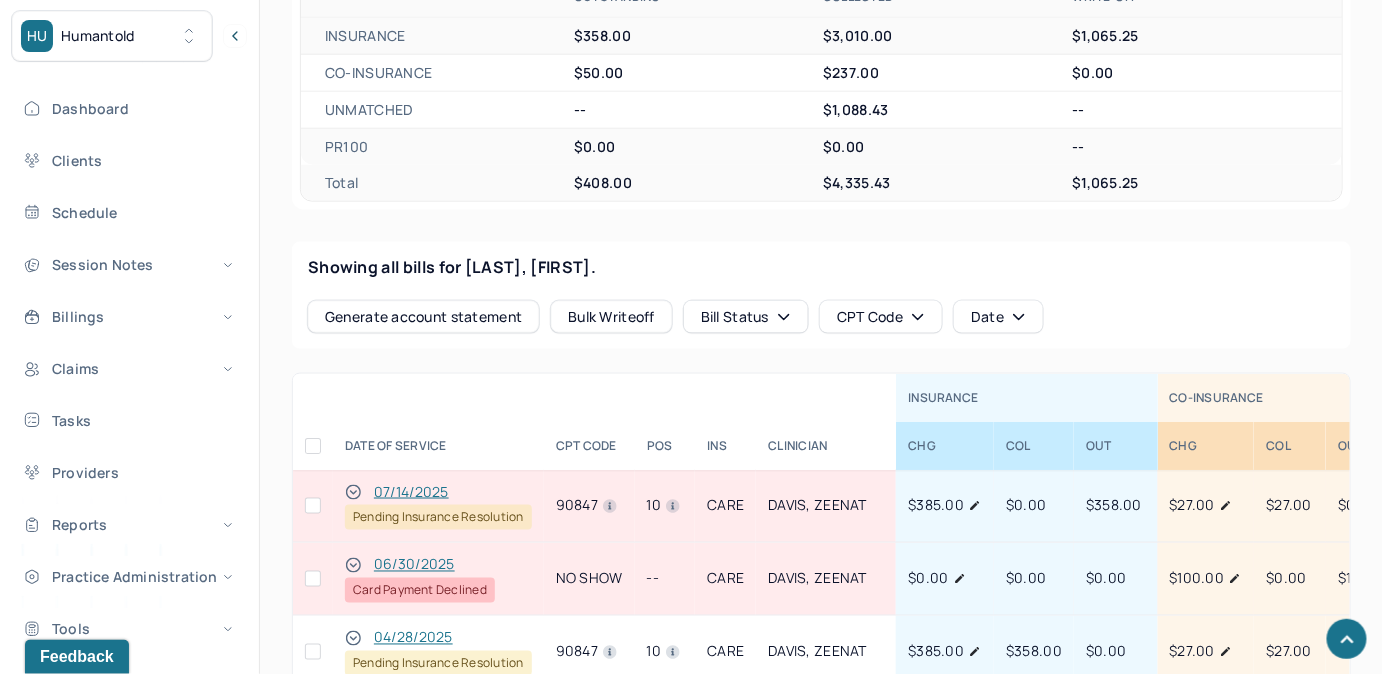 scroll, scrollTop: 768, scrollLeft: 0, axis: vertical 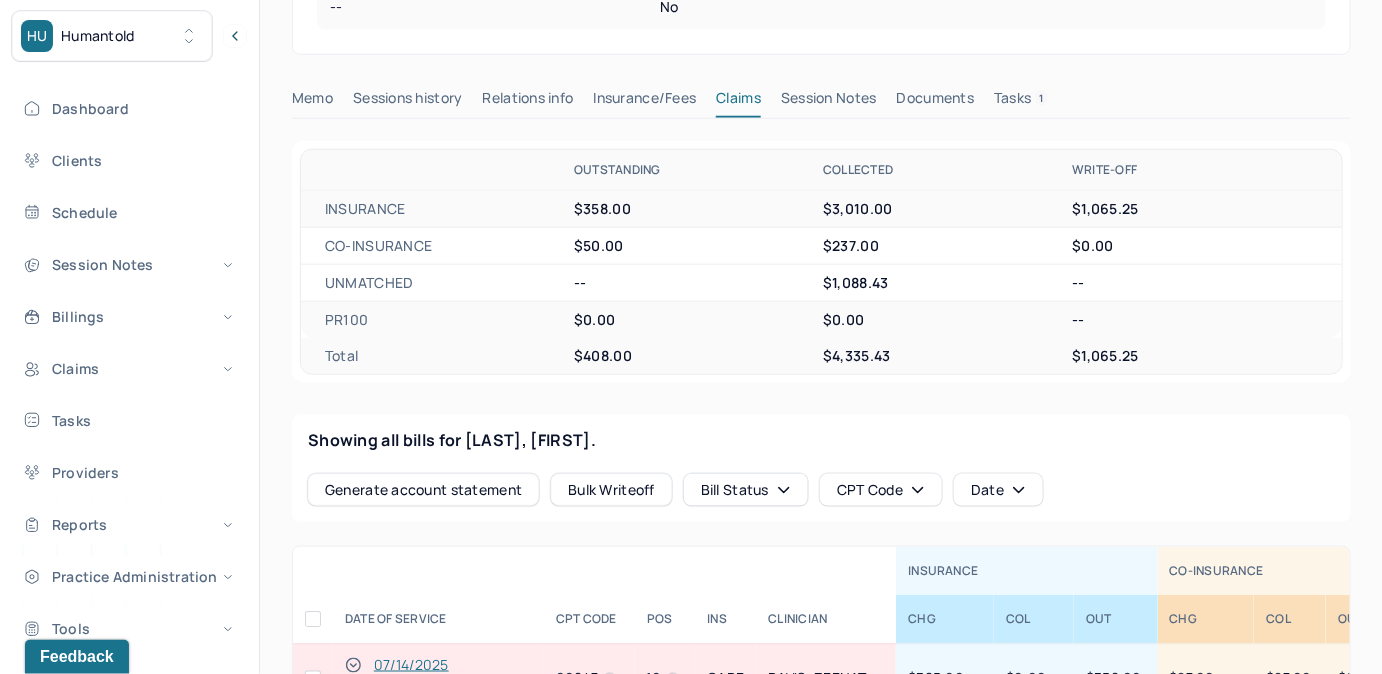 click on "Sessions history" at bounding box center (407, 102) 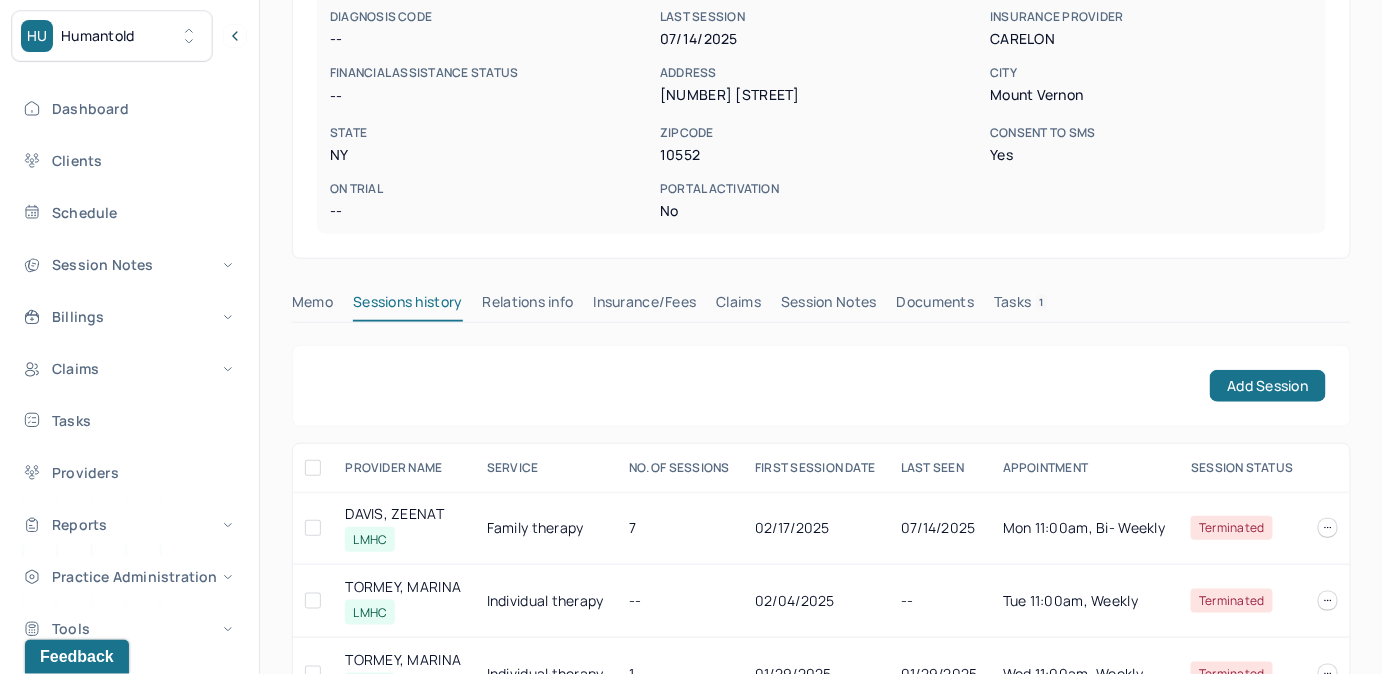 scroll, scrollTop: 331, scrollLeft: 0, axis: vertical 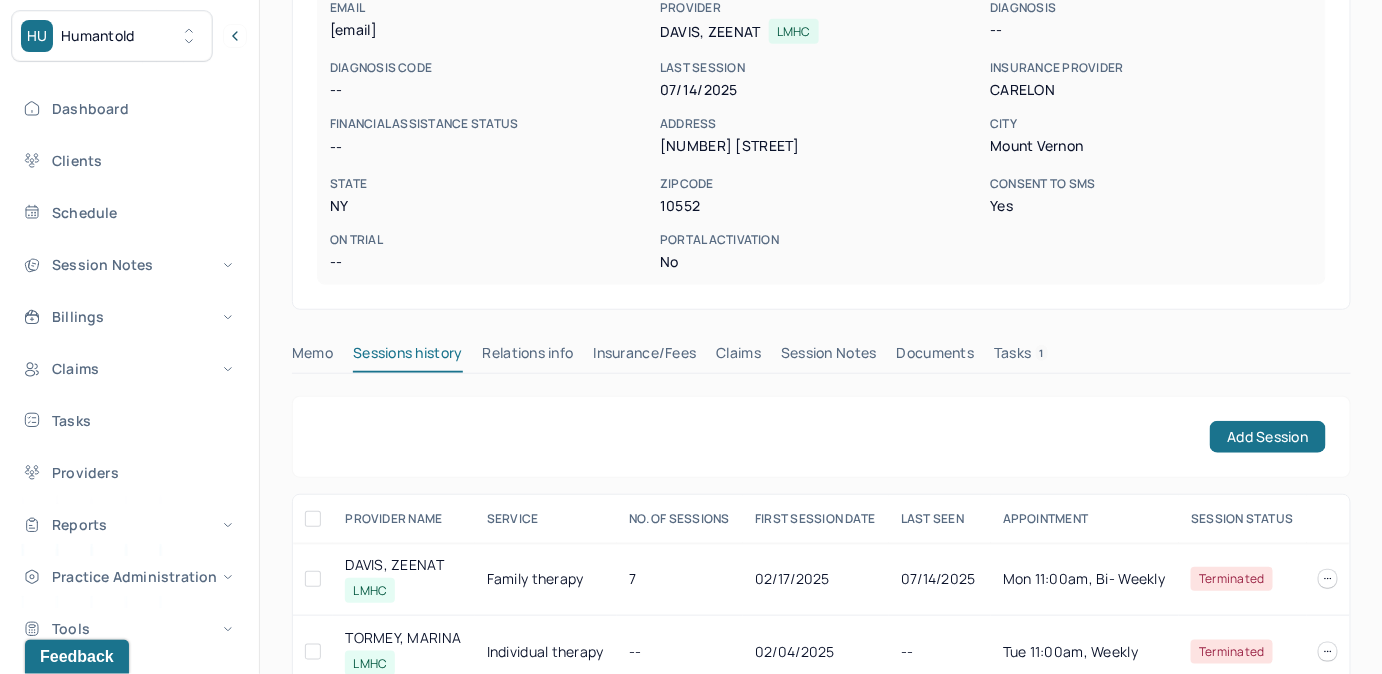 click on "Claims" at bounding box center (738, 357) 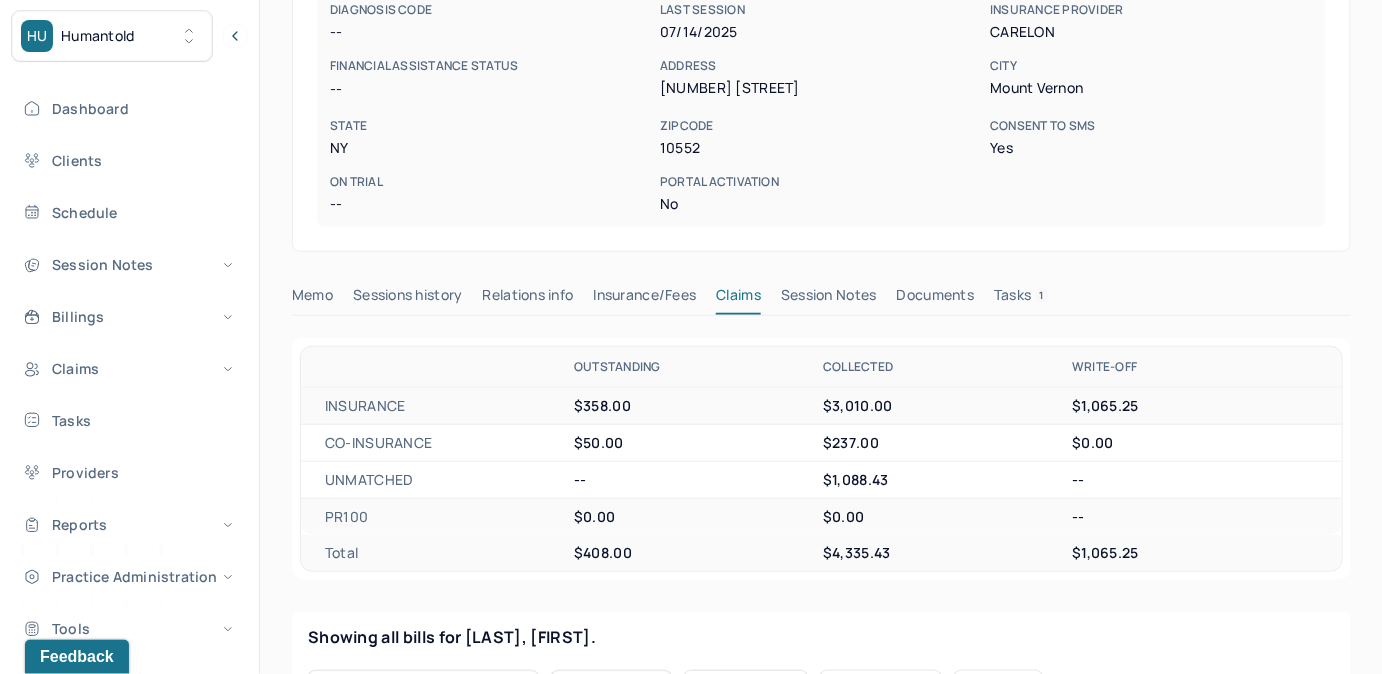 scroll, scrollTop: 58, scrollLeft: 0, axis: vertical 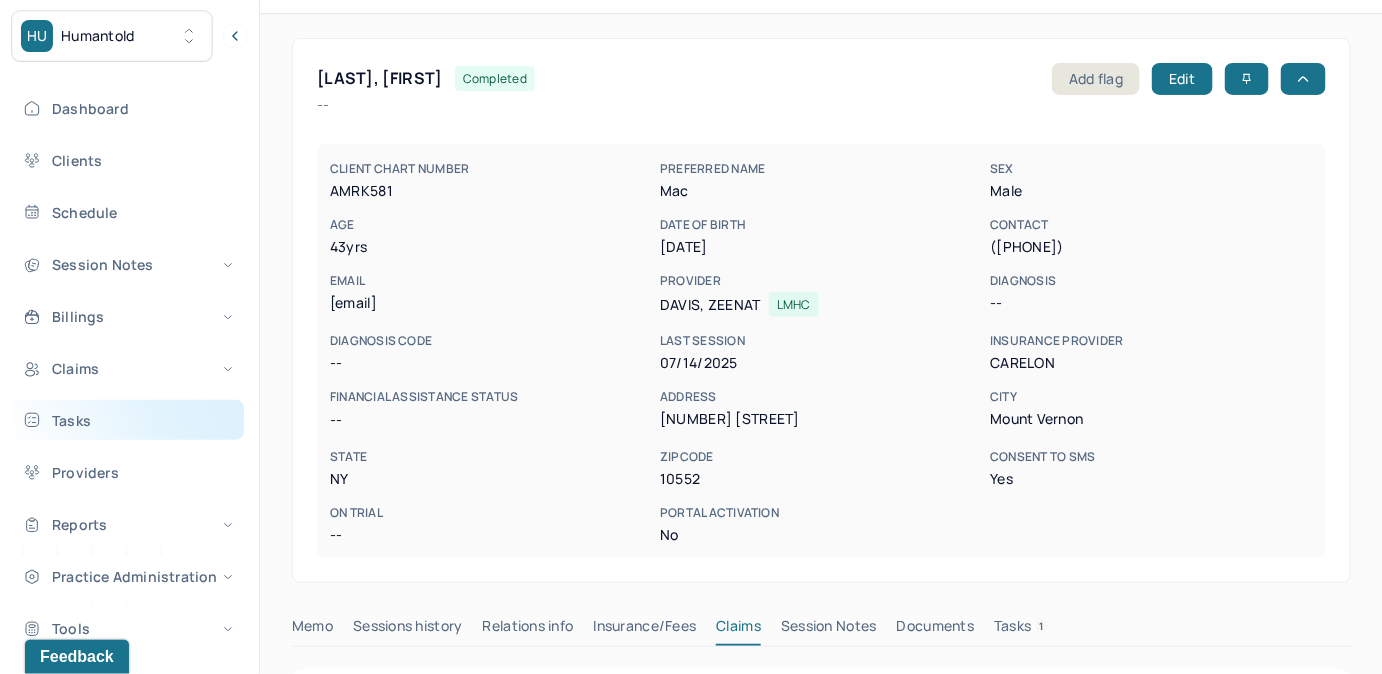 click on "Tasks" at bounding box center [128, 420] 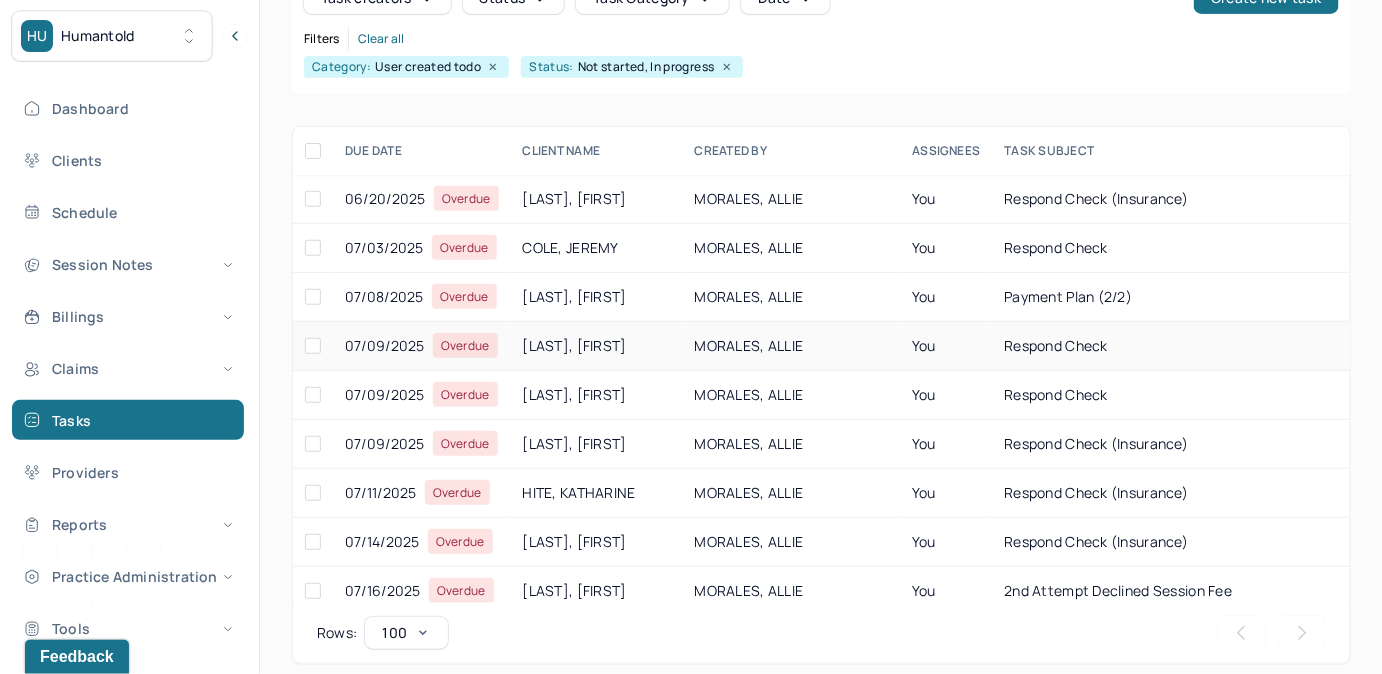 scroll, scrollTop: 256, scrollLeft: 0, axis: vertical 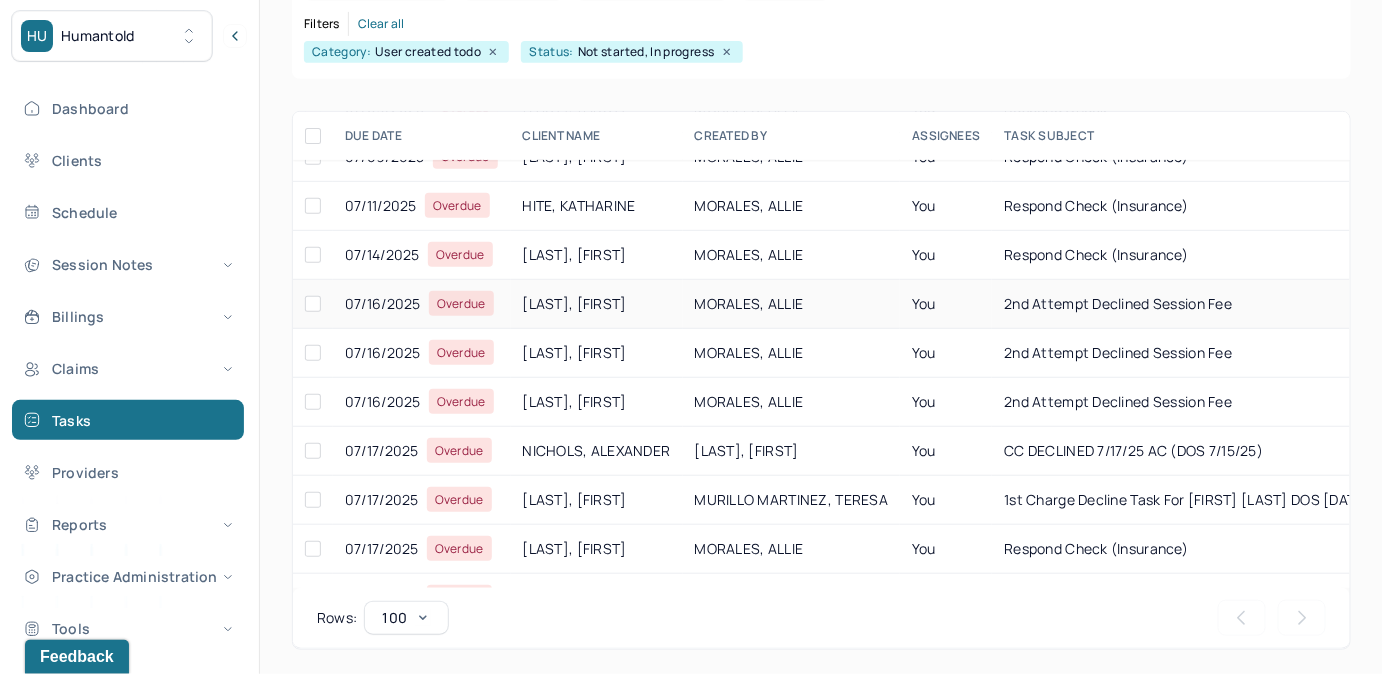 click on "2nd attempt declined session fee" at bounding box center (1187, 304) 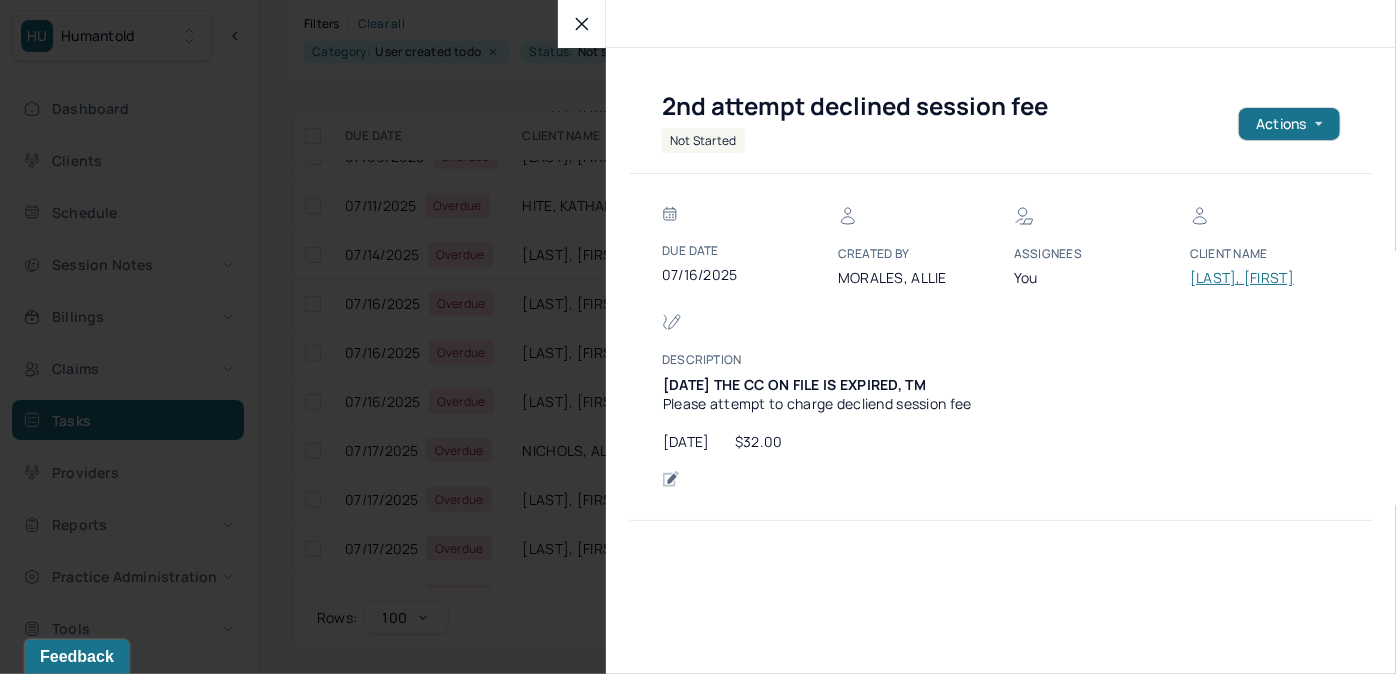 click on "[LAST], [FIRST]" at bounding box center [1250, 278] 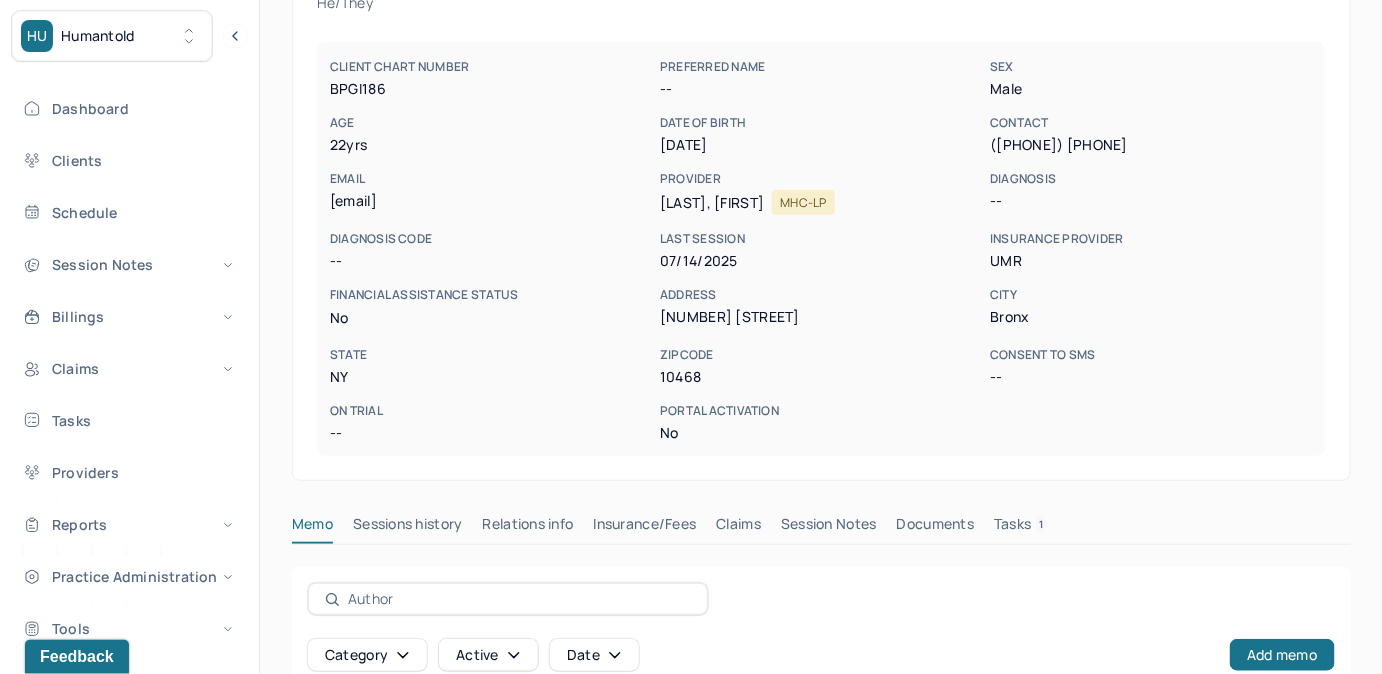 click on "Tasks 1" at bounding box center (1021, 528) 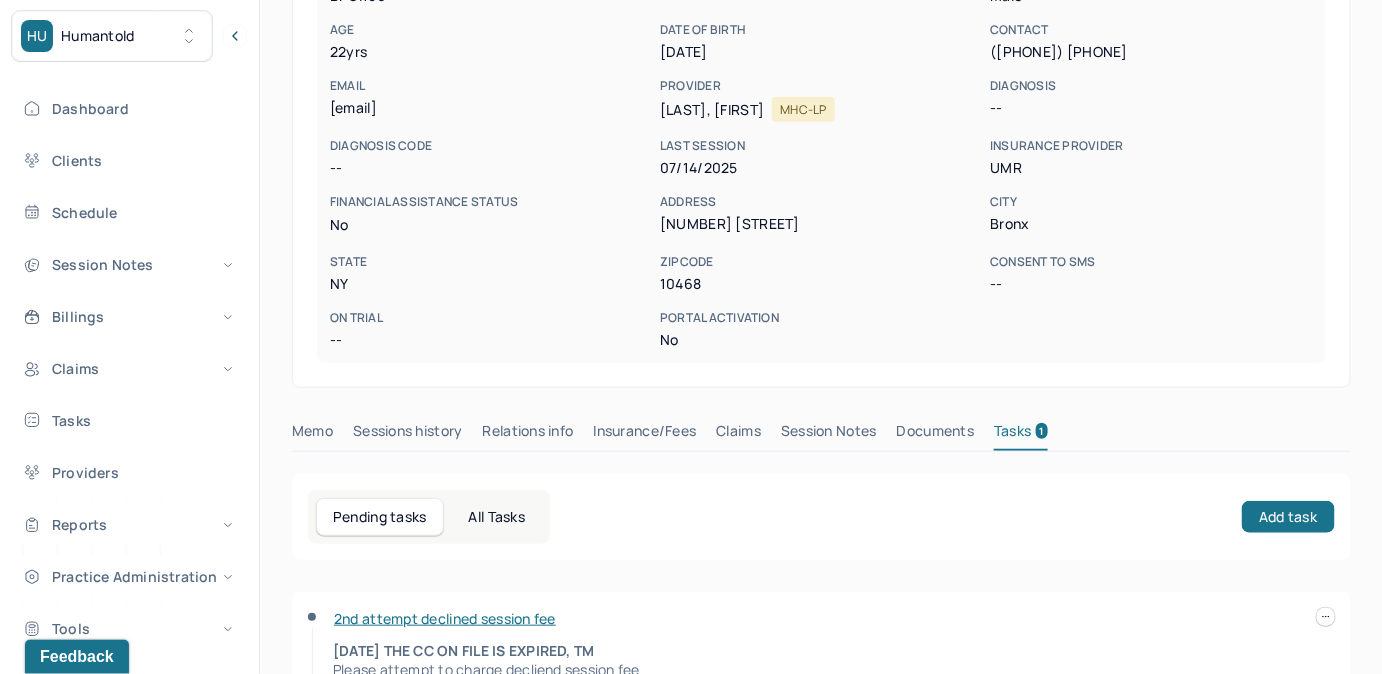 scroll, scrollTop: 446, scrollLeft: 0, axis: vertical 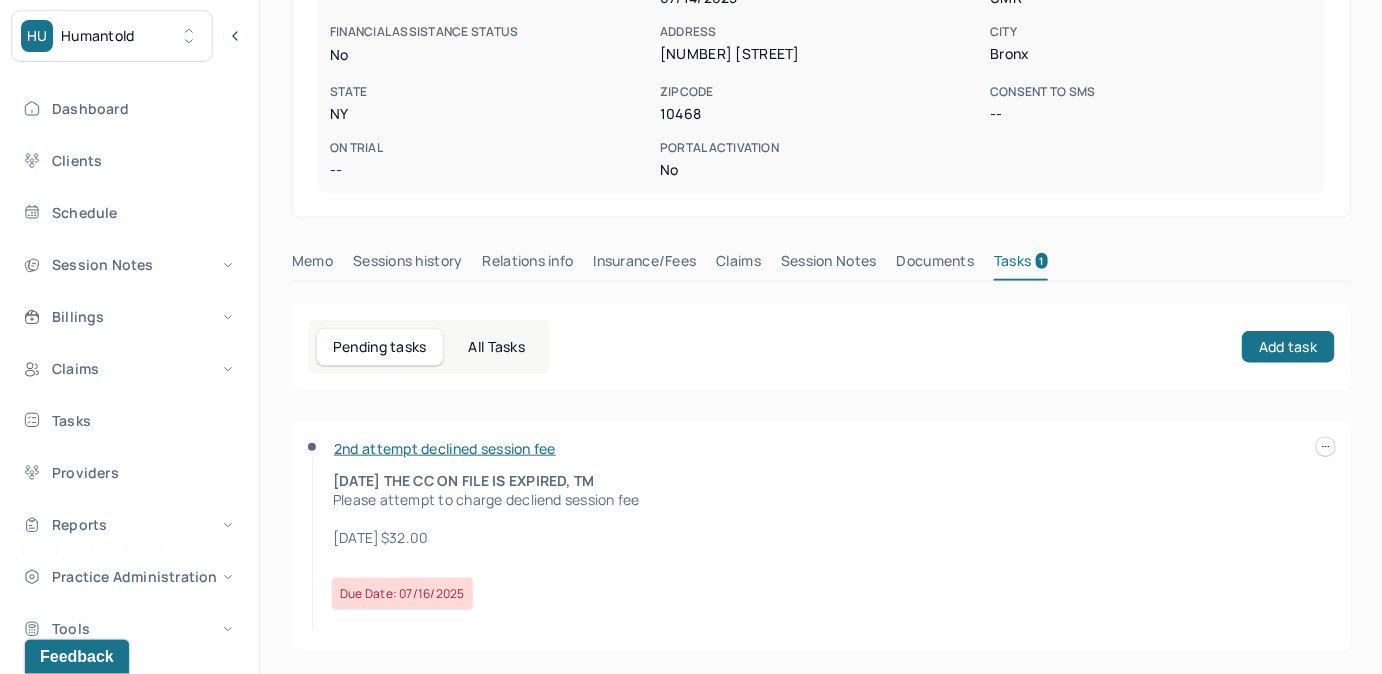 click at bounding box center (1326, 447) 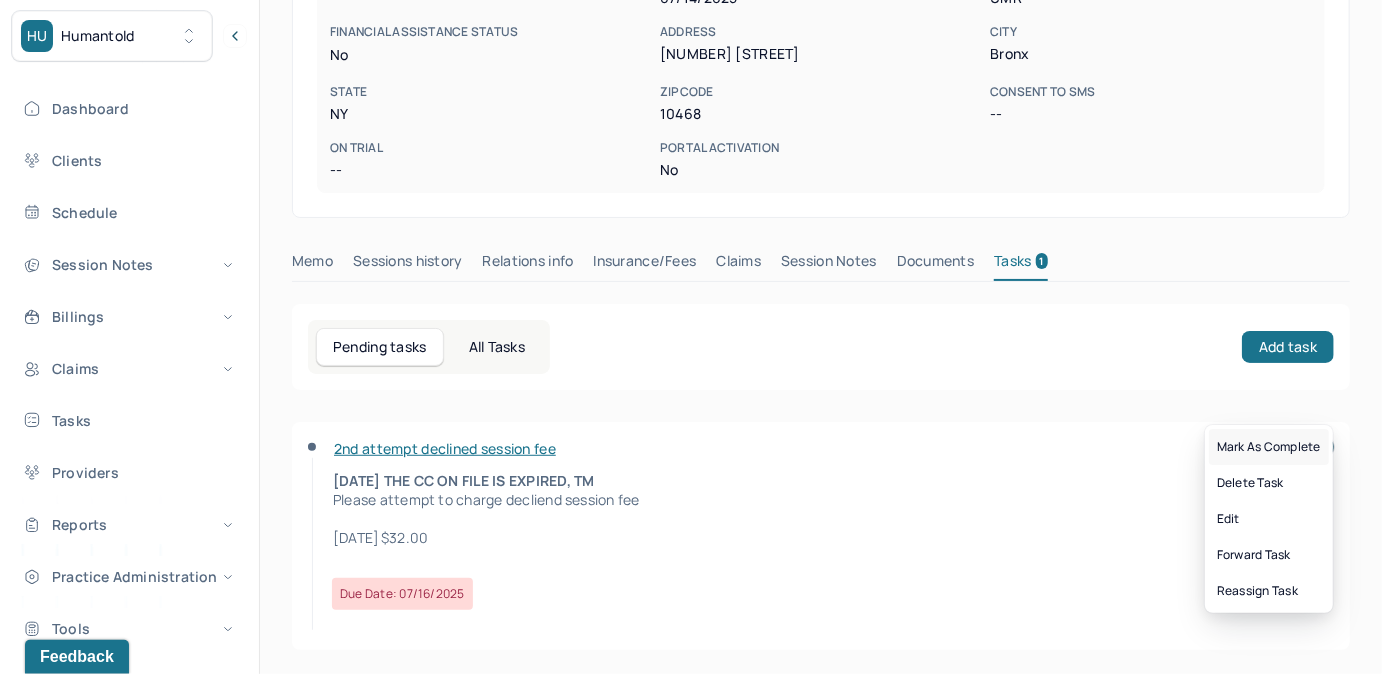 click on "Mark as complete" at bounding box center (1269, 447) 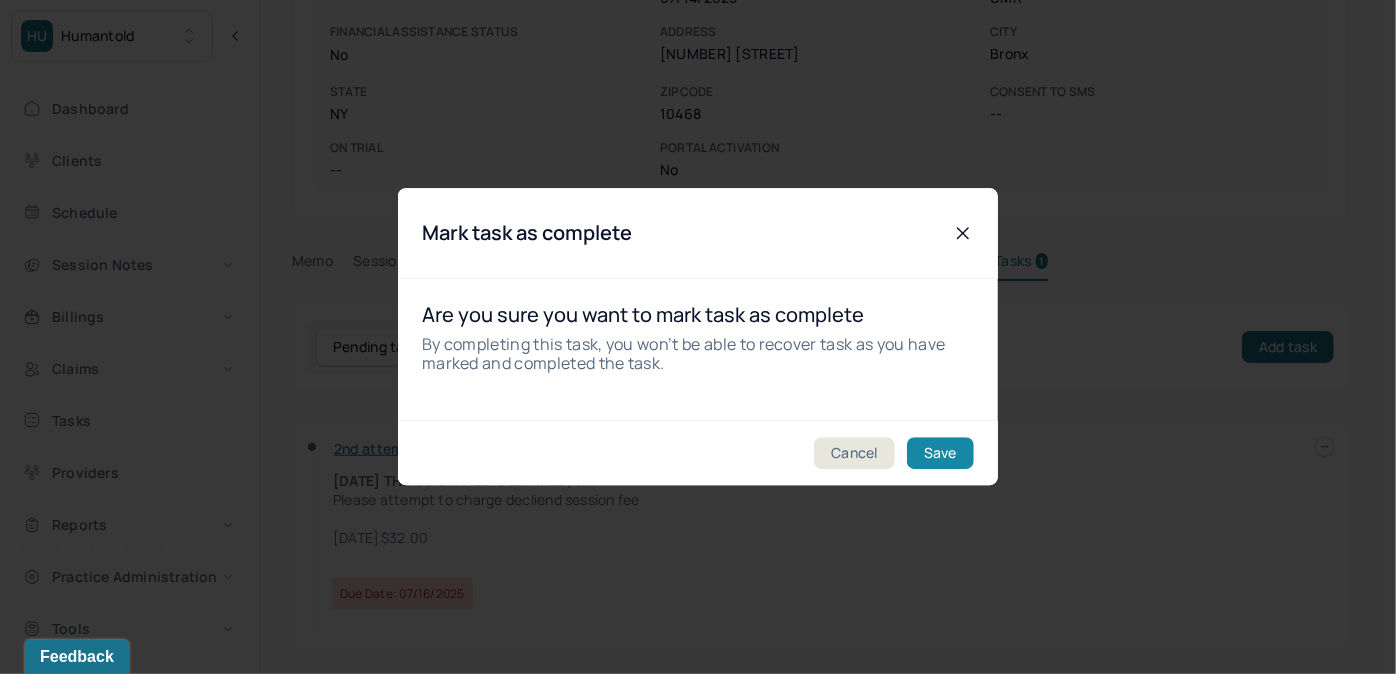 click on "Save" at bounding box center (940, 454) 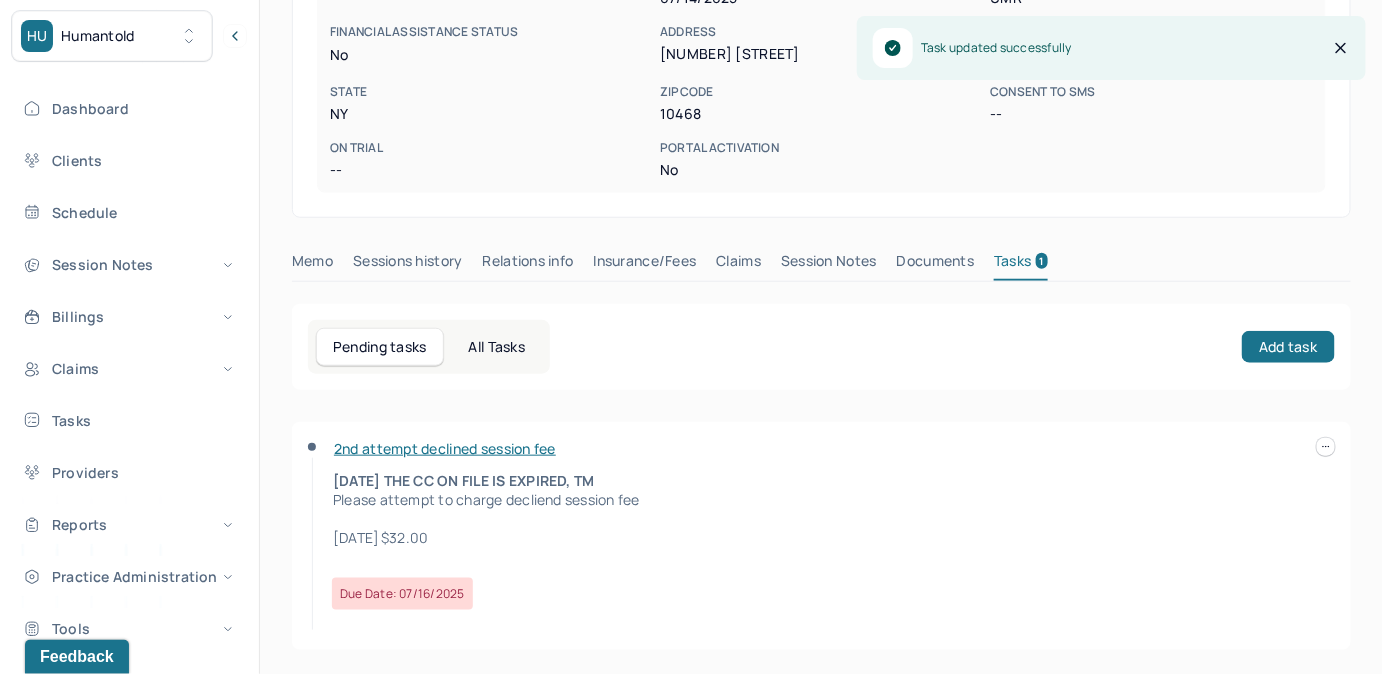 scroll, scrollTop: 314, scrollLeft: 0, axis: vertical 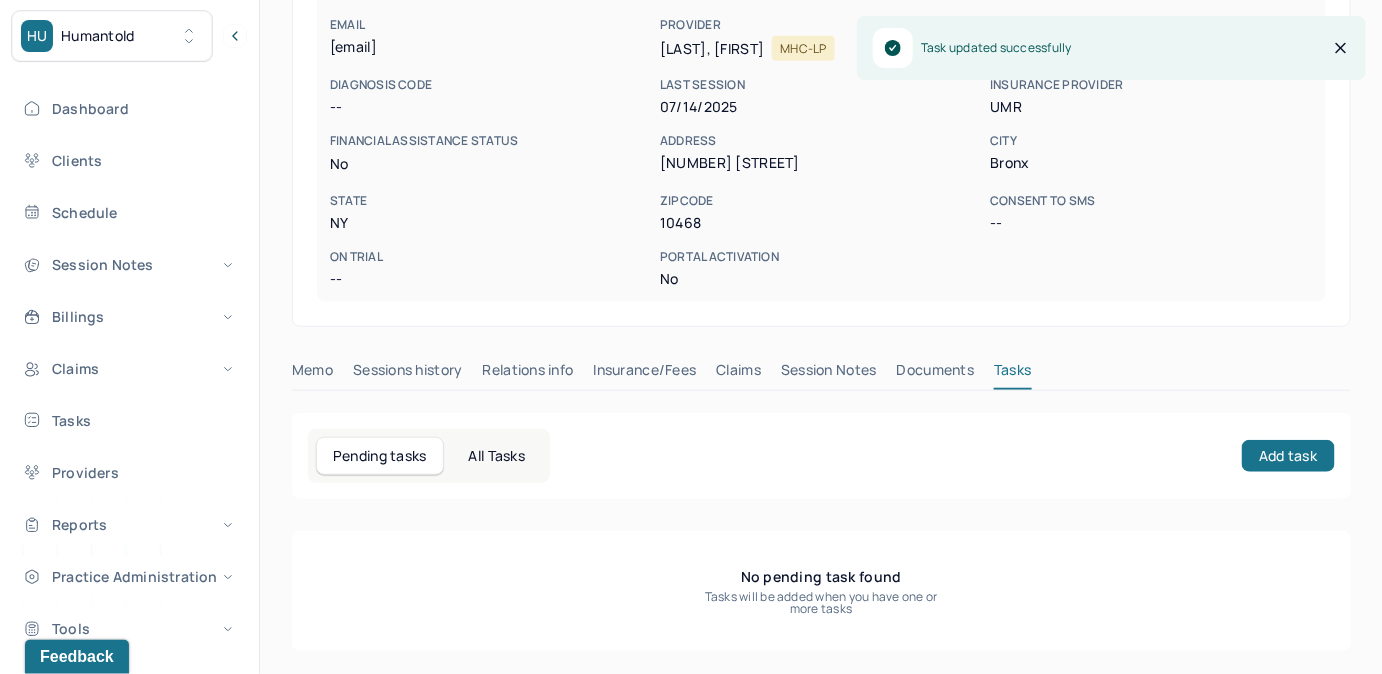 click on "Claims" at bounding box center [738, 374] 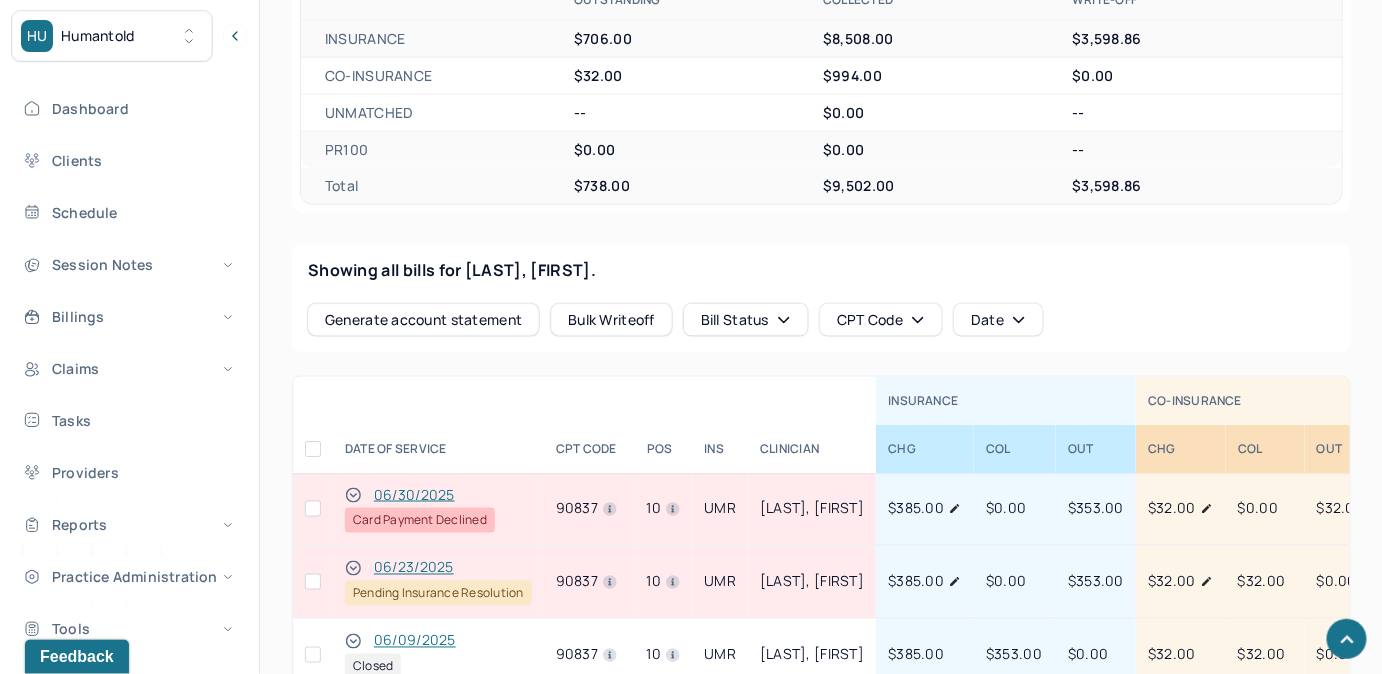 scroll, scrollTop: 818, scrollLeft: 0, axis: vertical 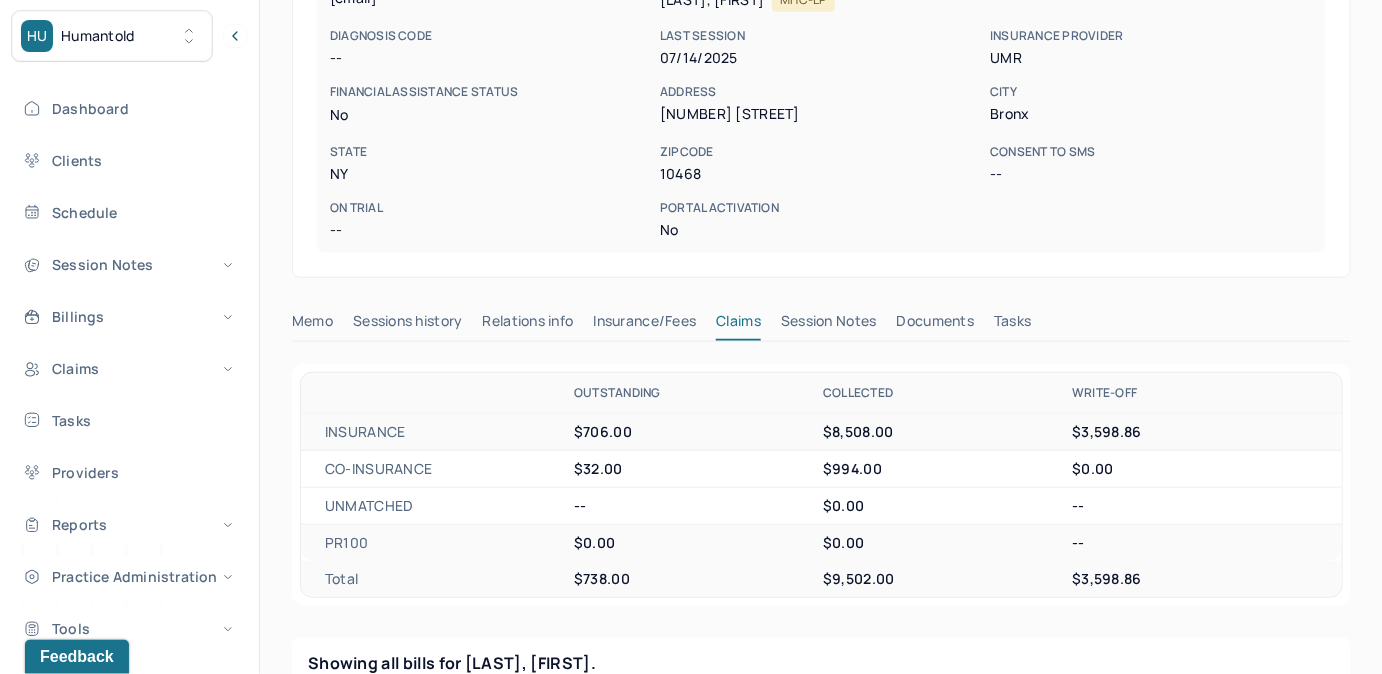 drag, startPoint x: 124, startPoint y: 416, endPoint x: 253, endPoint y: 393, distance: 131.03435 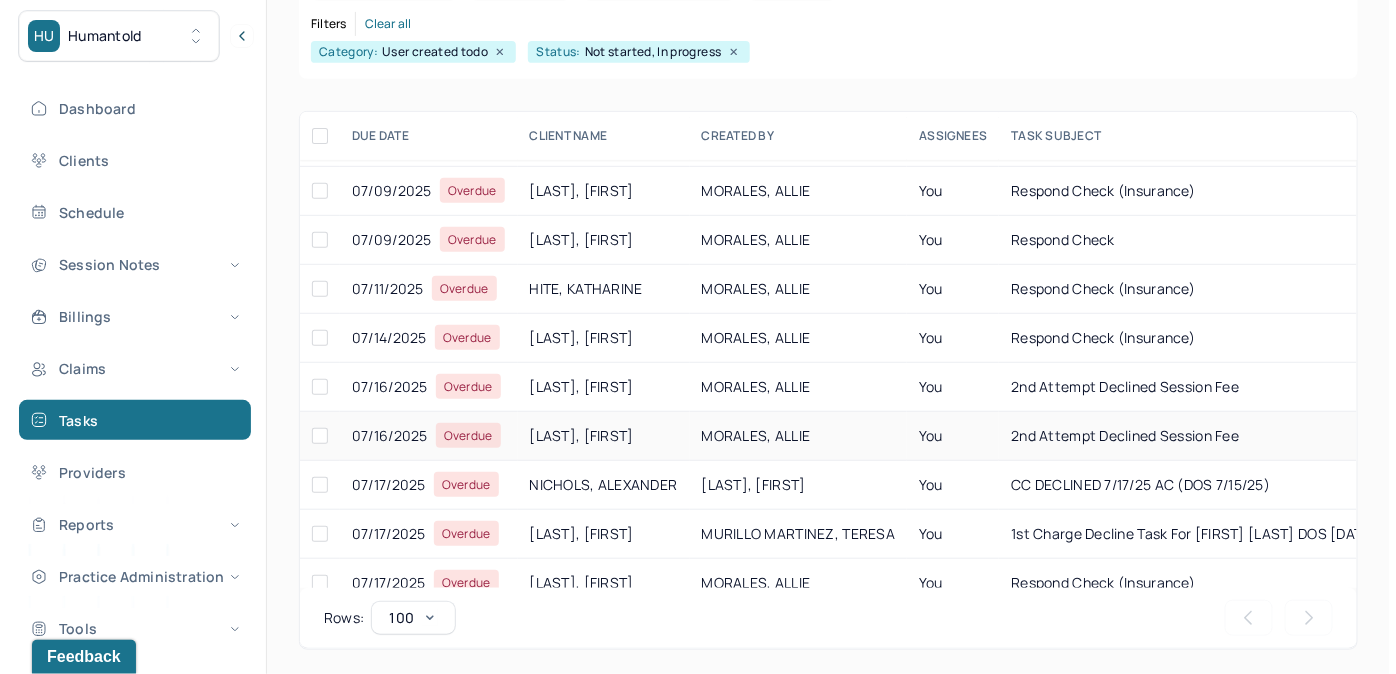 scroll, scrollTop: 272, scrollLeft: 0, axis: vertical 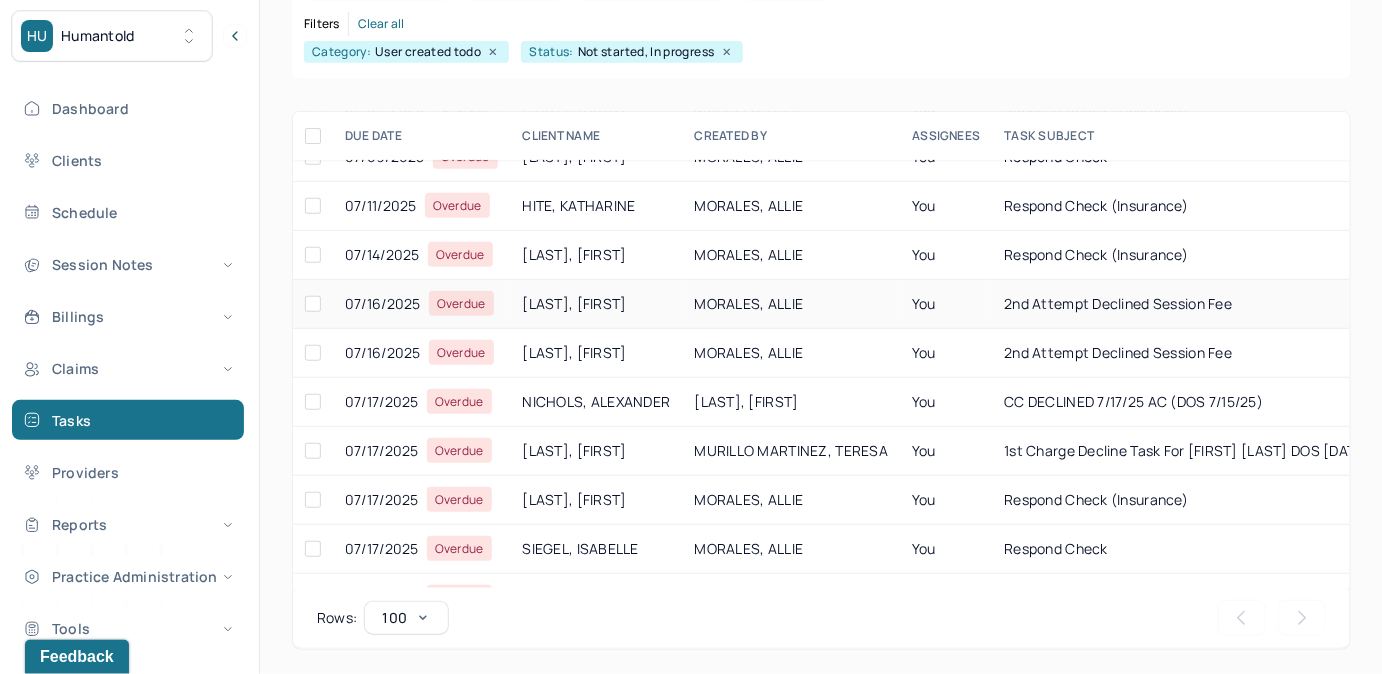 click on "You" at bounding box center [946, 304] 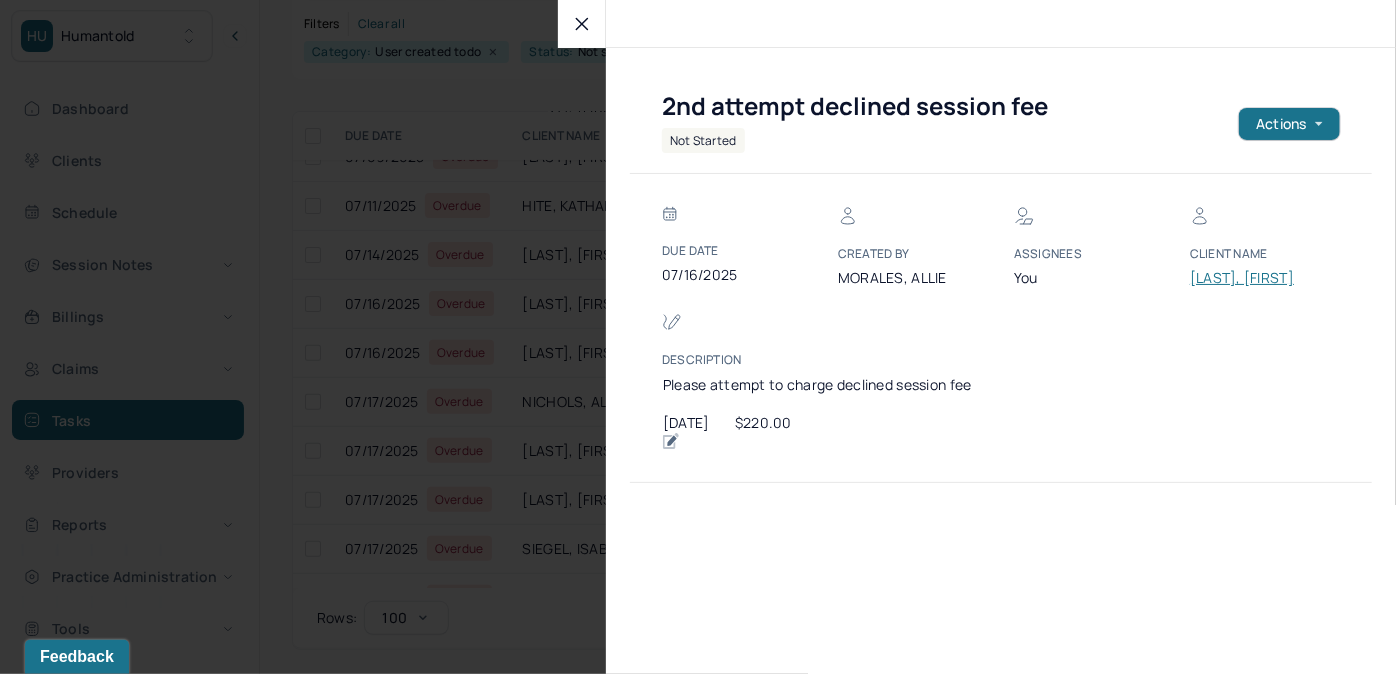 click on "[LAST], [FIRST]" at bounding box center [1250, 278] 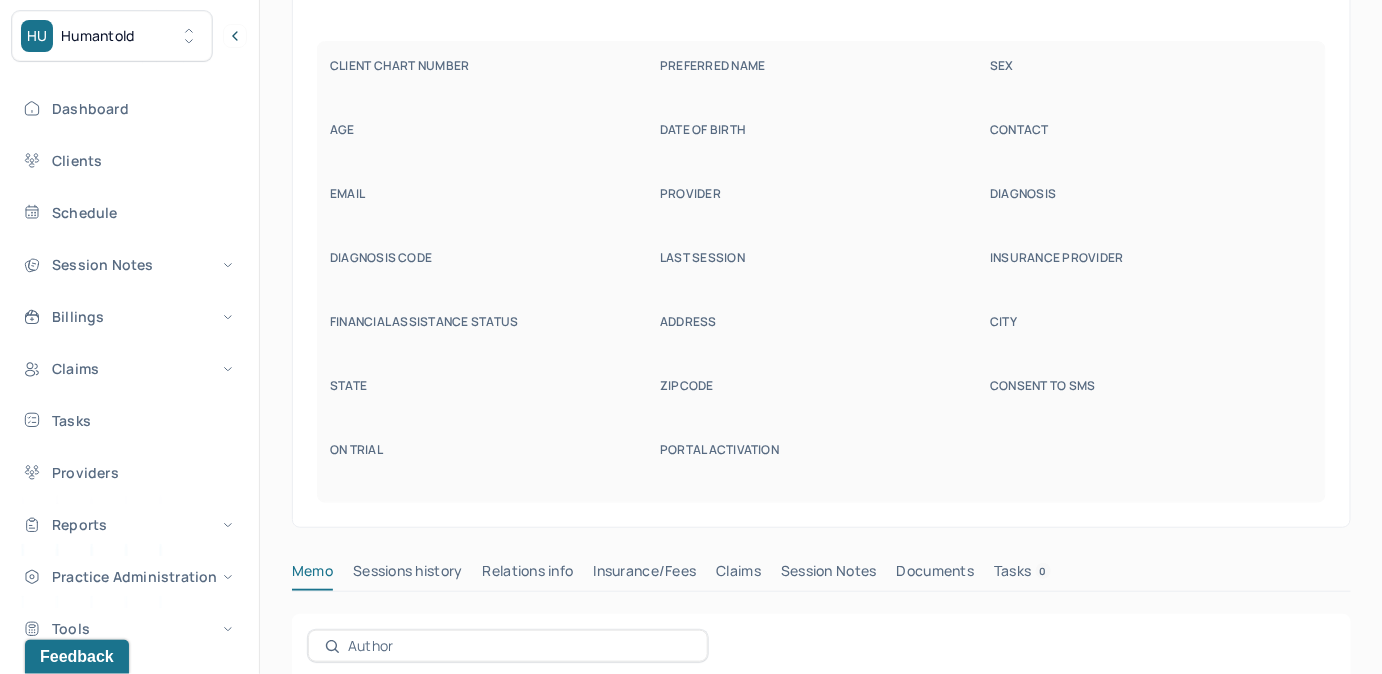 scroll, scrollTop: 160, scrollLeft: 0, axis: vertical 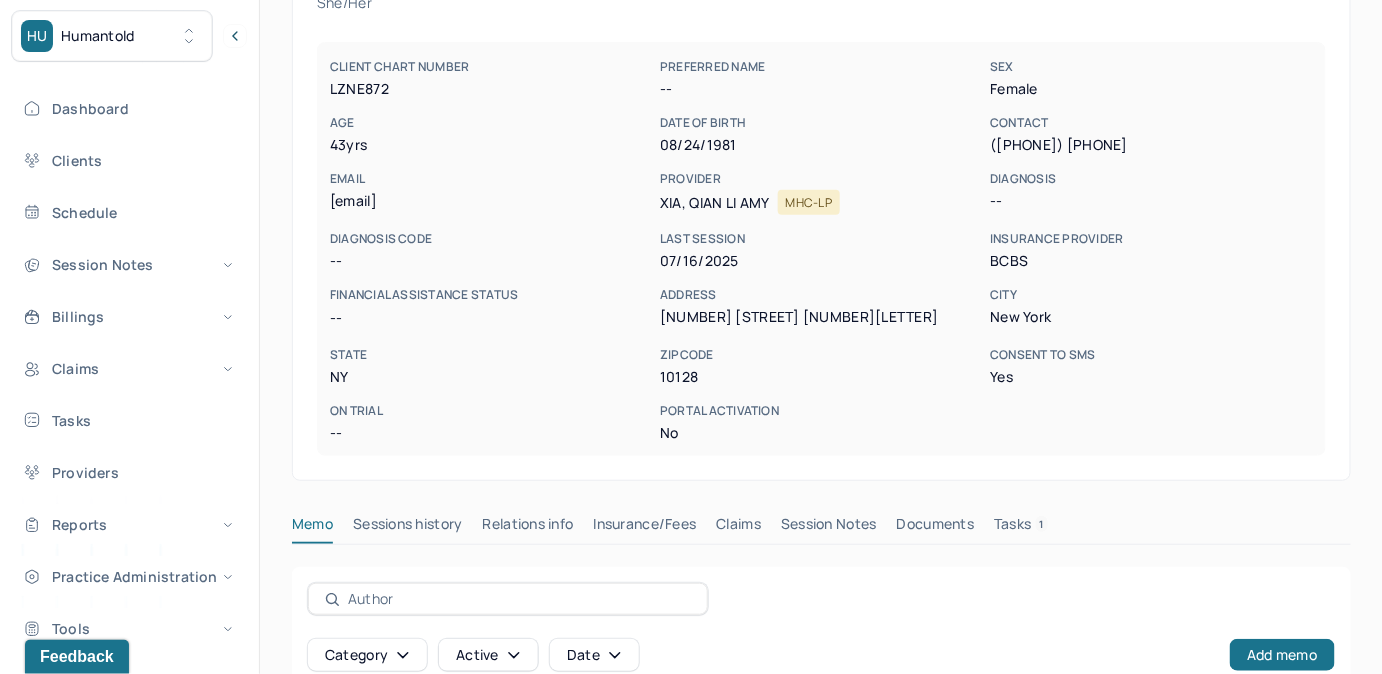 click on "Tasks 1" at bounding box center (1021, 528) 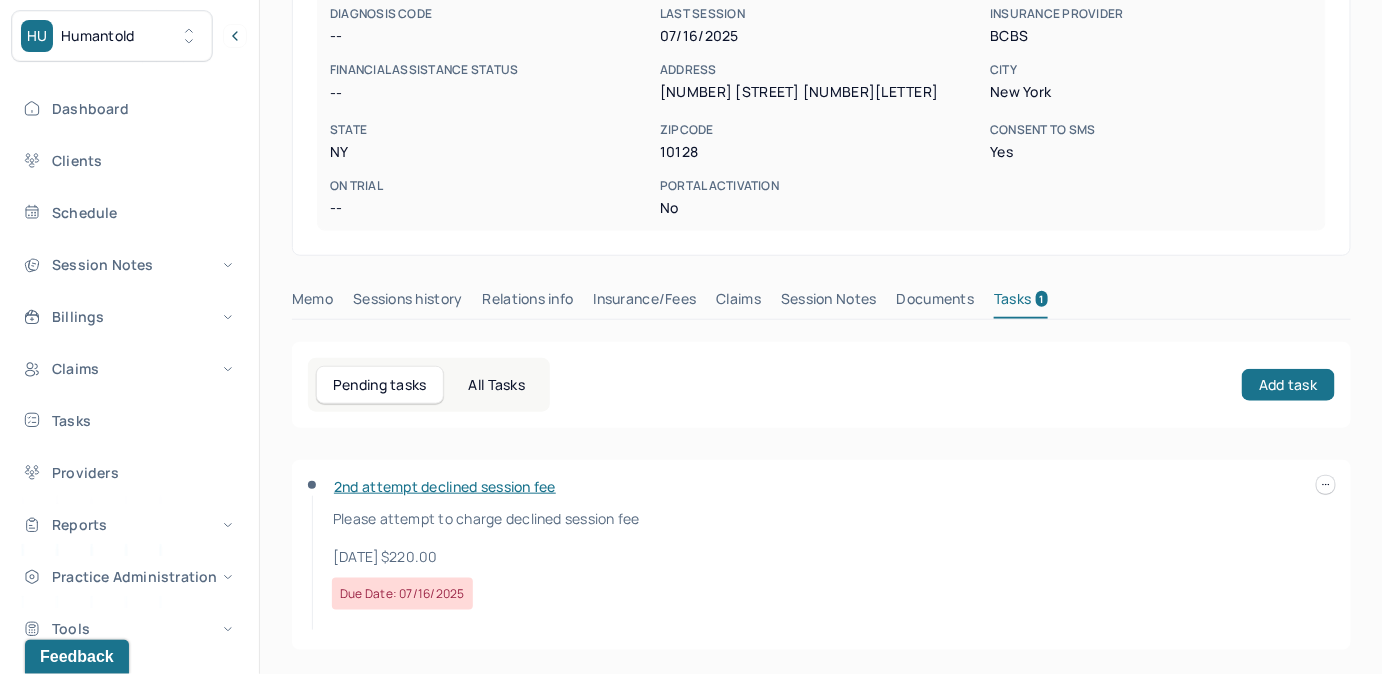 scroll, scrollTop: 387, scrollLeft: 0, axis: vertical 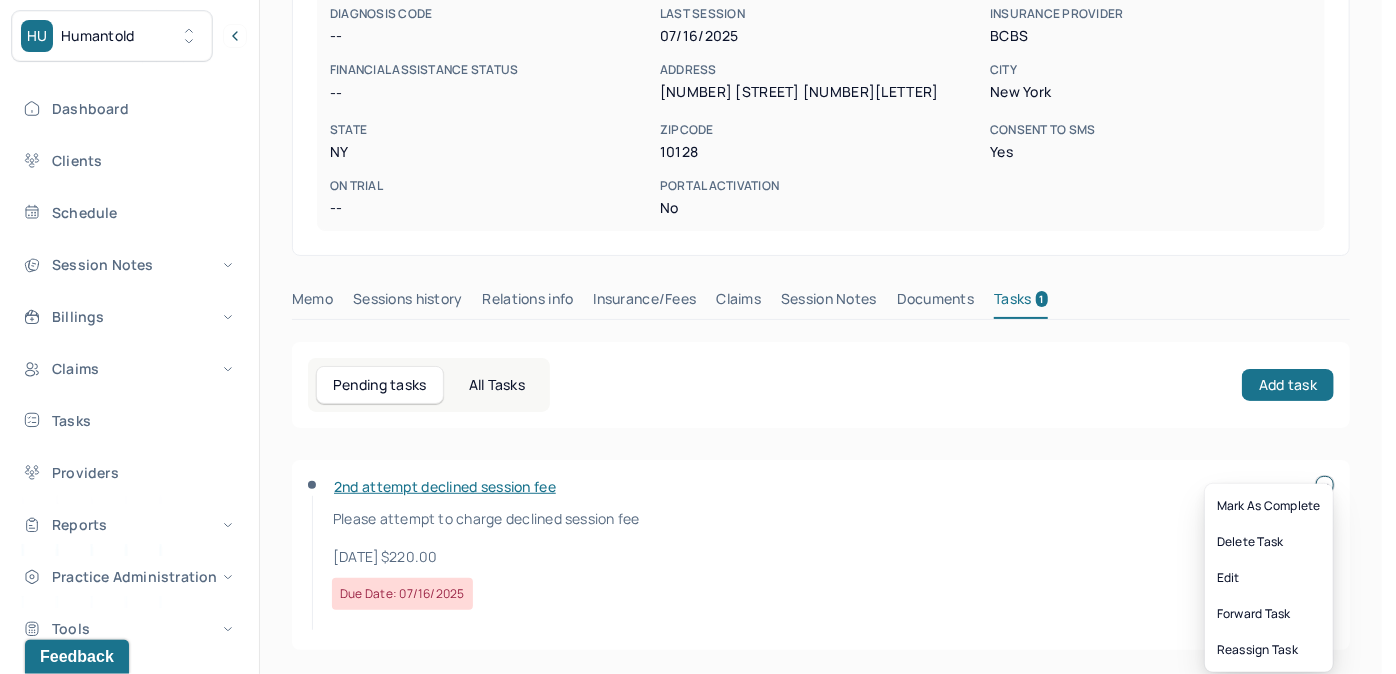 click at bounding box center (1325, 485) 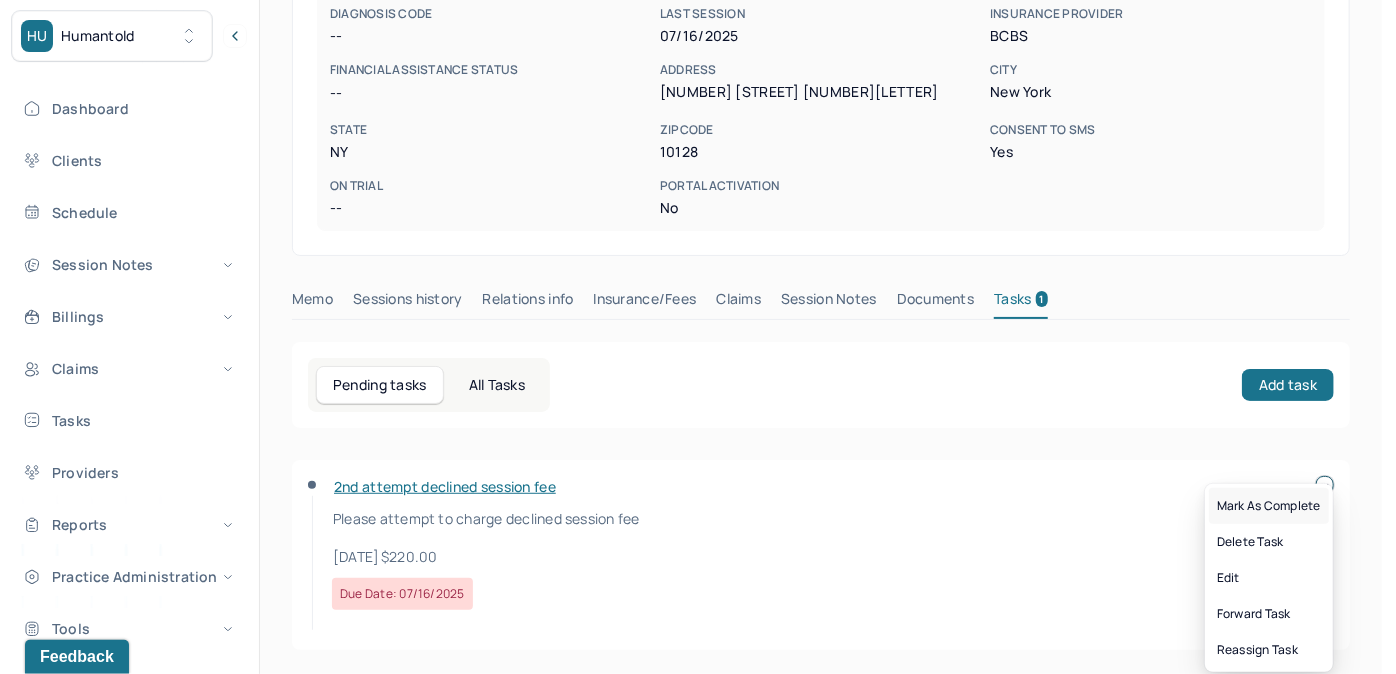 click on "Mark as complete" at bounding box center [1269, 506] 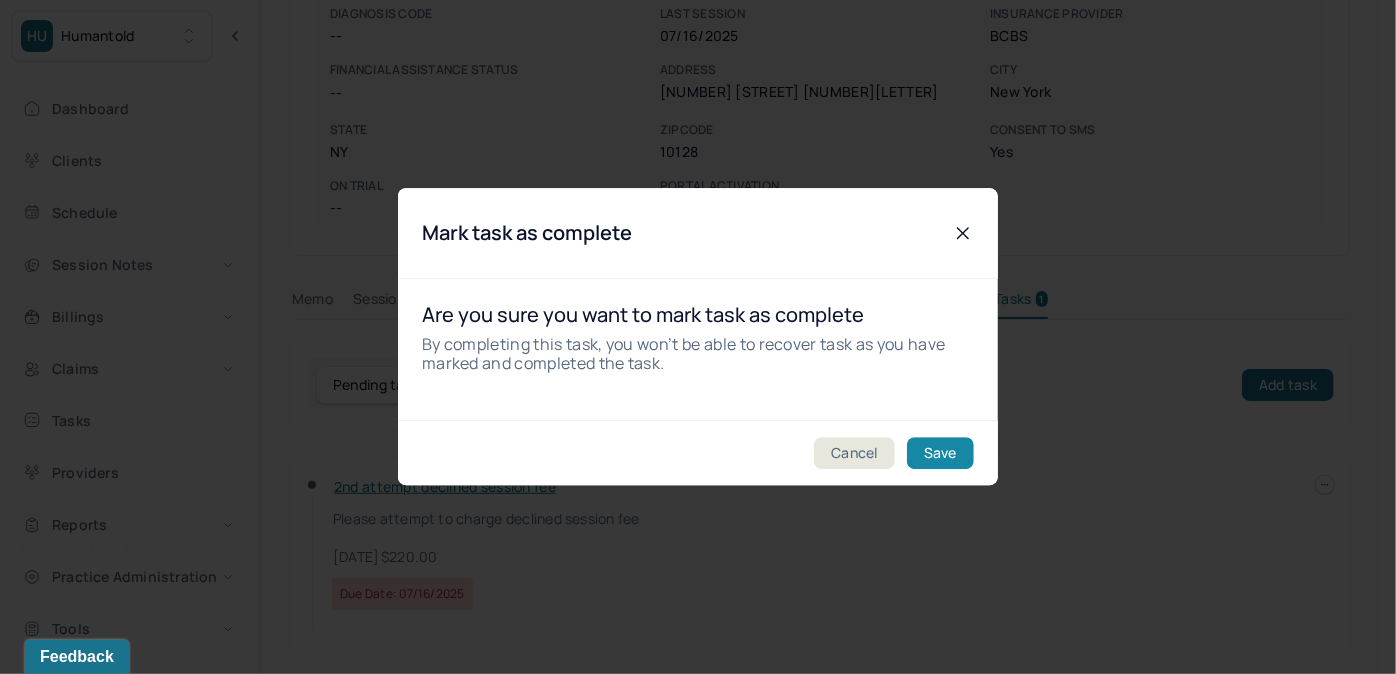 click on "Save" at bounding box center [940, 454] 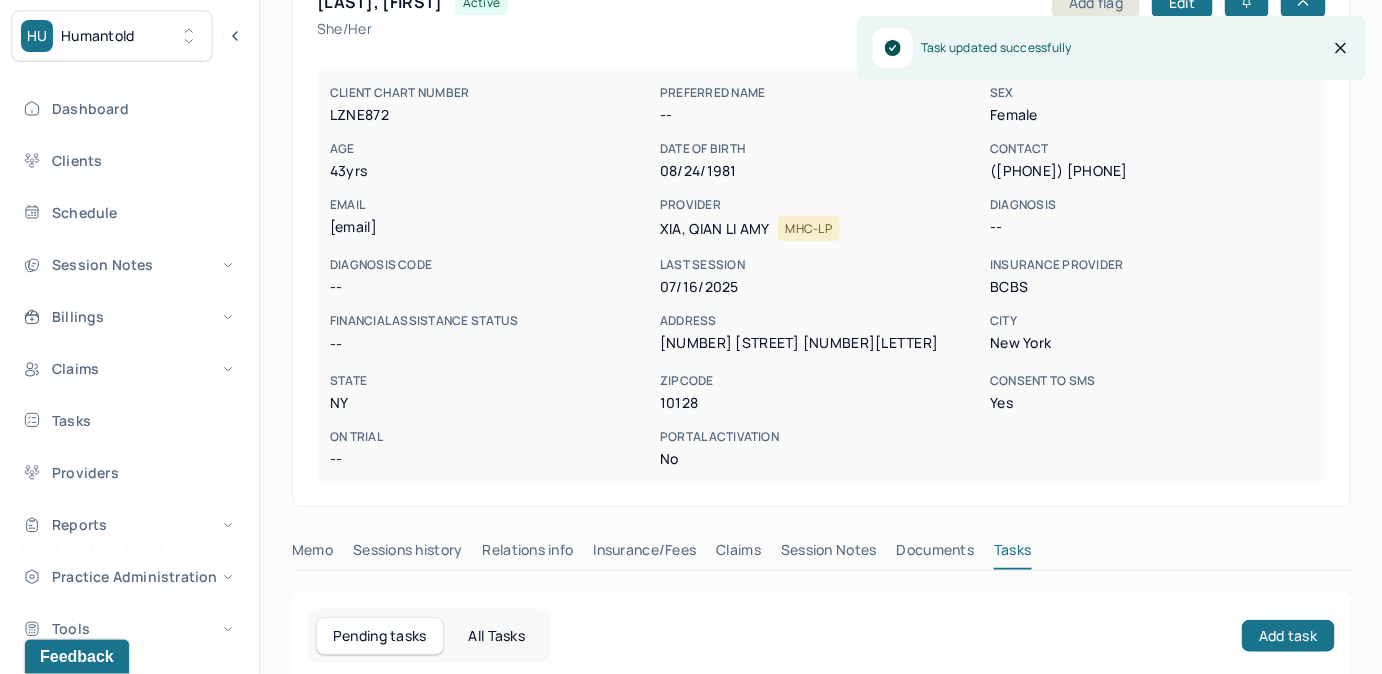 scroll, scrollTop: 132, scrollLeft: 0, axis: vertical 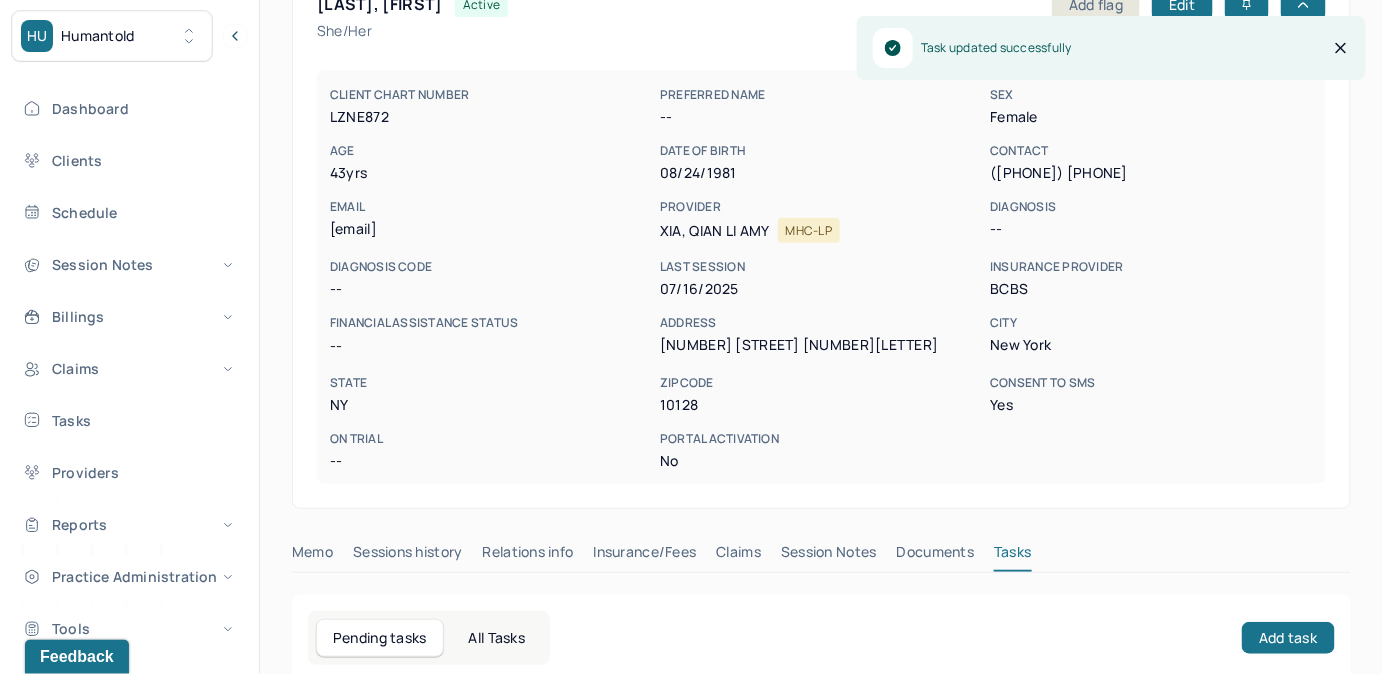 copy on "[EMAIL]" 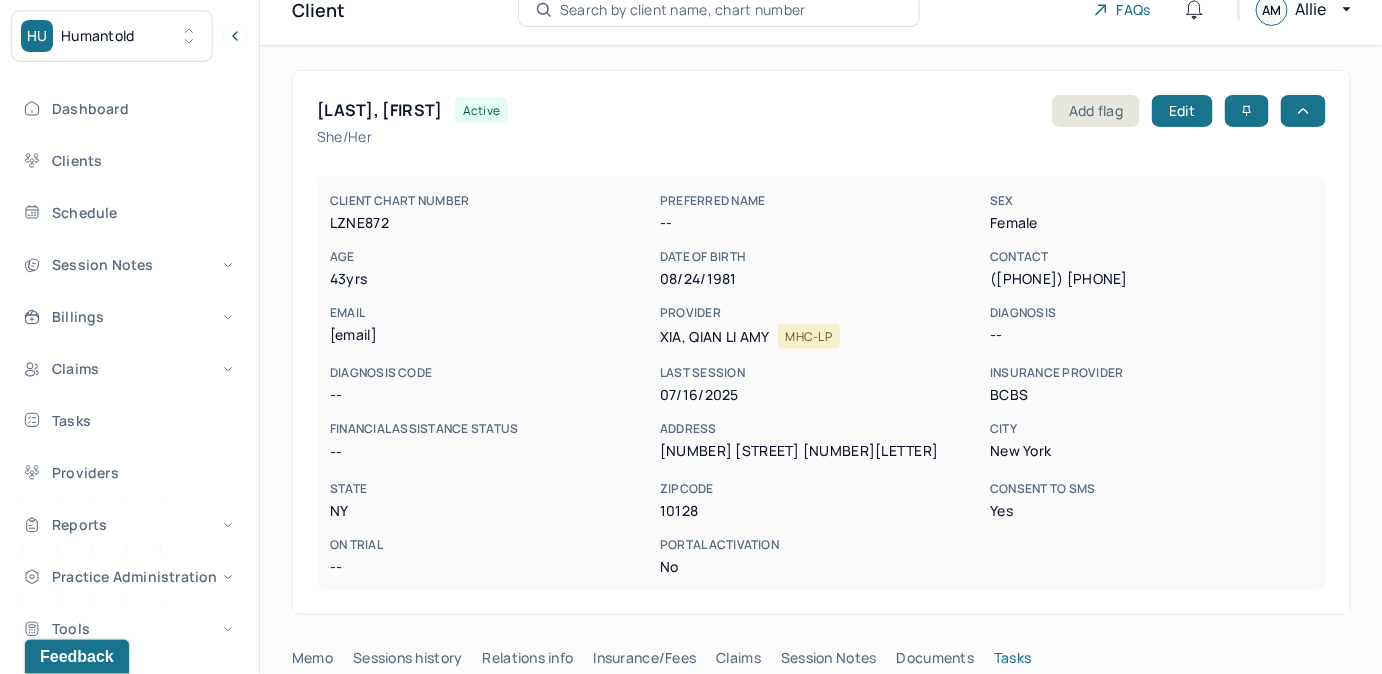 scroll, scrollTop: 0, scrollLeft: 0, axis: both 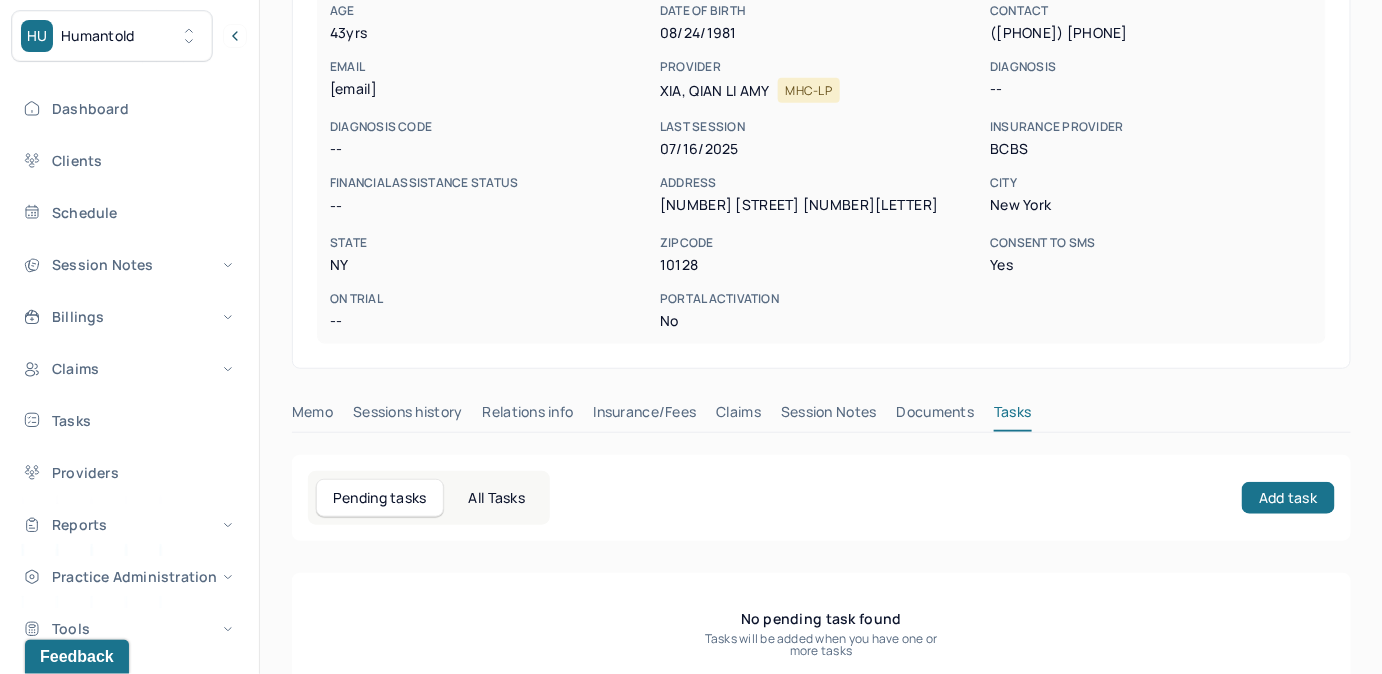 click on "Claims" at bounding box center [738, 416] 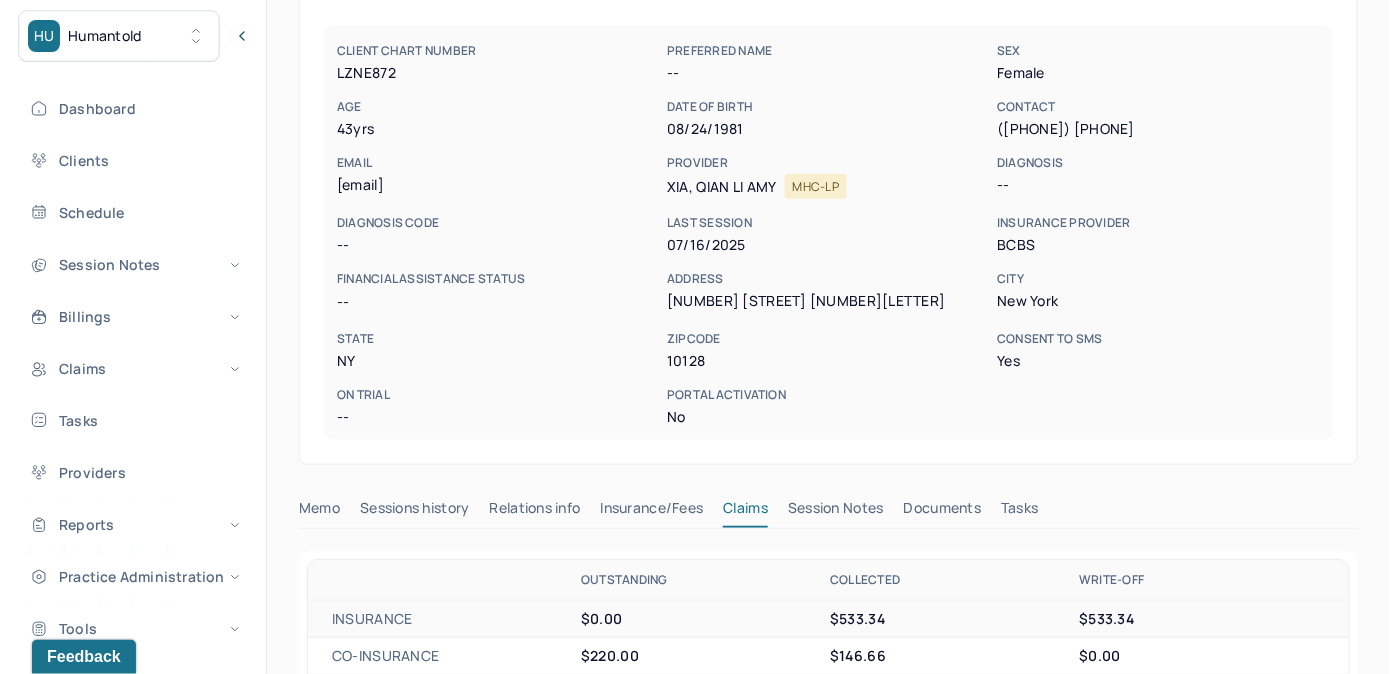 scroll, scrollTop: 174, scrollLeft: 0, axis: vertical 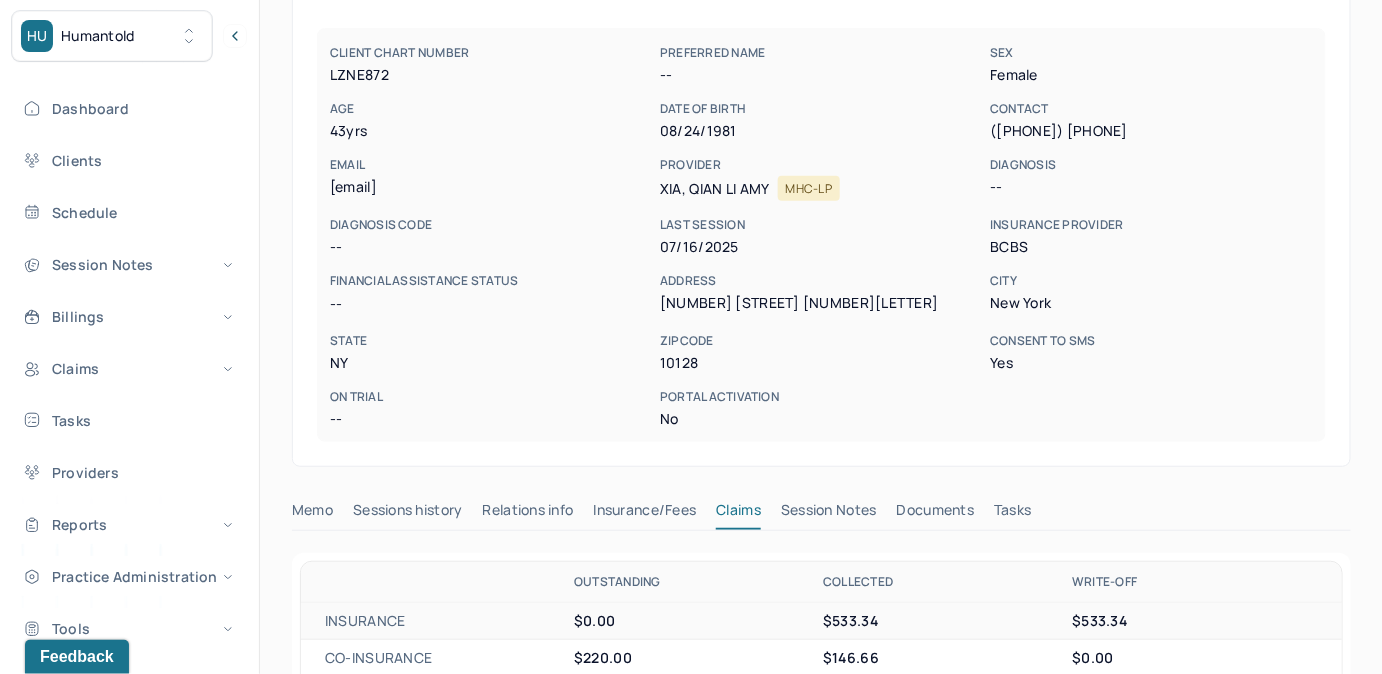 drag, startPoint x: 1032, startPoint y: 512, endPoint x: 1072, endPoint y: 513, distance: 40.012497 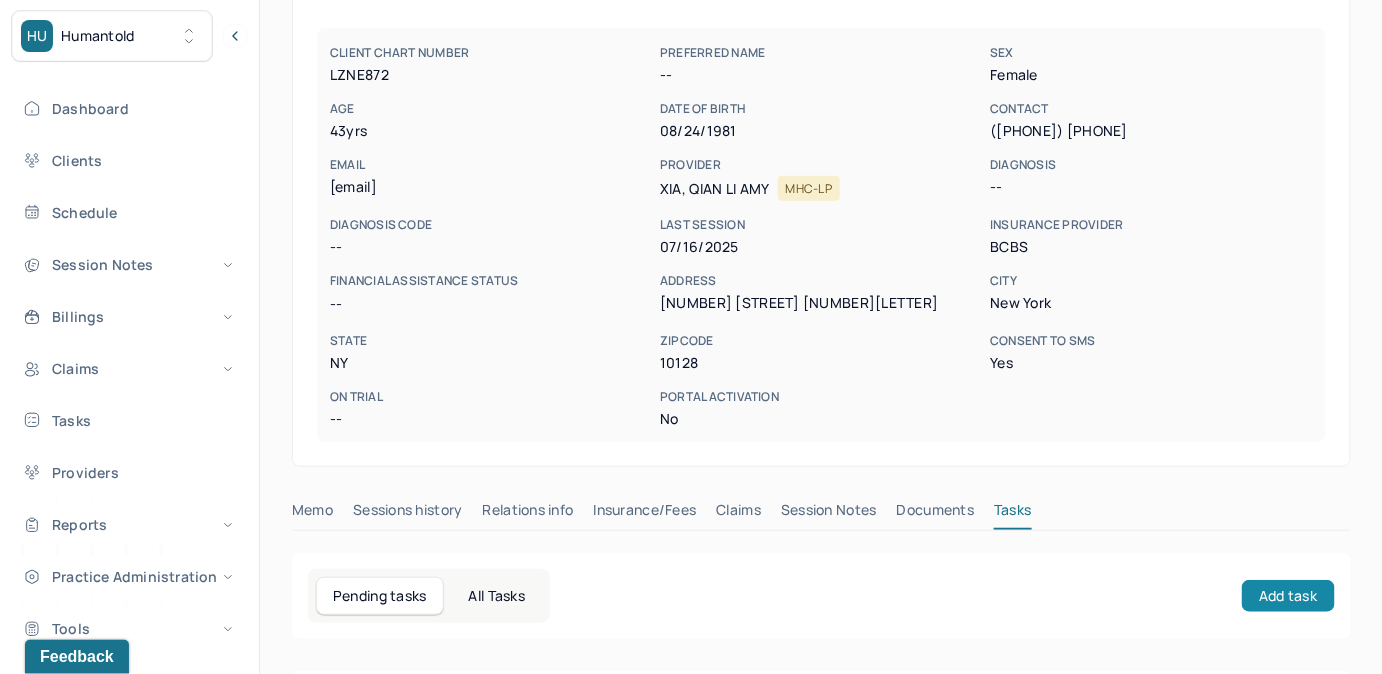 click on "Add task" at bounding box center (1288, 596) 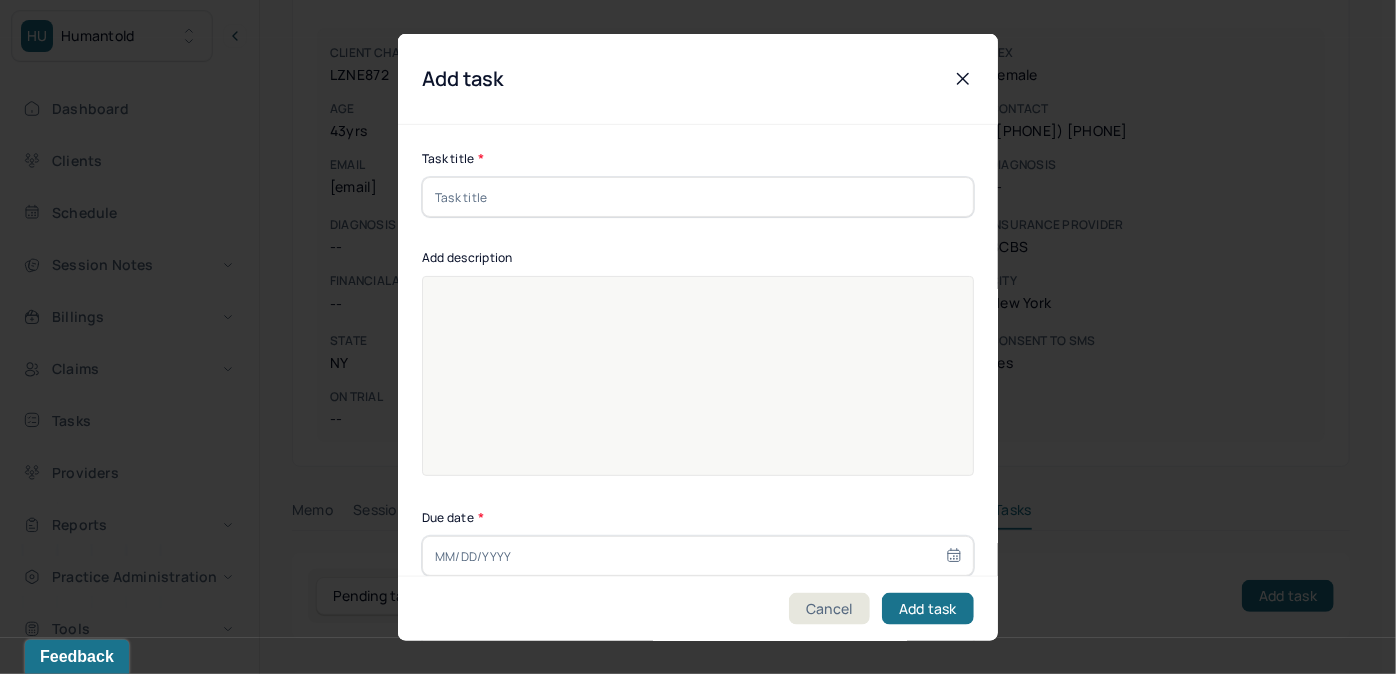 click at bounding box center [698, 197] 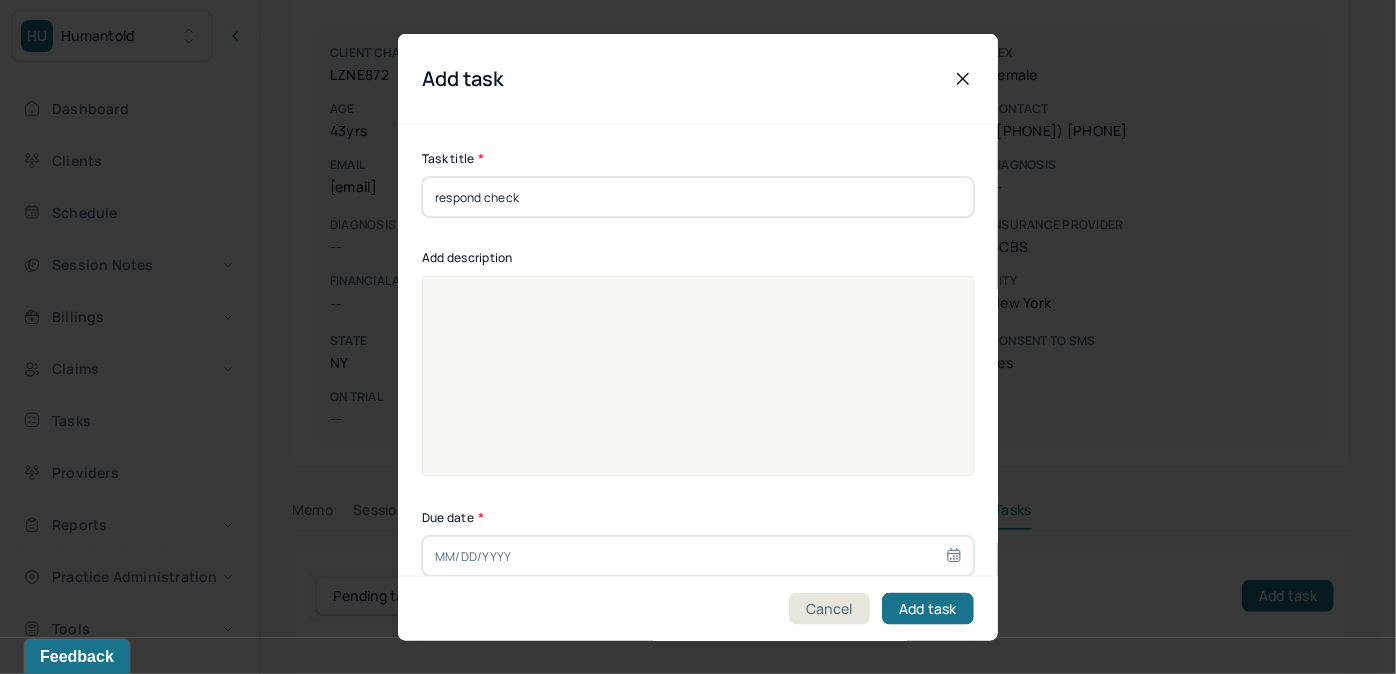 type on "07/21/2025" 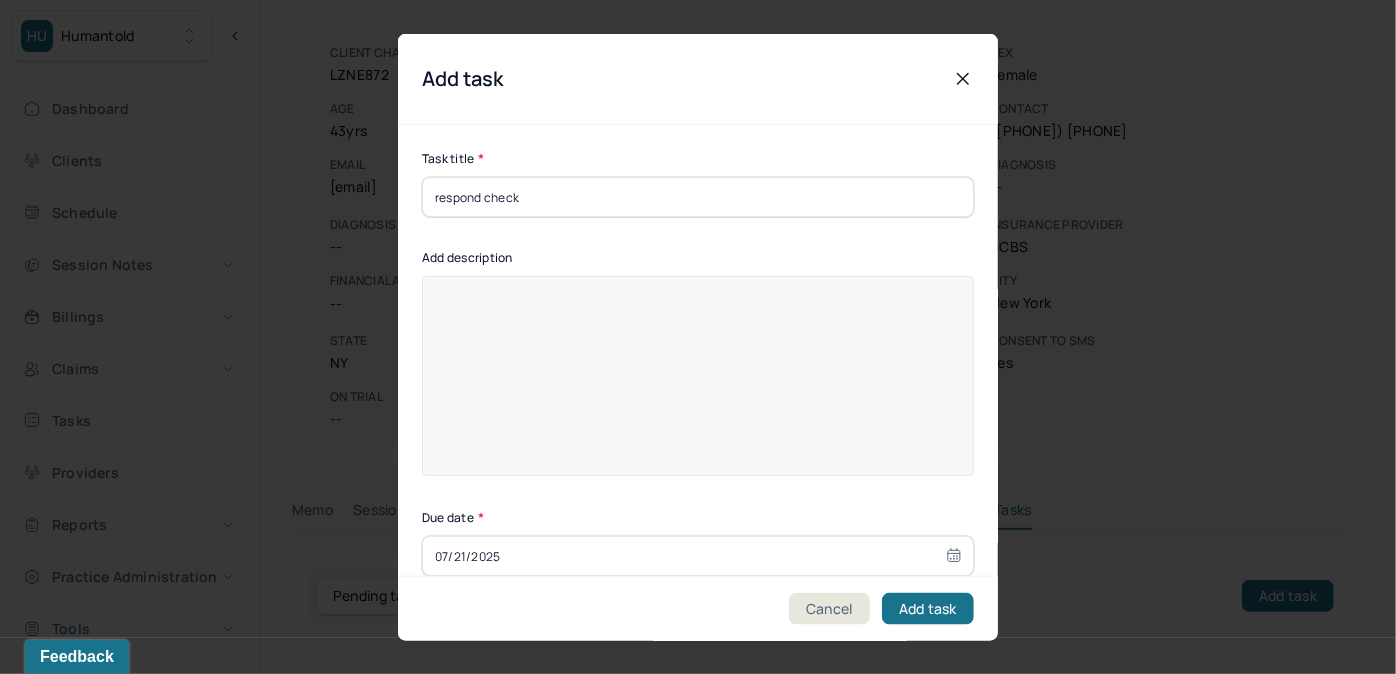 click at bounding box center (698, 389) 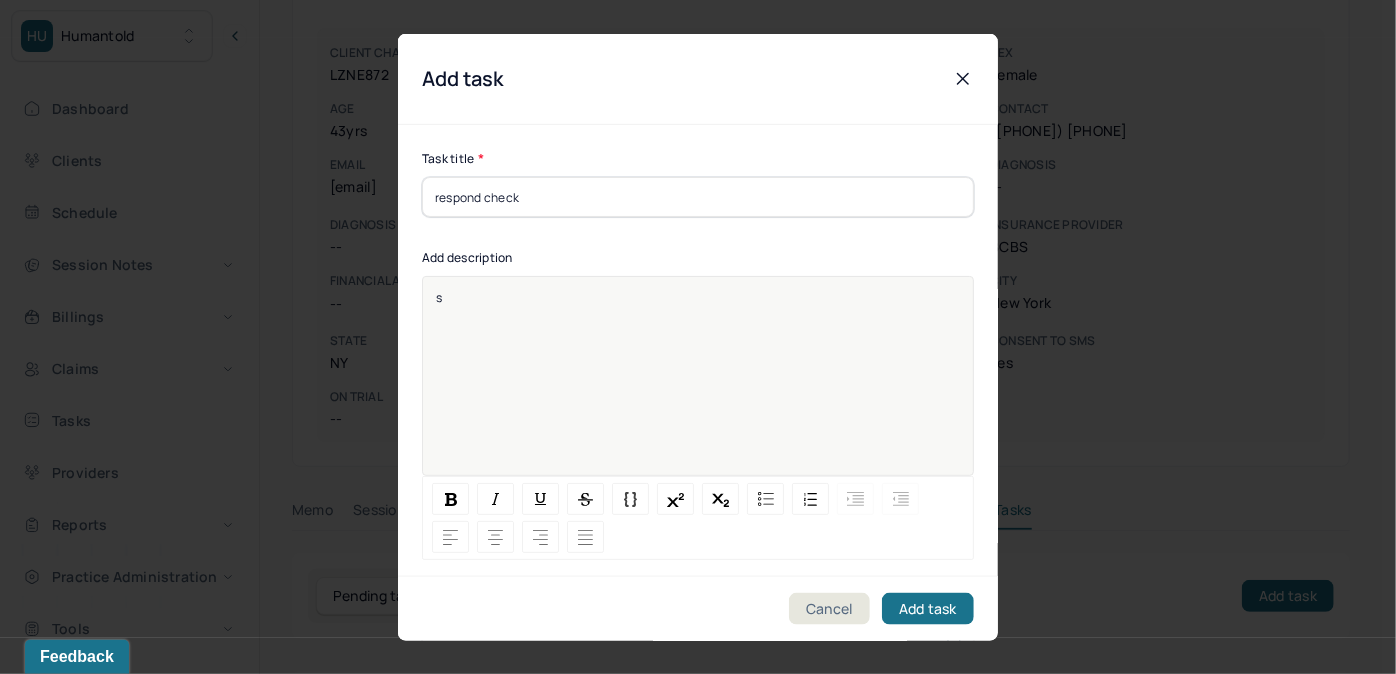 type 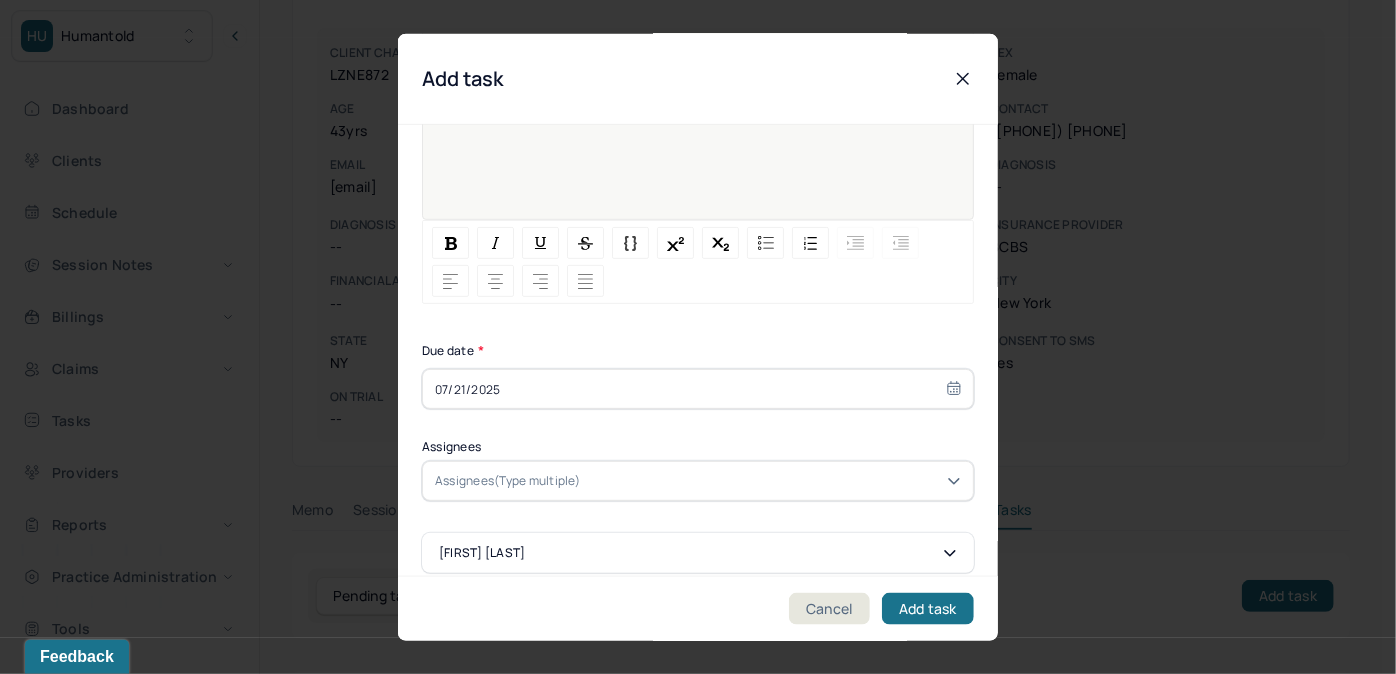 scroll, scrollTop: 274, scrollLeft: 0, axis: vertical 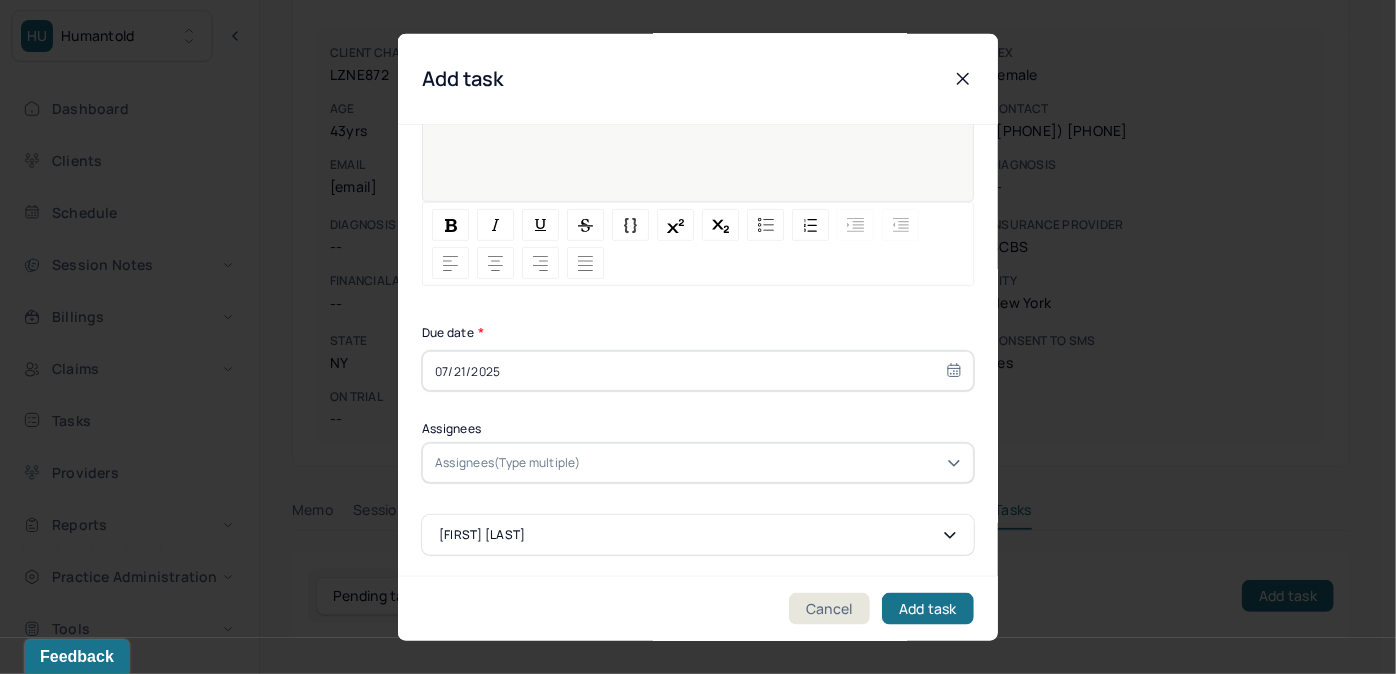 select on "6" 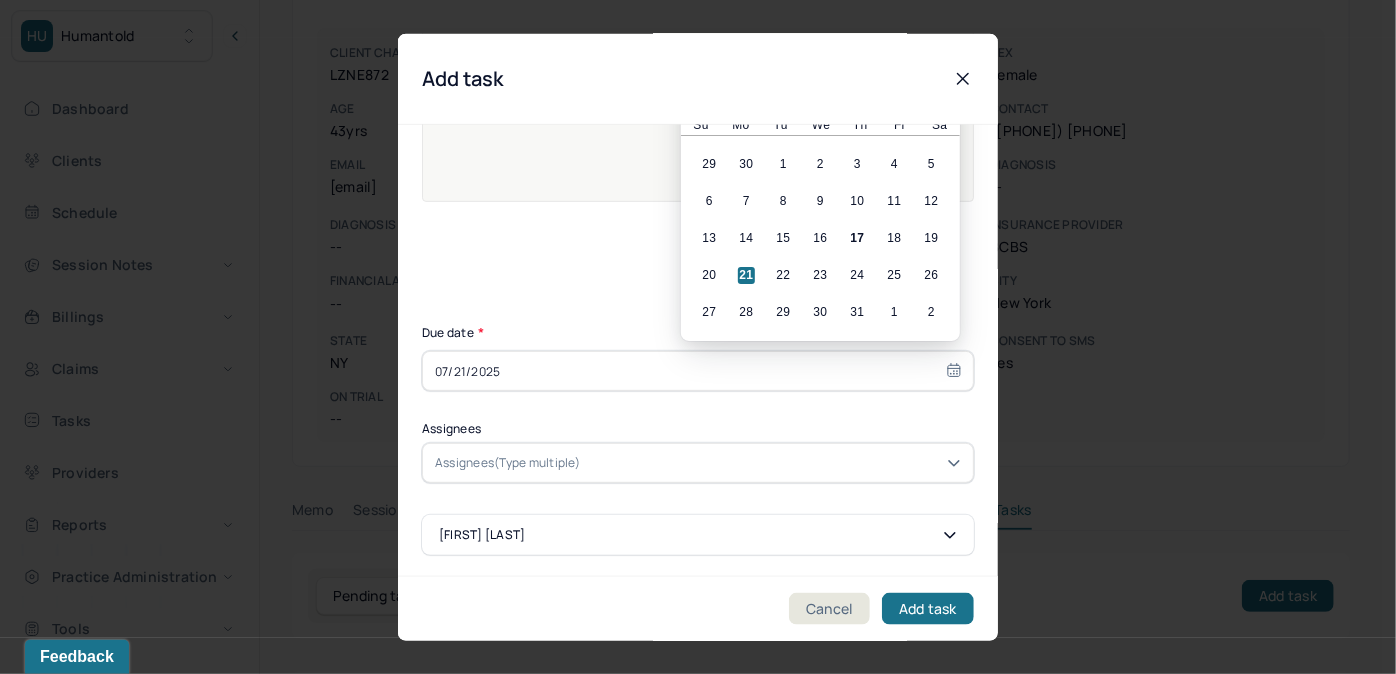 click on "07/21/2025" at bounding box center [698, 371] 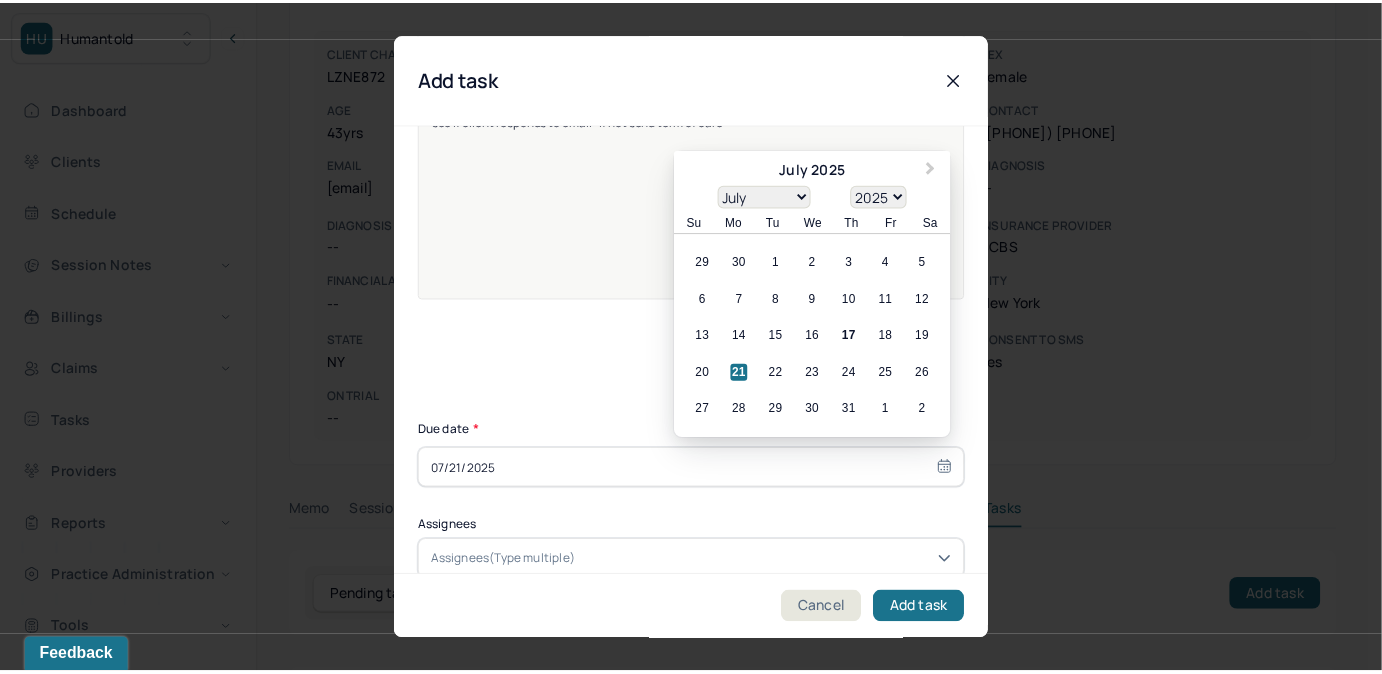 scroll, scrollTop: 274, scrollLeft: 0, axis: vertical 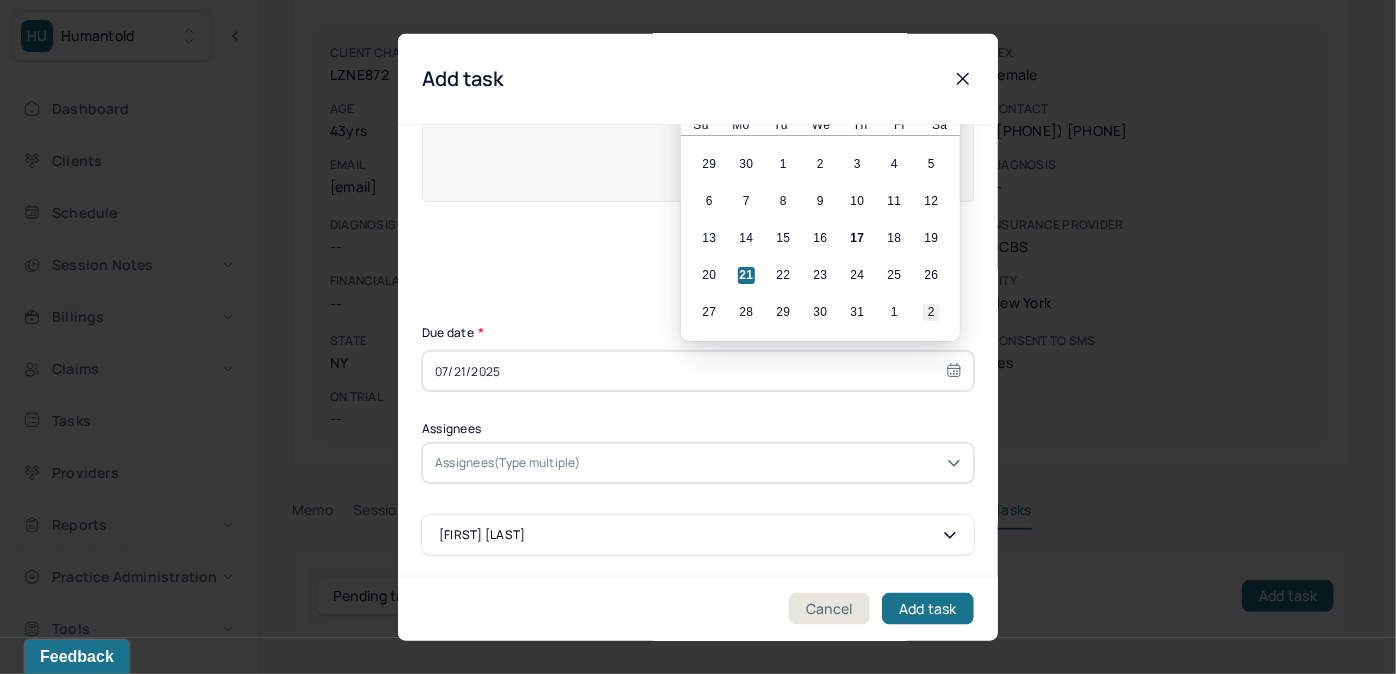 click on "2" at bounding box center [931, 312] 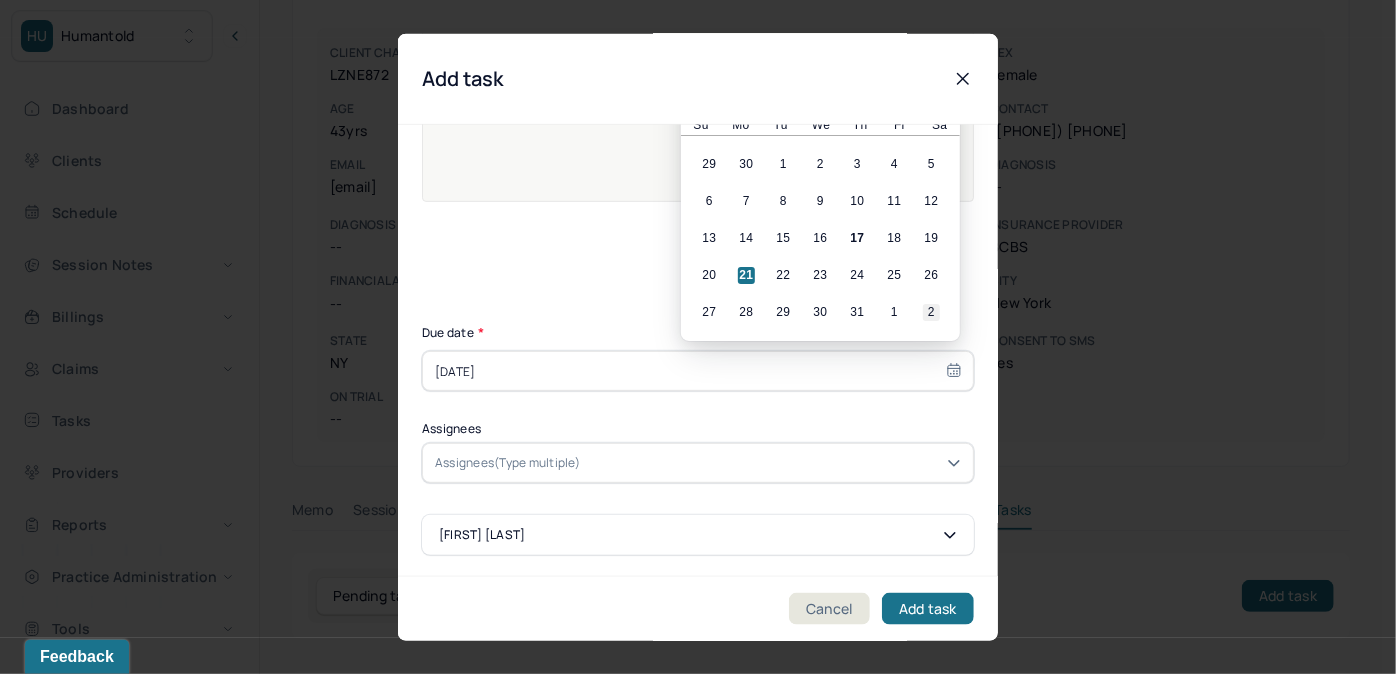 select on "7" 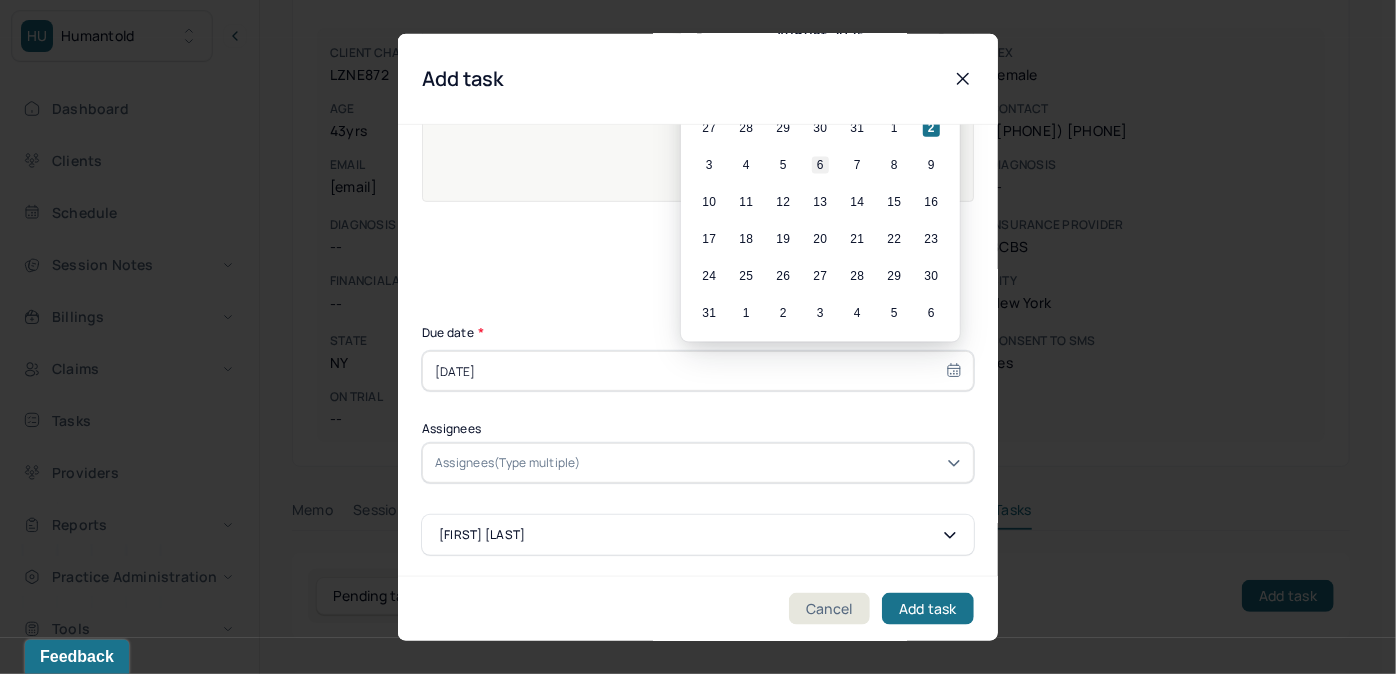 click on "6" at bounding box center (820, 165) 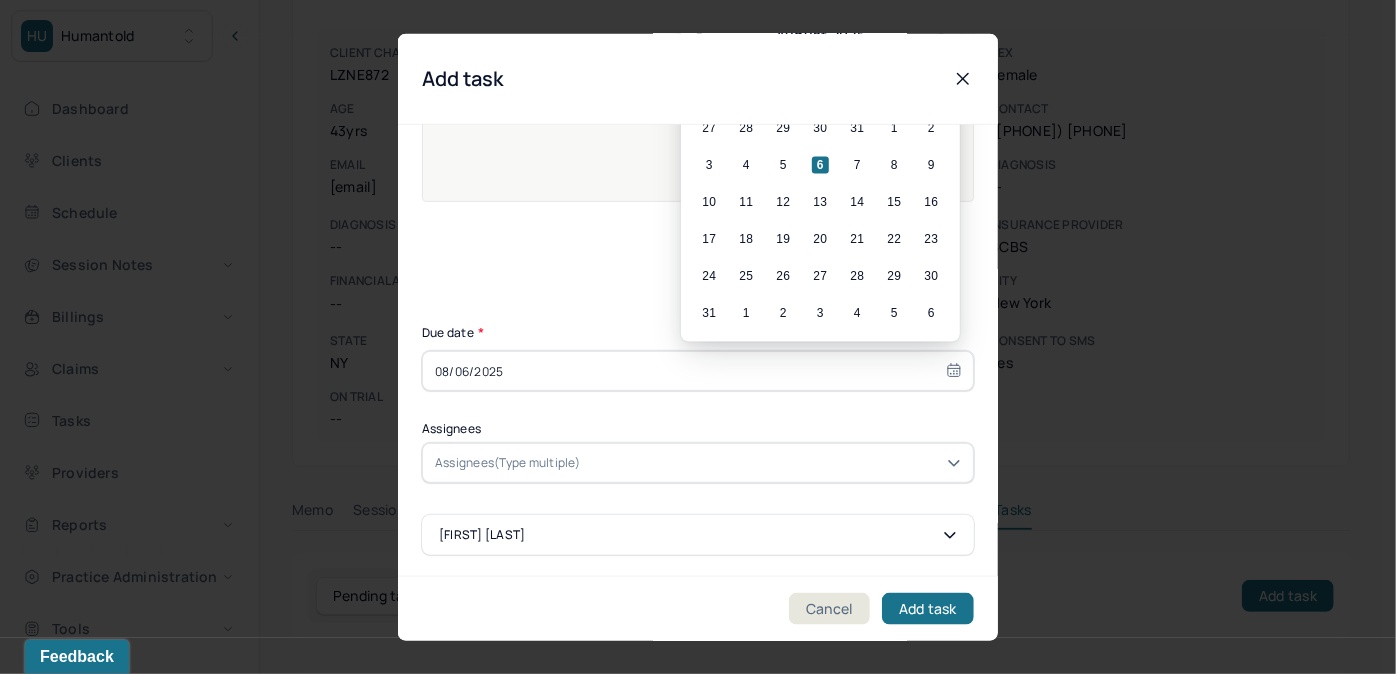 click on "Assignees(Type multiple)" at bounding box center (698, 463) 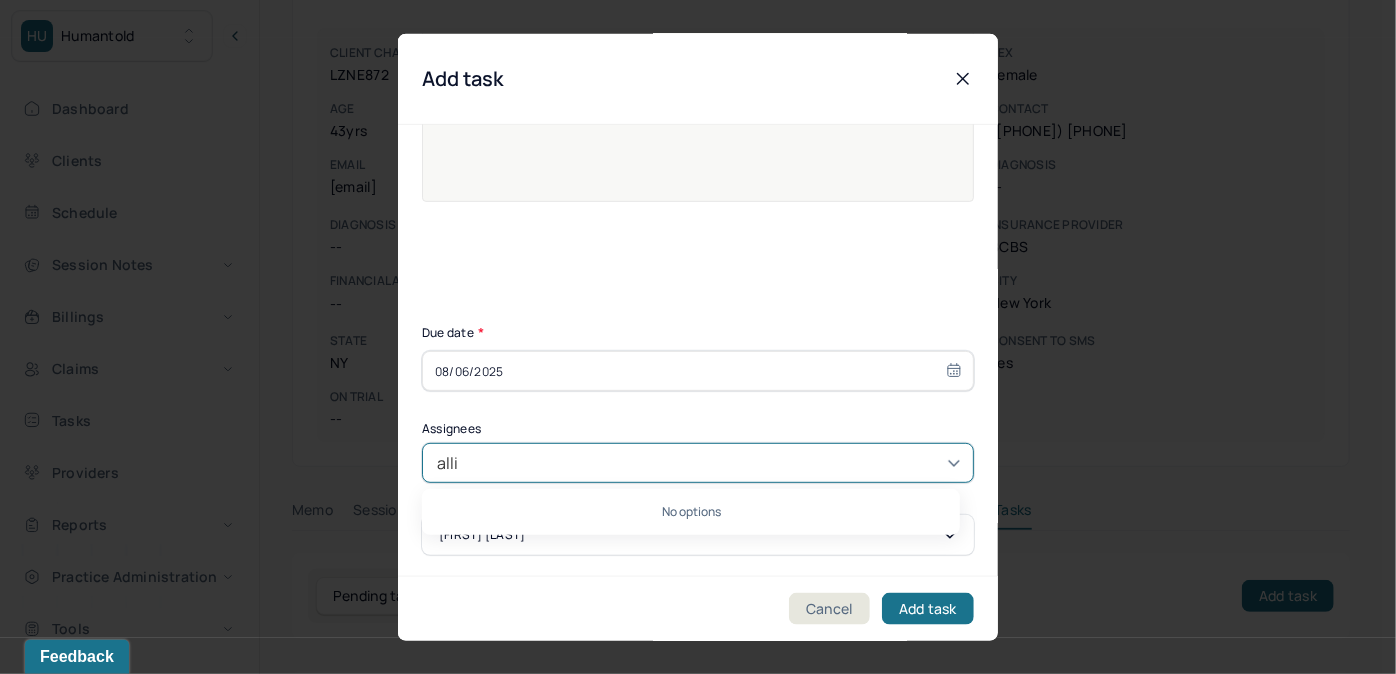 type on "allie" 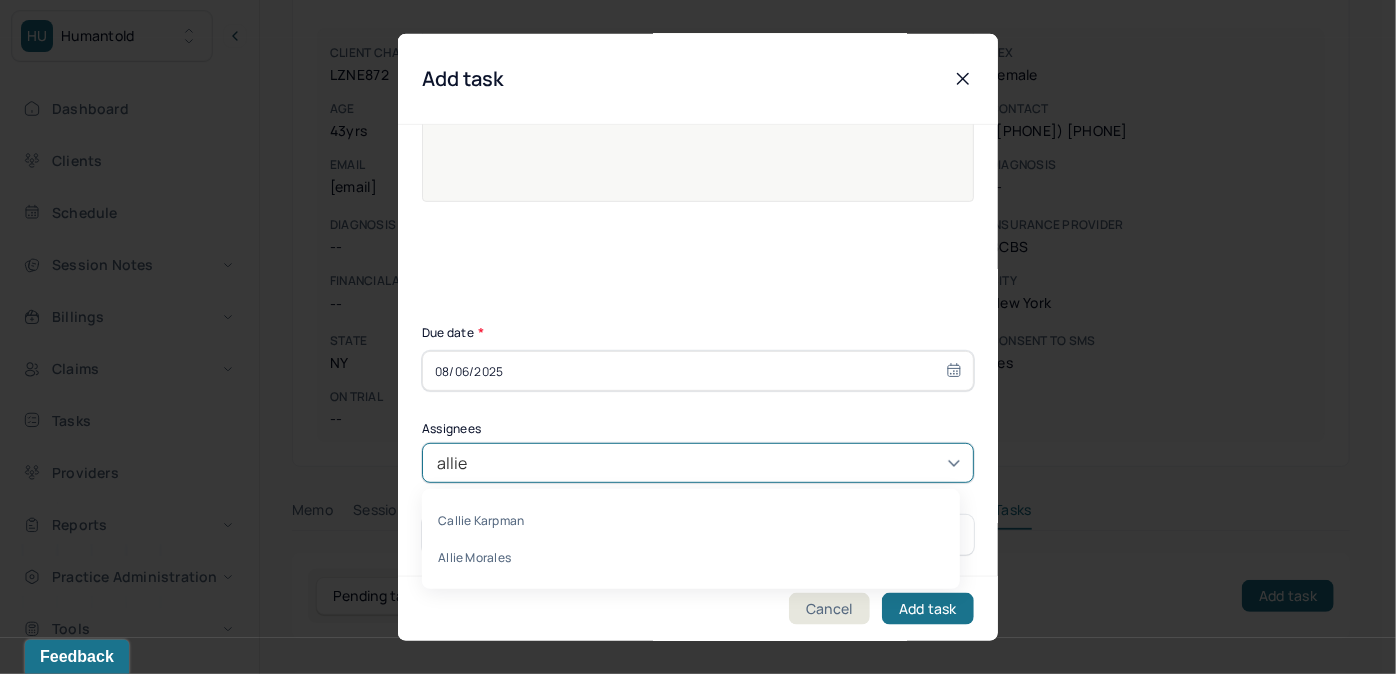 click on "Allie Morales" at bounding box center (691, 557) 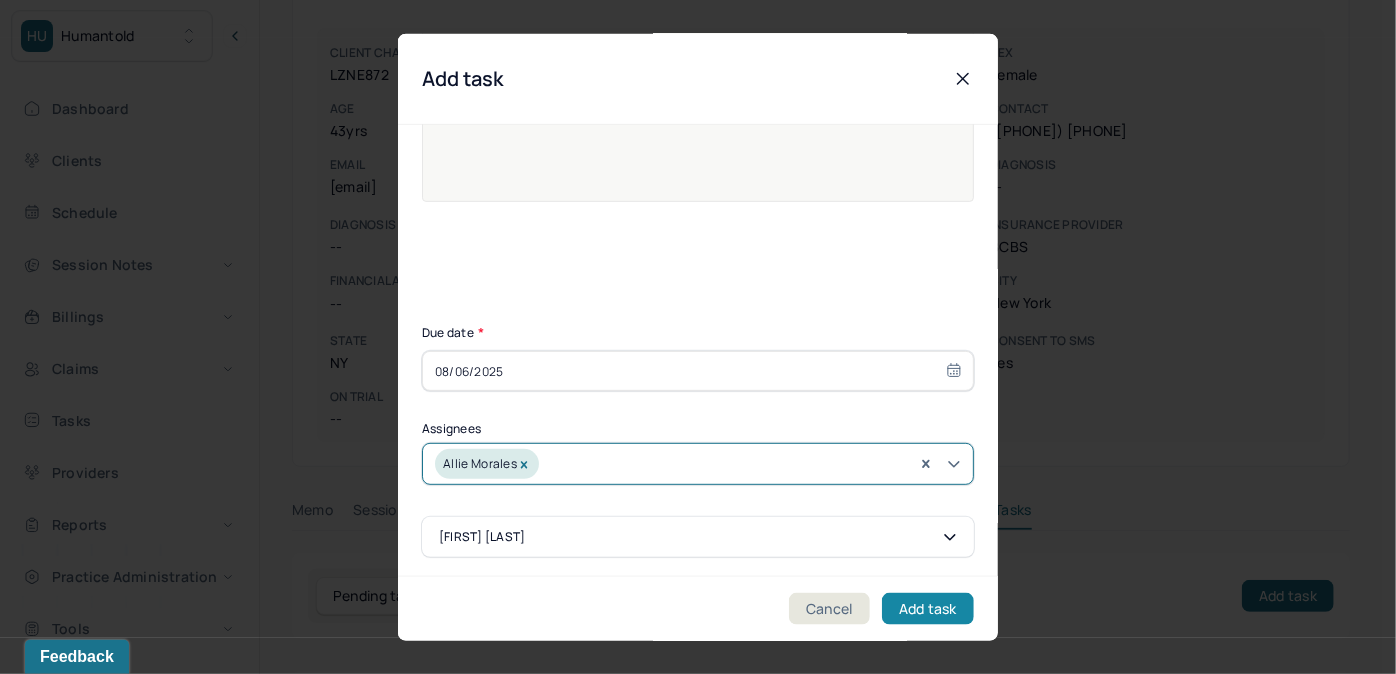 click on "Add task" at bounding box center [928, 608] 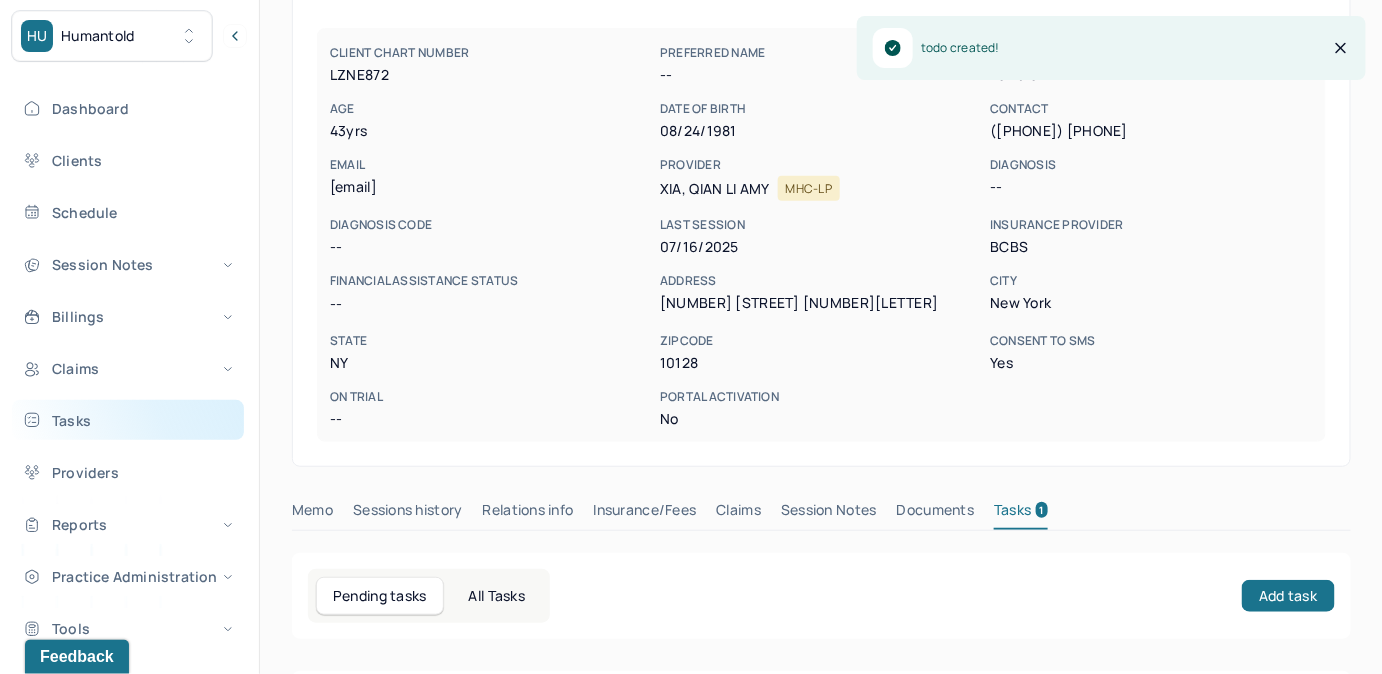 drag, startPoint x: 63, startPoint y: 431, endPoint x: 154, endPoint y: 417, distance: 92.070625 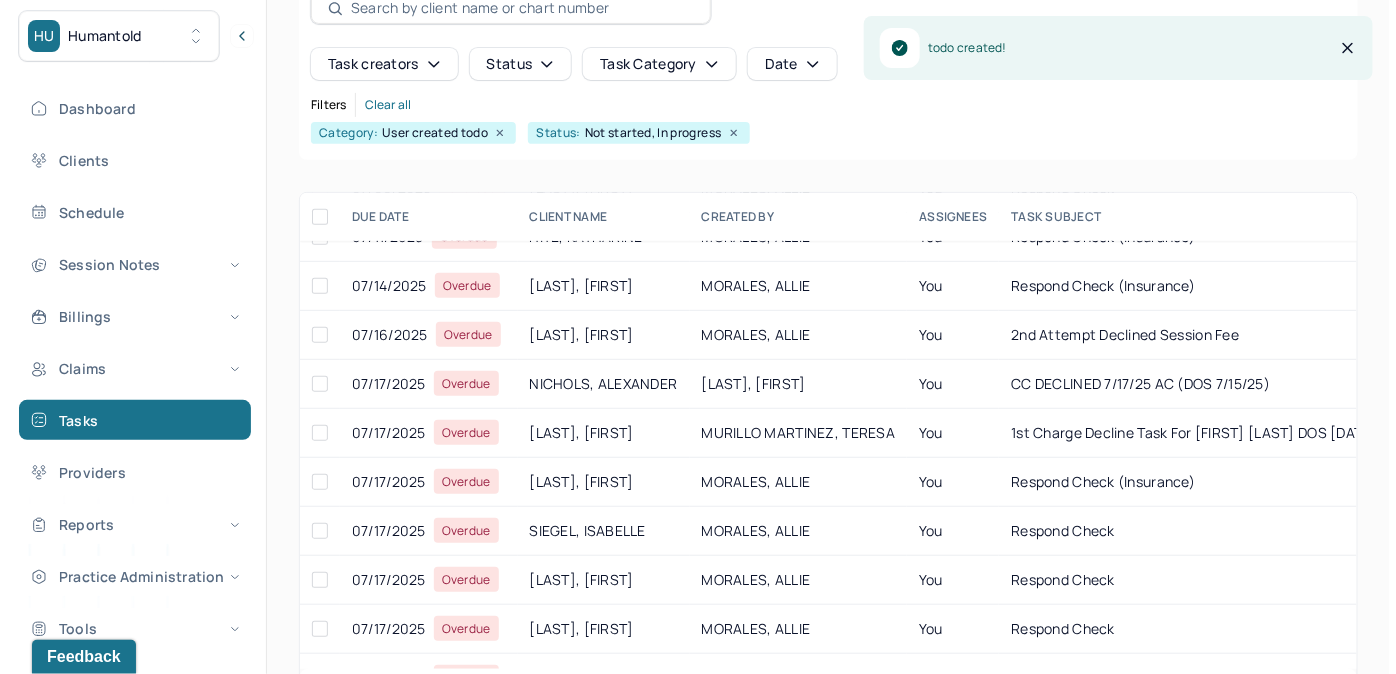 scroll, scrollTop: 272, scrollLeft: 0, axis: vertical 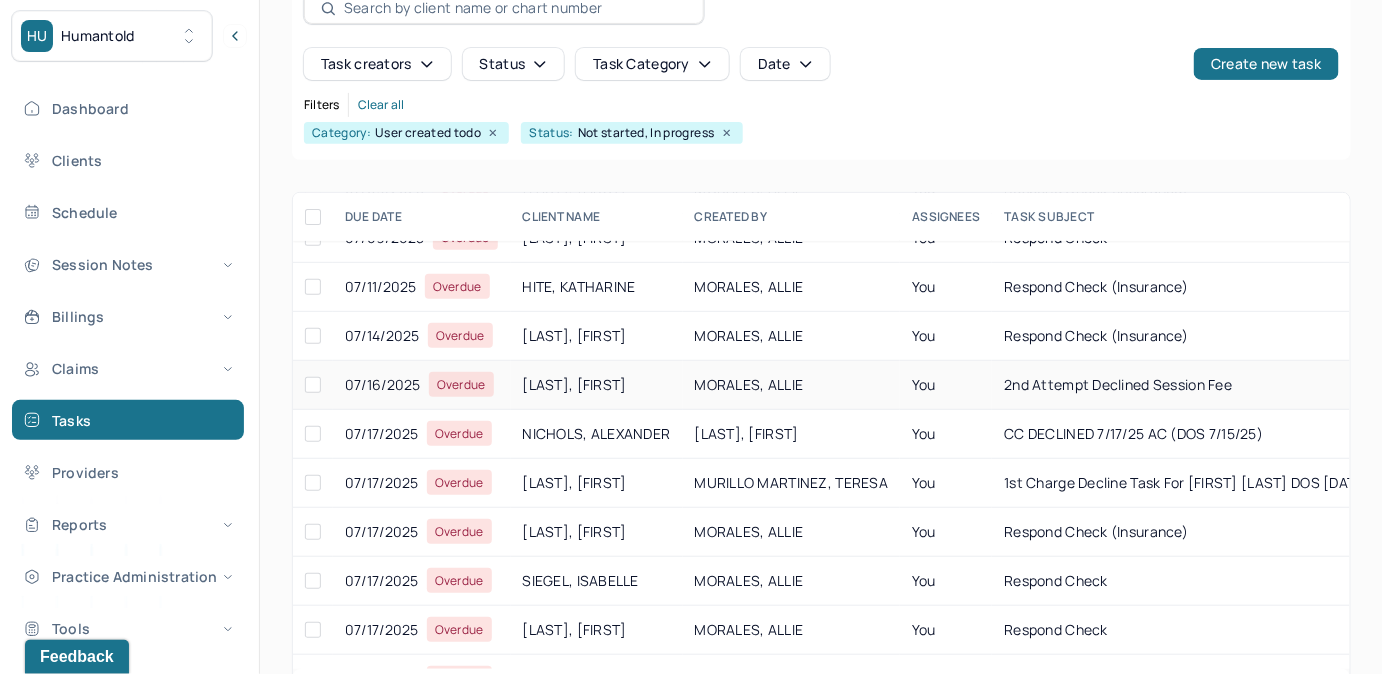 click on "2nd attempt declined session fee" at bounding box center [1118, 384] 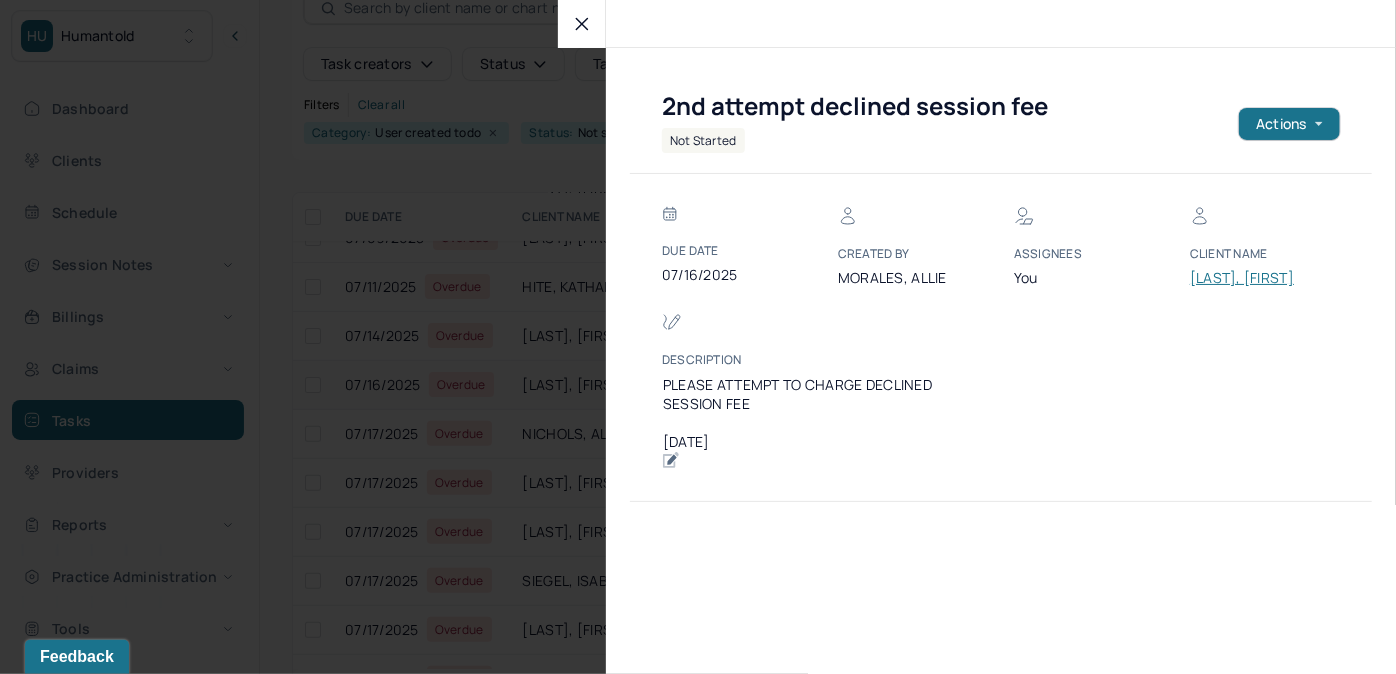 click on "[LAST], [FIRST]" at bounding box center [1250, 278] 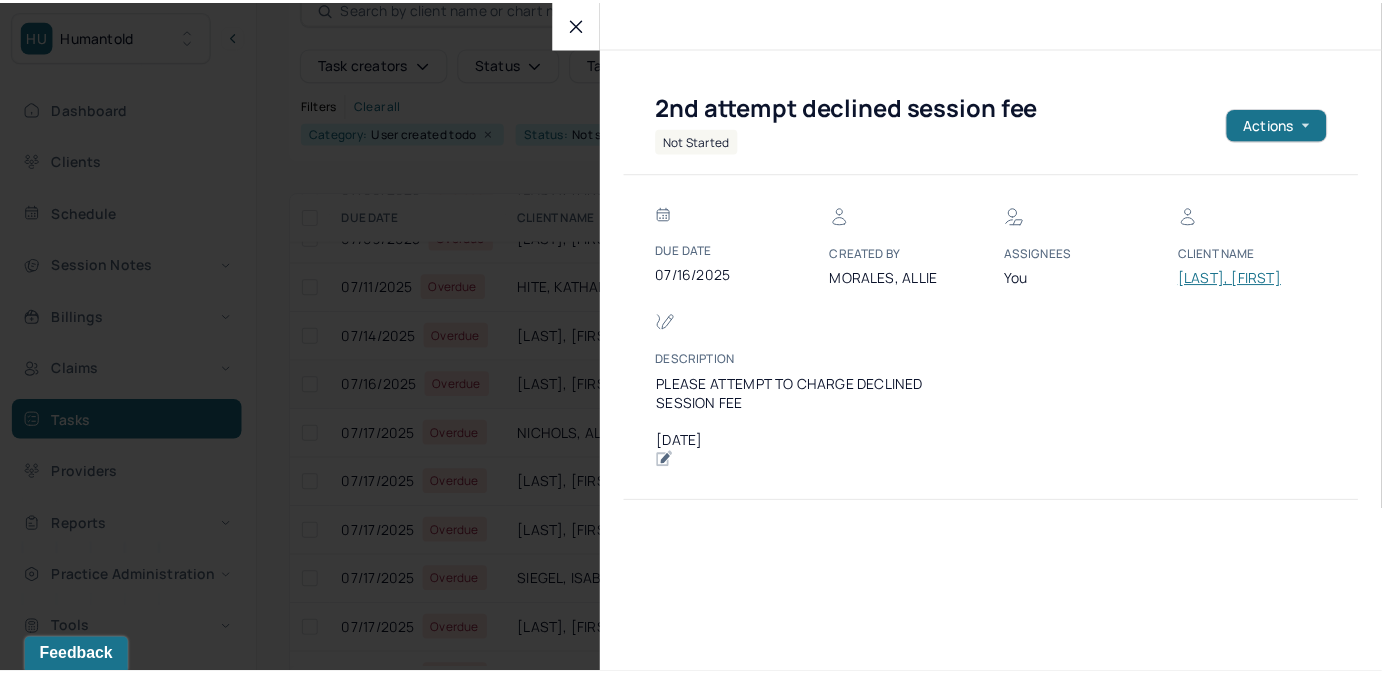 scroll, scrollTop: 102, scrollLeft: 0, axis: vertical 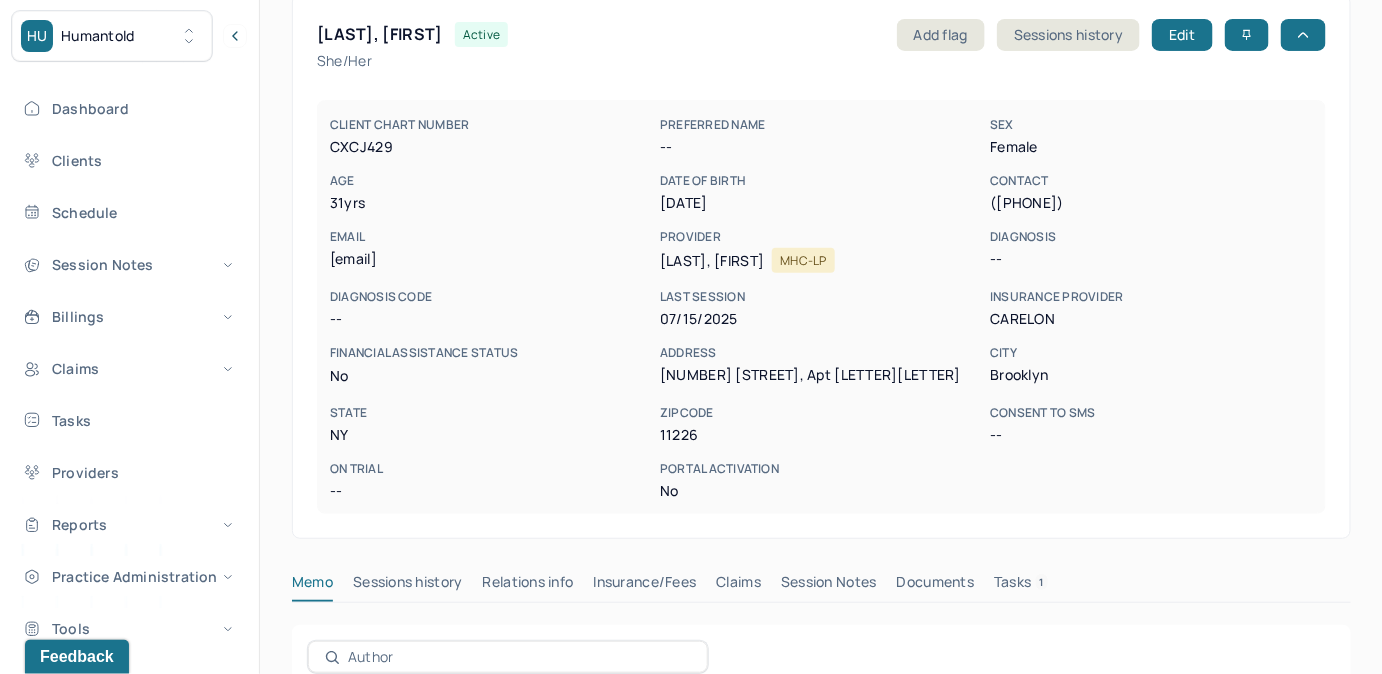 click on "Tasks 1" at bounding box center (1021, 586) 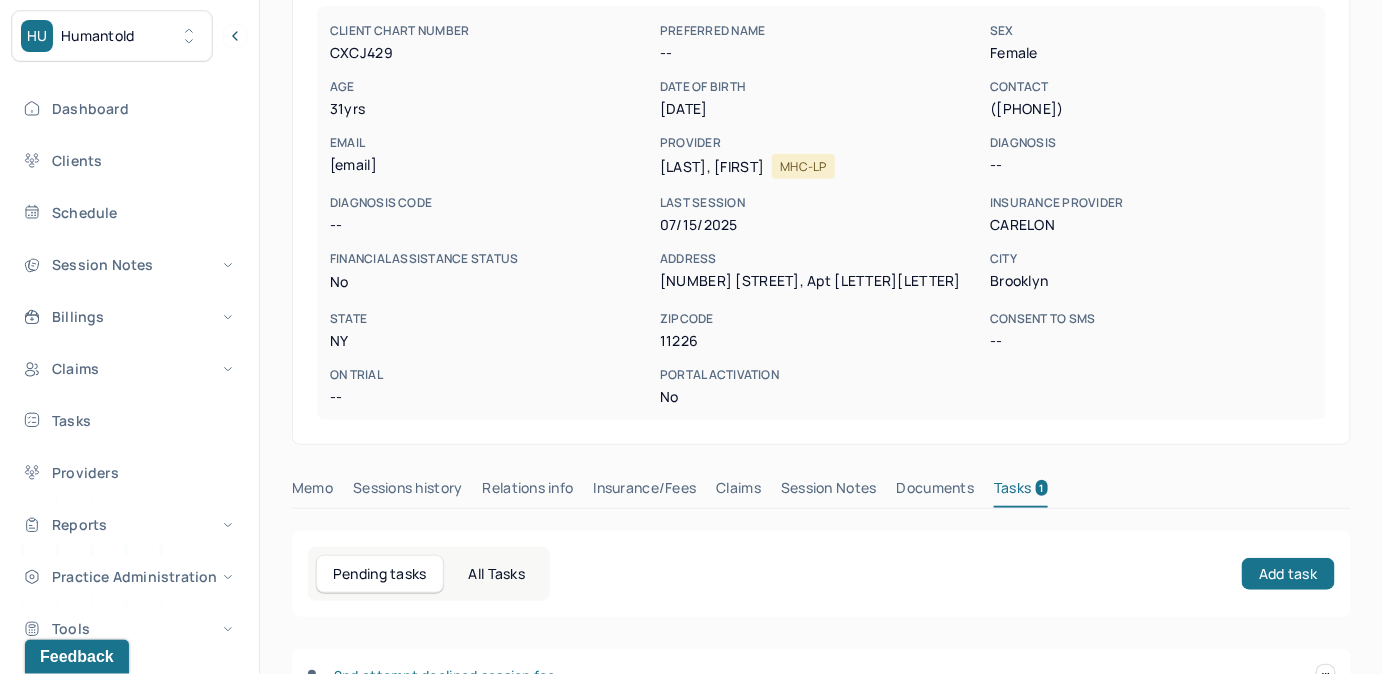 scroll, scrollTop: 387, scrollLeft: 0, axis: vertical 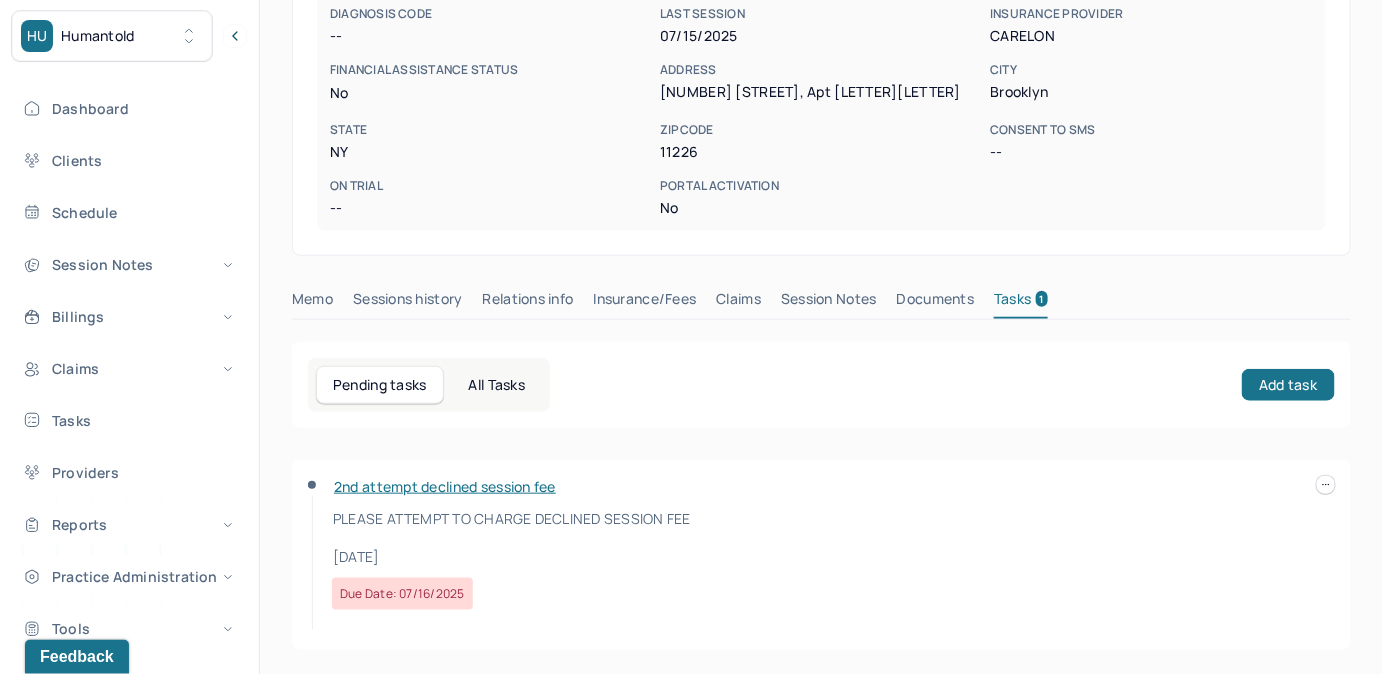 click at bounding box center (1326, 485) 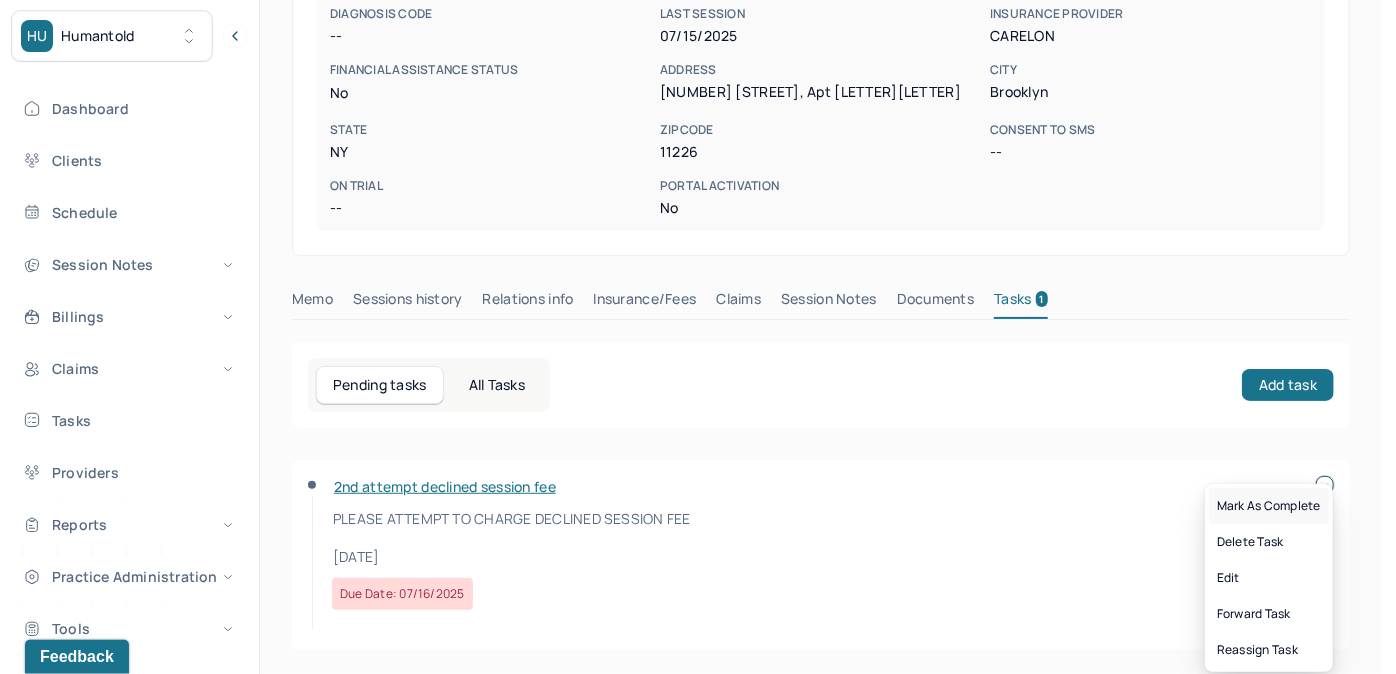 click on "Mark as complete" at bounding box center [1269, 506] 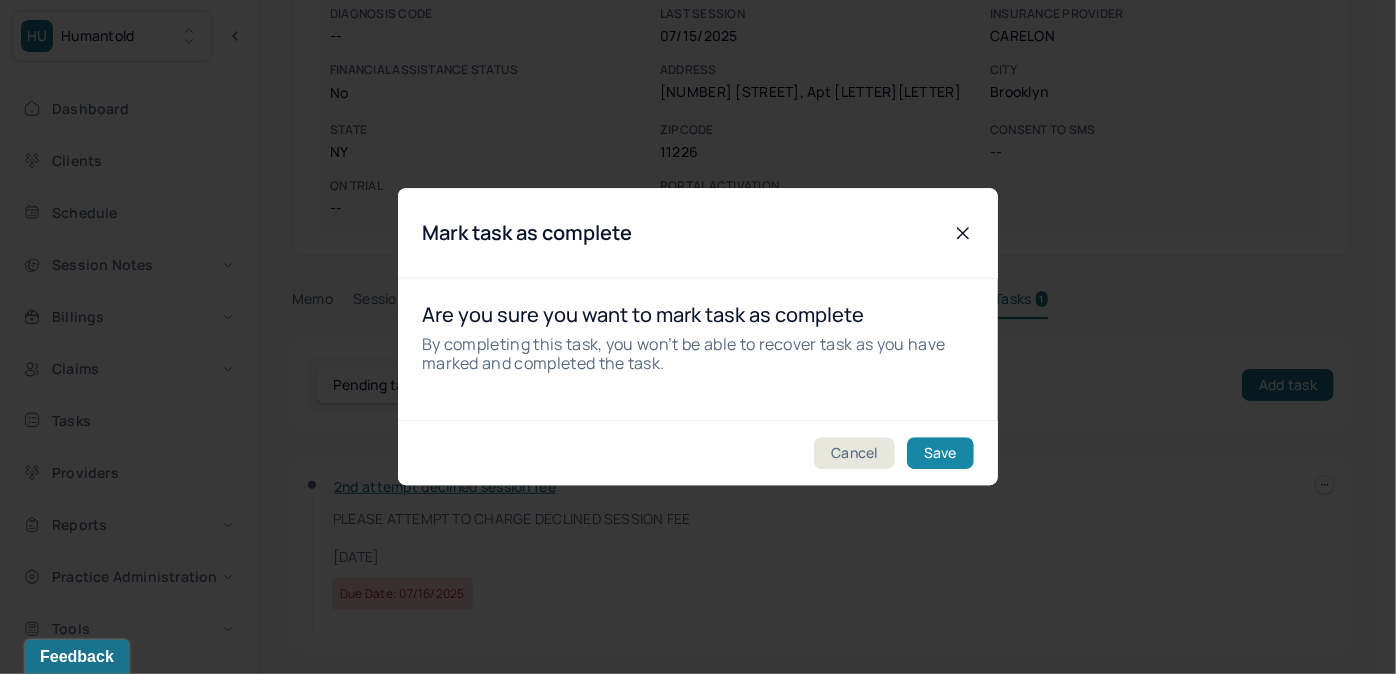 click on "Save" at bounding box center (940, 454) 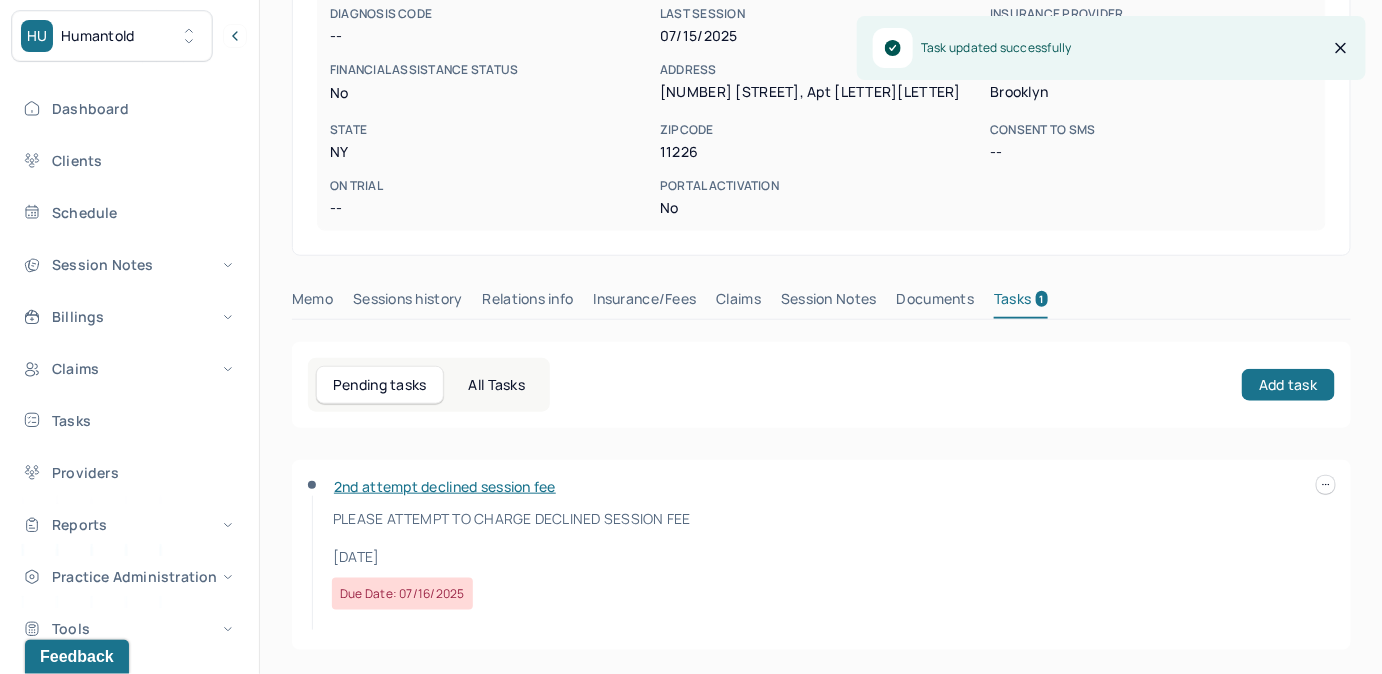 scroll, scrollTop: 314, scrollLeft: 0, axis: vertical 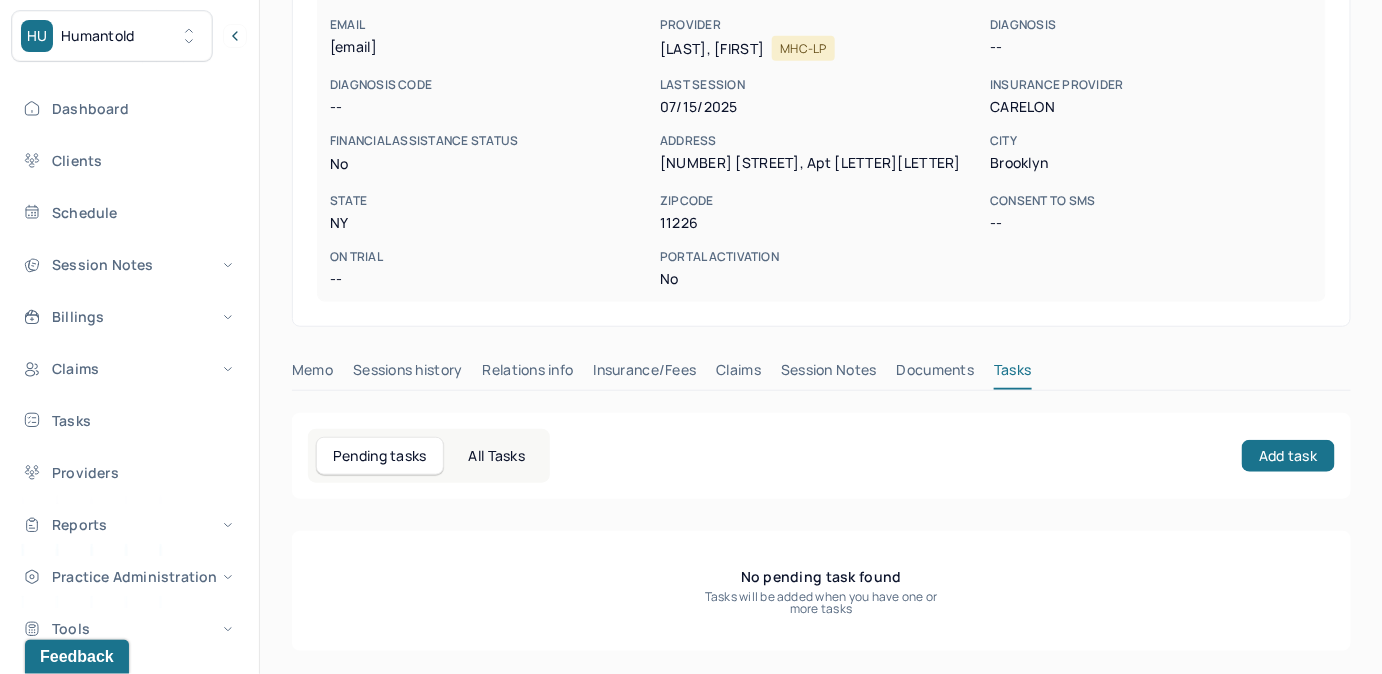 click on "Claims" at bounding box center (738, 374) 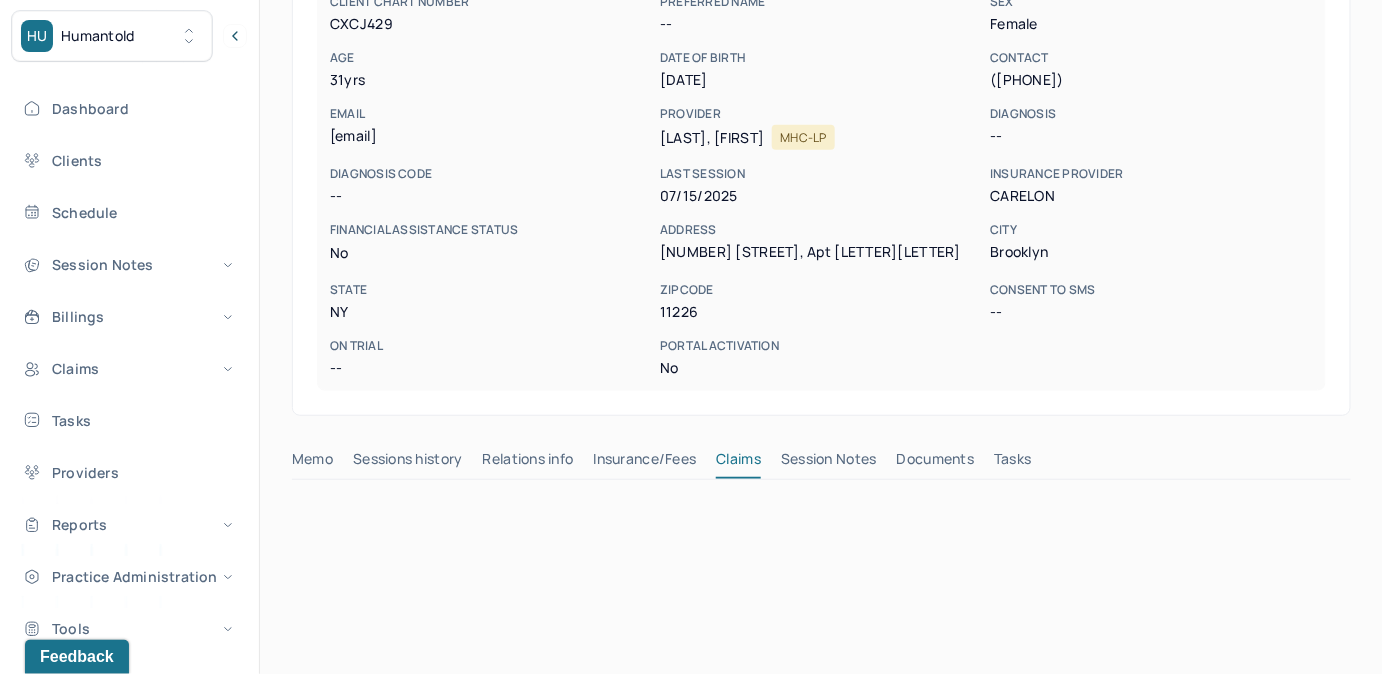 scroll, scrollTop: 223, scrollLeft: 0, axis: vertical 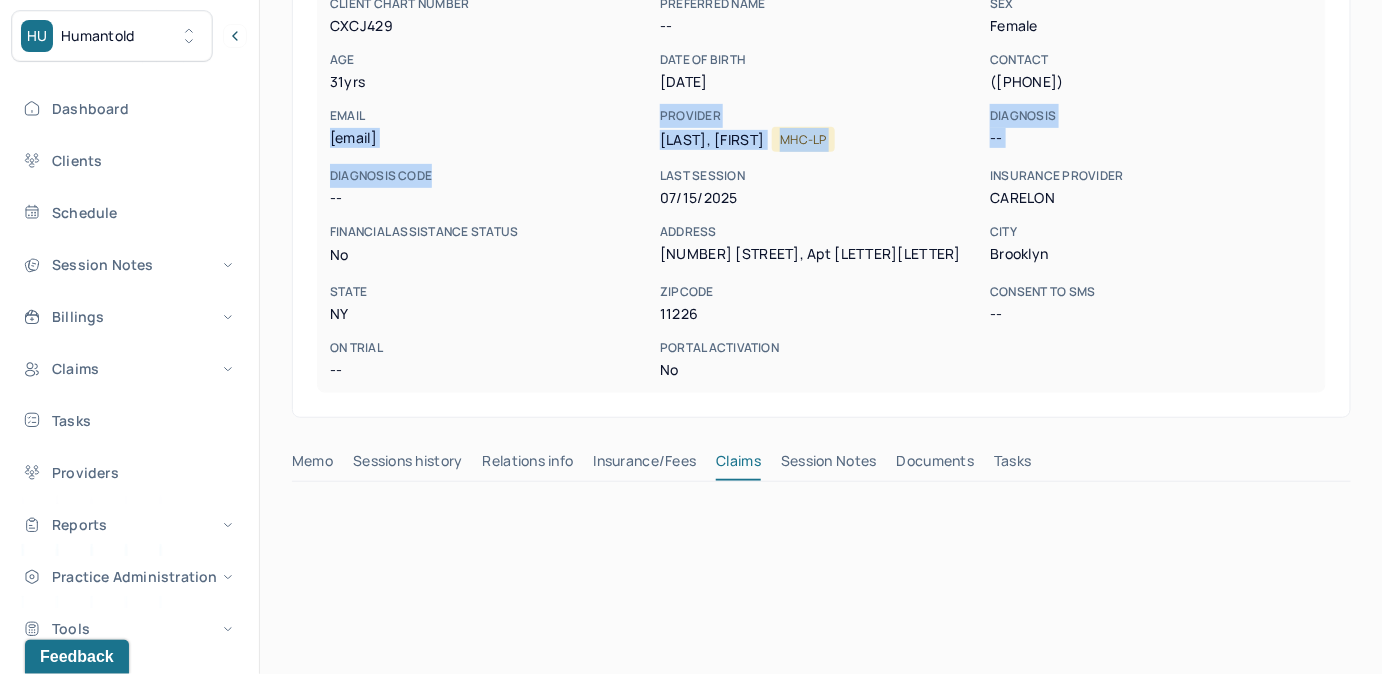 copy on "[EMAIL] PROVIDER [LAST], [FIRST] MHC-LP DIAGNOSIS -- DIAGNOSIS CODE" 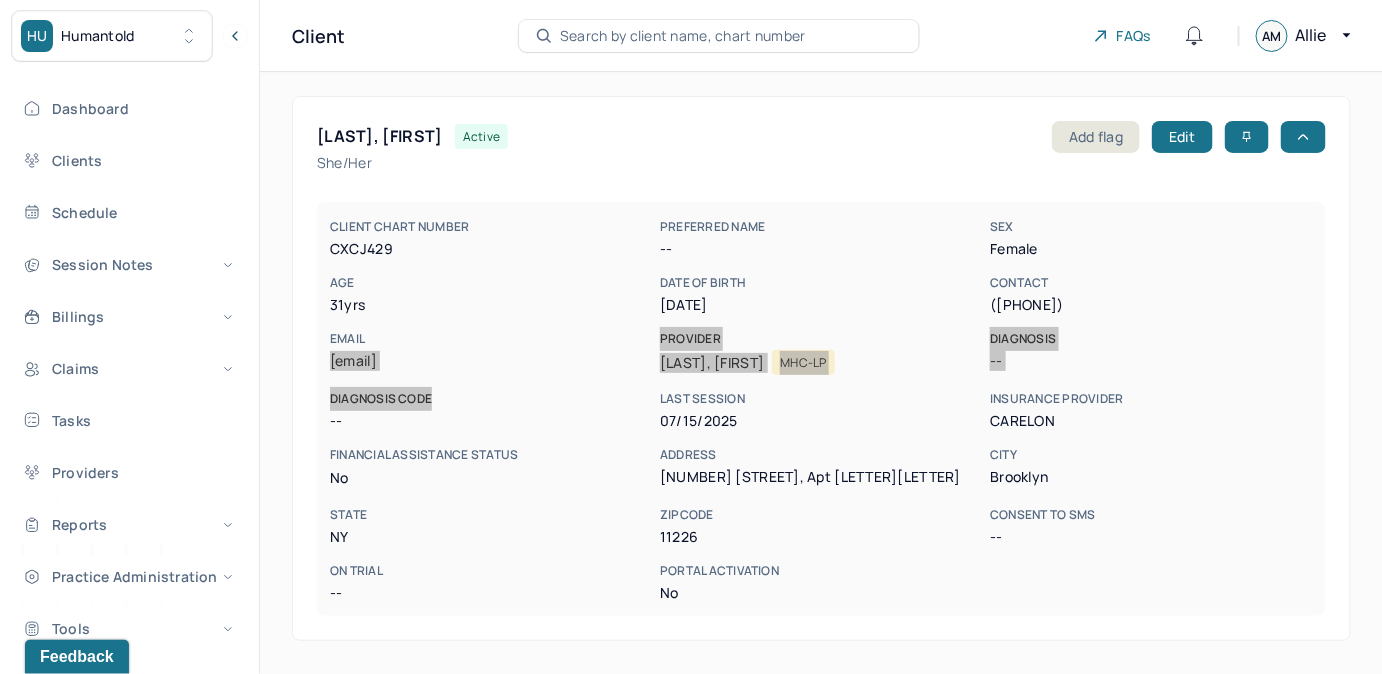 scroll, scrollTop: 0, scrollLeft: 0, axis: both 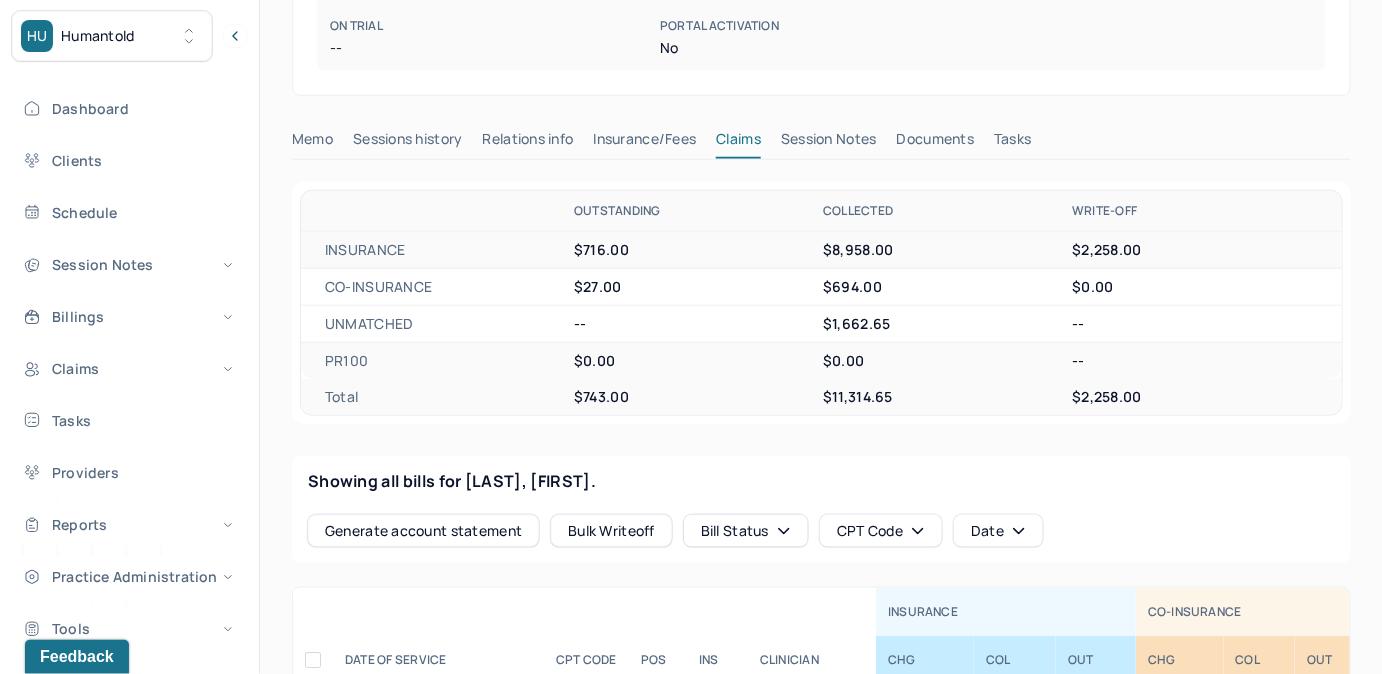 drag, startPoint x: 1038, startPoint y: 134, endPoint x: 1025, endPoint y: 131, distance: 13.341664 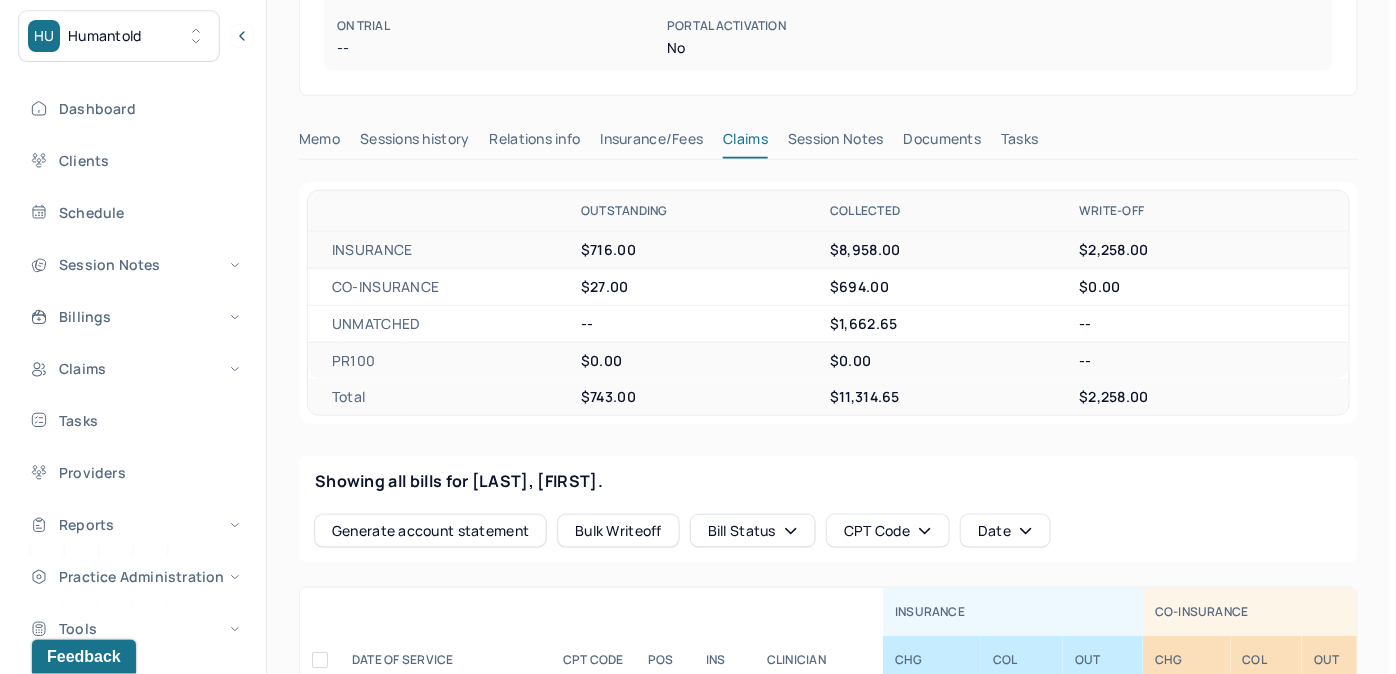 scroll, scrollTop: 314, scrollLeft: 0, axis: vertical 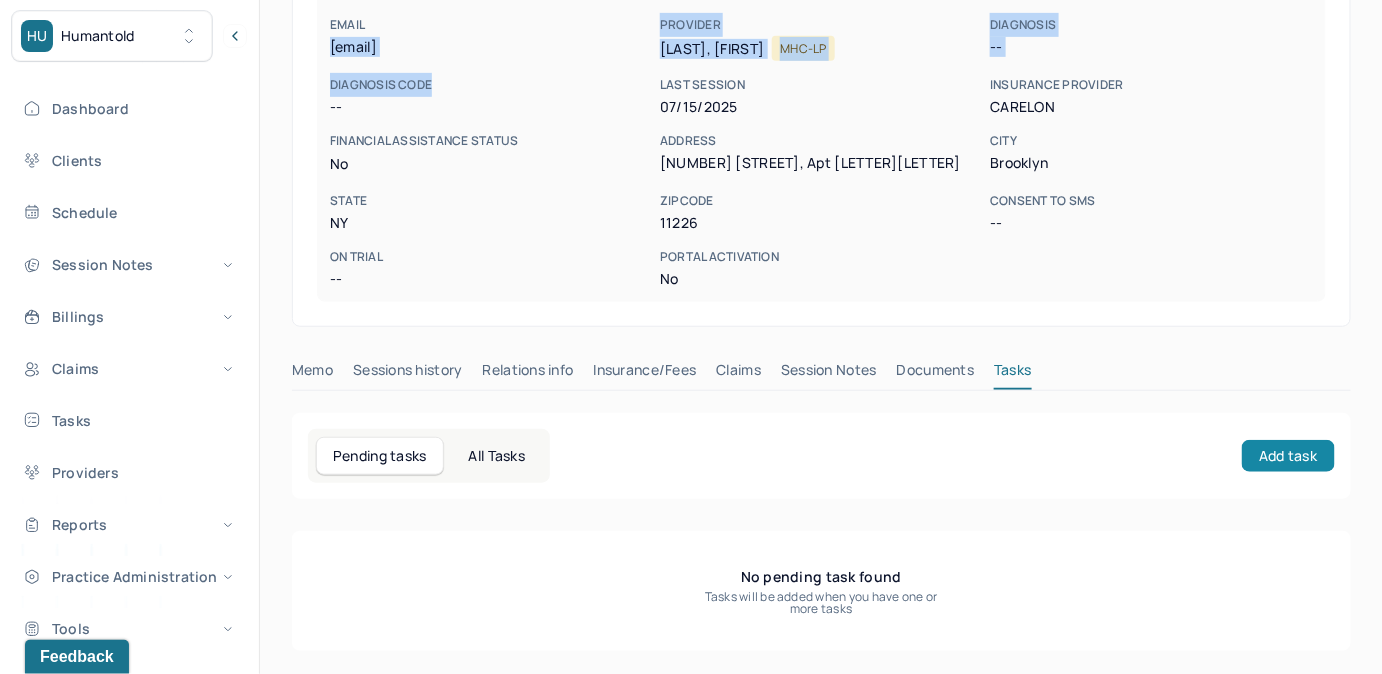 click on "Add task" at bounding box center (1288, 456) 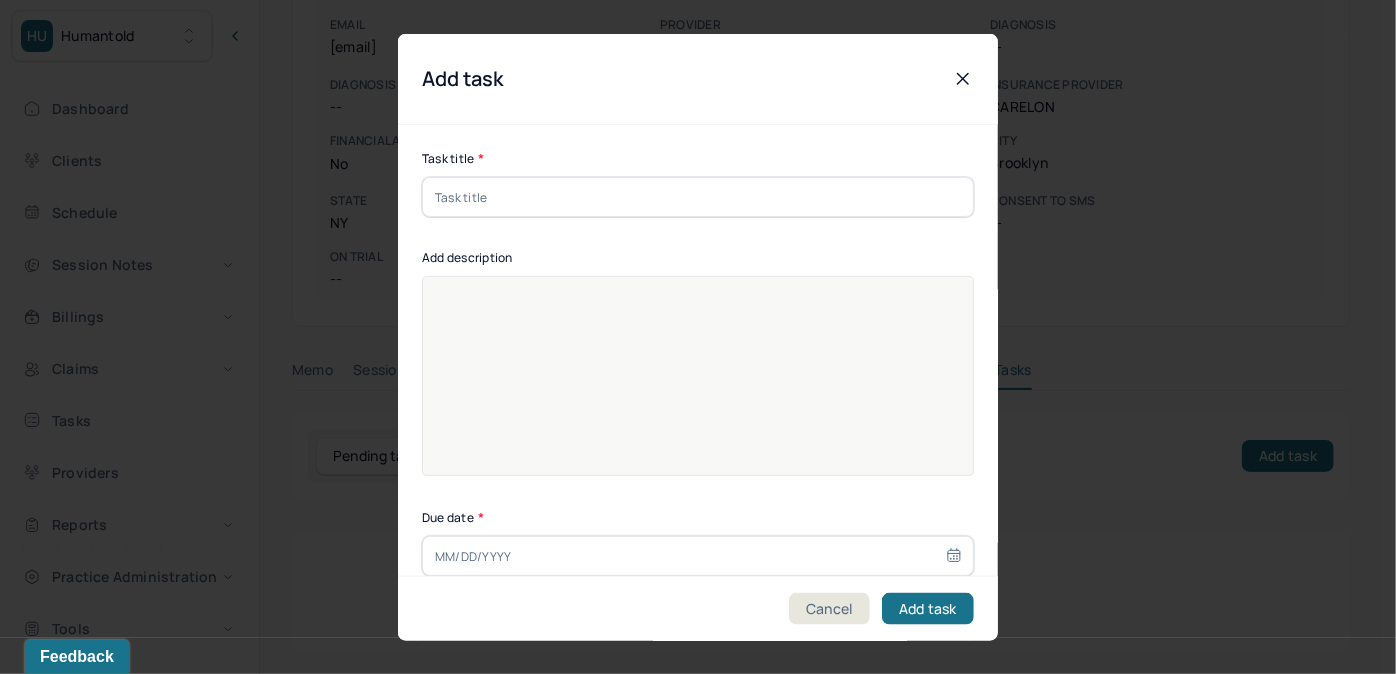 drag, startPoint x: 632, startPoint y: 193, endPoint x: 657, endPoint y: 174, distance: 31.400637 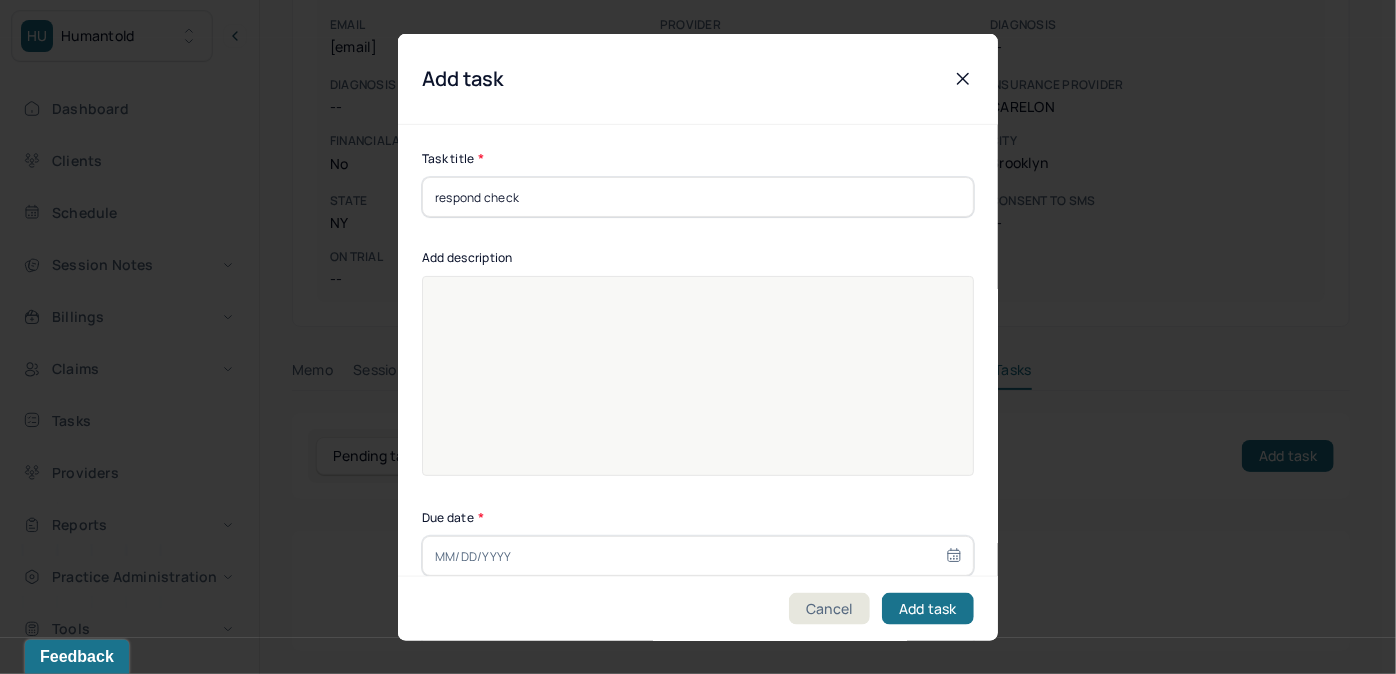 type on "08/06/2025" 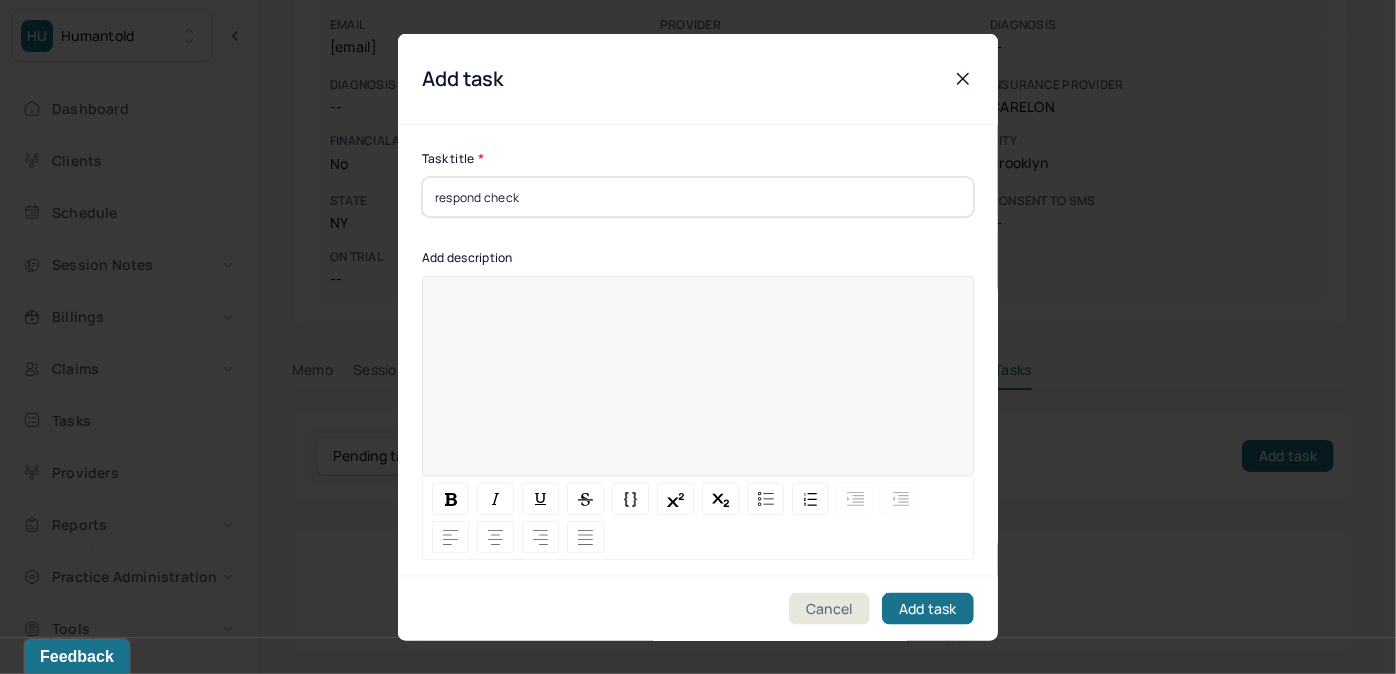 click at bounding box center [698, 389] 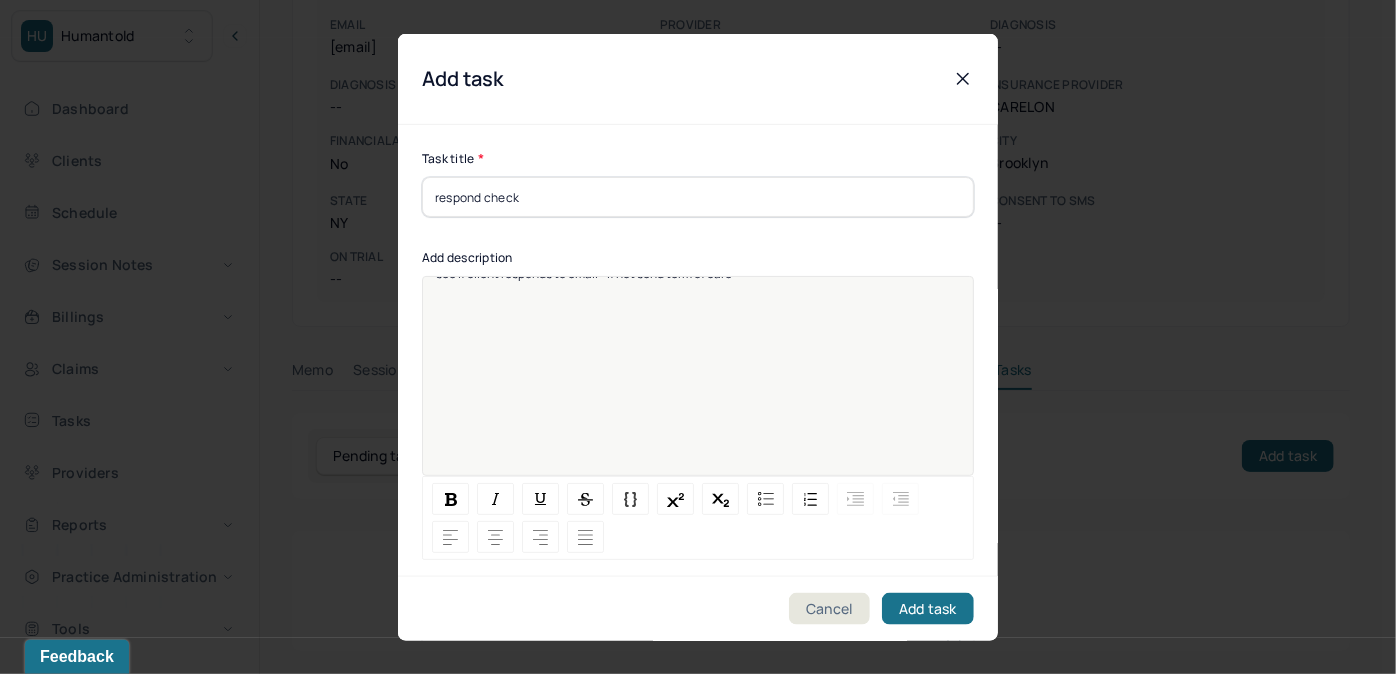scroll, scrollTop: 25, scrollLeft: 0, axis: vertical 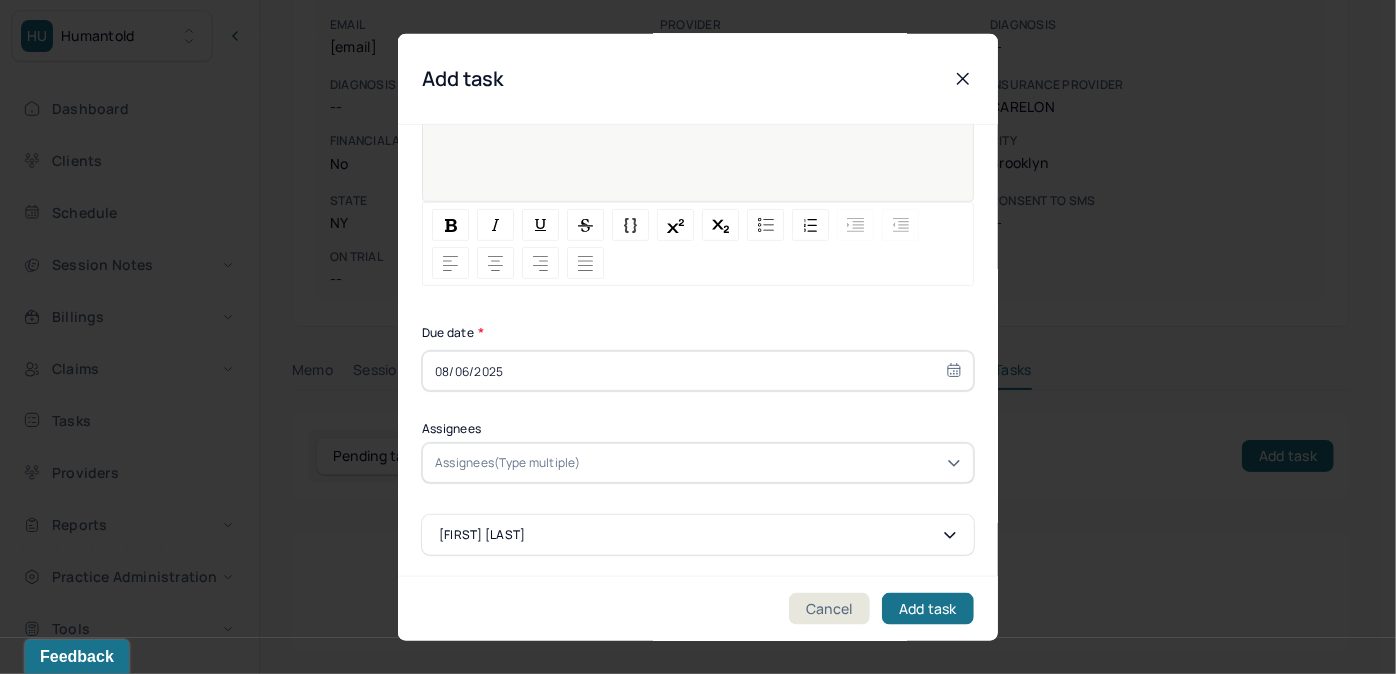 click on "08/06/2025" at bounding box center (698, 371) 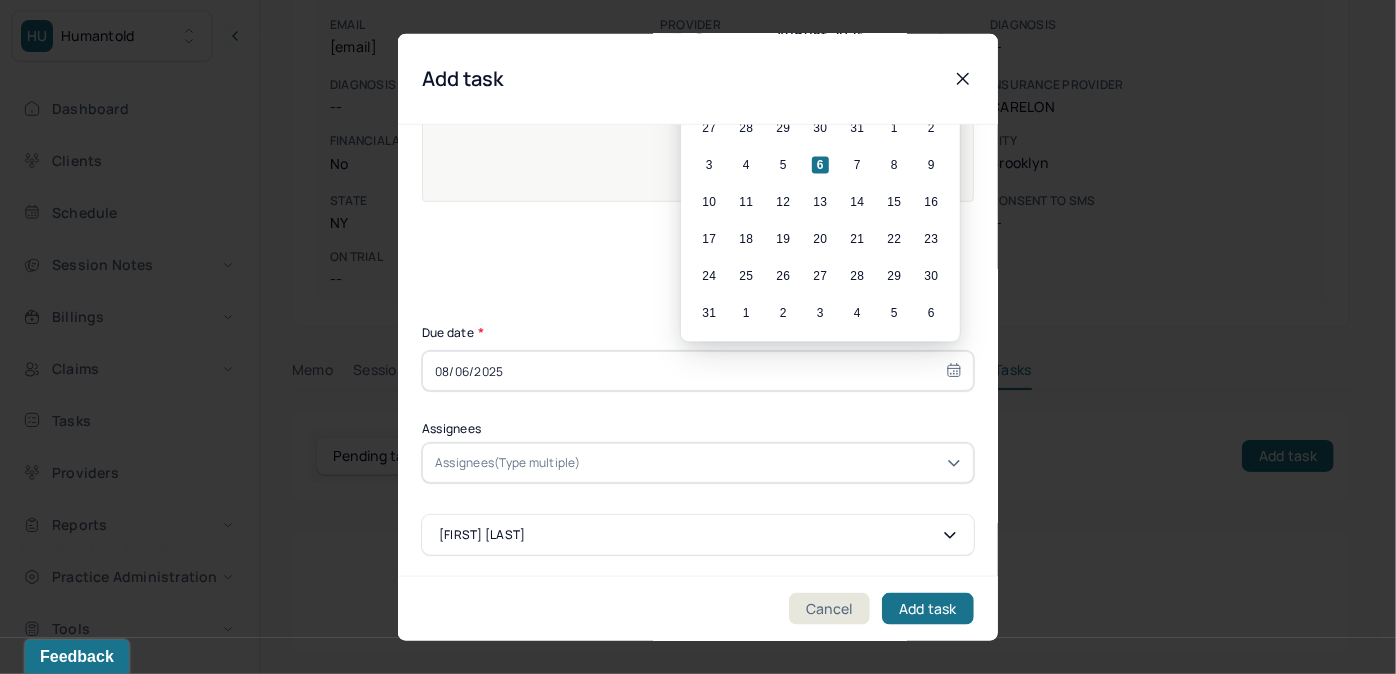 click on "Assignees(Type multiple)" at bounding box center (508, 463) 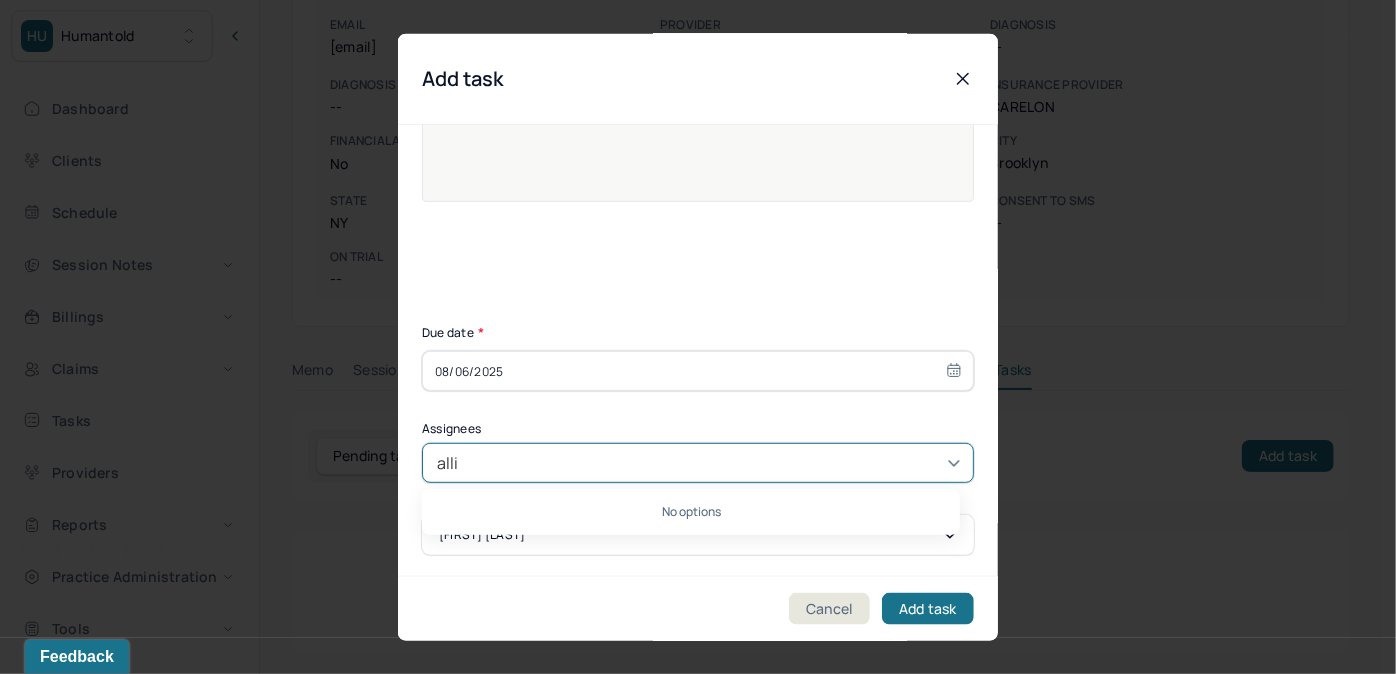 type on "allie" 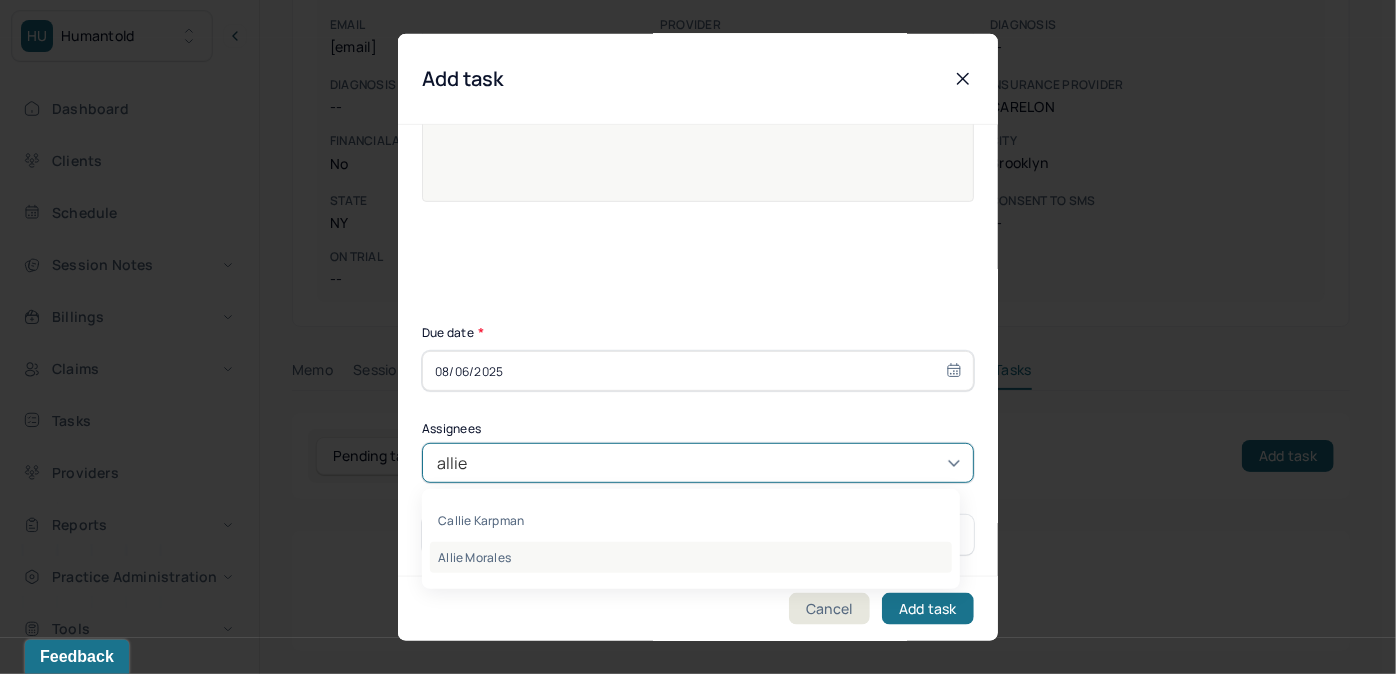 click on "Allie Morales" at bounding box center [691, 557] 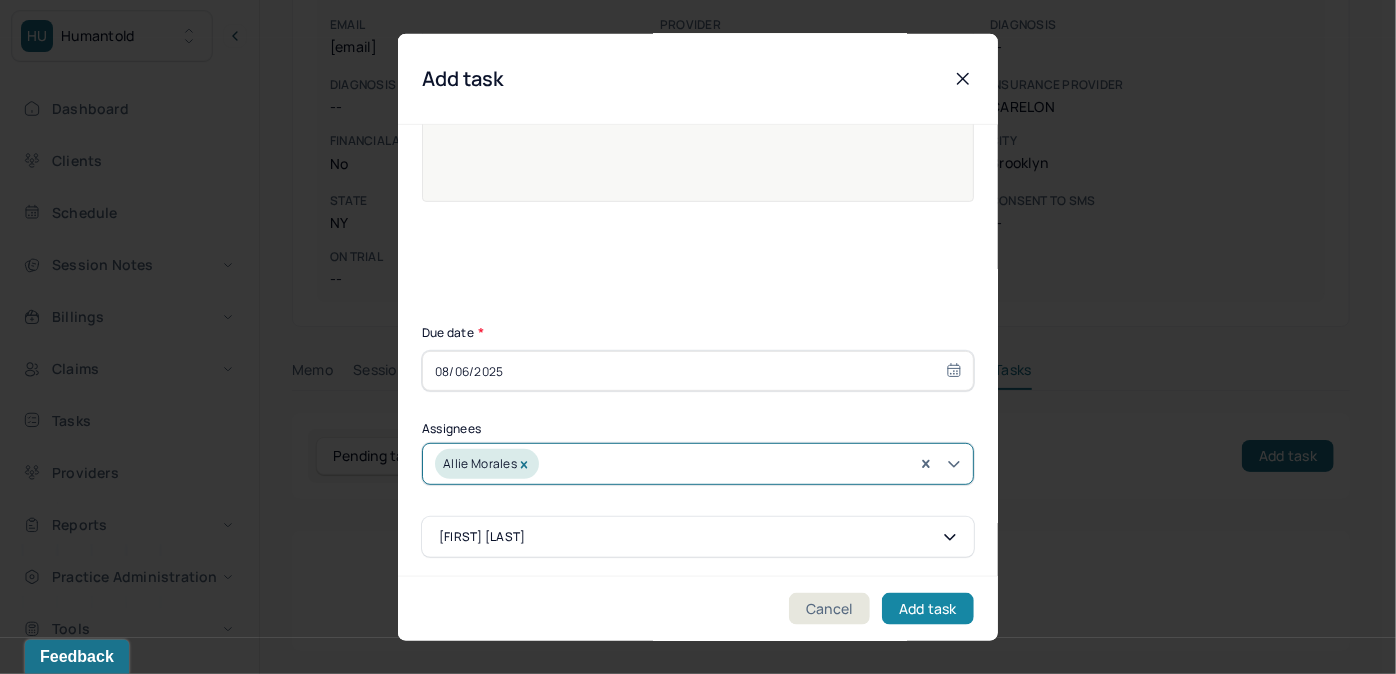 click on "Add task" at bounding box center [928, 608] 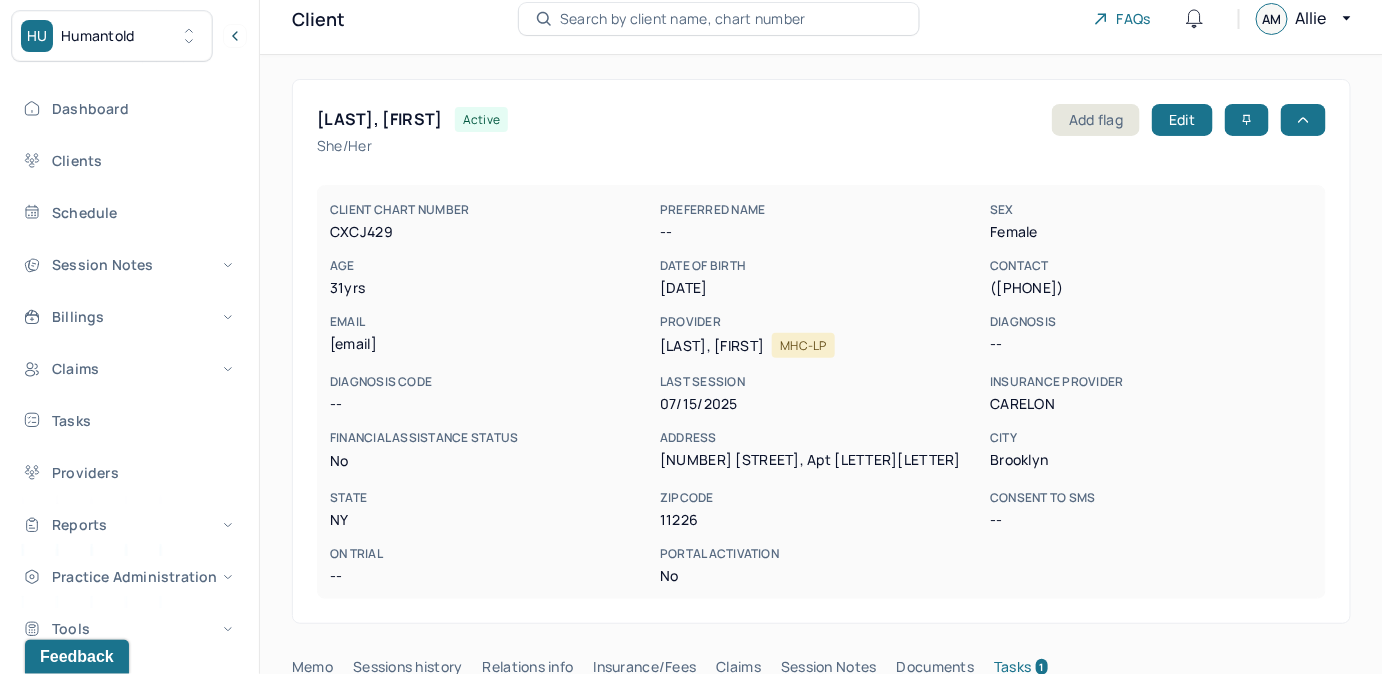 scroll, scrollTop: 0, scrollLeft: 0, axis: both 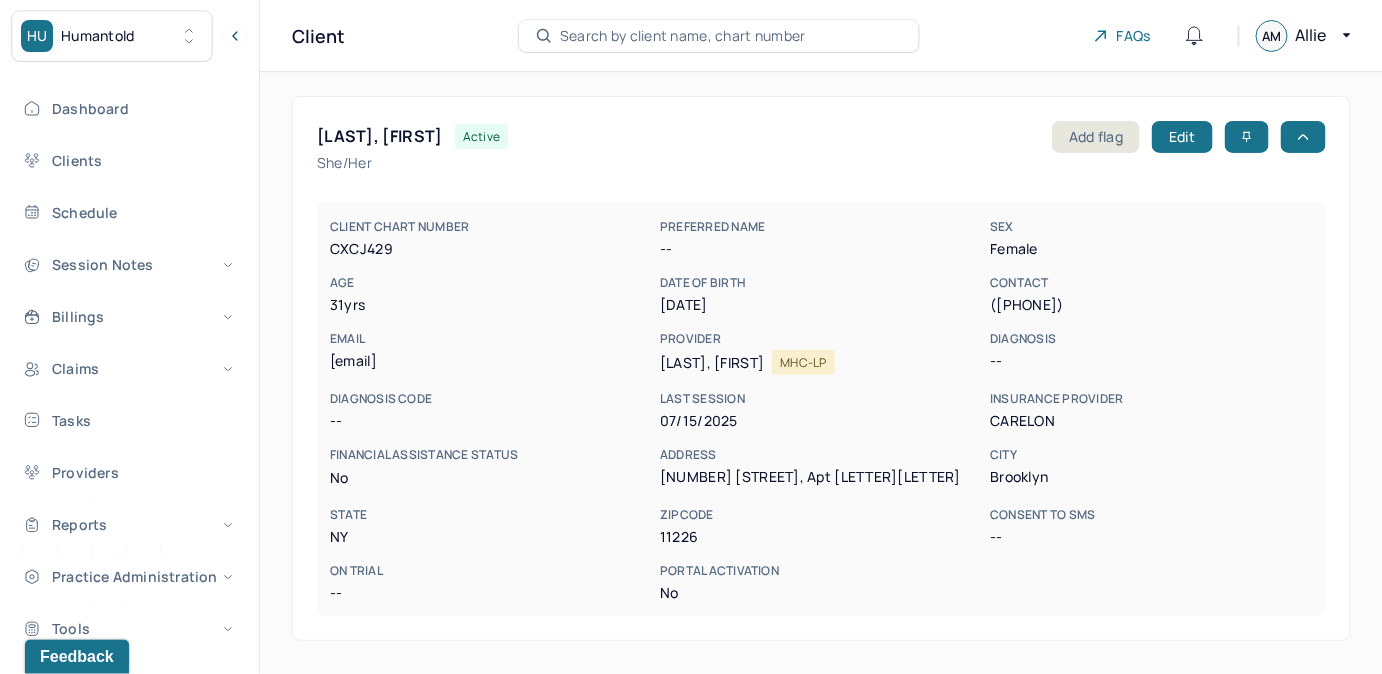 click on "Search by client name, chart number" at bounding box center [719, 36] 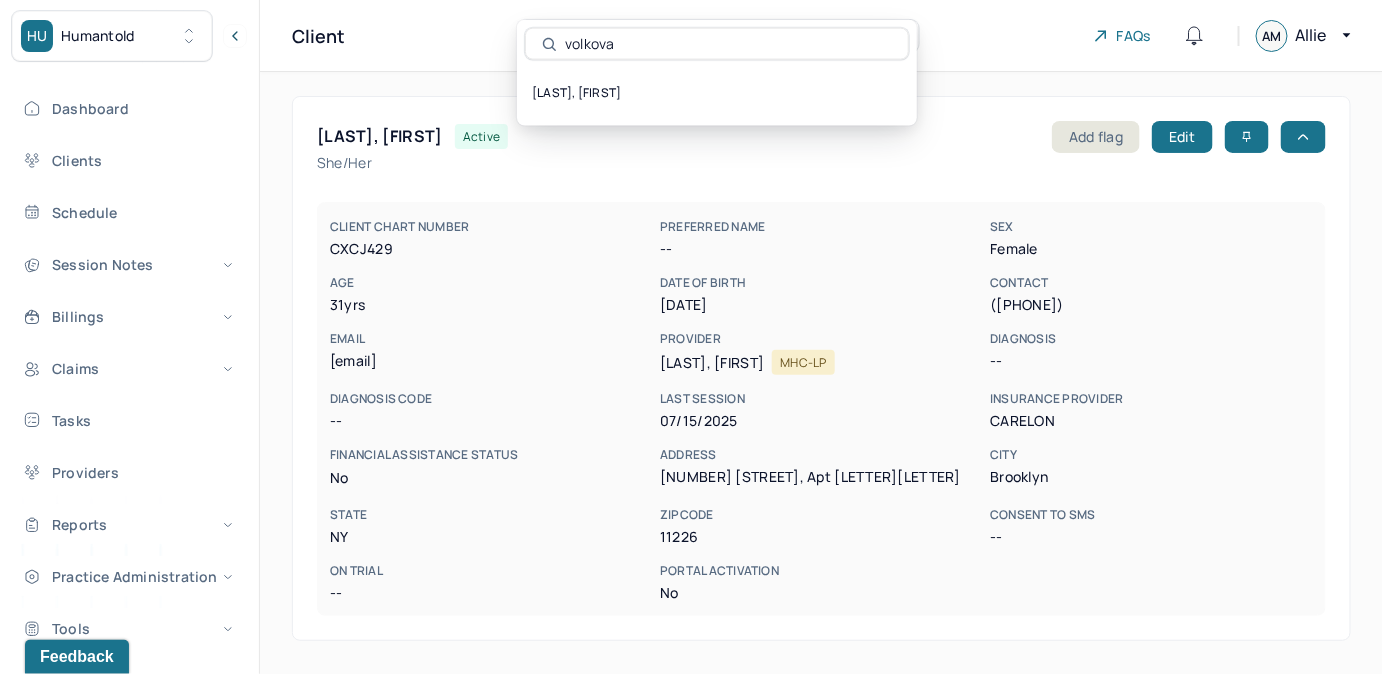 type on "volkova" 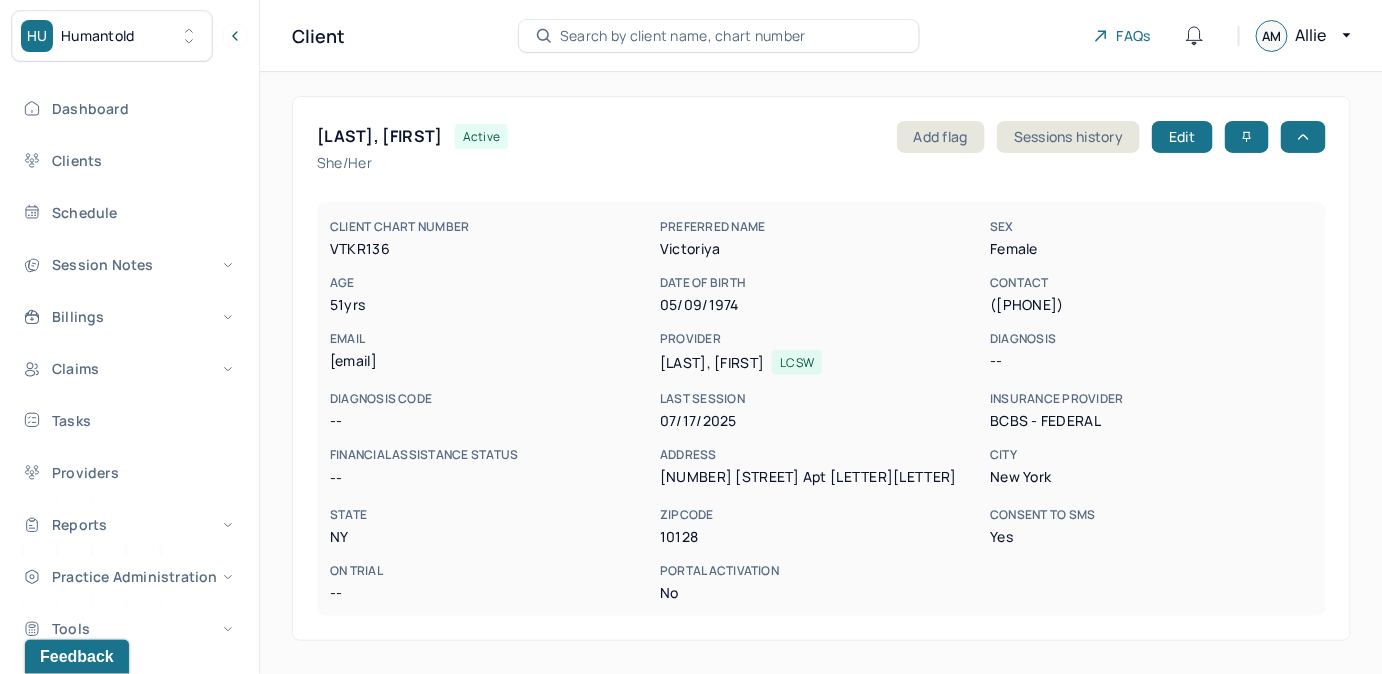 copy on "[EMAIL]" 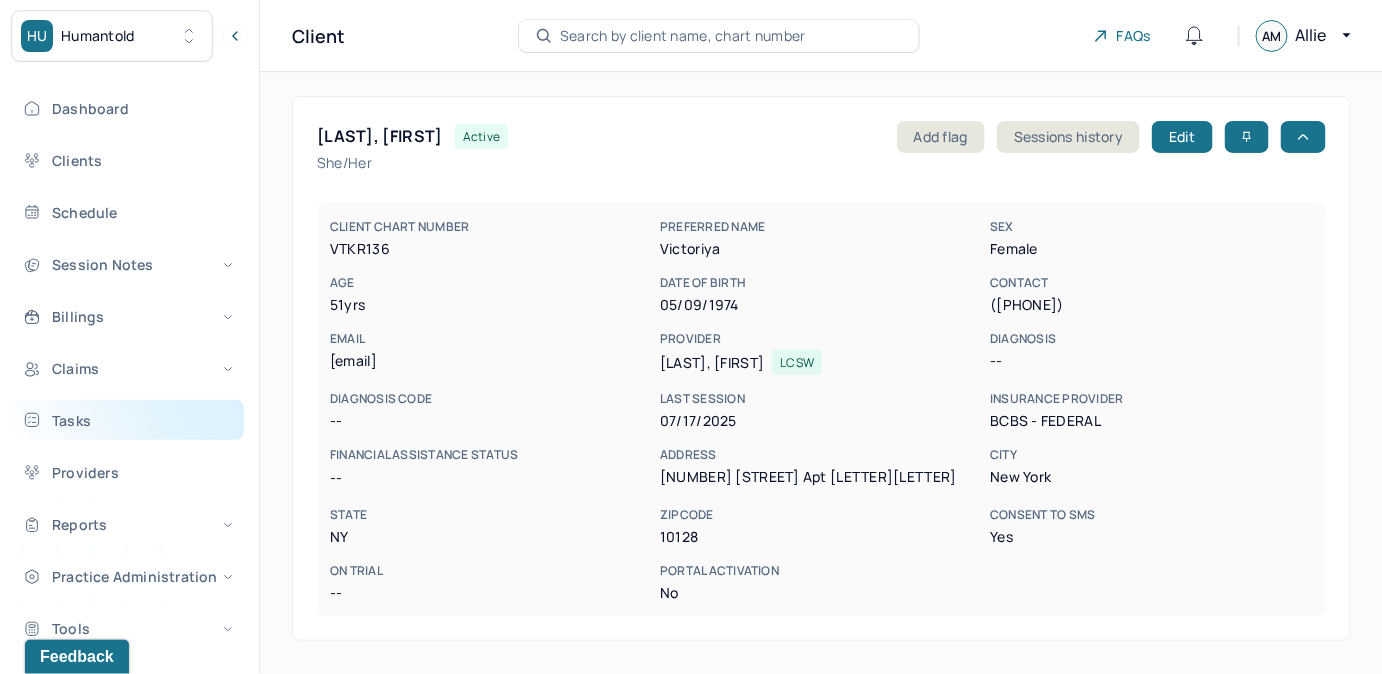 click on "Tasks" at bounding box center (128, 420) 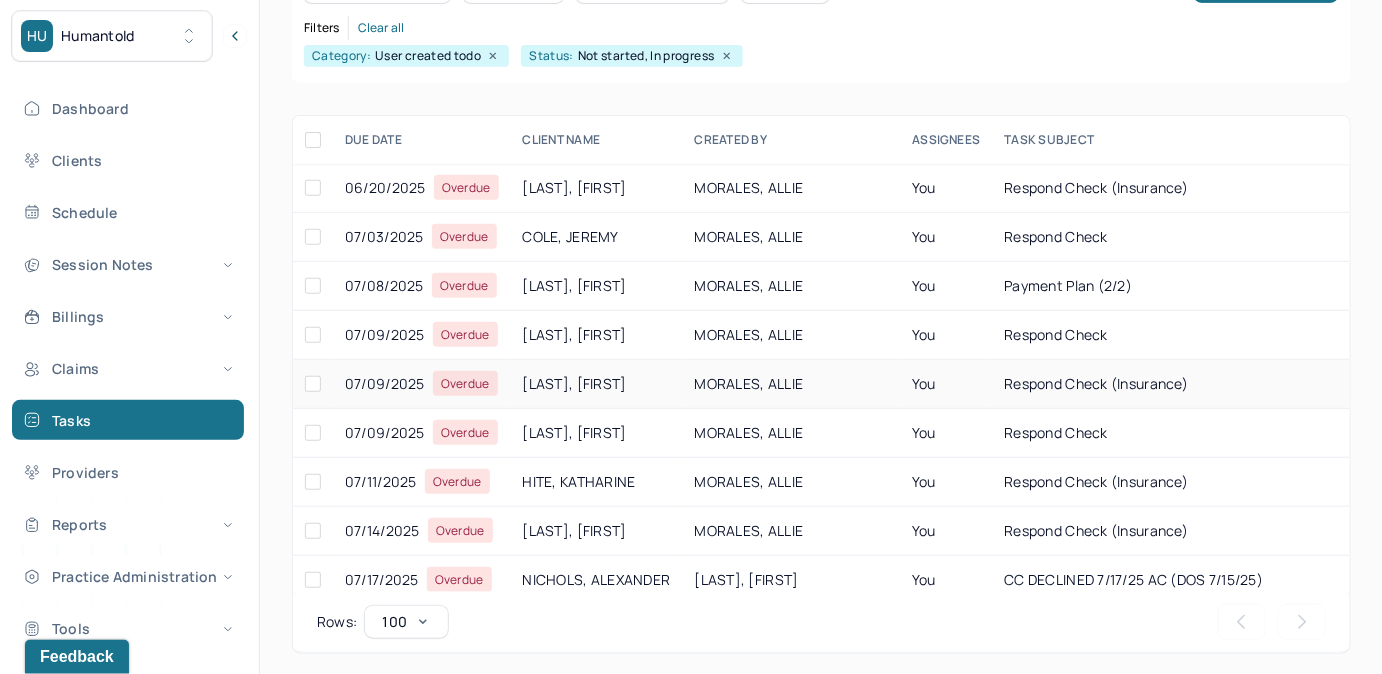 scroll, scrollTop: 256, scrollLeft: 0, axis: vertical 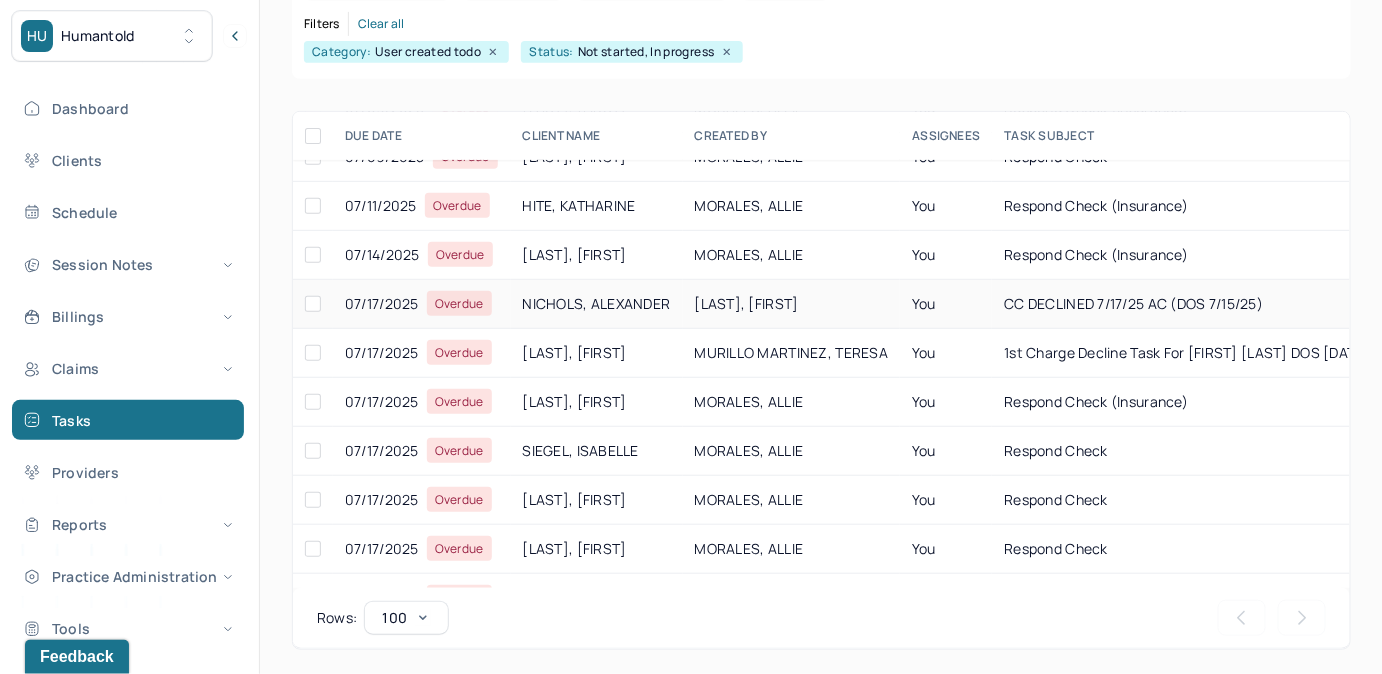 click on "You" at bounding box center (946, 304) 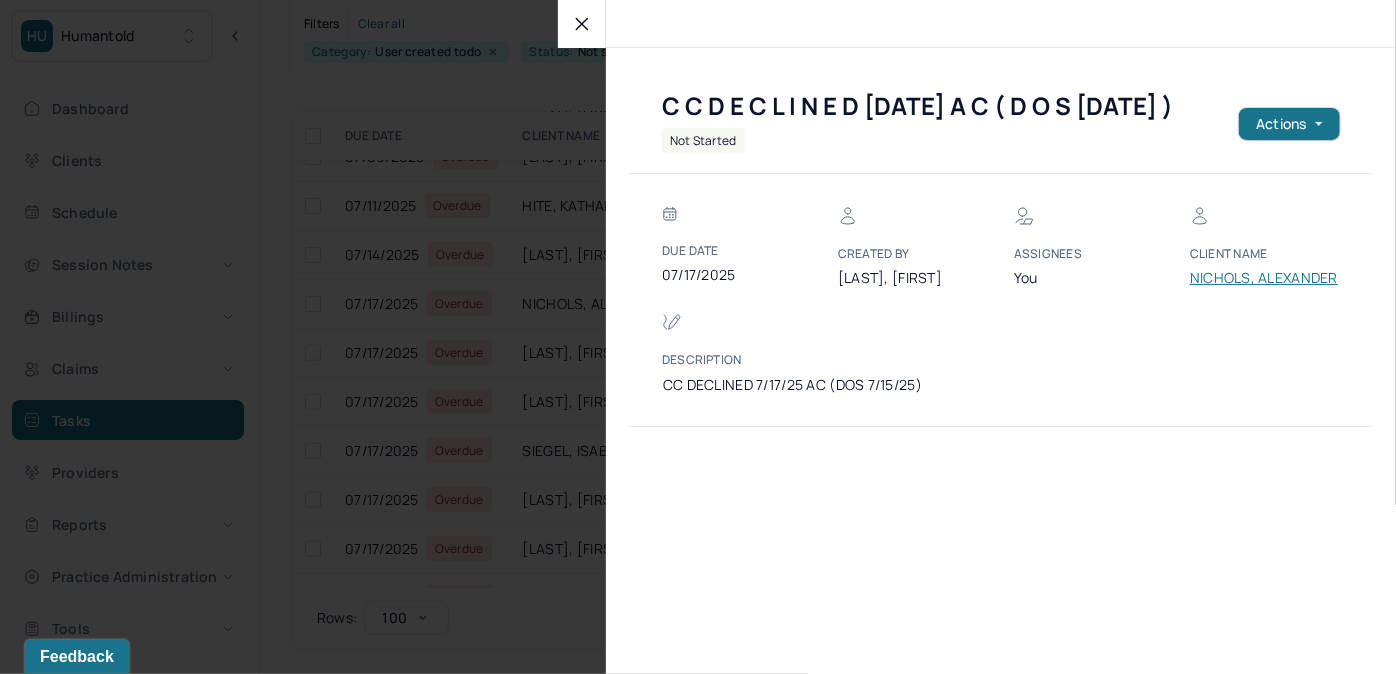 click on "NICHOLS, ALEXANDER" at bounding box center (1264, 278) 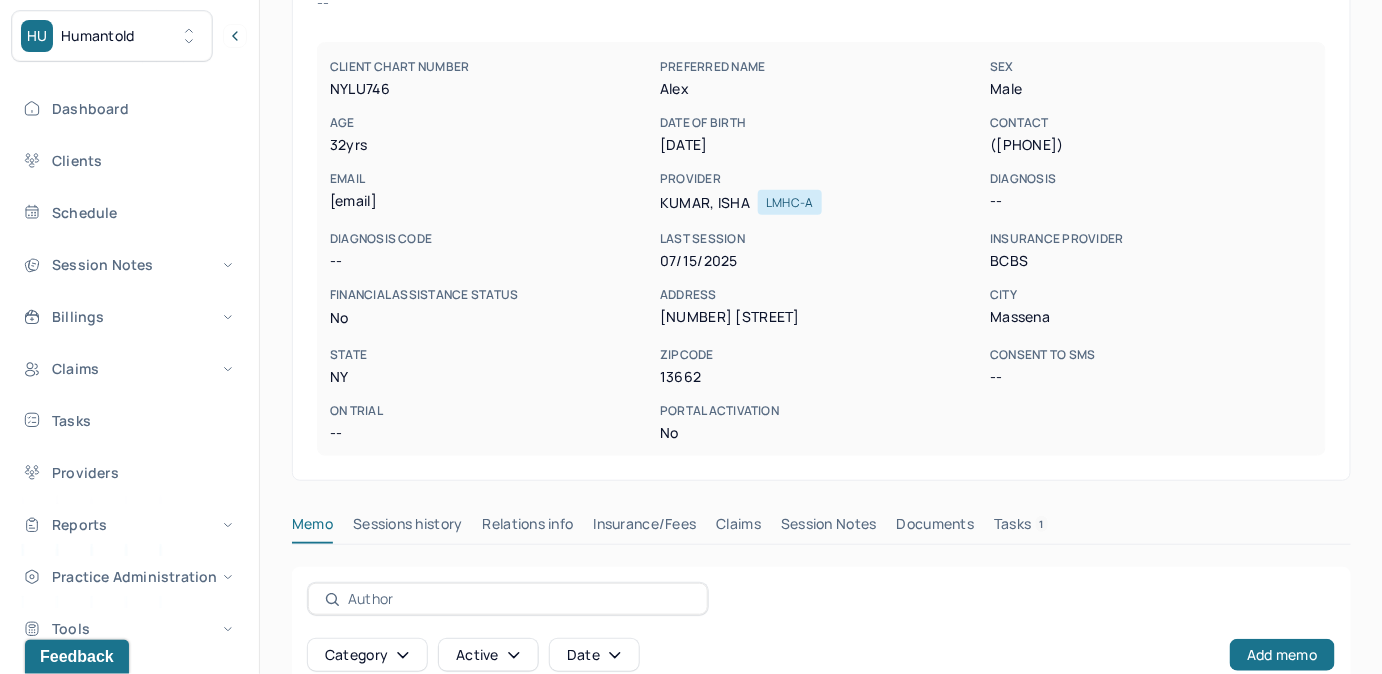click on "Tasks 1" at bounding box center (1021, 528) 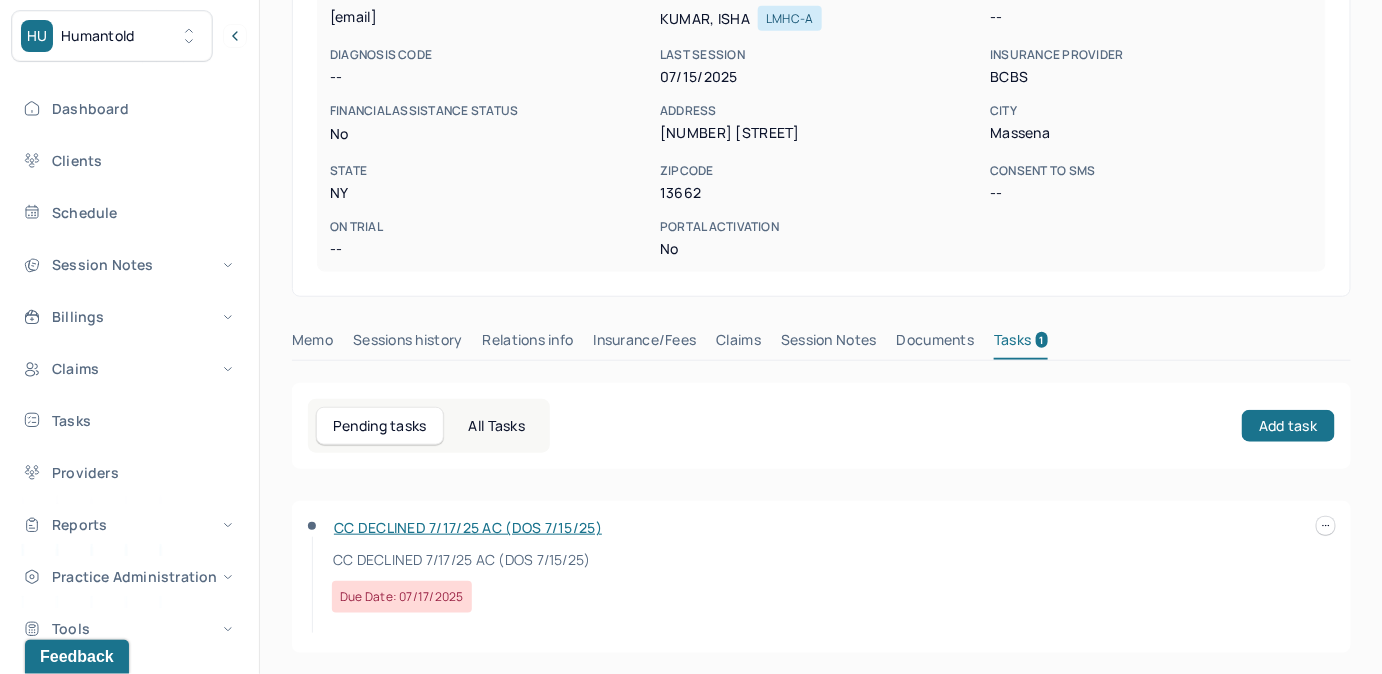 scroll, scrollTop: 348, scrollLeft: 0, axis: vertical 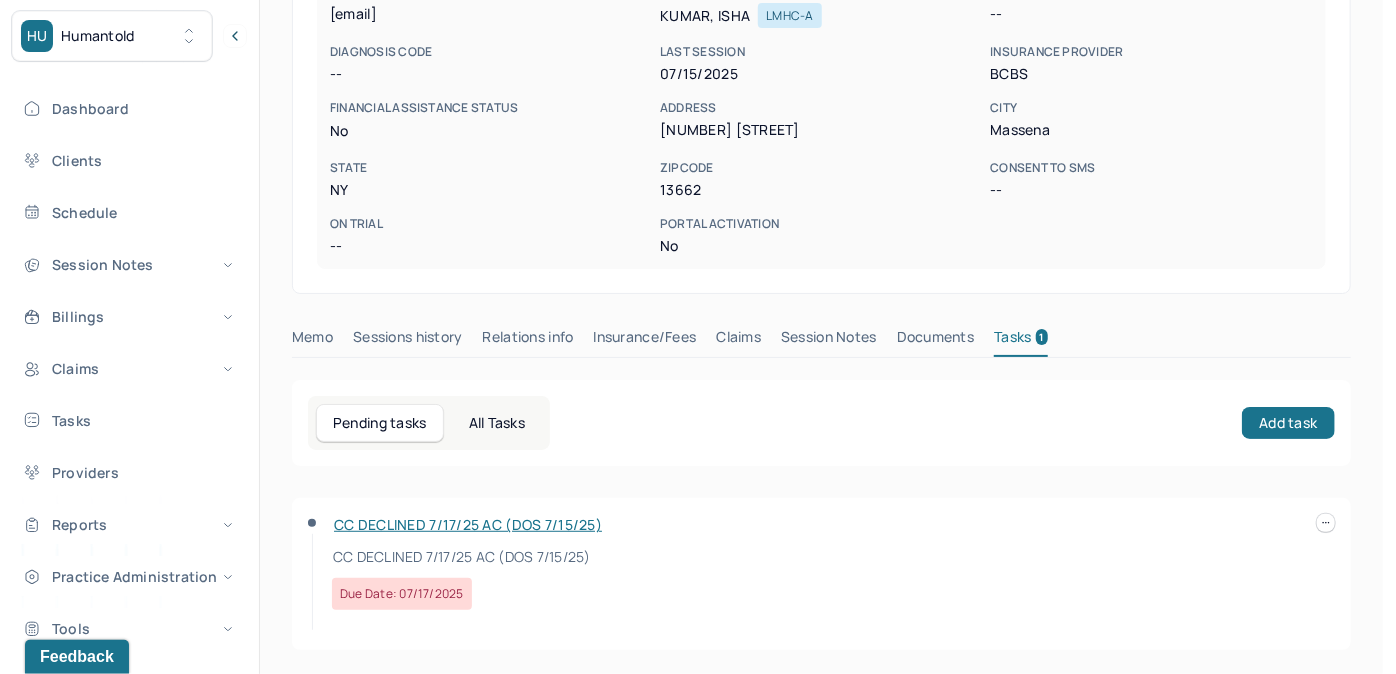 click at bounding box center (1326, 523) 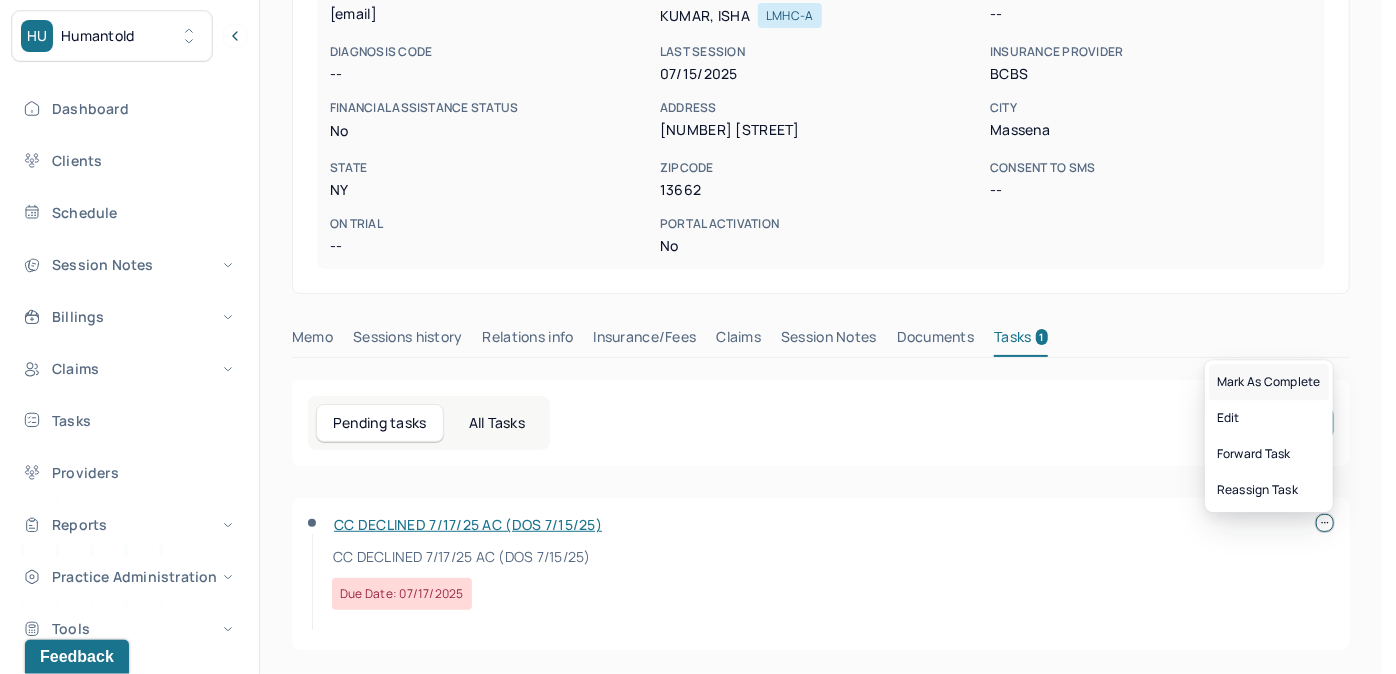 click on "Mark as complete" at bounding box center [1269, 382] 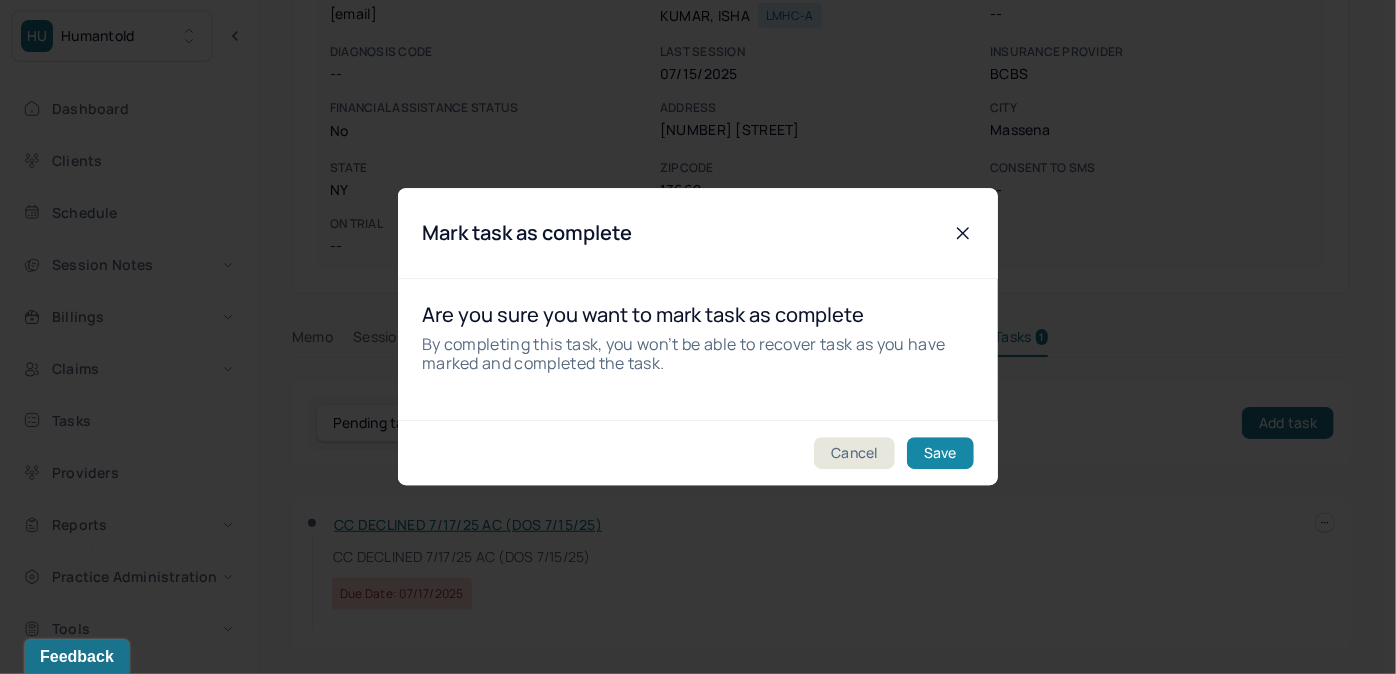 click on "Save" at bounding box center [940, 454] 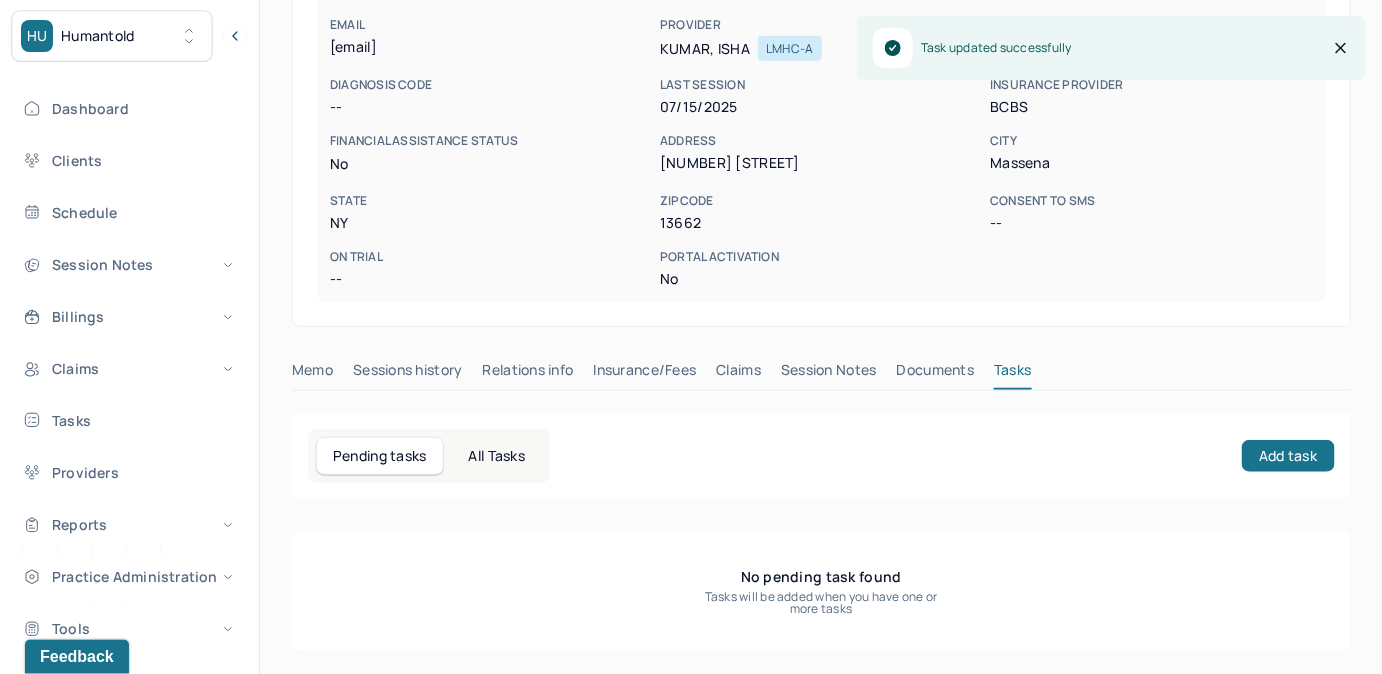 click on "Claims" at bounding box center (738, 374) 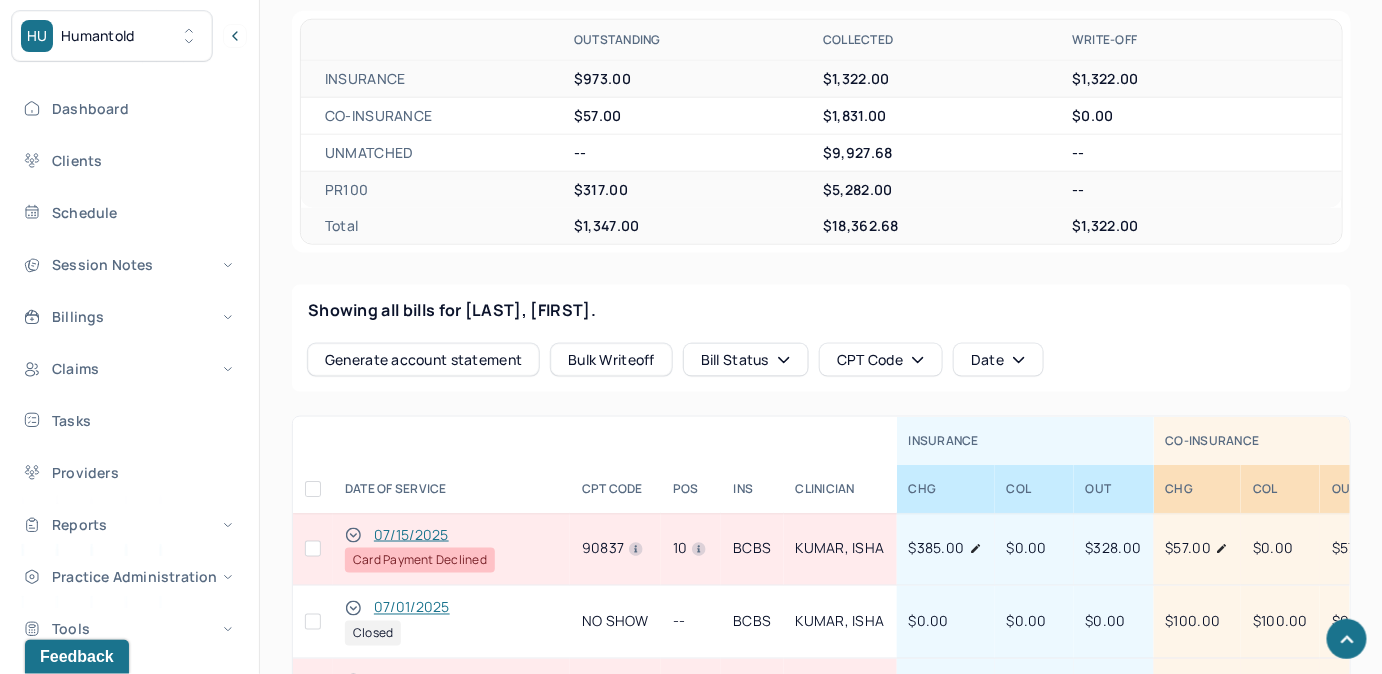 scroll, scrollTop: 718, scrollLeft: 0, axis: vertical 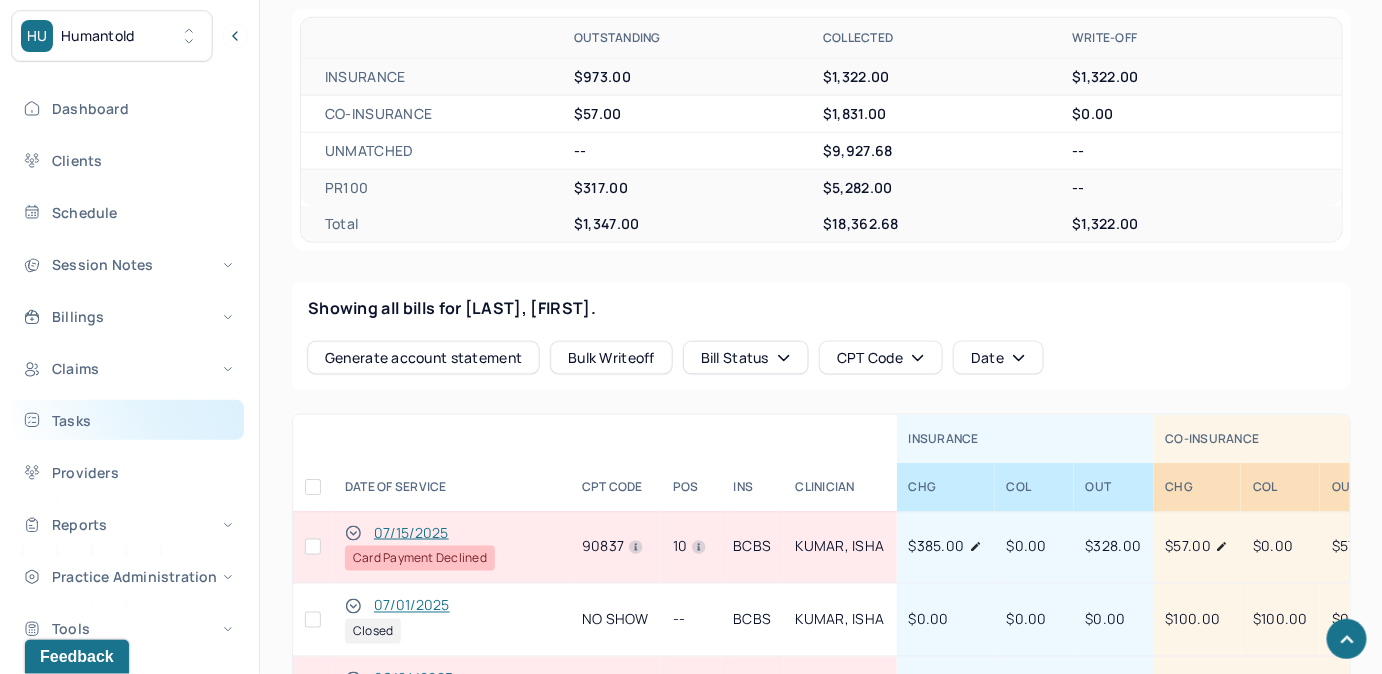 click on "Tasks" at bounding box center (128, 420) 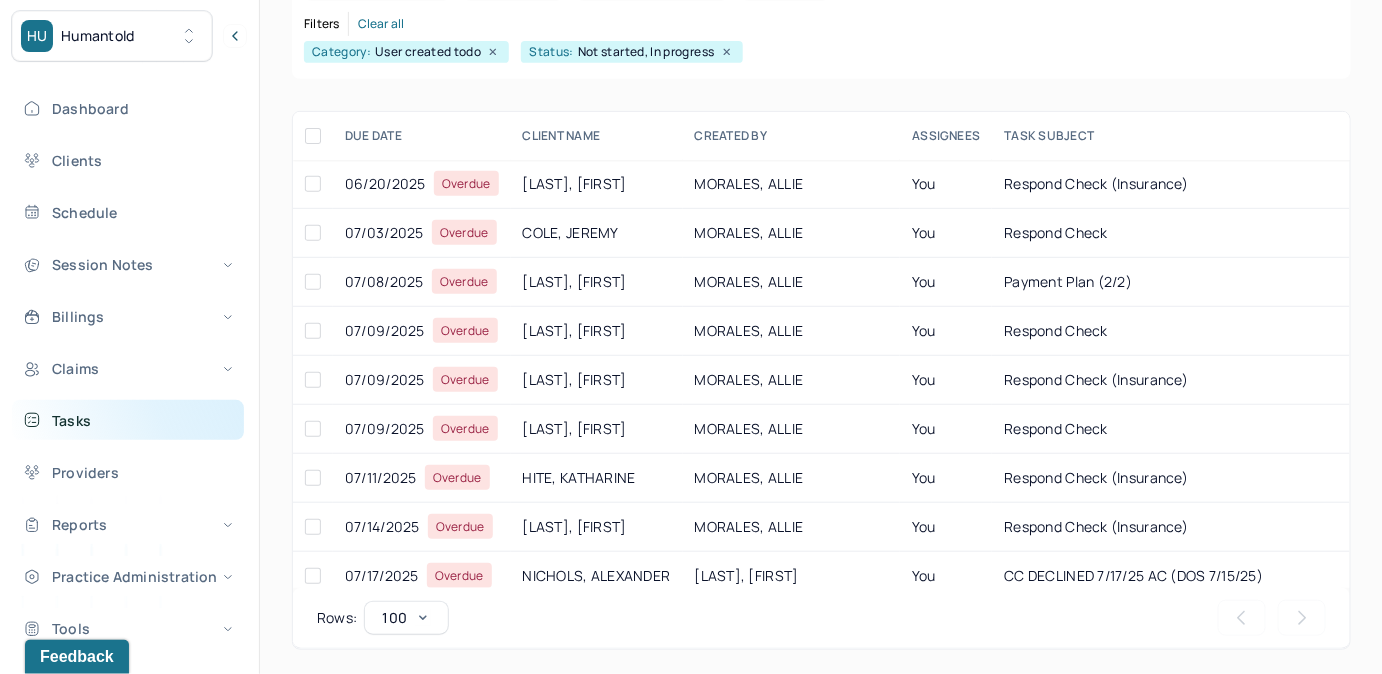 scroll, scrollTop: 256, scrollLeft: 0, axis: vertical 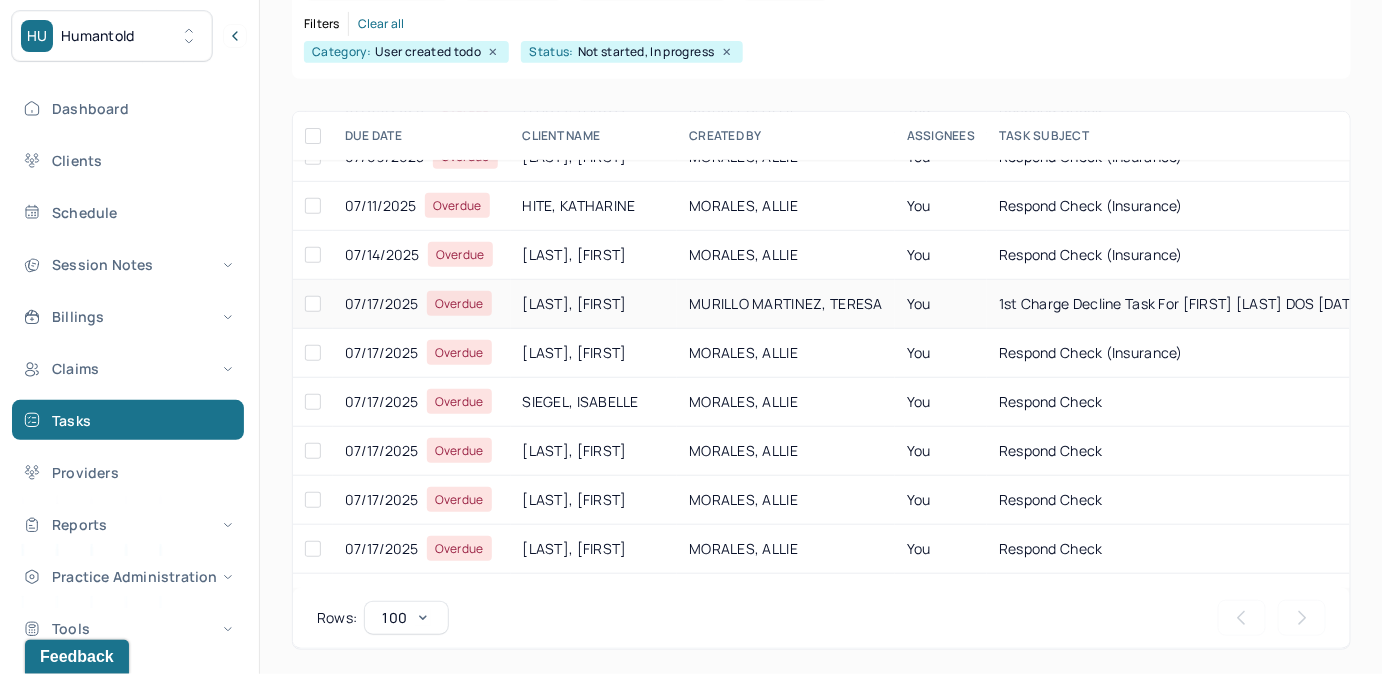 click on "1st Charge Decline task for [FIRST] [LAST] DOS [DATE]" at bounding box center (1182, 303) 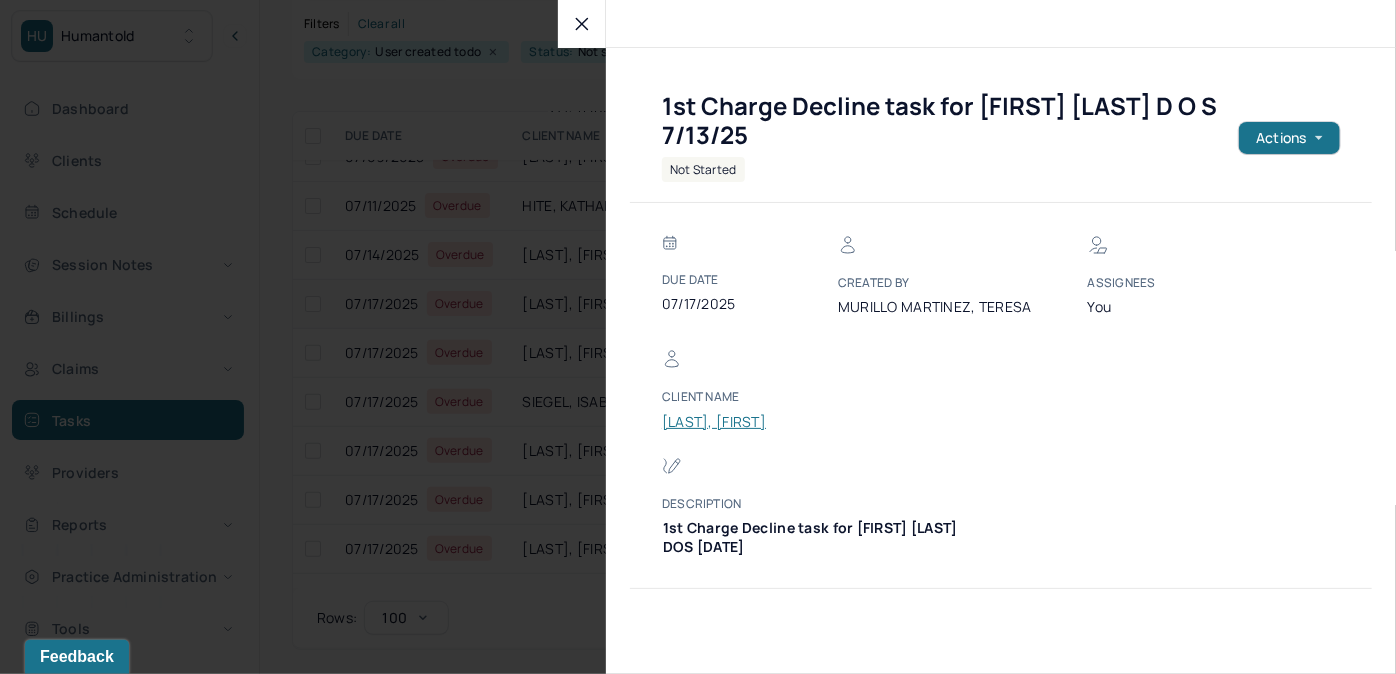 click on "[LAST], [FIRST]" at bounding box center [722, 422] 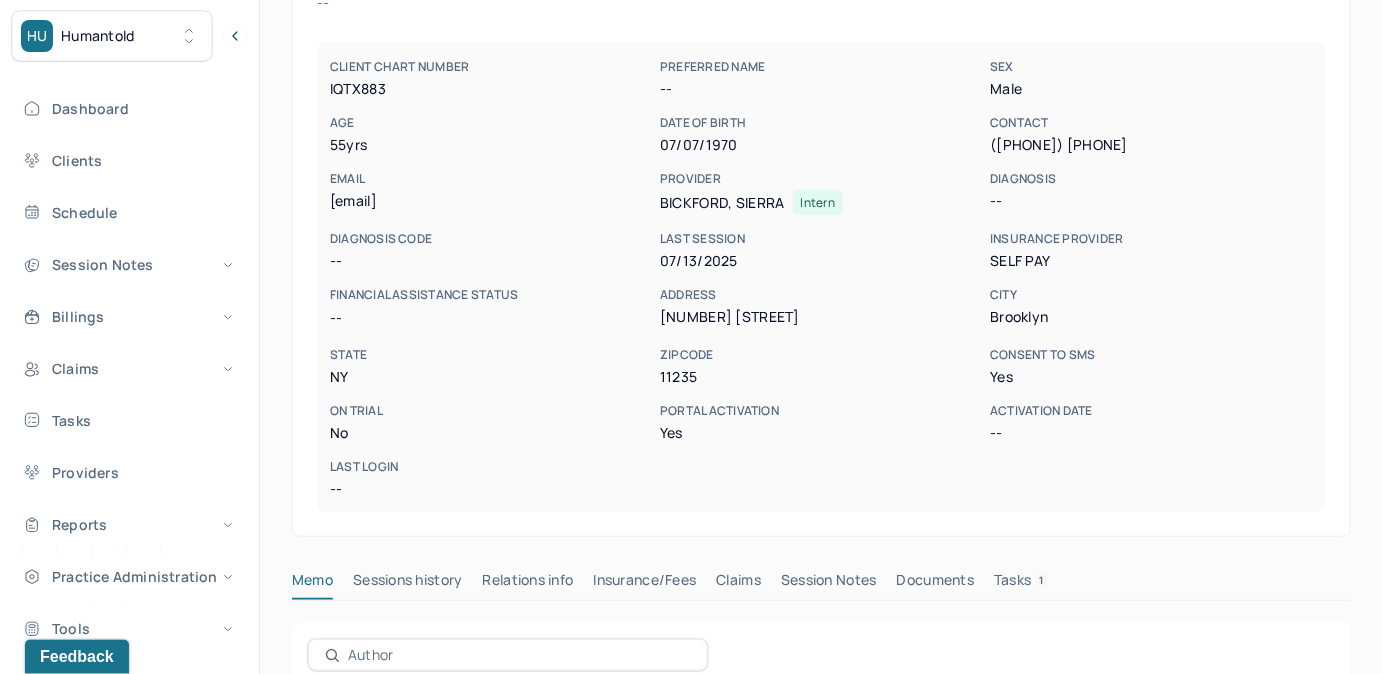 click on "Tasks 1" at bounding box center [1021, 584] 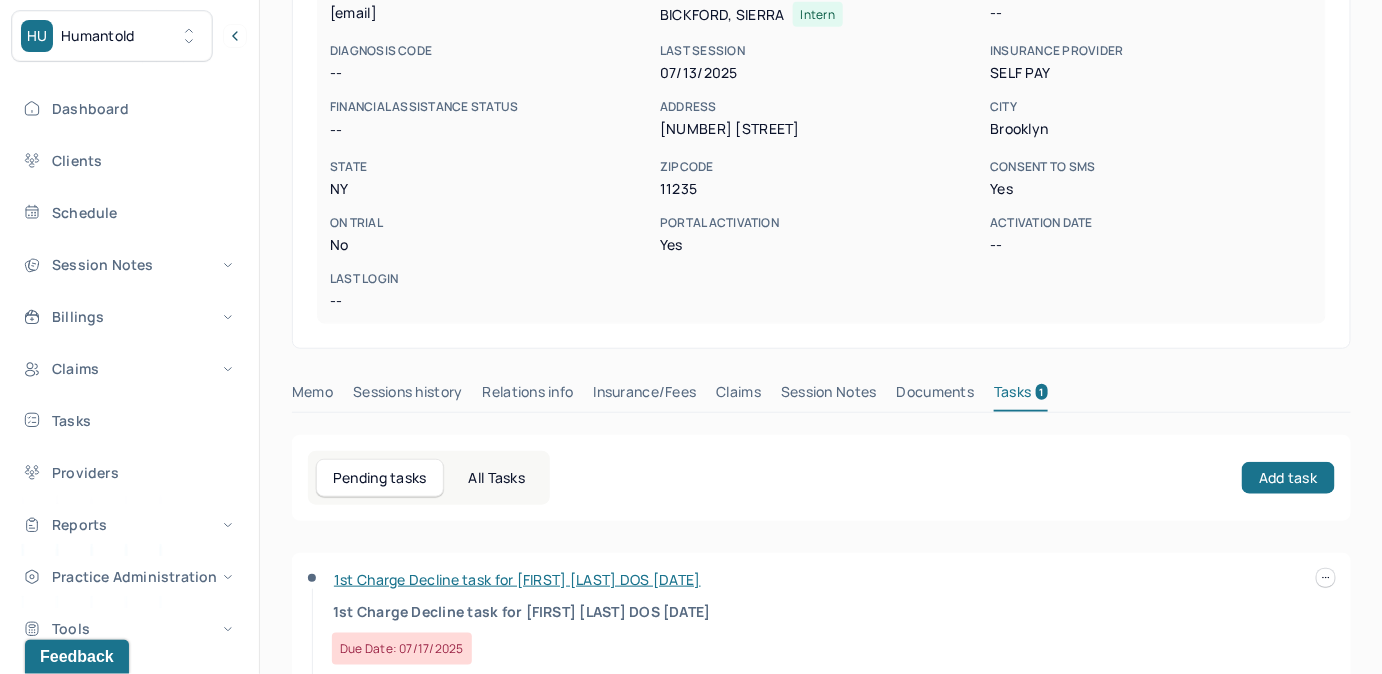 scroll, scrollTop: 404, scrollLeft: 0, axis: vertical 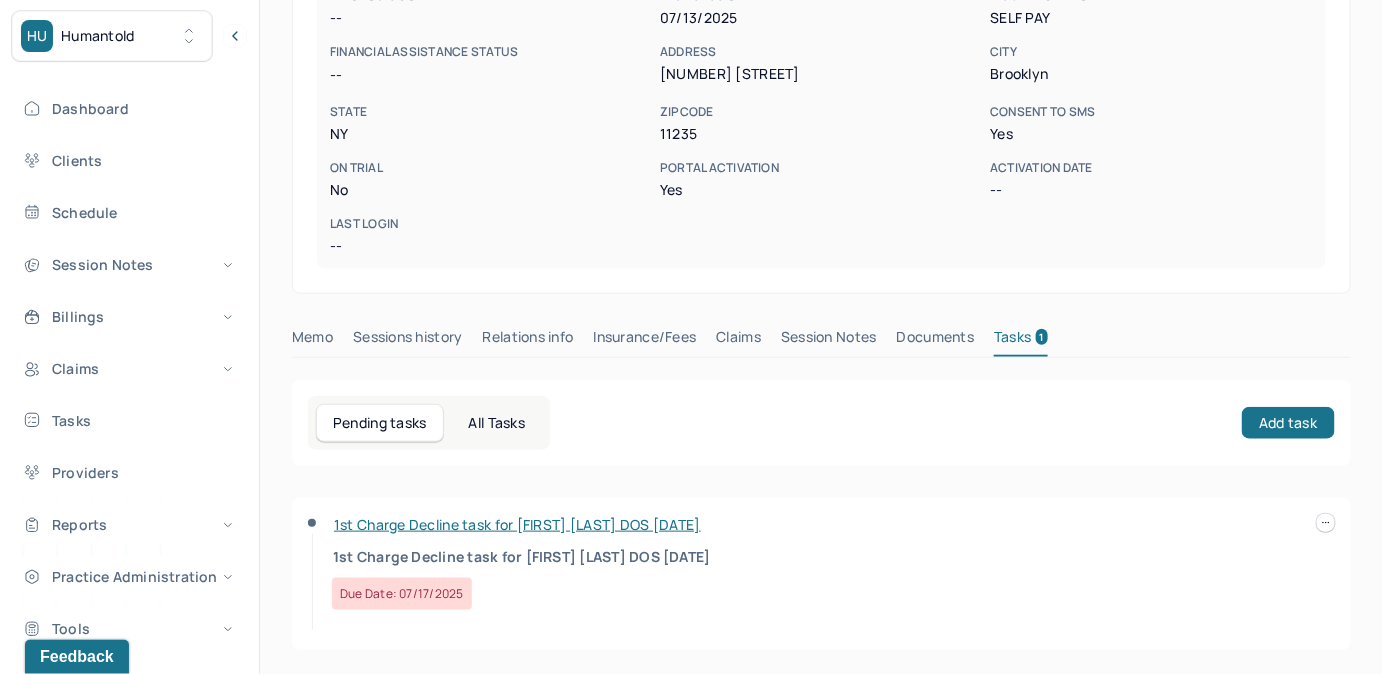 click at bounding box center [1326, 523] 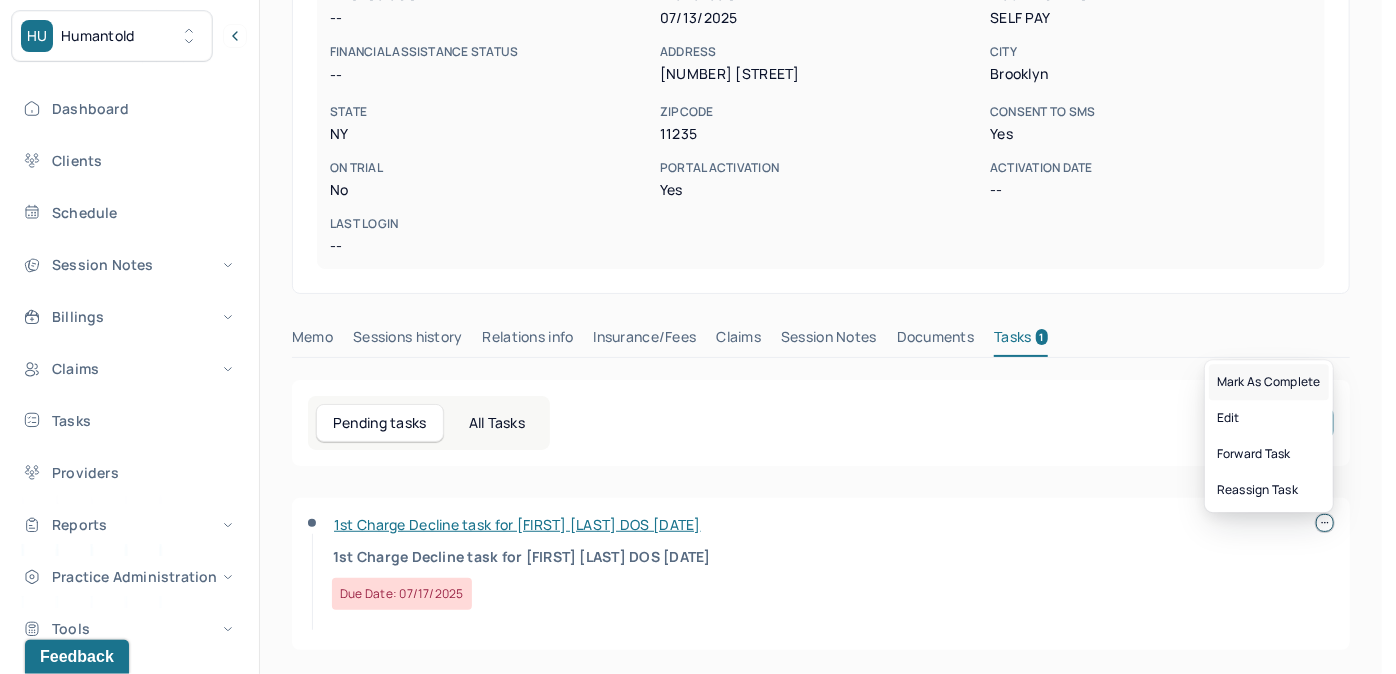 click on "Mark as complete" at bounding box center [1269, 382] 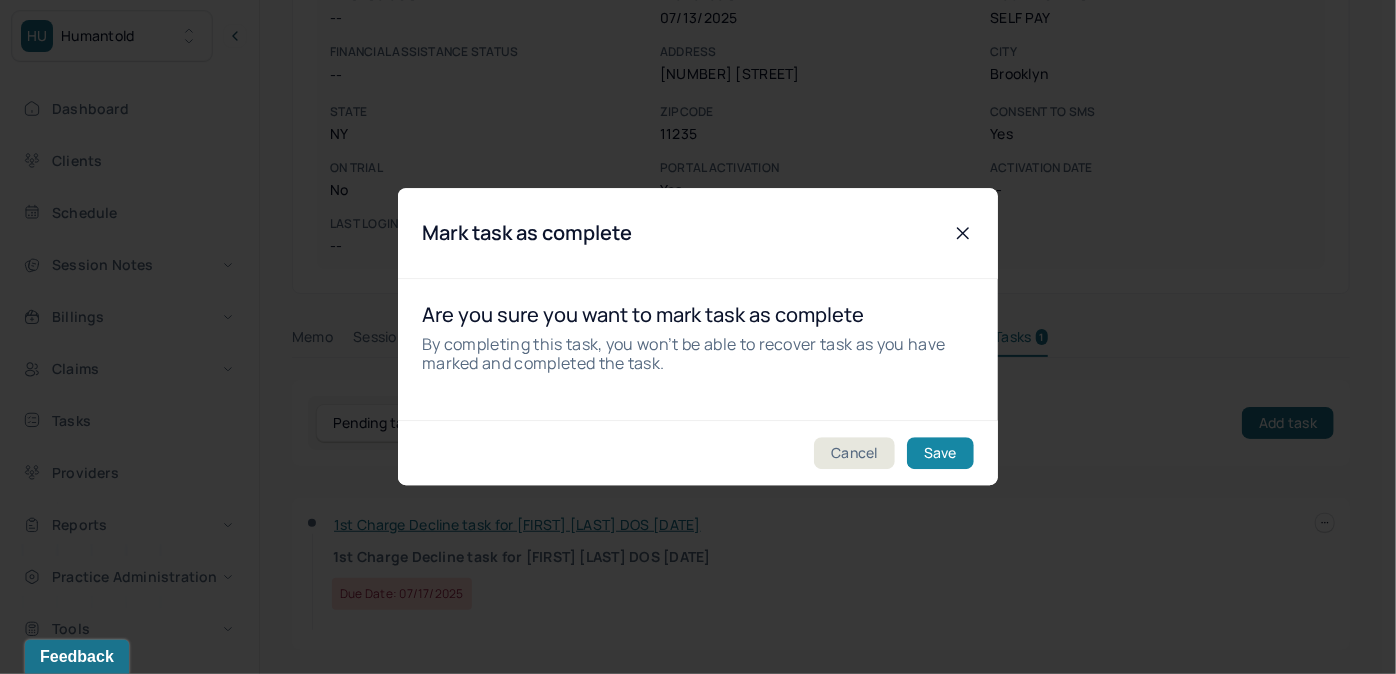 click on "Save" at bounding box center (940, 454) 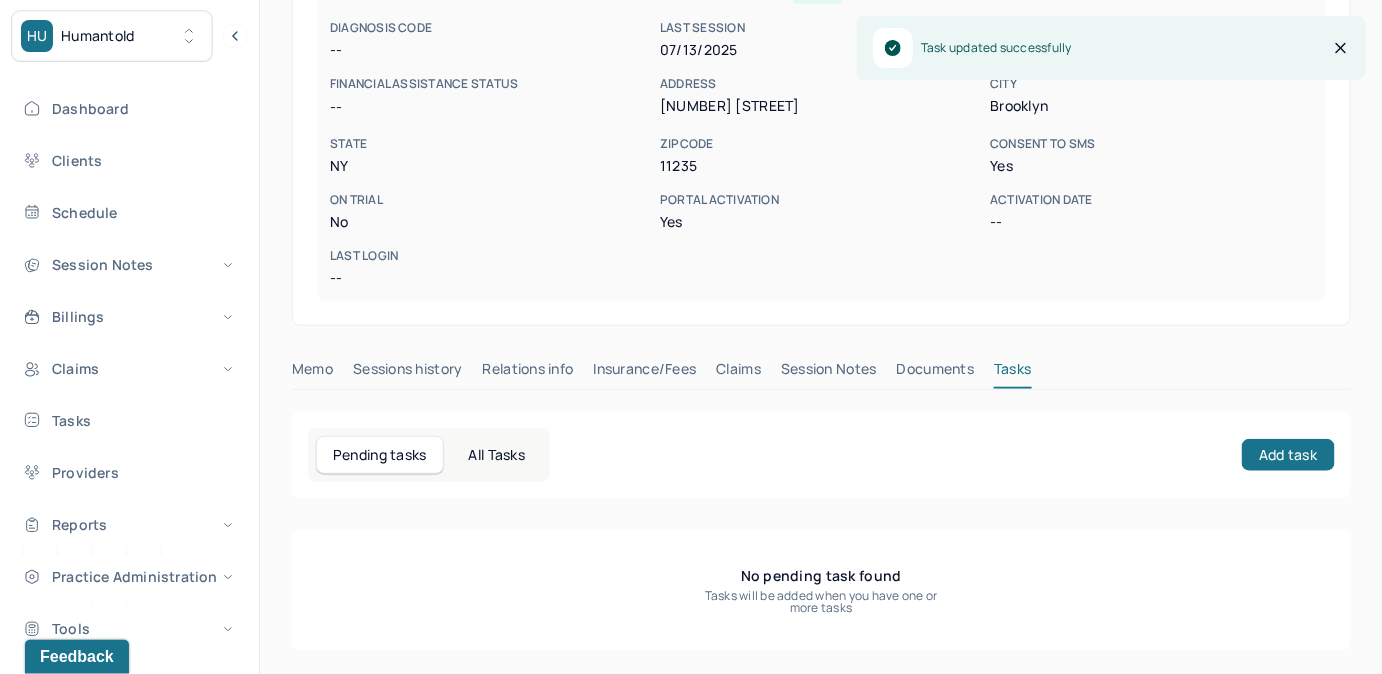 scroll, scrollTop: 370, scrollLeft: 0, axis: vertical 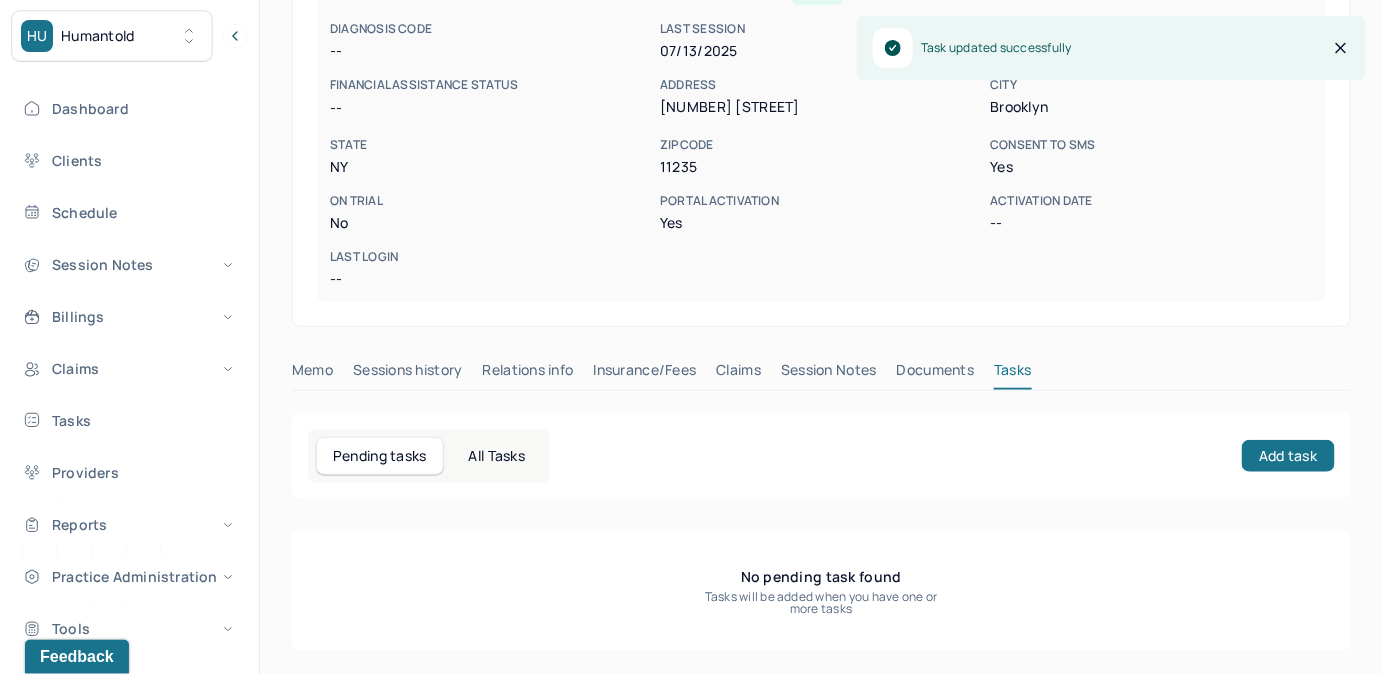 click on "Claims" at bounding box center [738, 374] 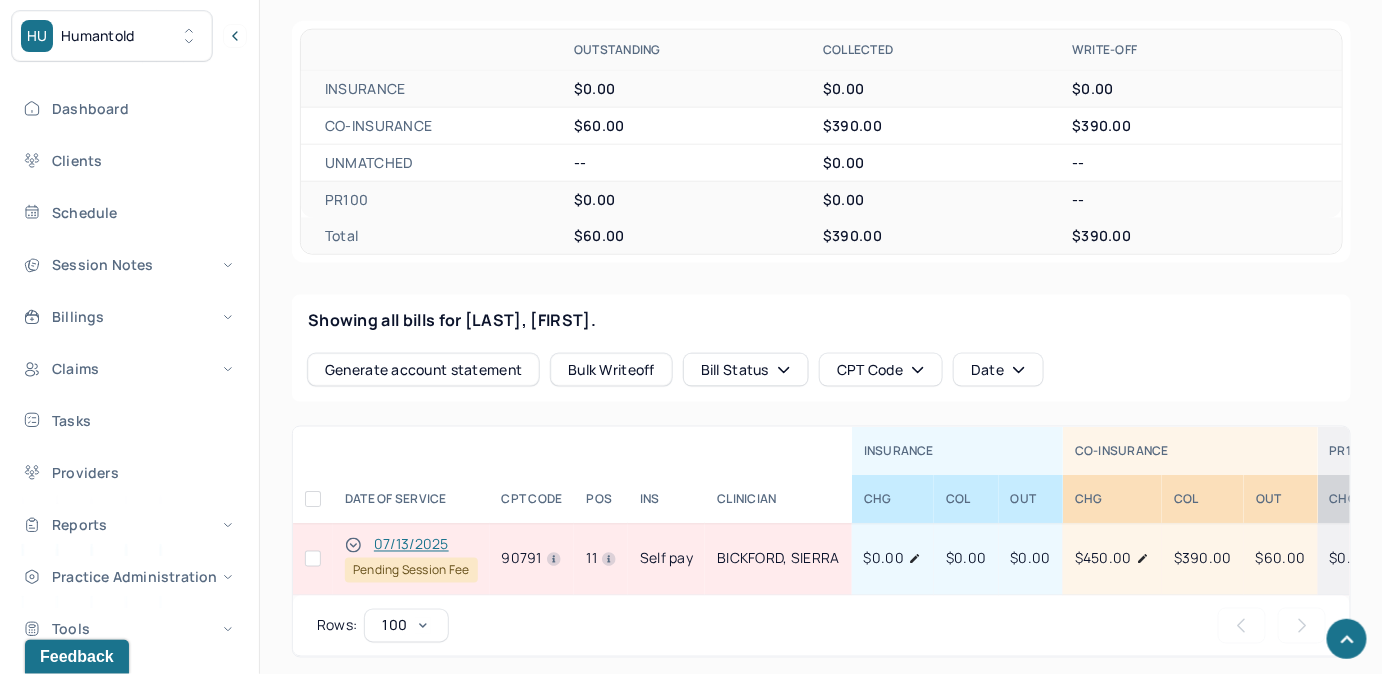 scroll, scrollTop: 774, scrollLeft: 0, axis: vertical 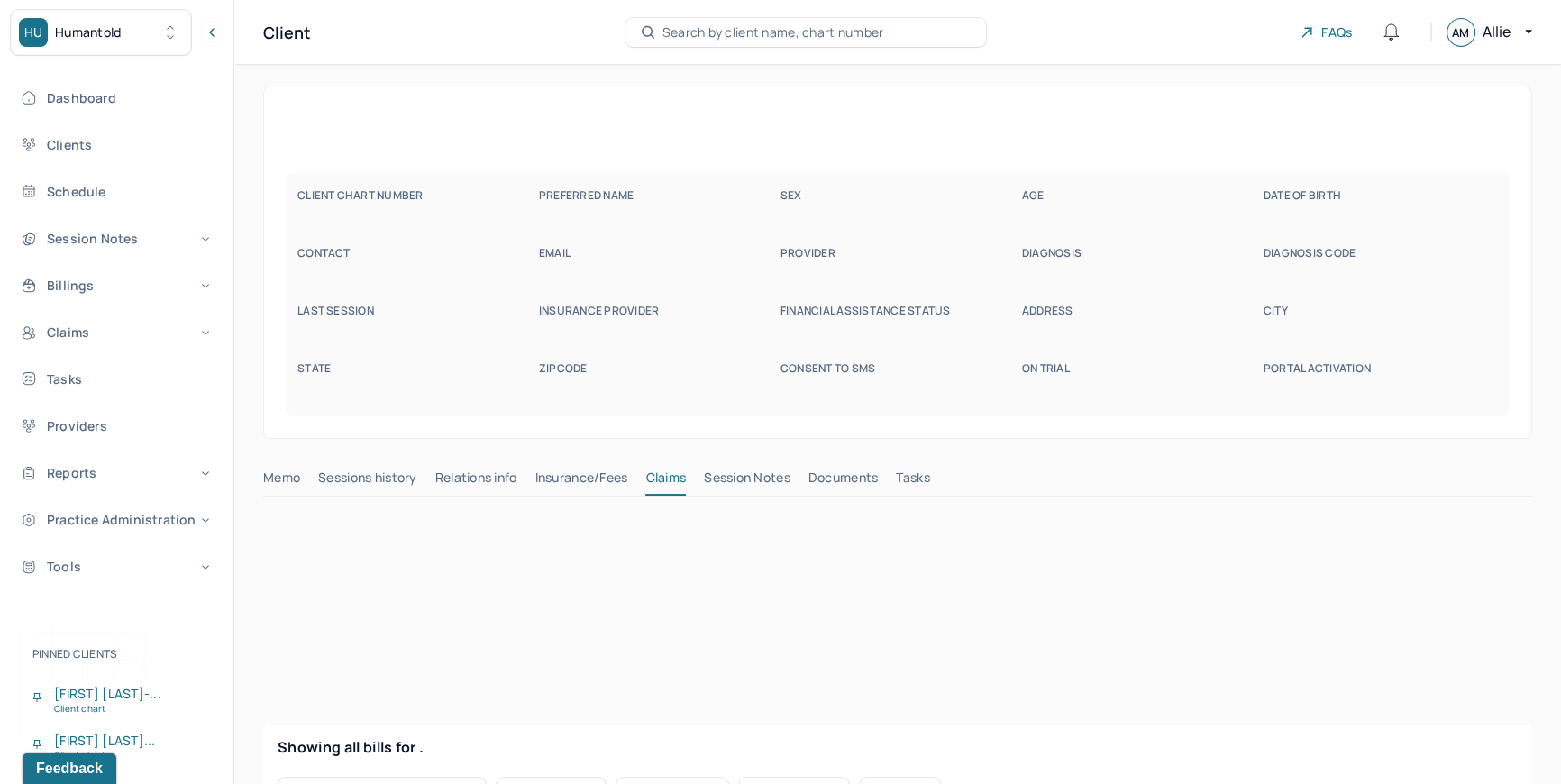 click on "Search by client name, chart number" at bounding box center [773, 32] 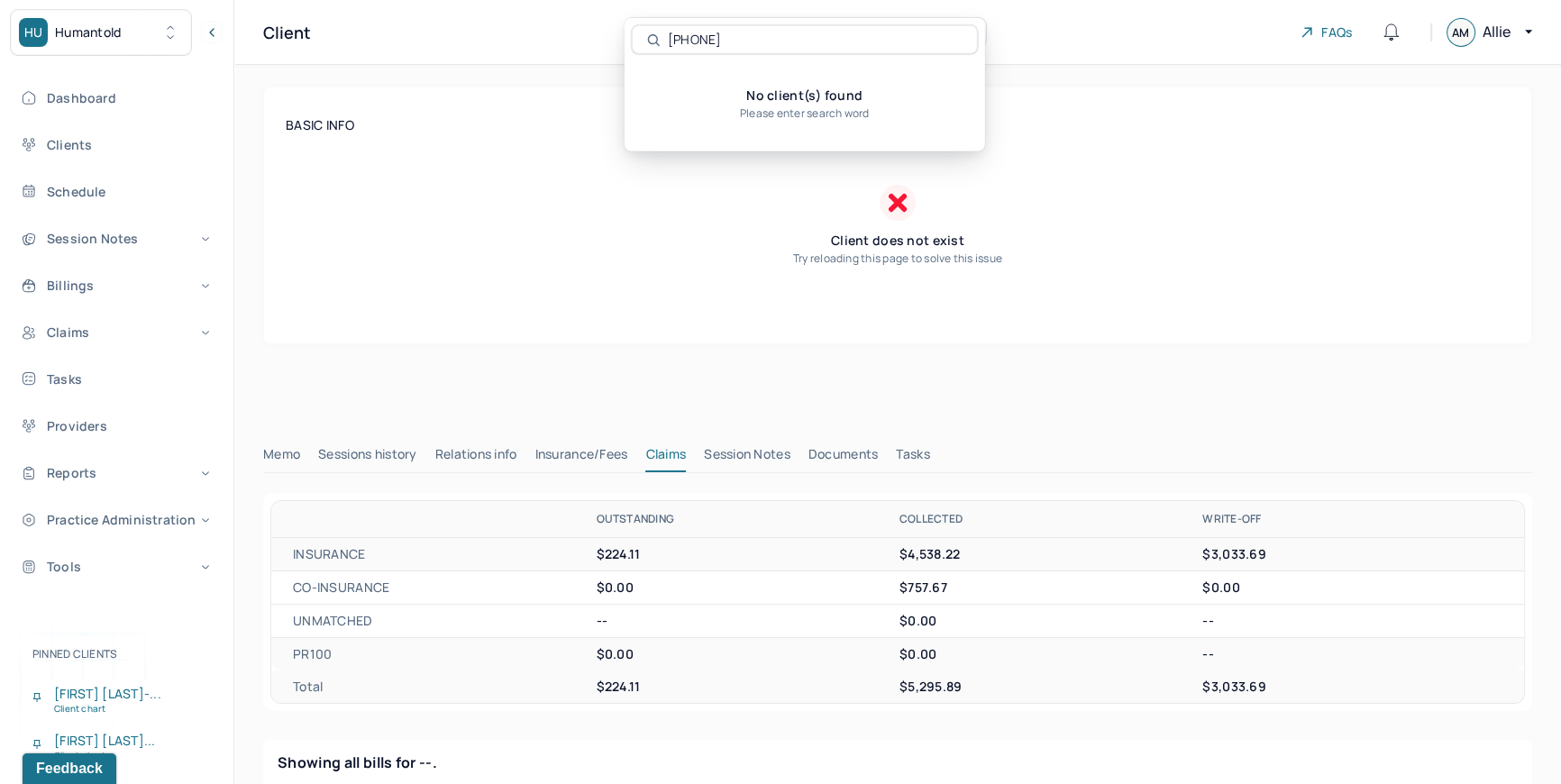 type on "[PHONE]" 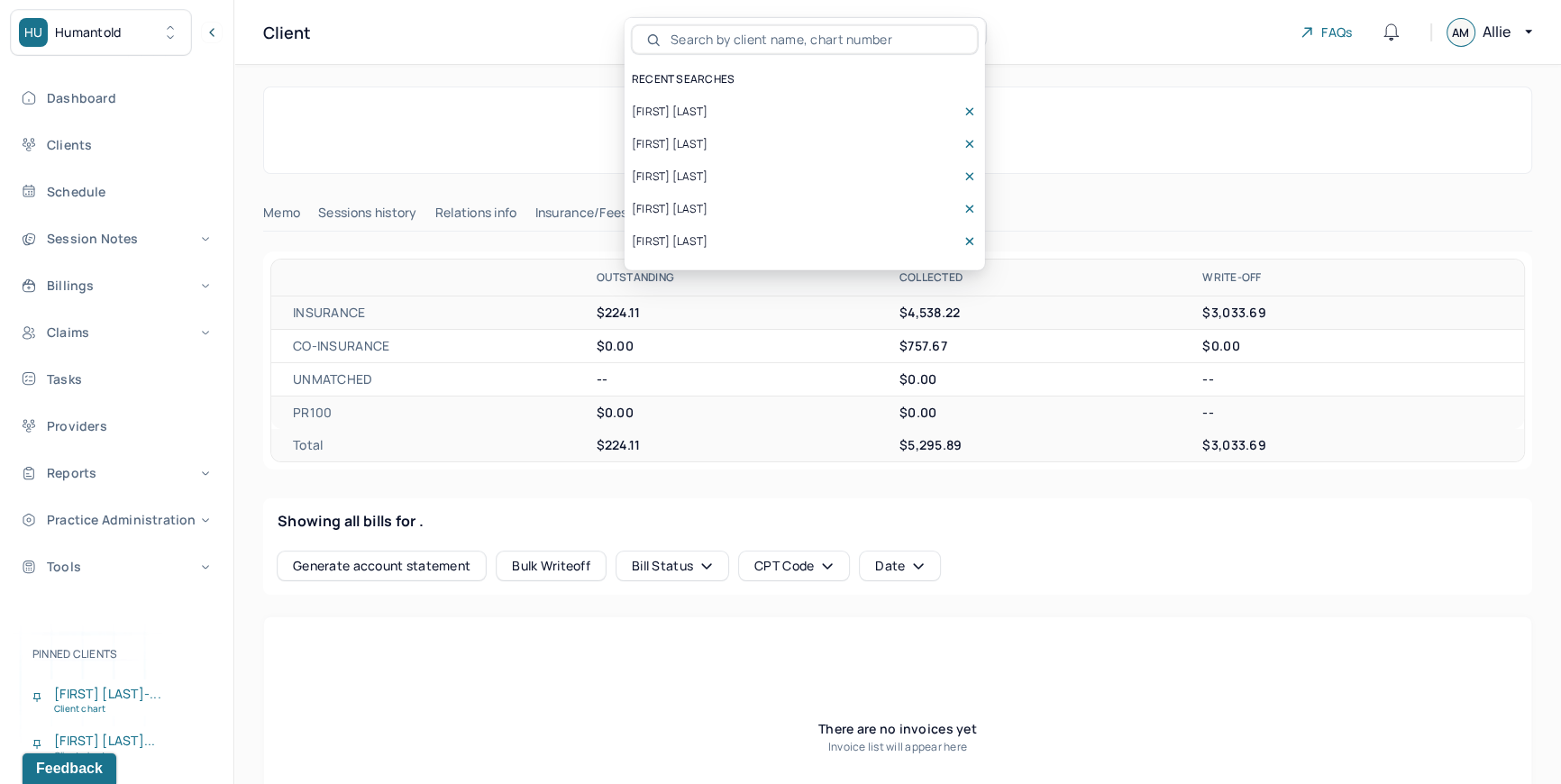 click at bounding box center (815, 40) 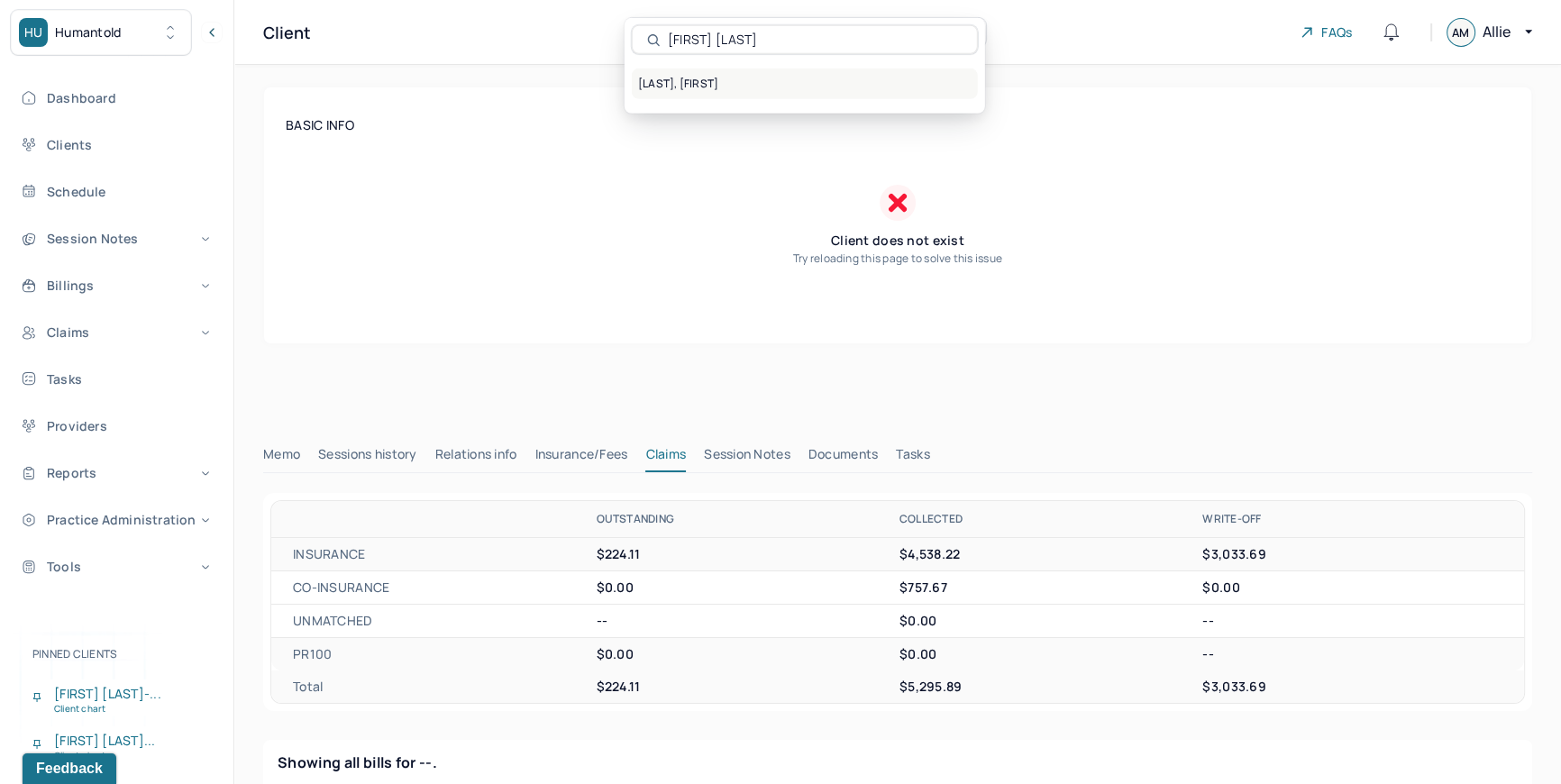 type on "[FIRST] [LAST]" 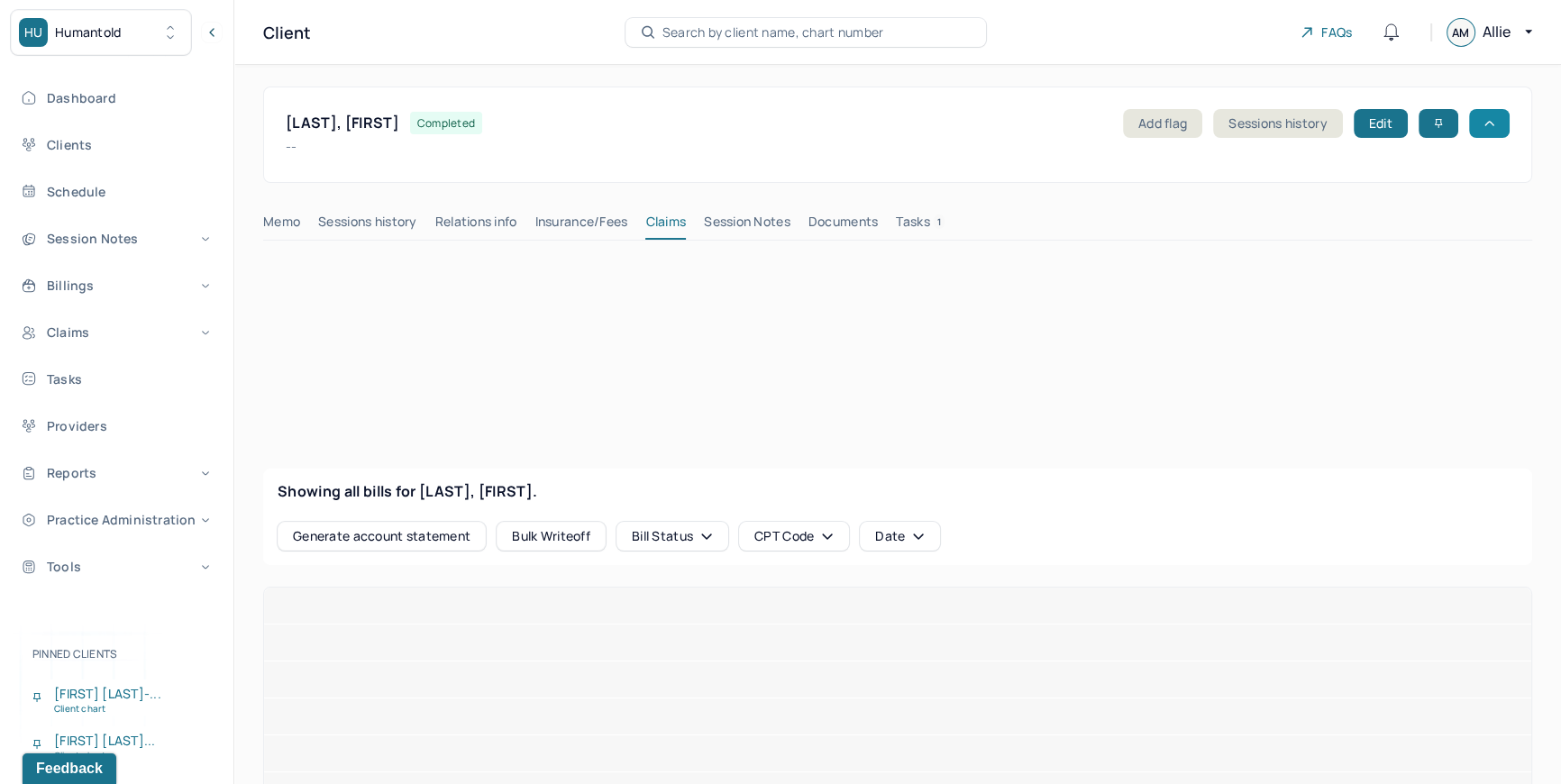 click at bounding box center [1489, 123] 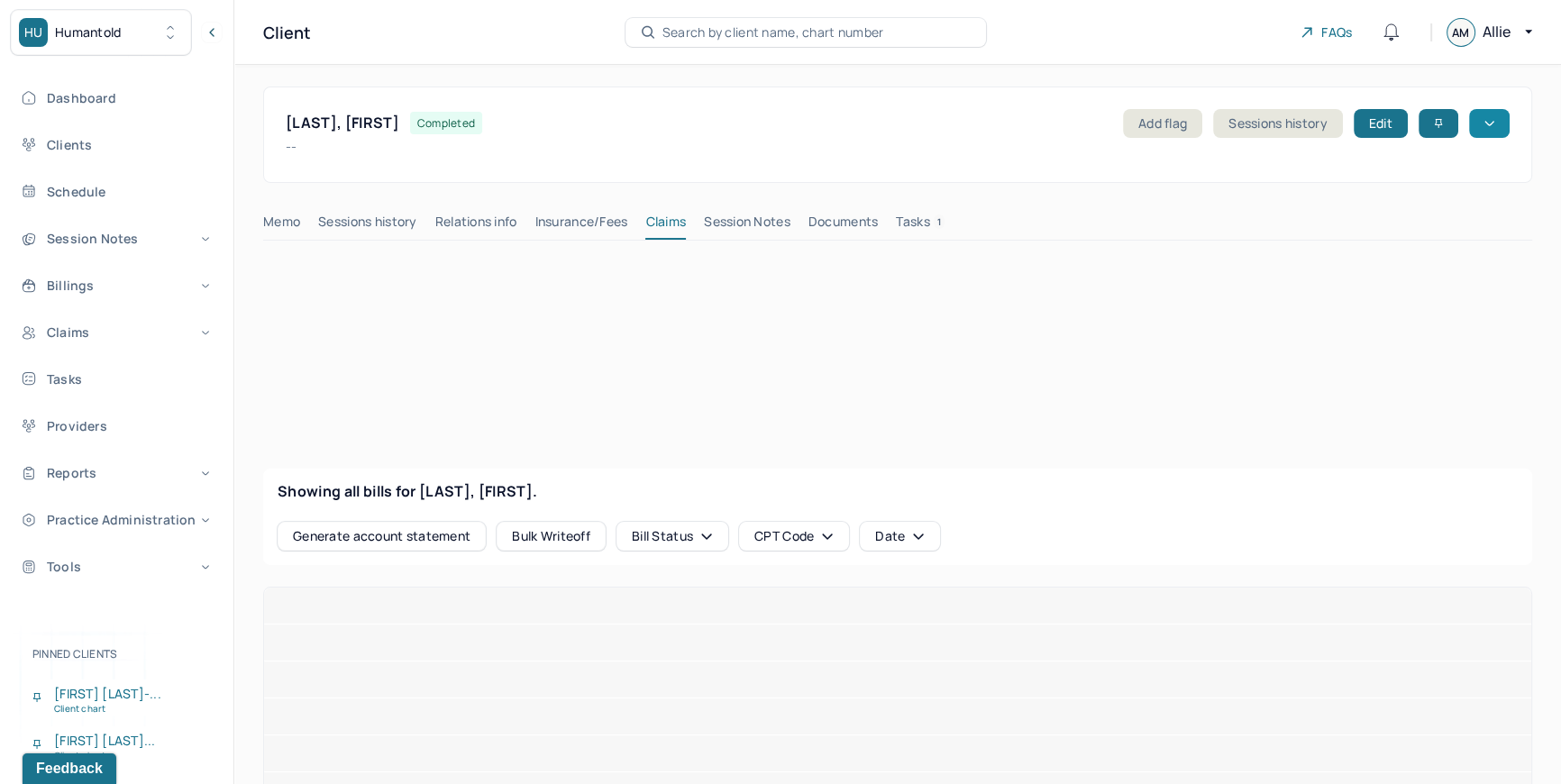 click at bounding box center (1489, 123) 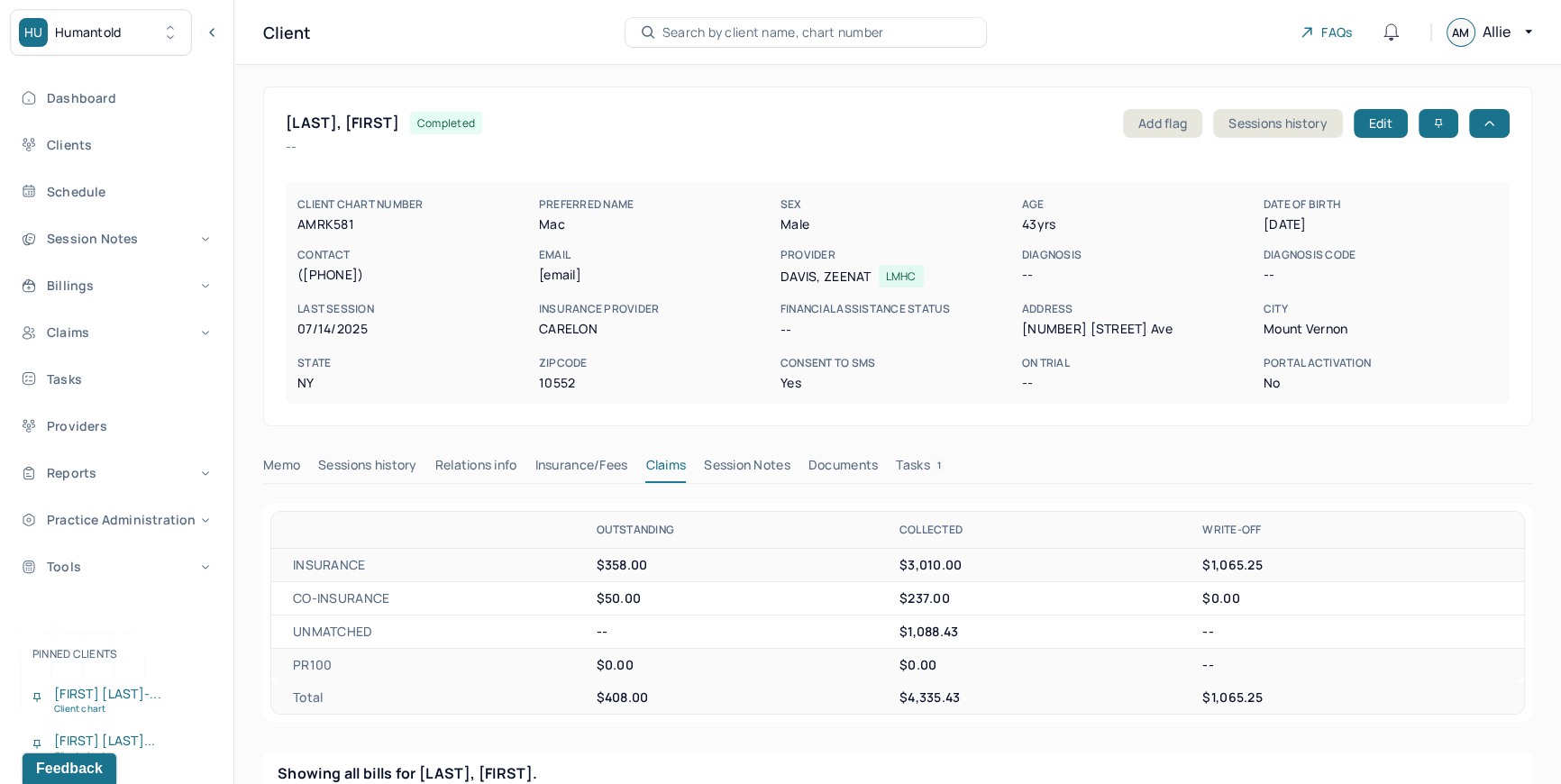 copy on "[EMAIL]" 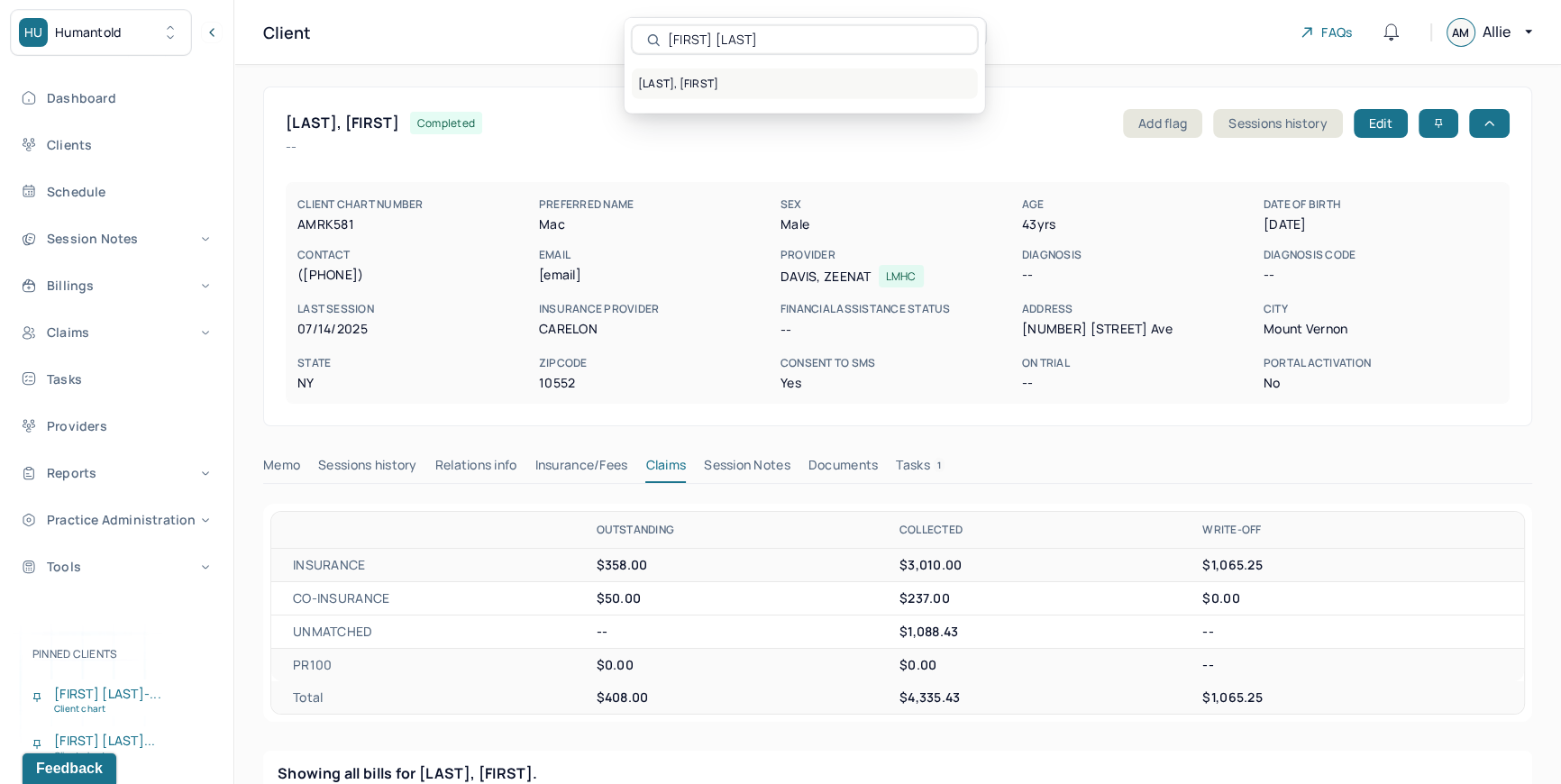 type on "Michelle Yung" 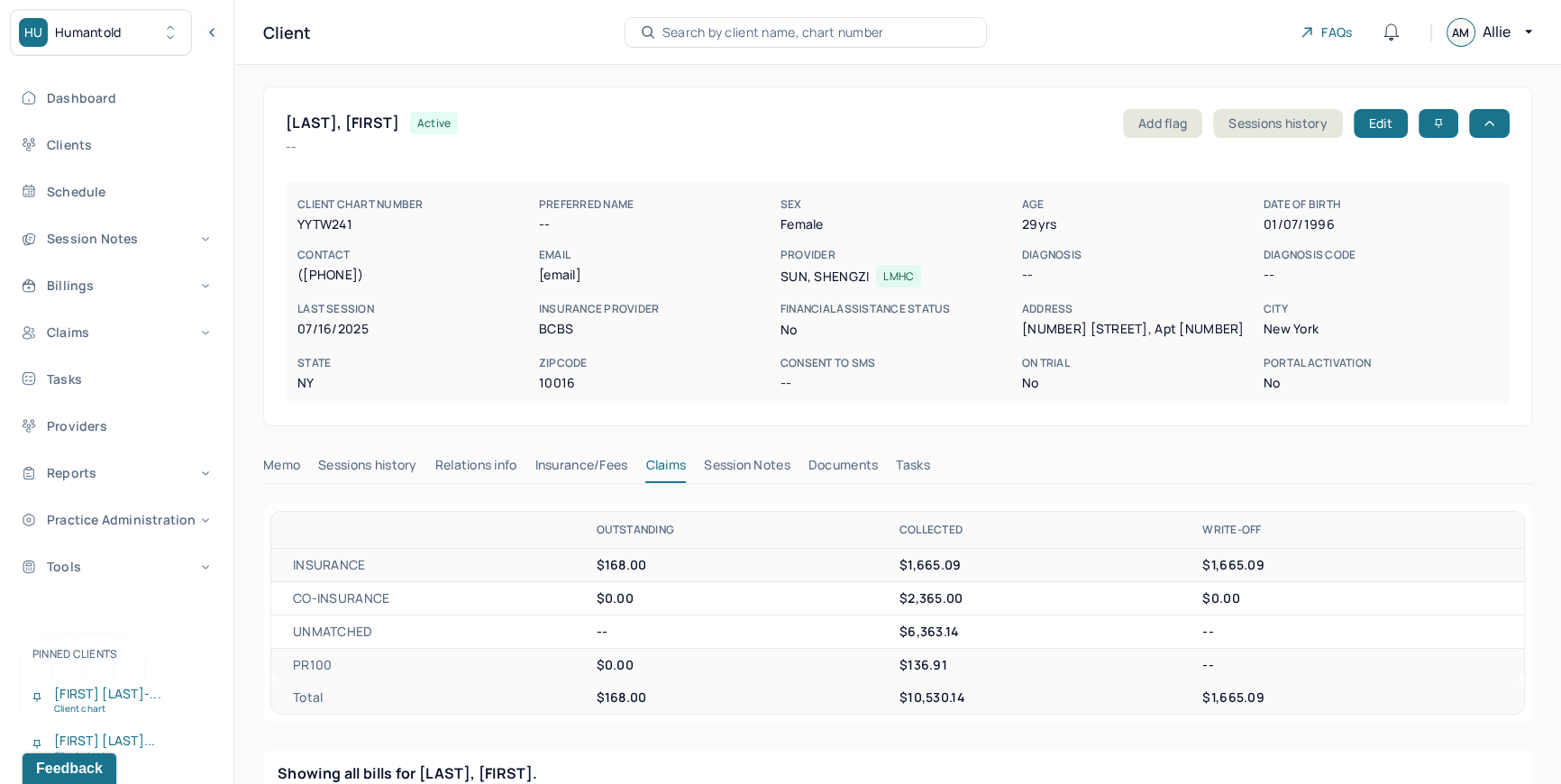 drag, startPoint x: 851, startPoint y: 468, endPoint x: 858, endPoint y: 438, distance: 30.805844 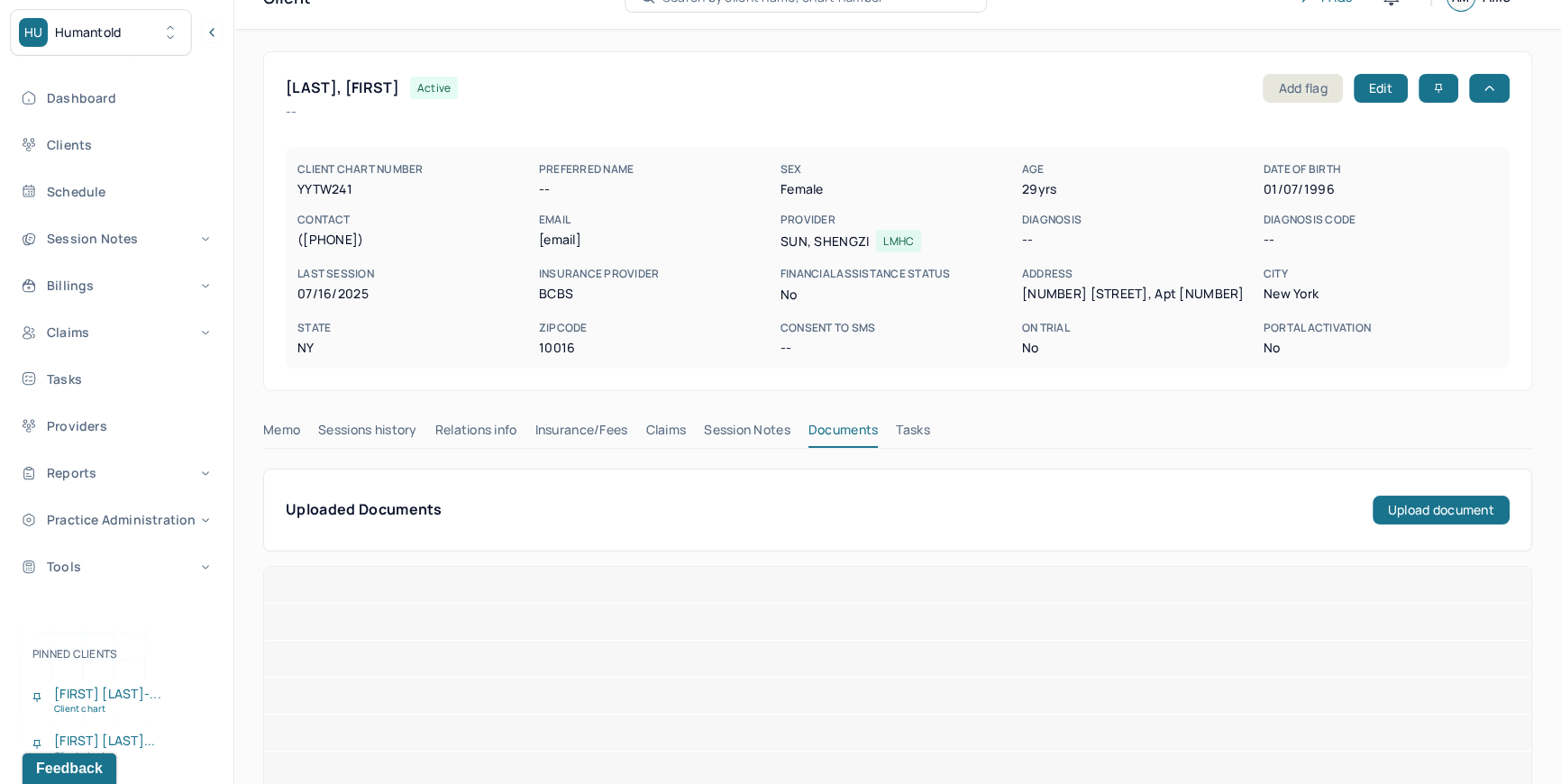 scroll, scrollTop: 0, scrollLeft: 0, axis: both 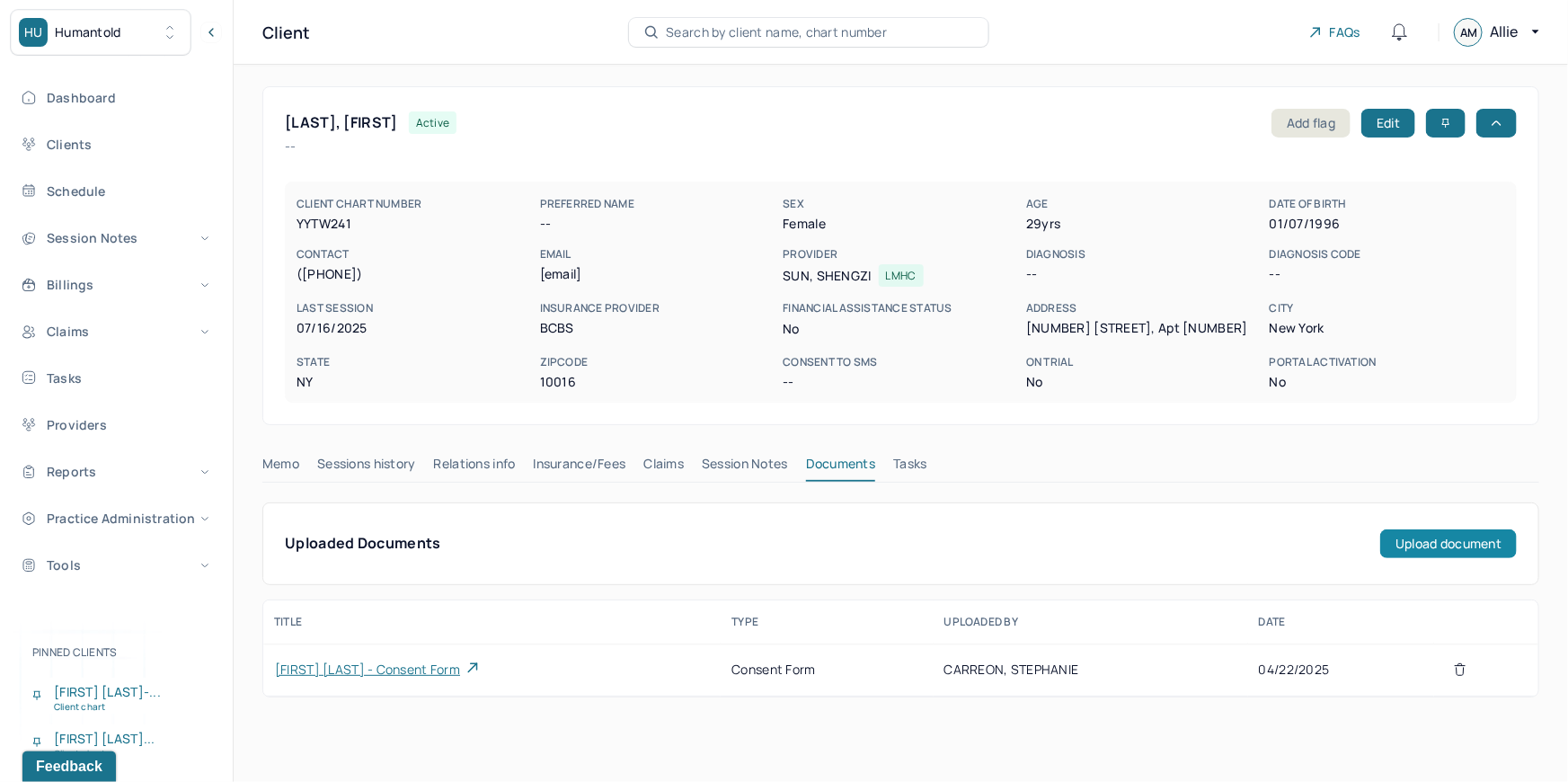 click on "Upload document" at bounding box center (1448, 544) 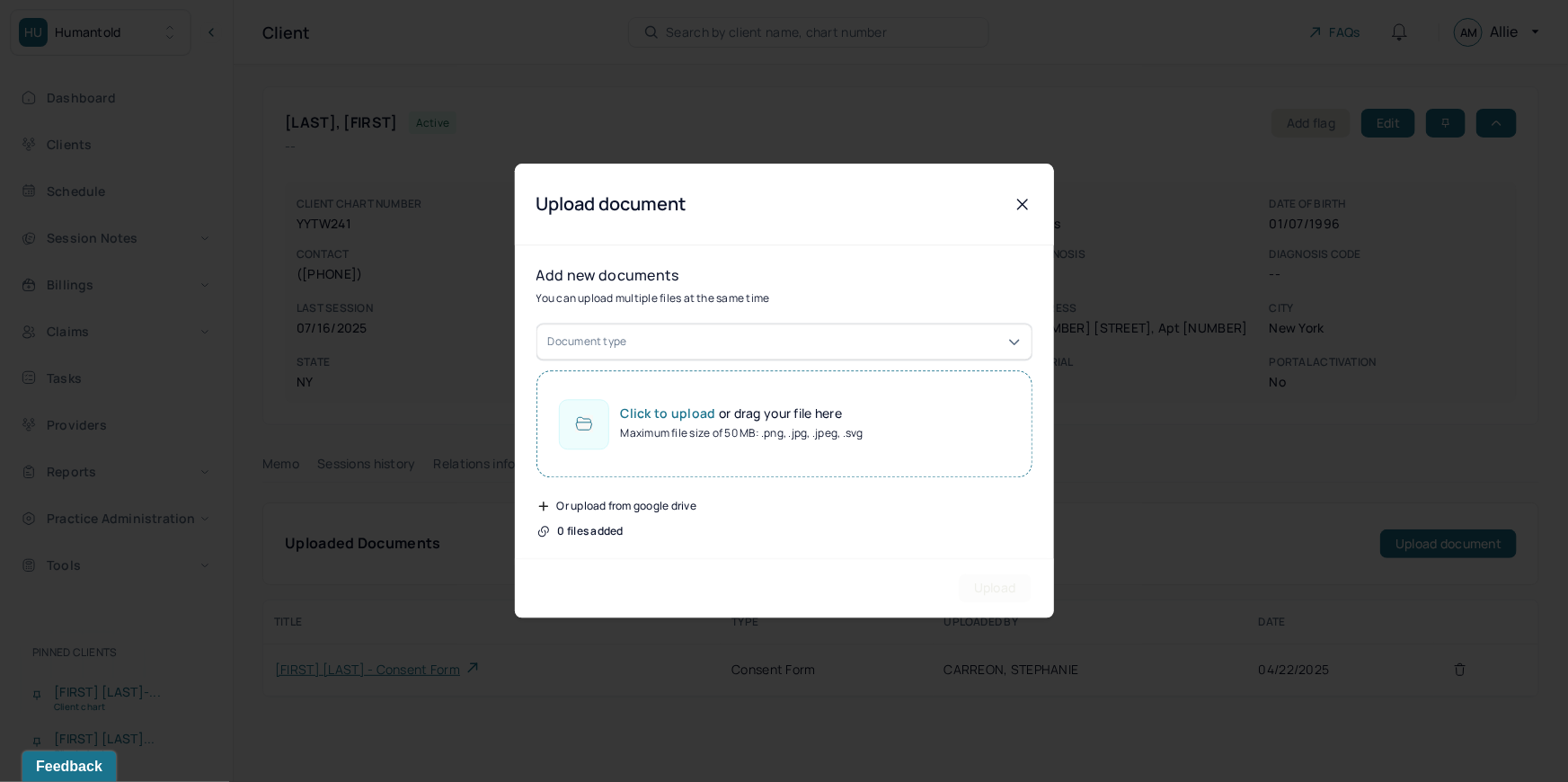 click at bounding box center [1023, 204] 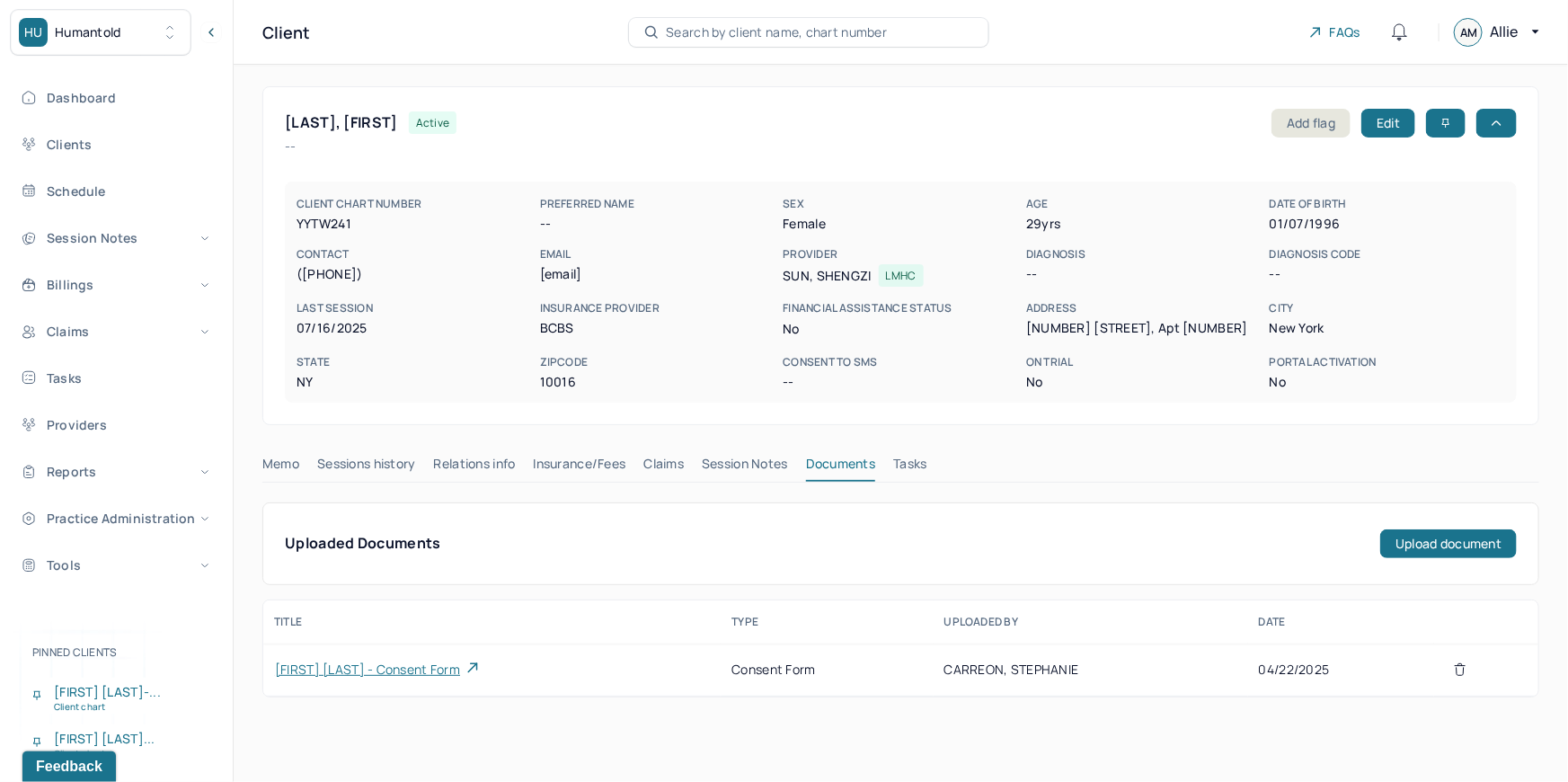 click on "Michelle Yung - consent form" at bounding box center (368, 670) 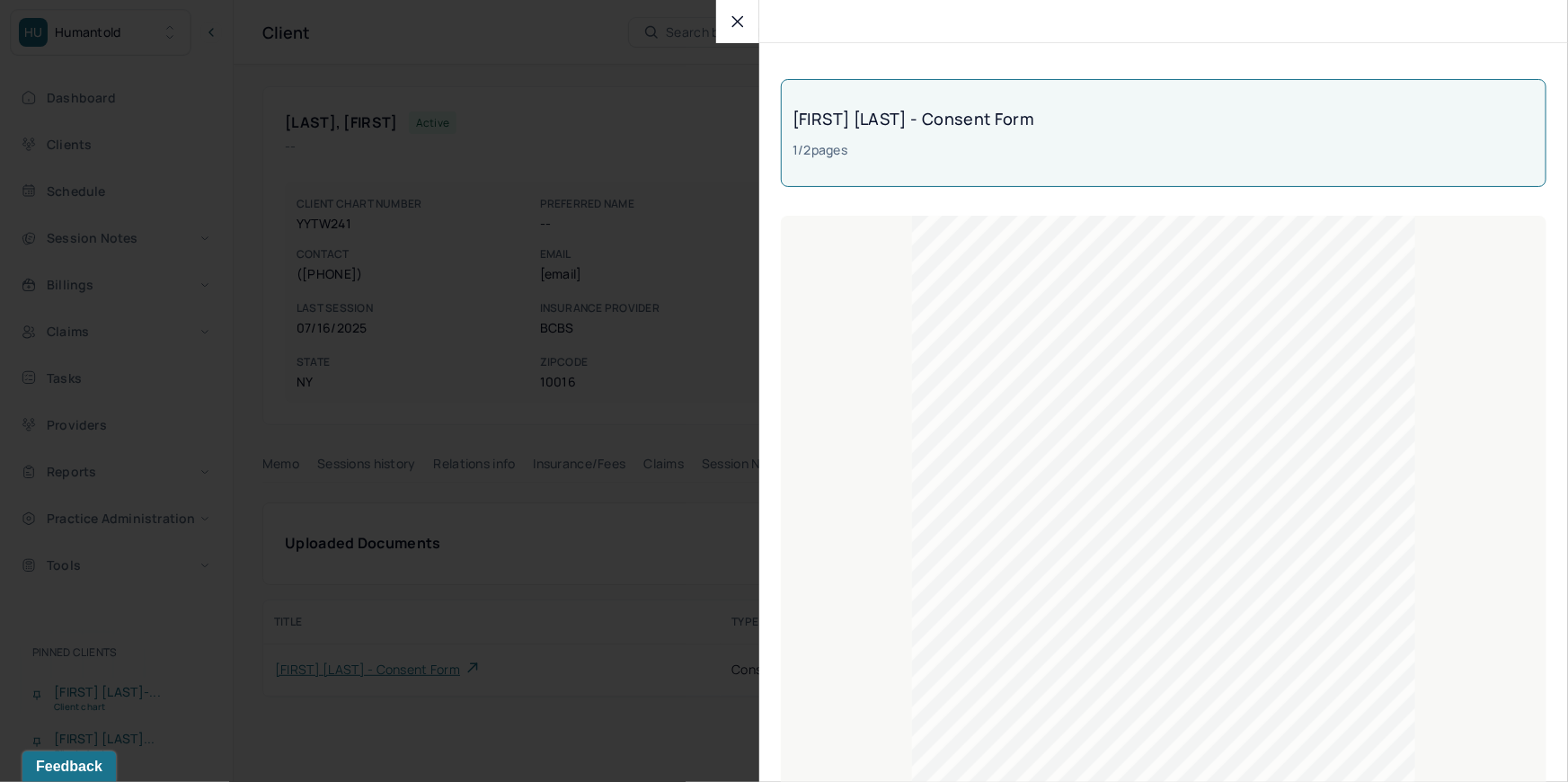 click 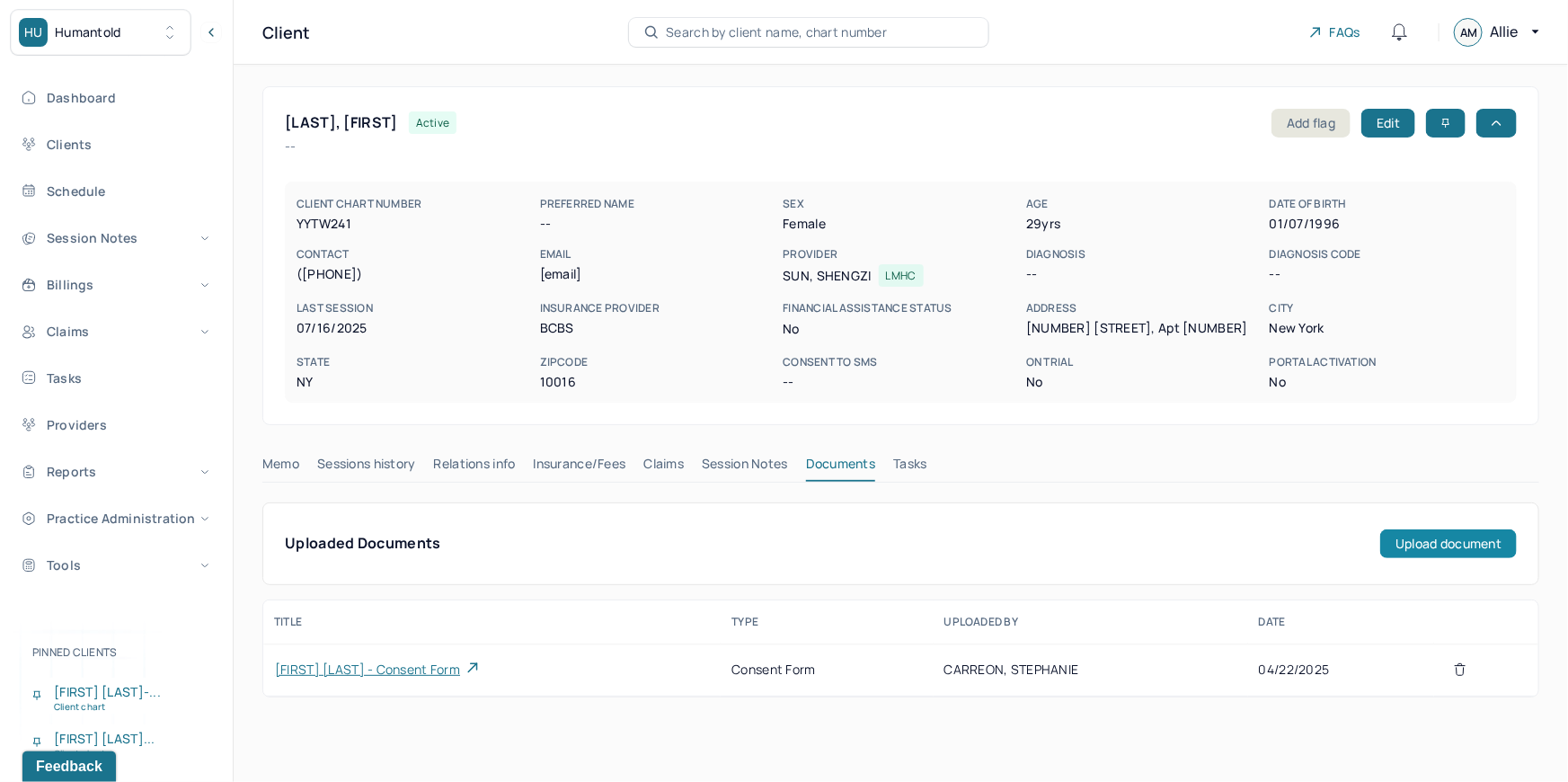click on "Upload document" at bounding box center [1448, 544] 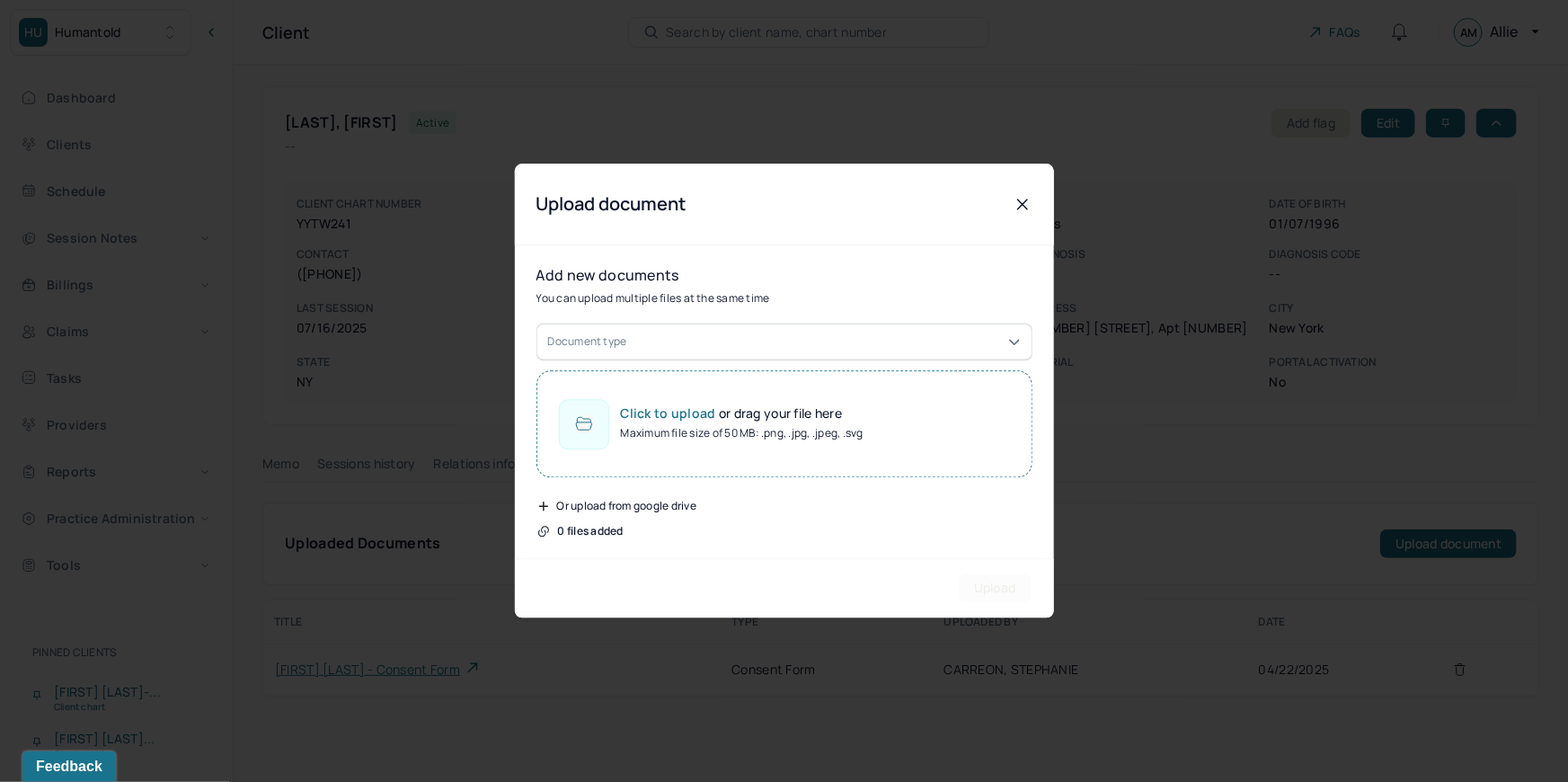 click on "Document type" at bounding box center (784, 342) 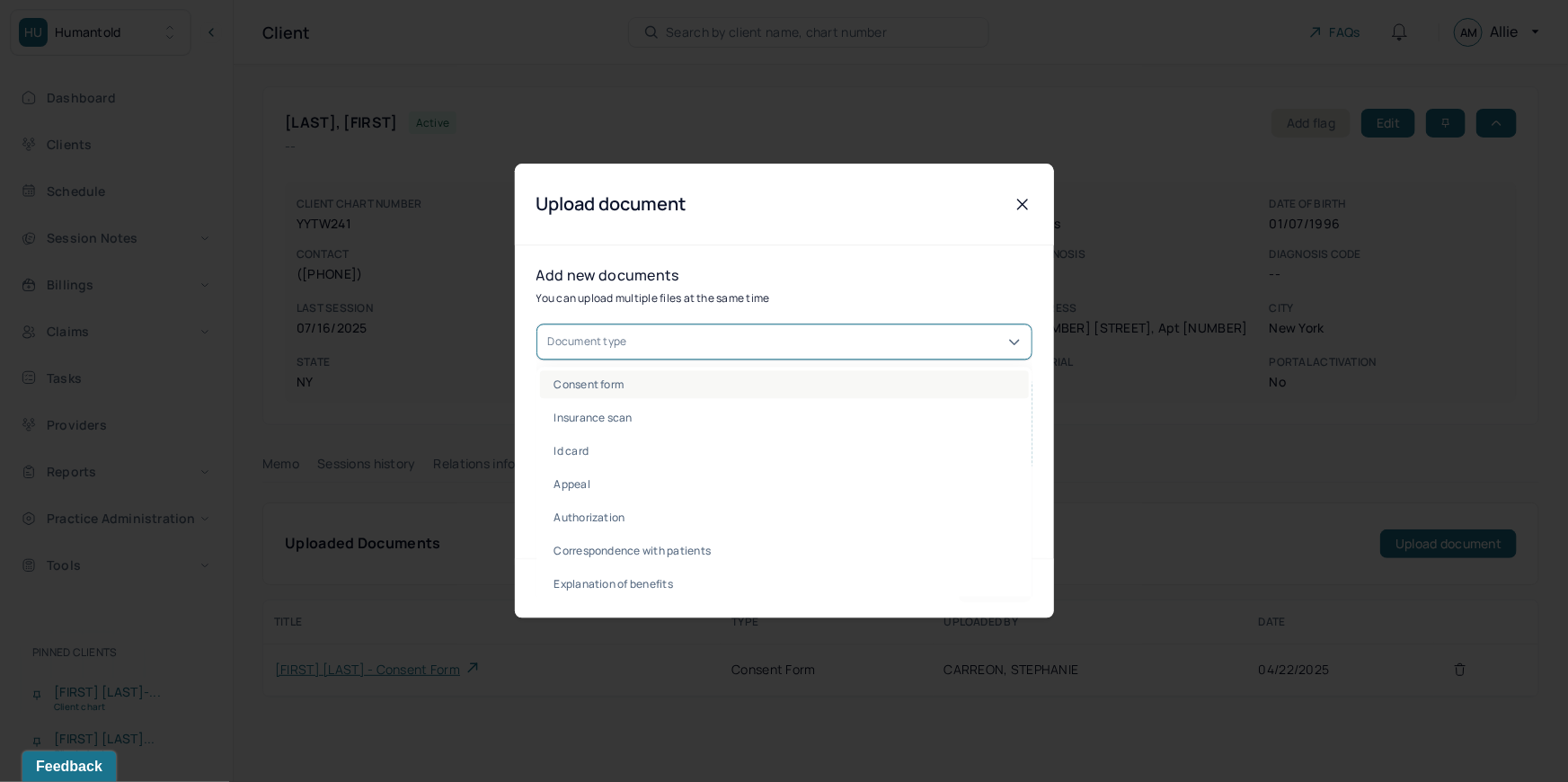 click on "Consent form" at bounding box center [784, 385] 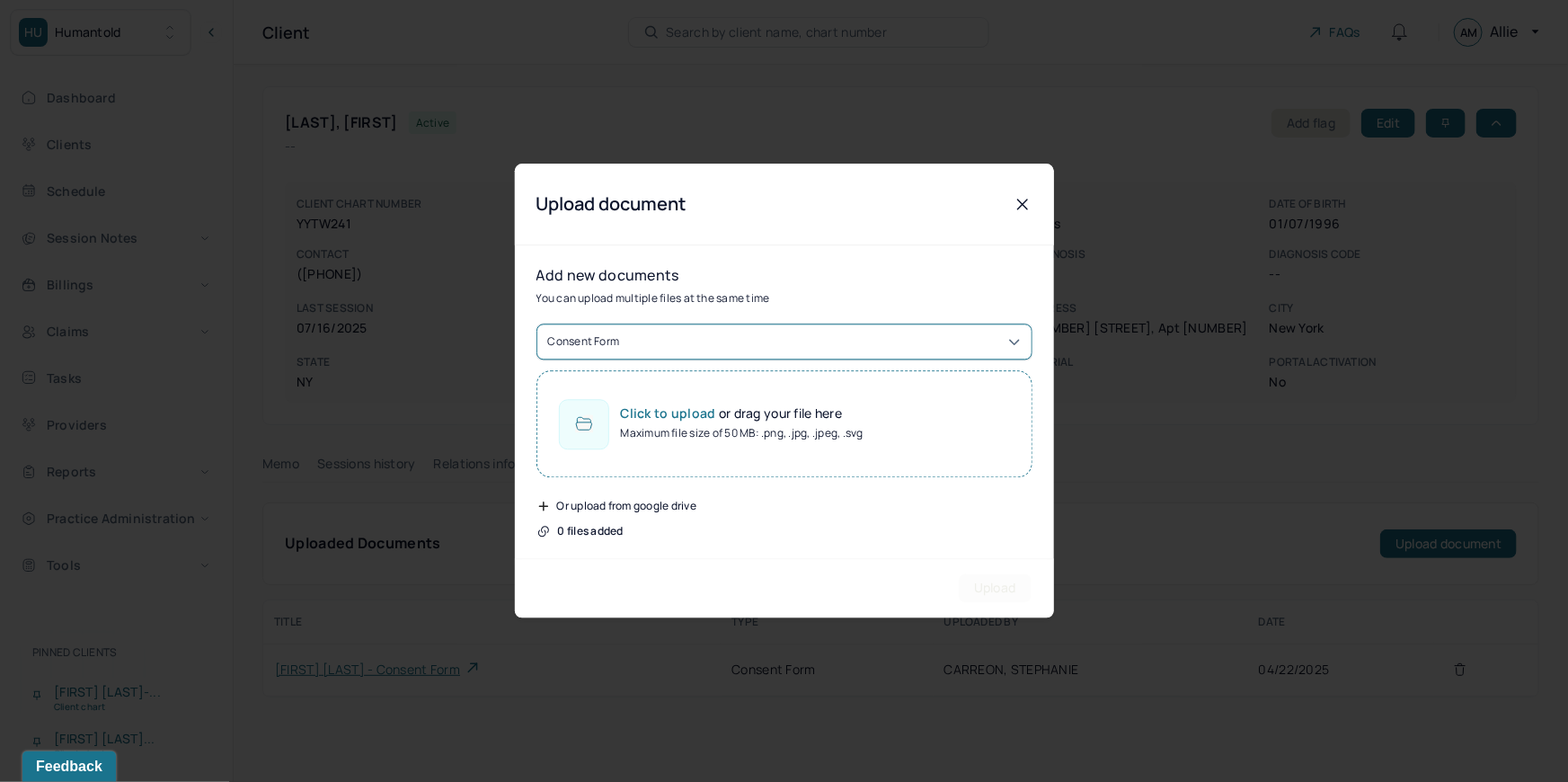 click on "Click to upload" at bounding box center (669, 413) 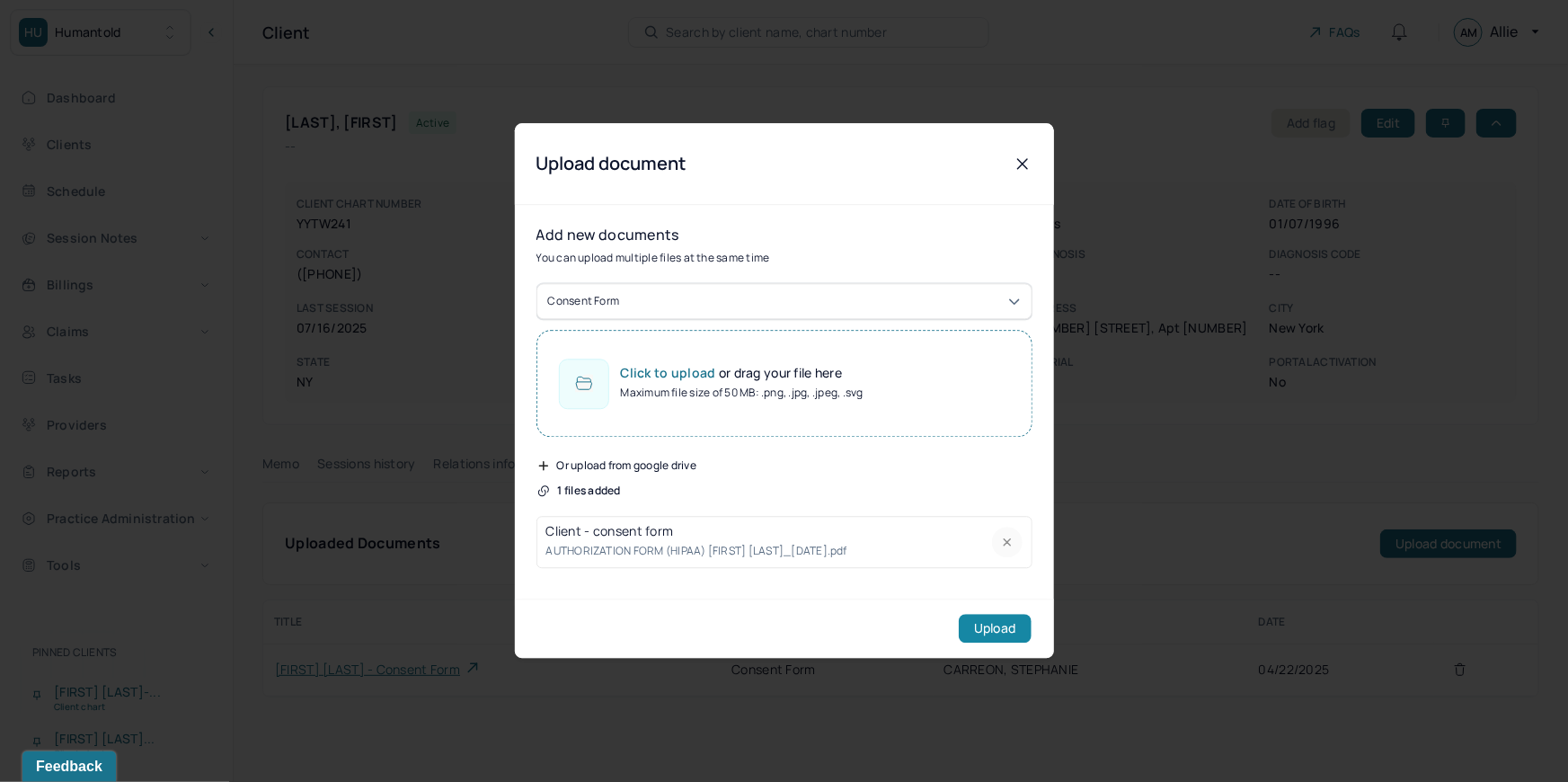 click on "Upload" at bounding box center [995, 629] 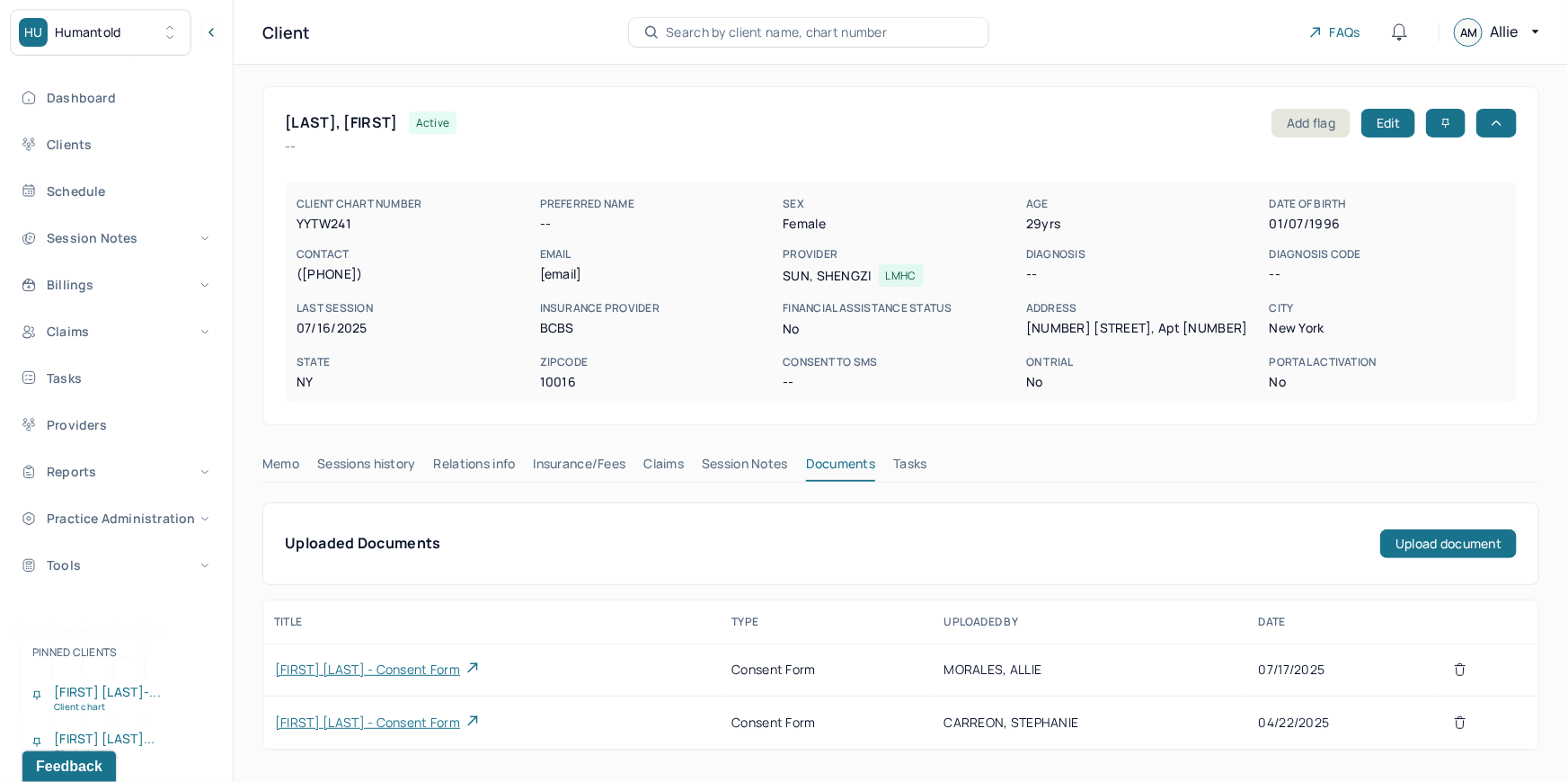 click on "Search by client name, chart number" at bounding box center (809, 32) 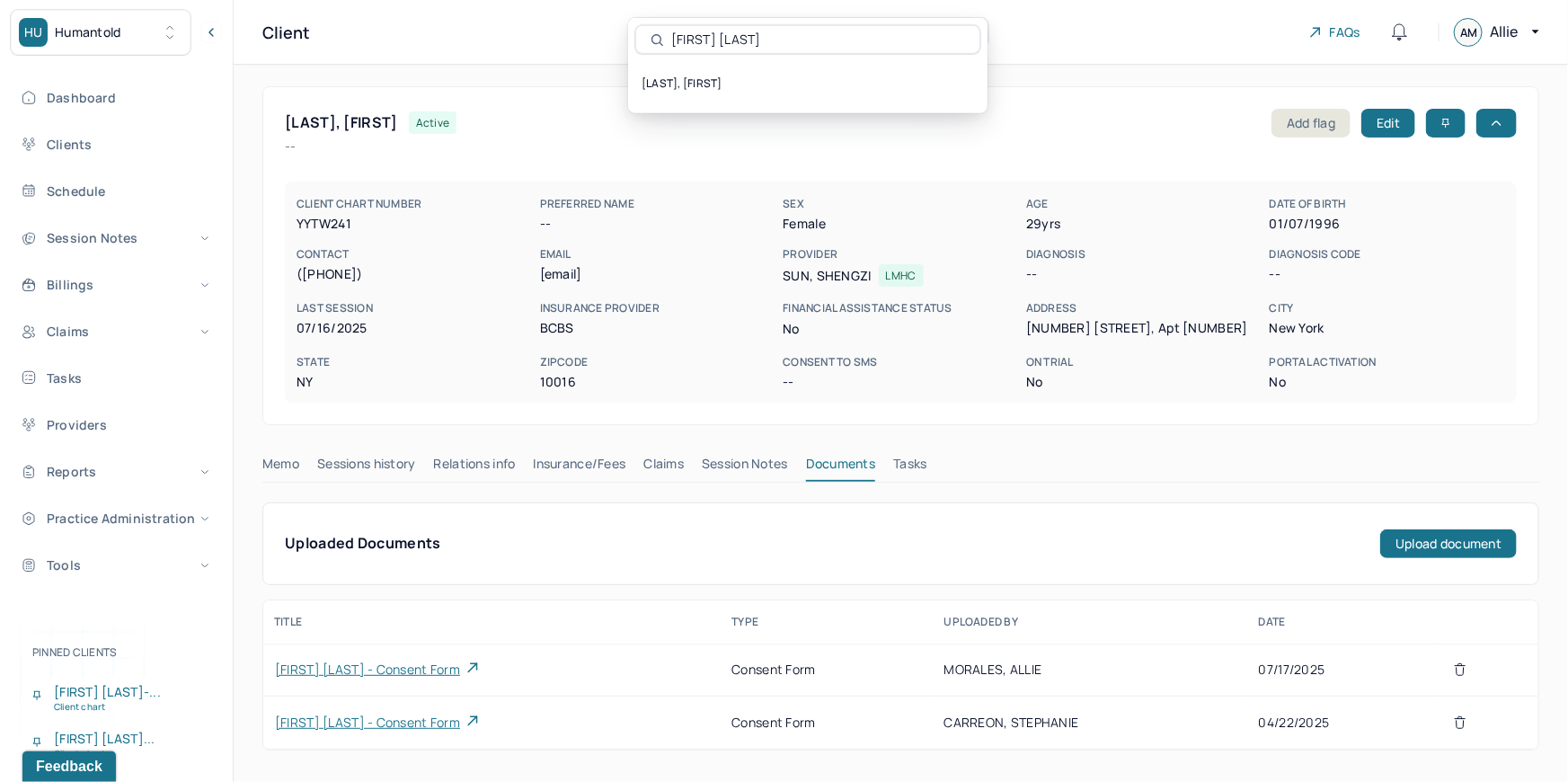 type on "Ivan Boko" 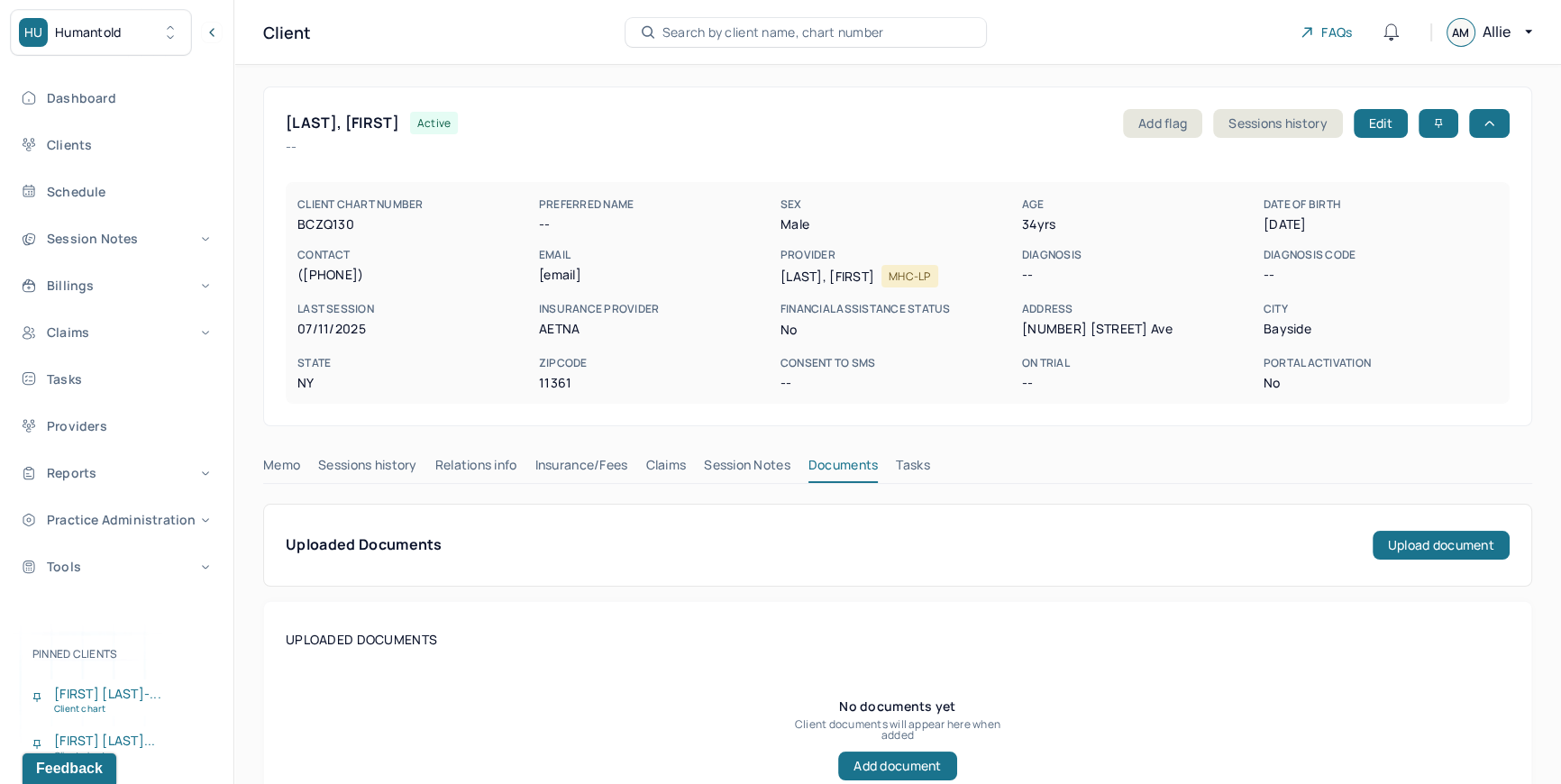 drag, startPoint x: 538, startPoint y: 270, endPoint x: 718, endPoint y: 278, distance: 180.17769 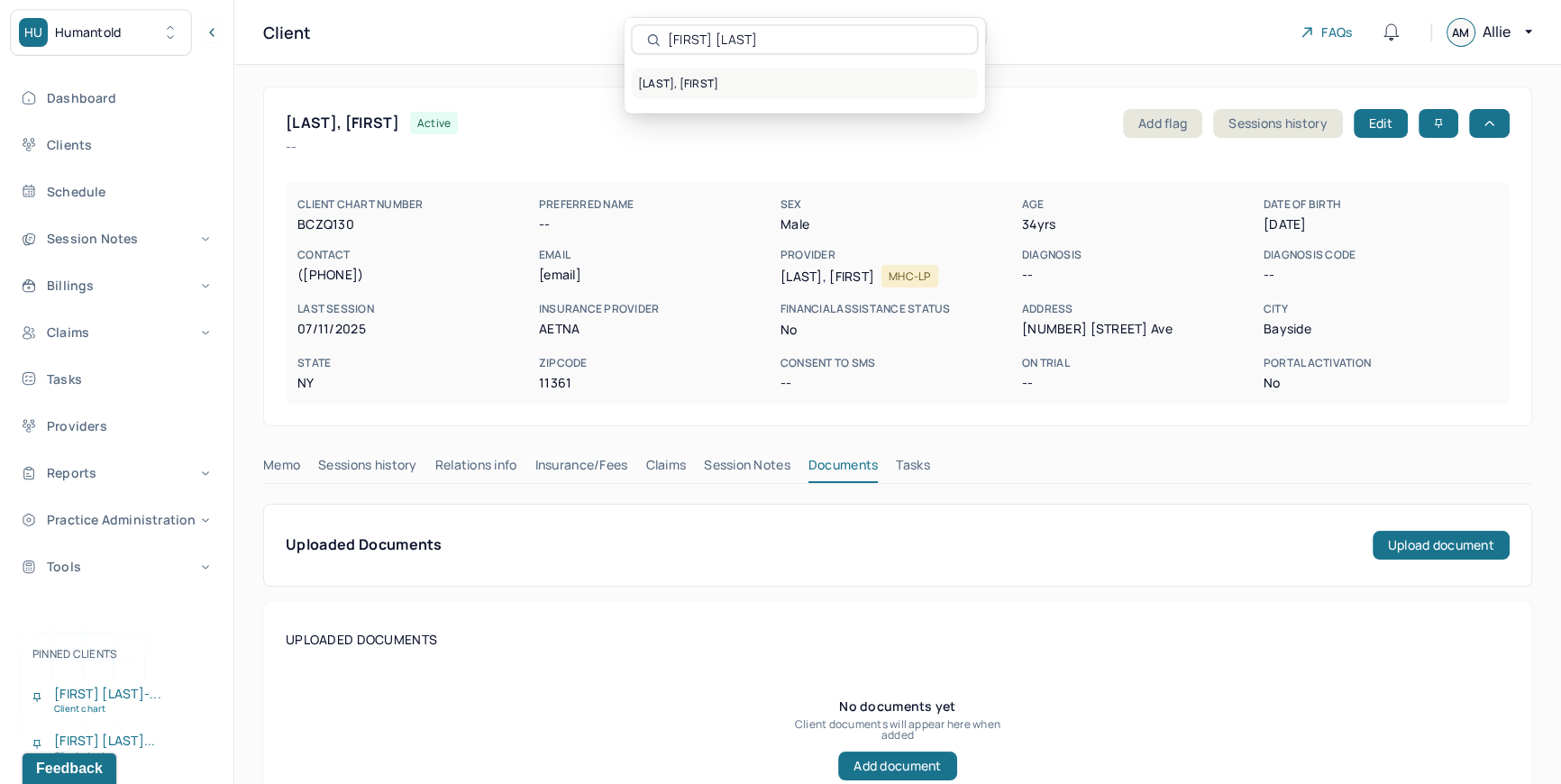 type on "Everett Hart" 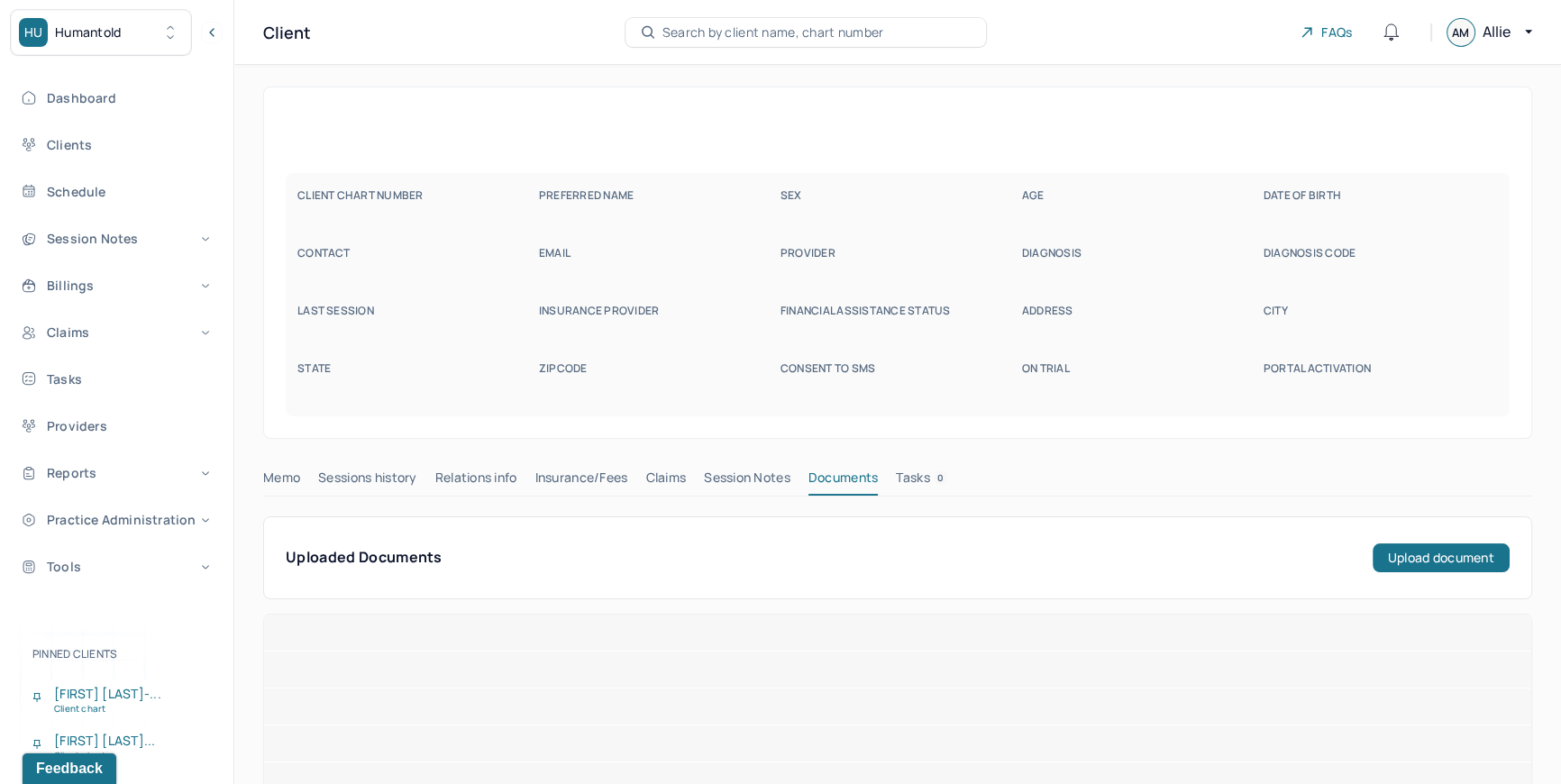 scroll, scrollTop: 0, scrollLeft: 0, axis: both 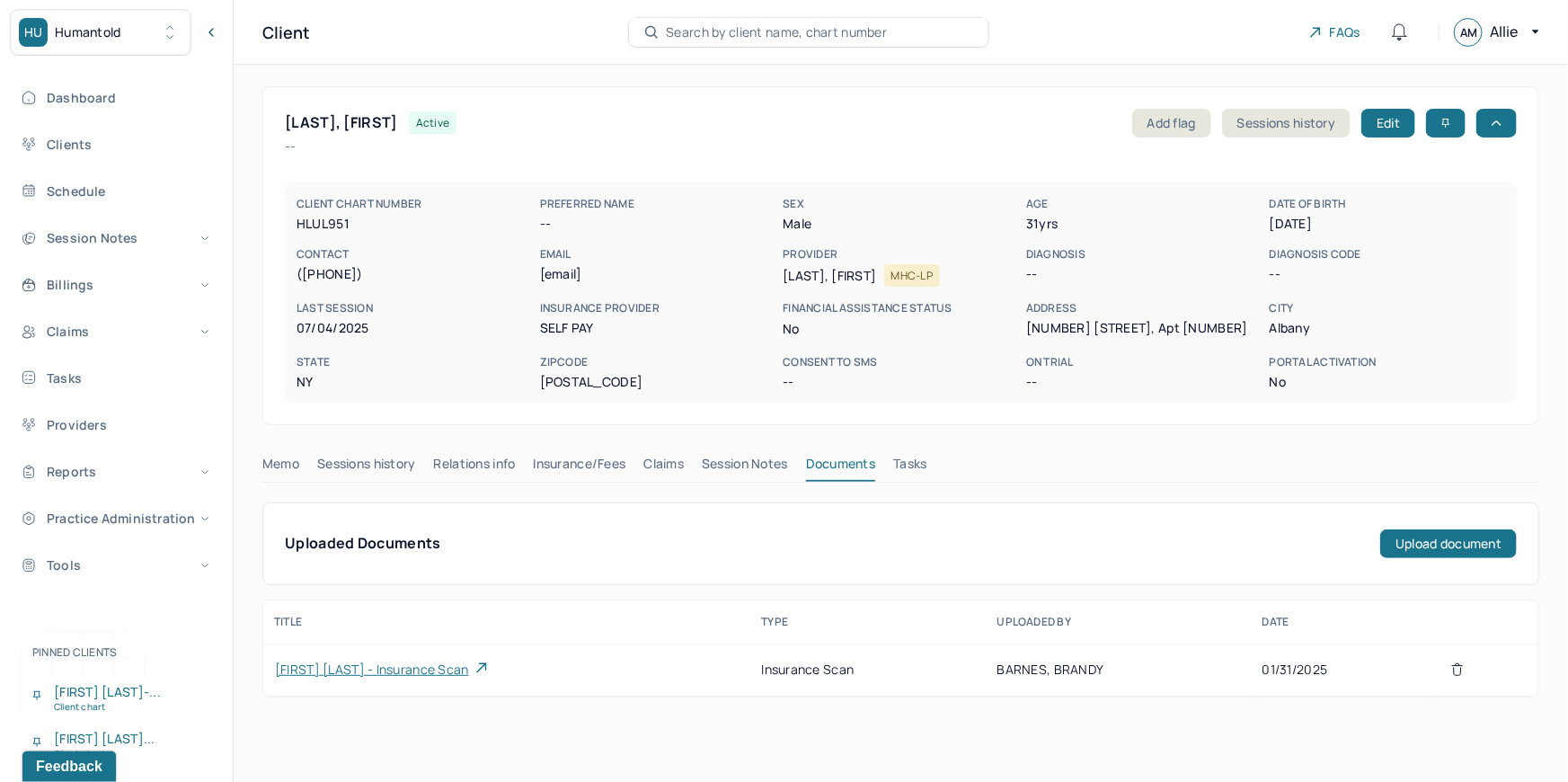 click on "Claims" at bounding box center [663, 467] 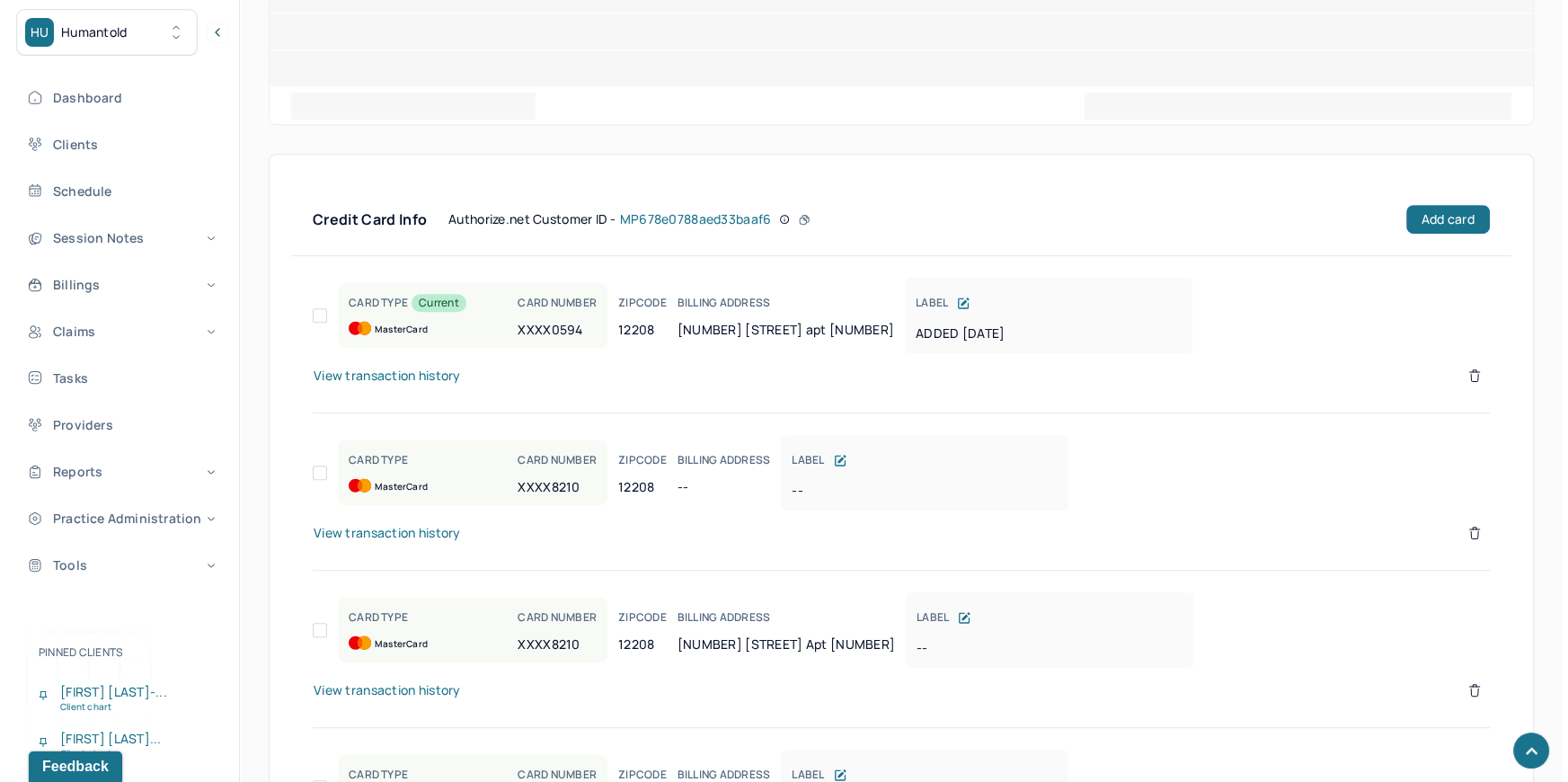 scroll, scrollTop: 1001, scrollLeft: 0, axis: vertical 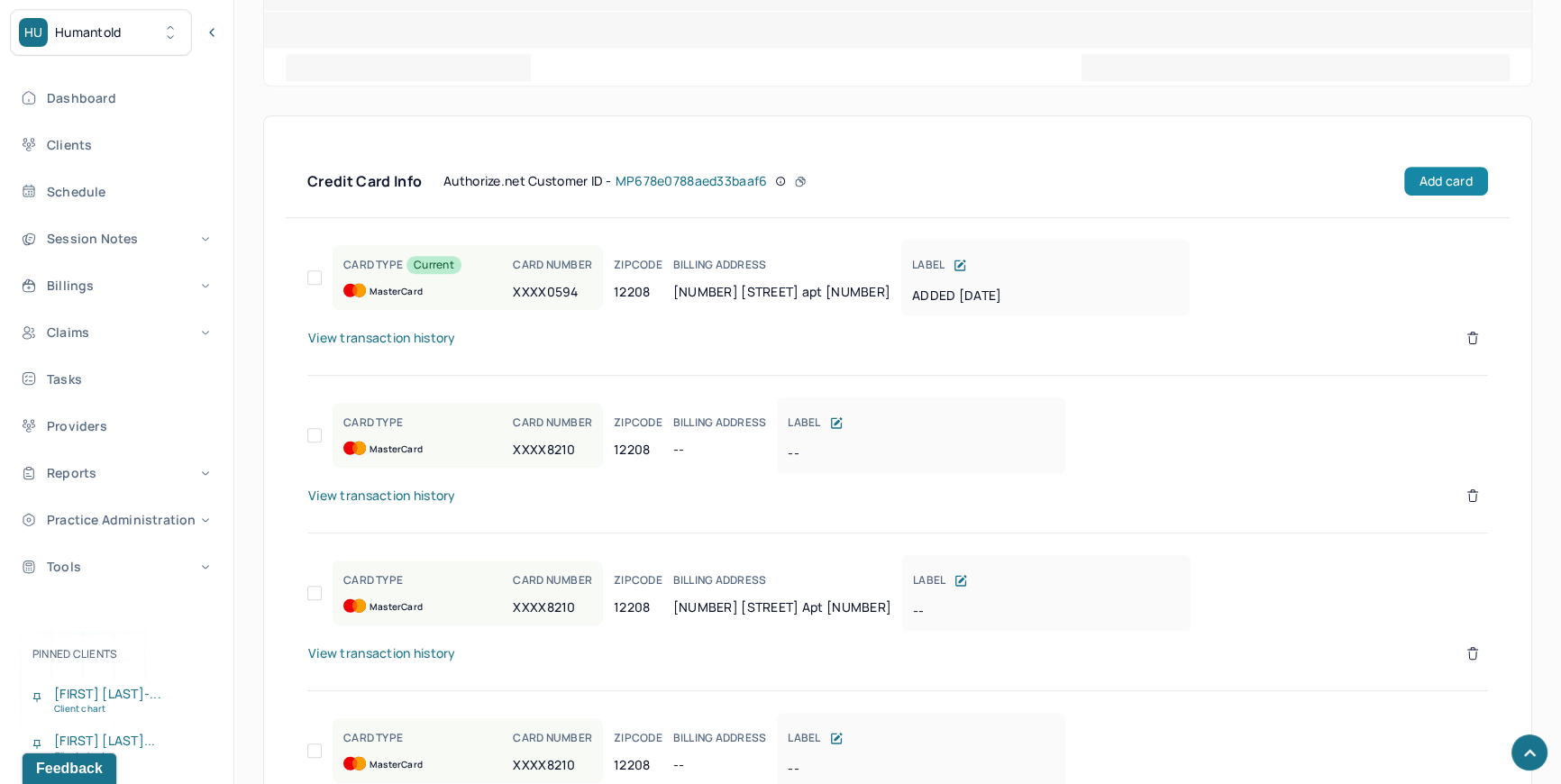 click on "Add card" at bounding box center [1446, 181] 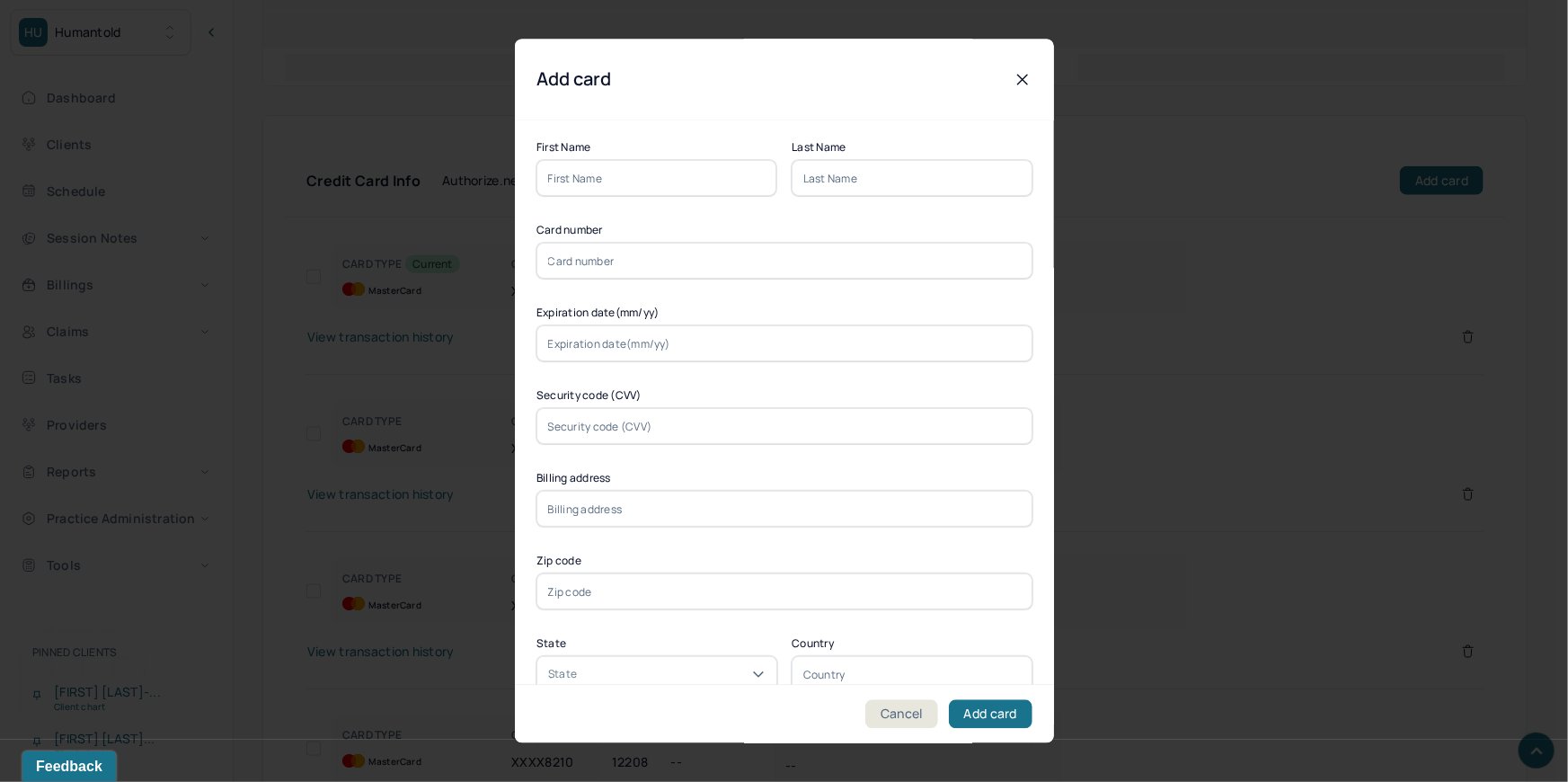 click at bounding box center (657, 179) 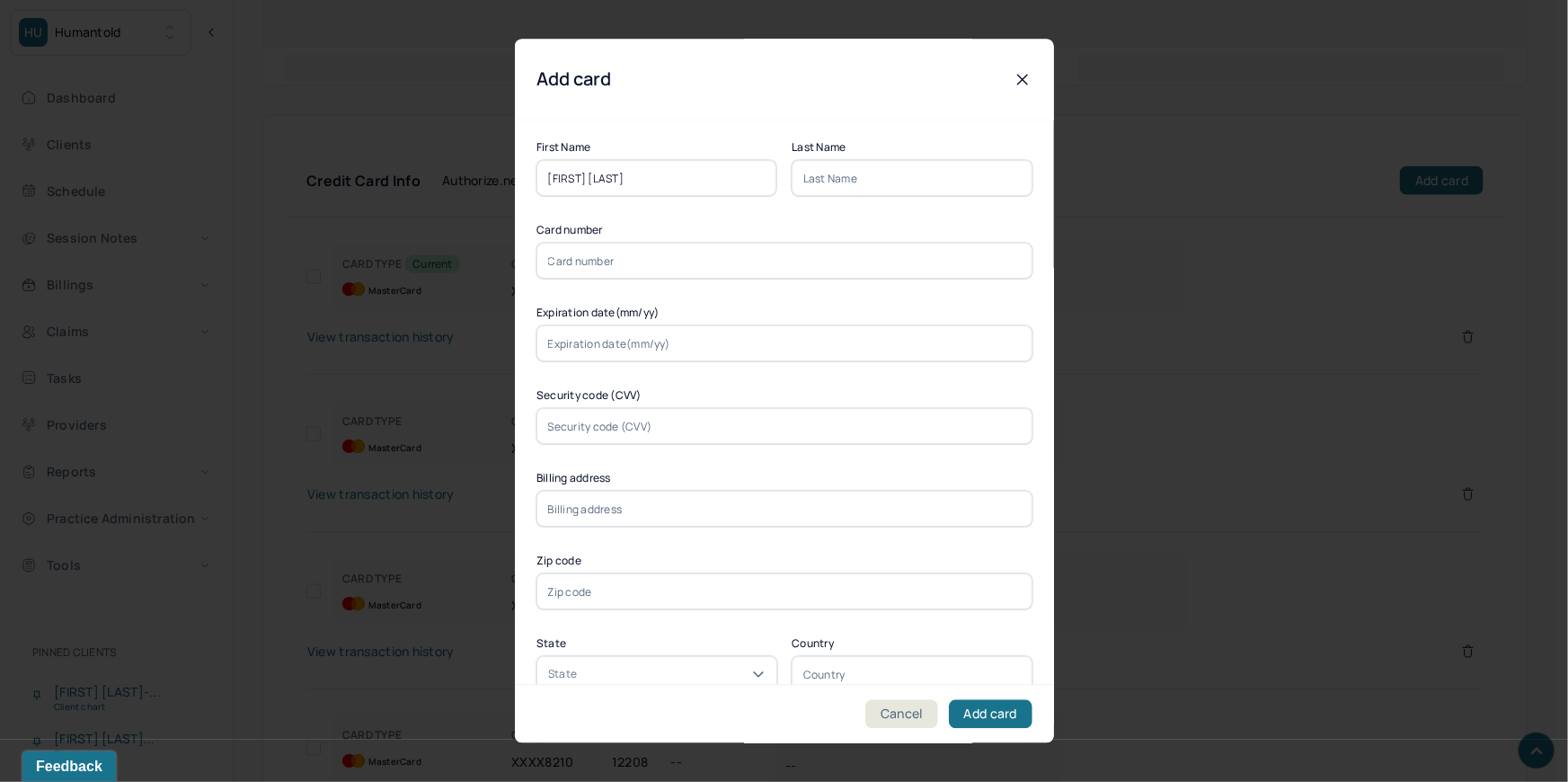scroll, scrollTop: 1316, scrollLeft: 0, axis: vertical 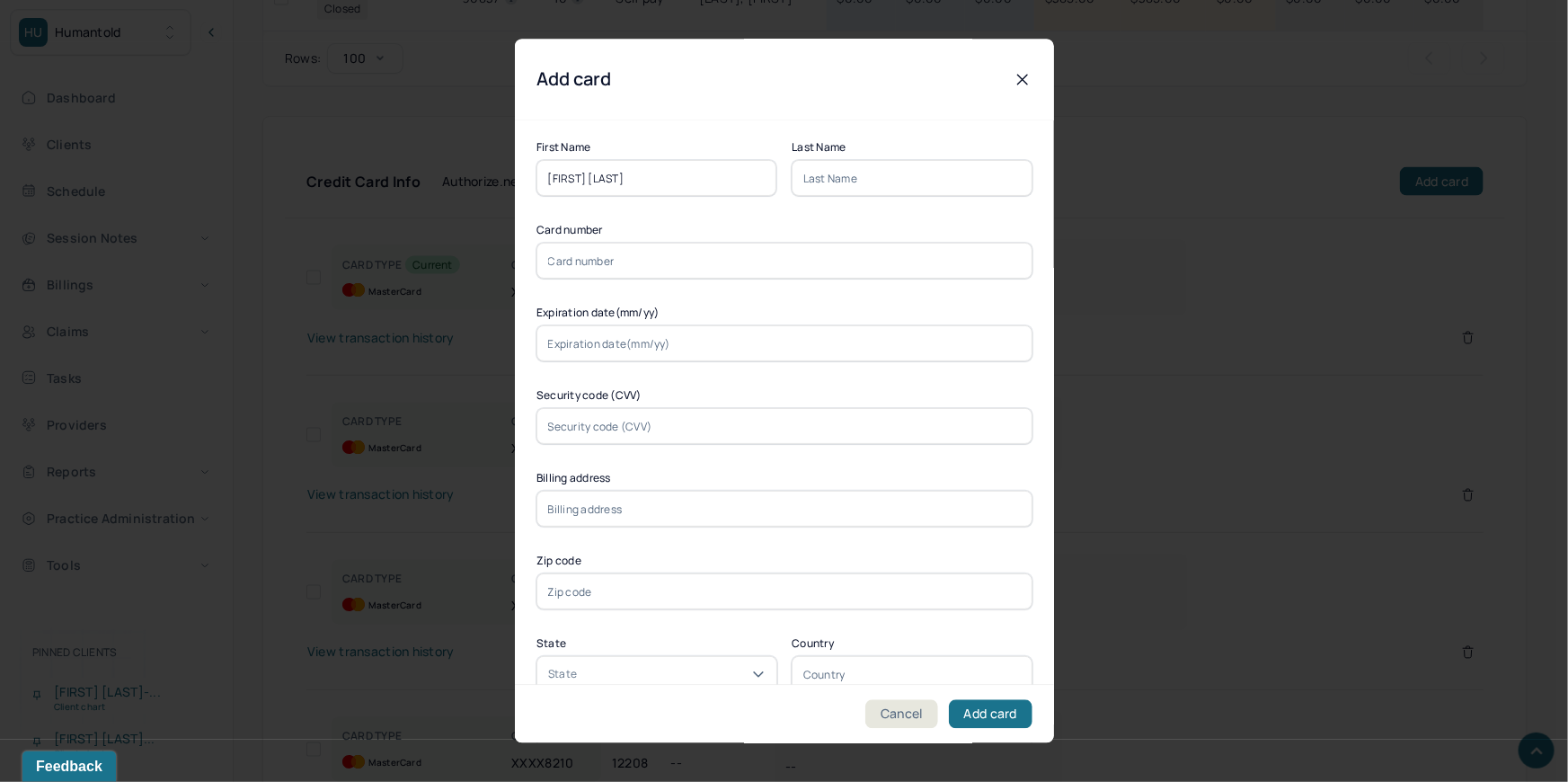 drag, startPoint x: 624, startPoint y: 171, endPoint x: 589, endPoint y: 178, distance: 35.693137 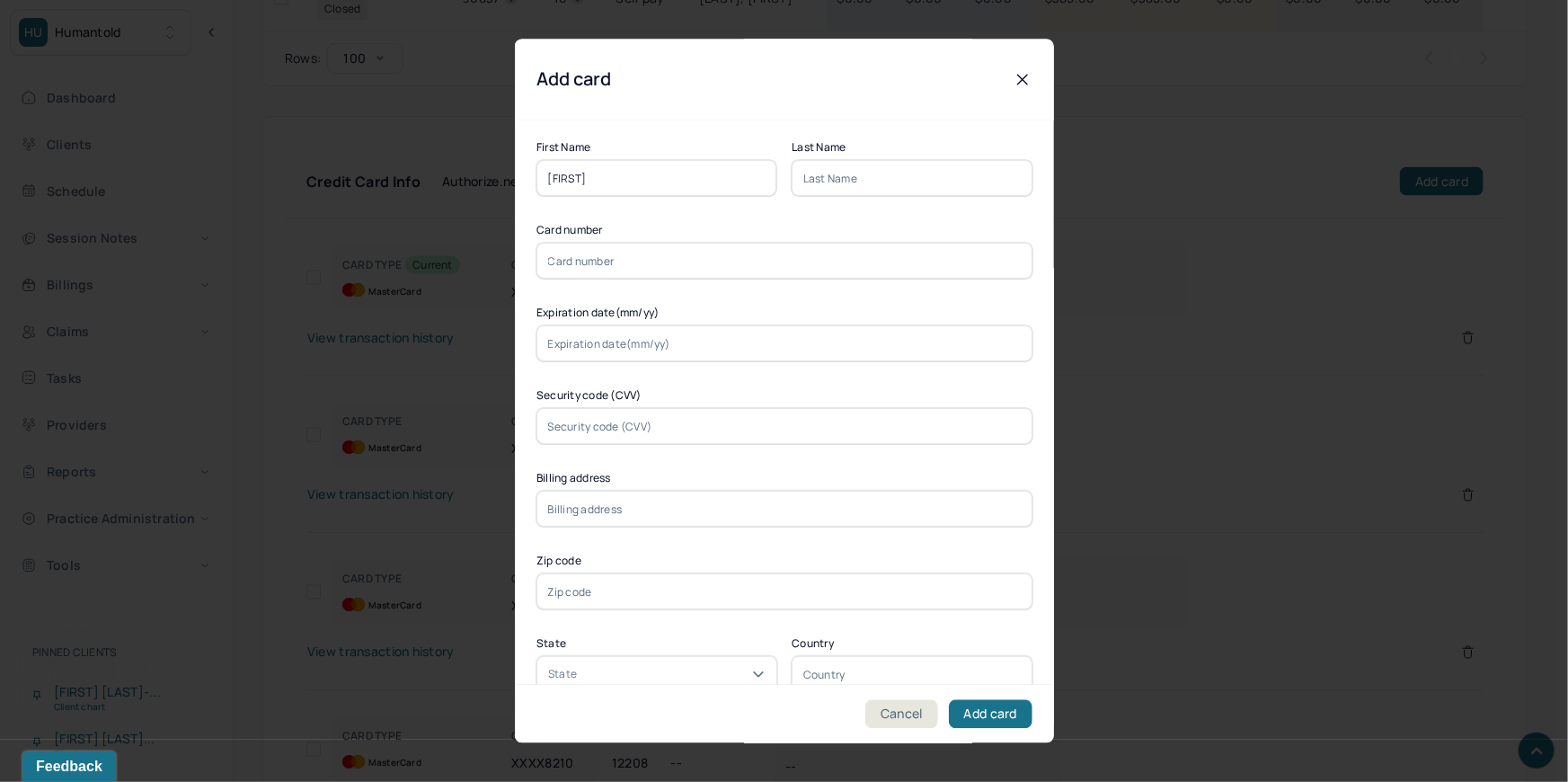 type on "Everett" 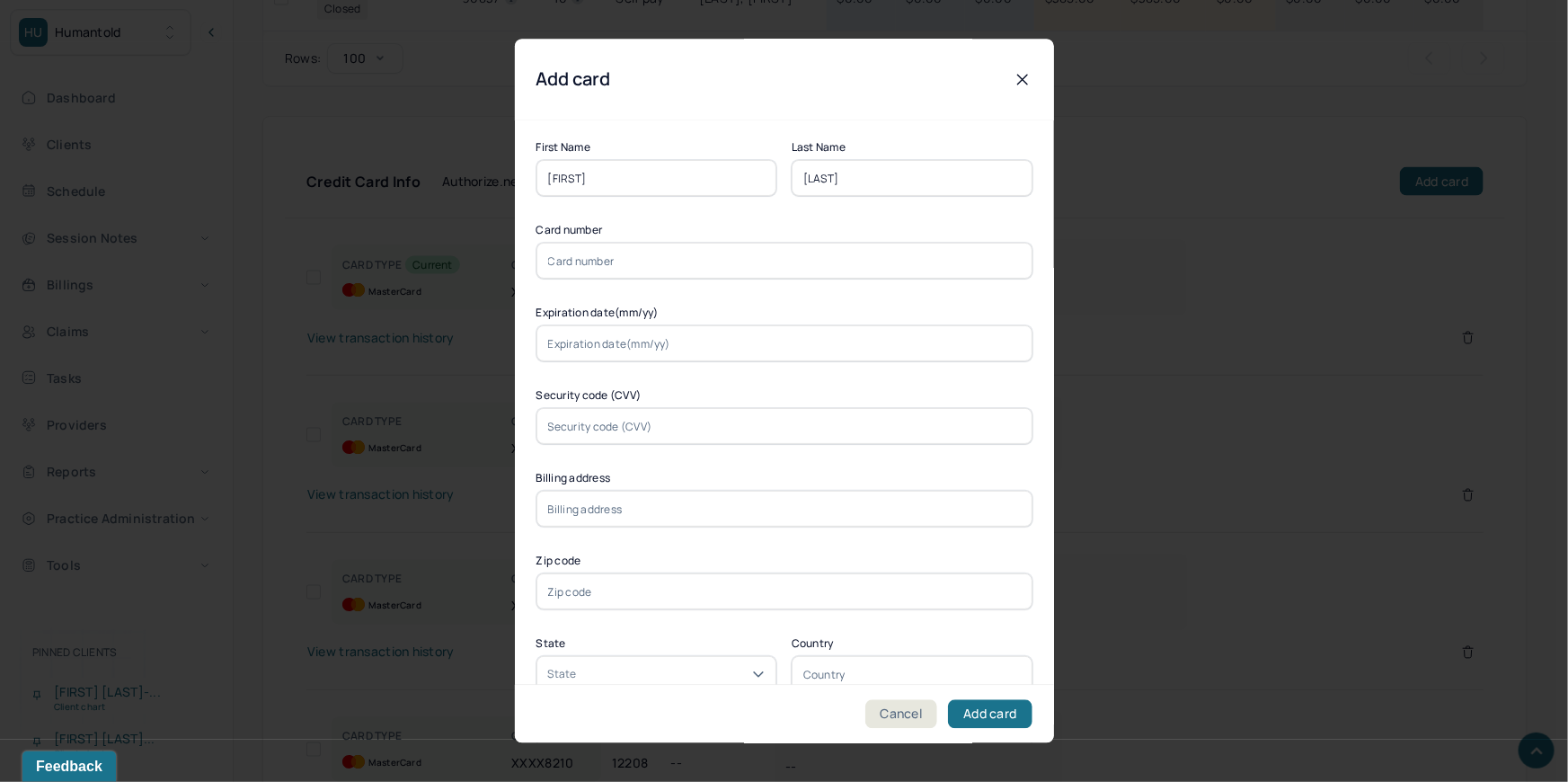 type on "Hart" 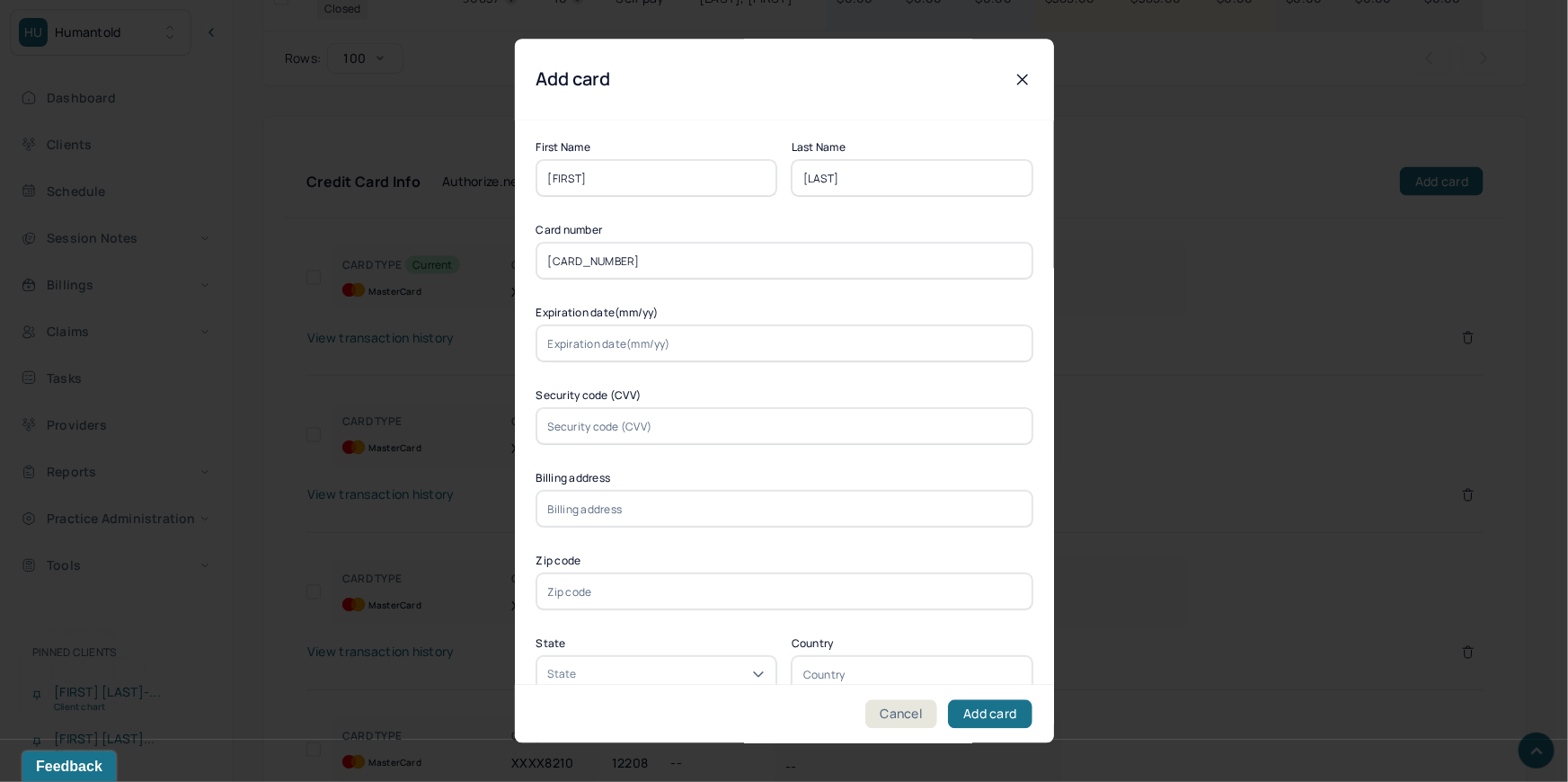 type on "5144740010230594" 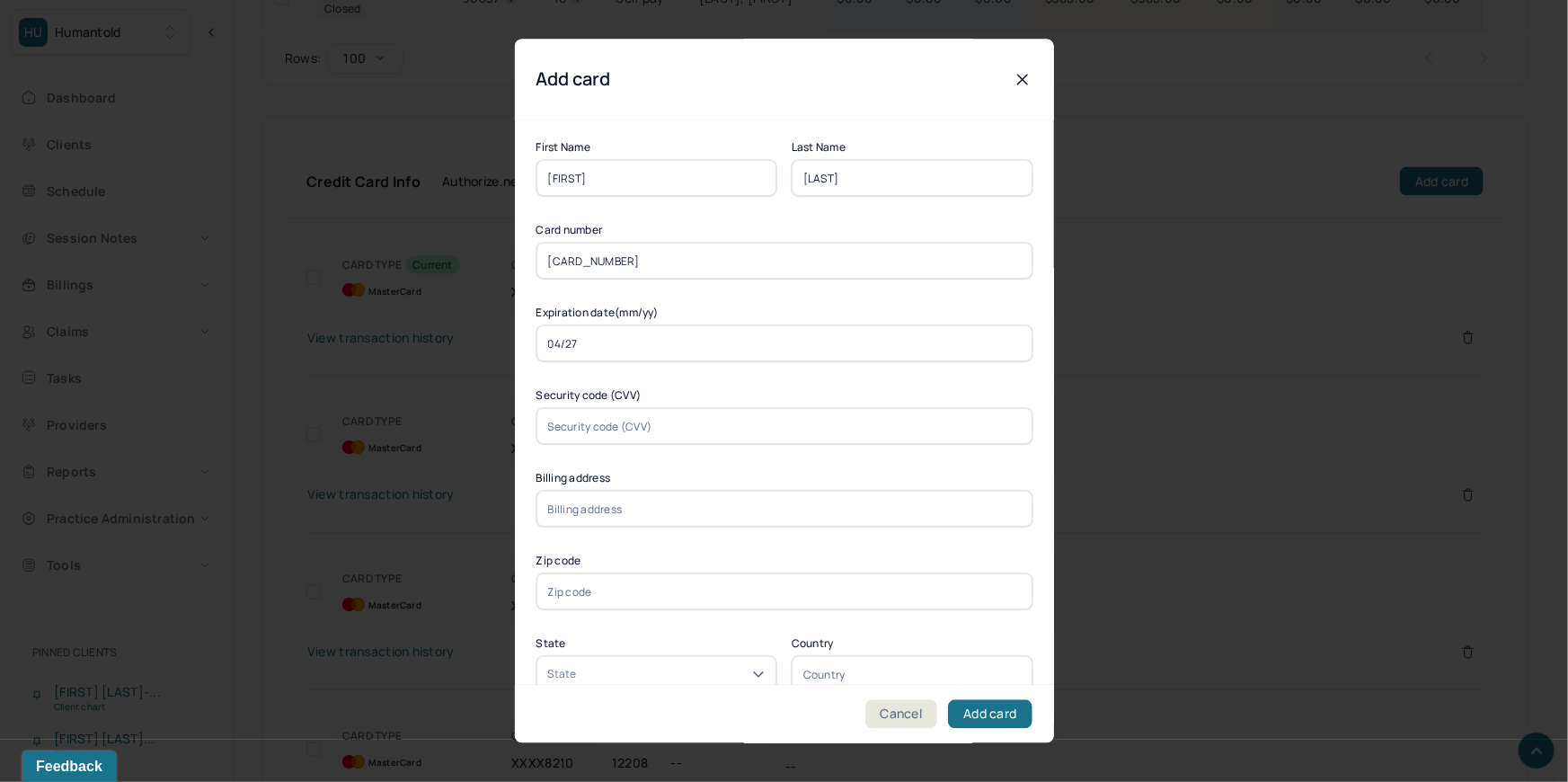 type on "04/27" 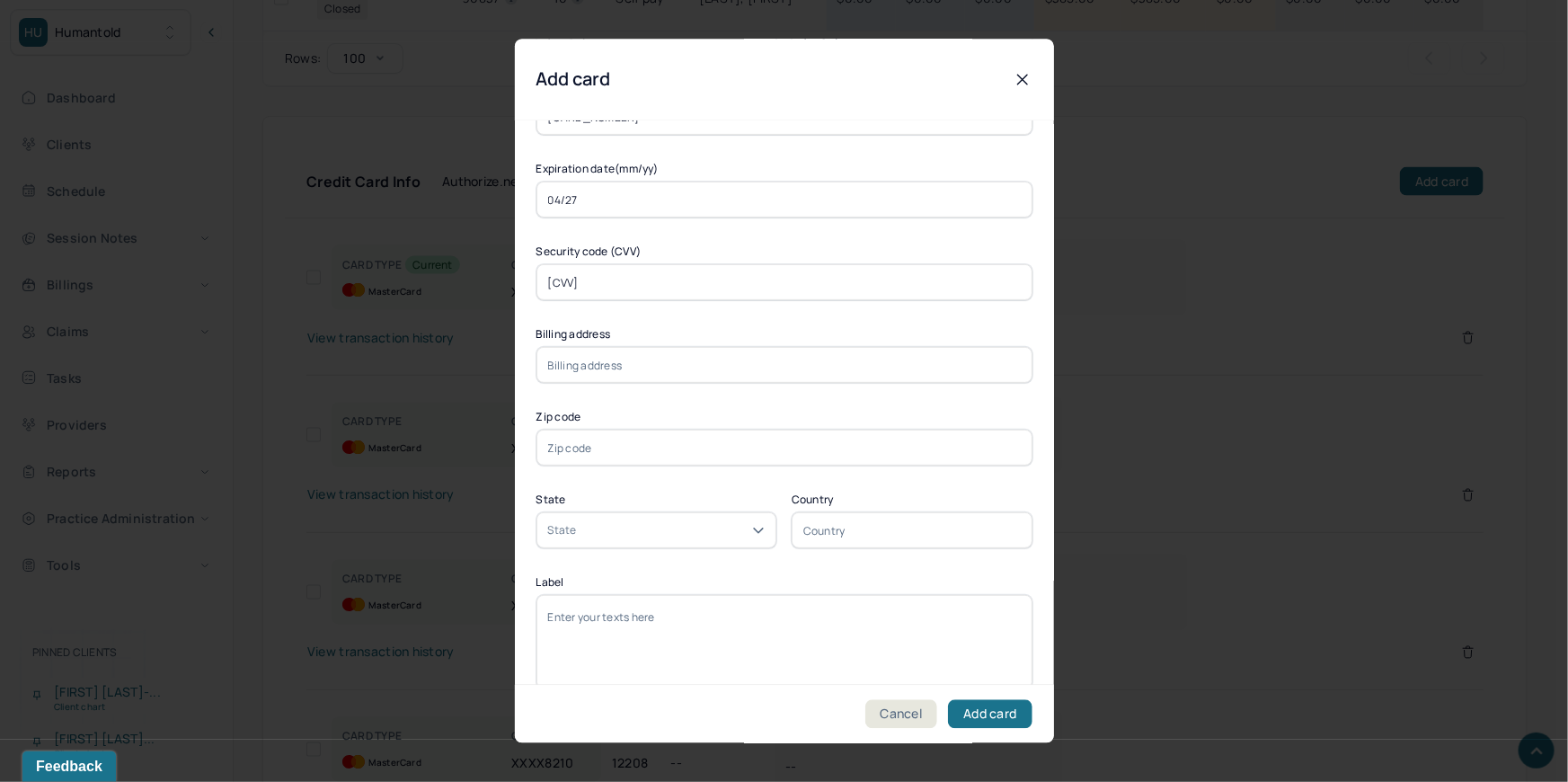 scroll, scrollTop: 163, scrollLeft: 0, axis: vertical 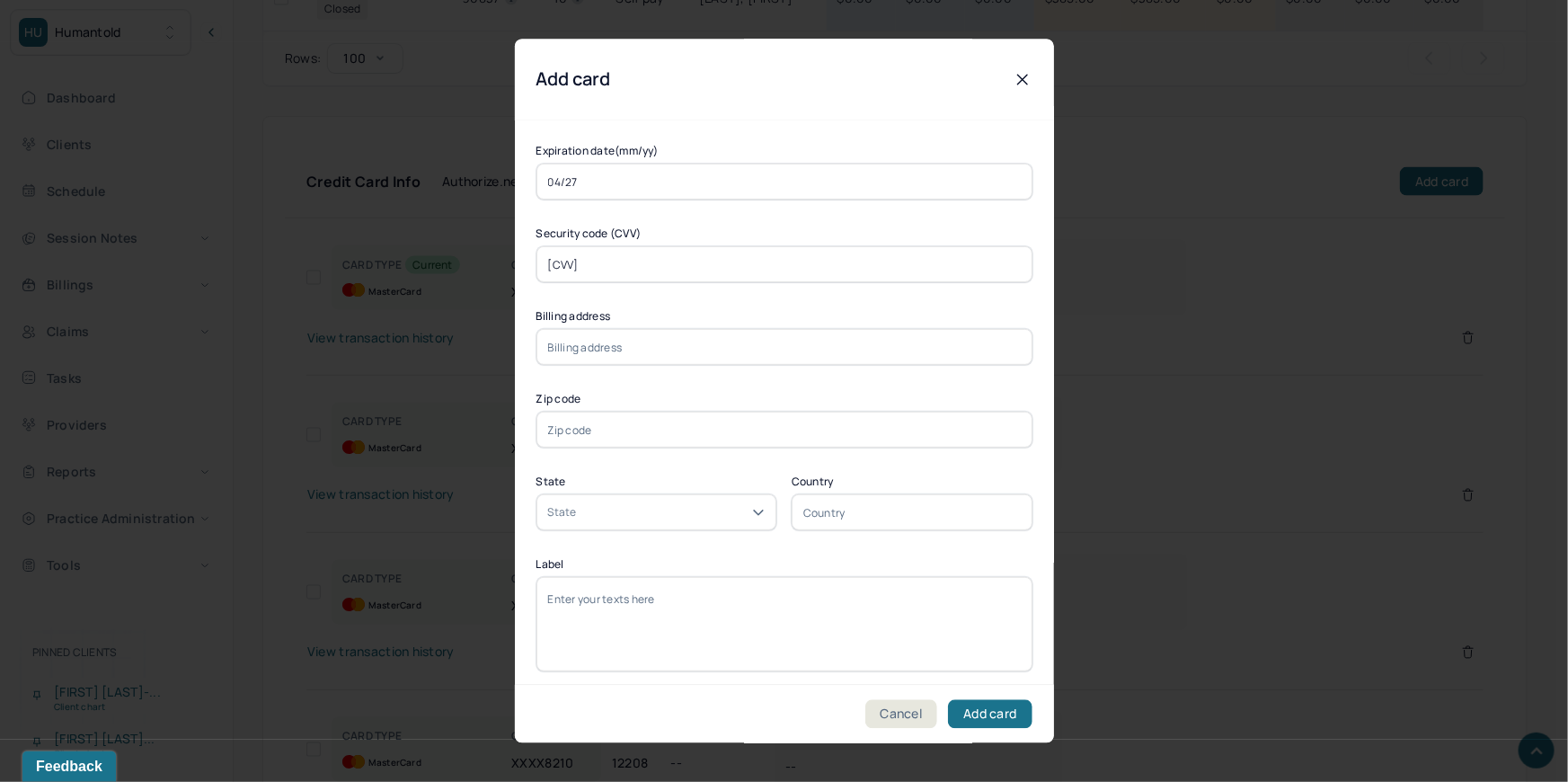 type on "693" 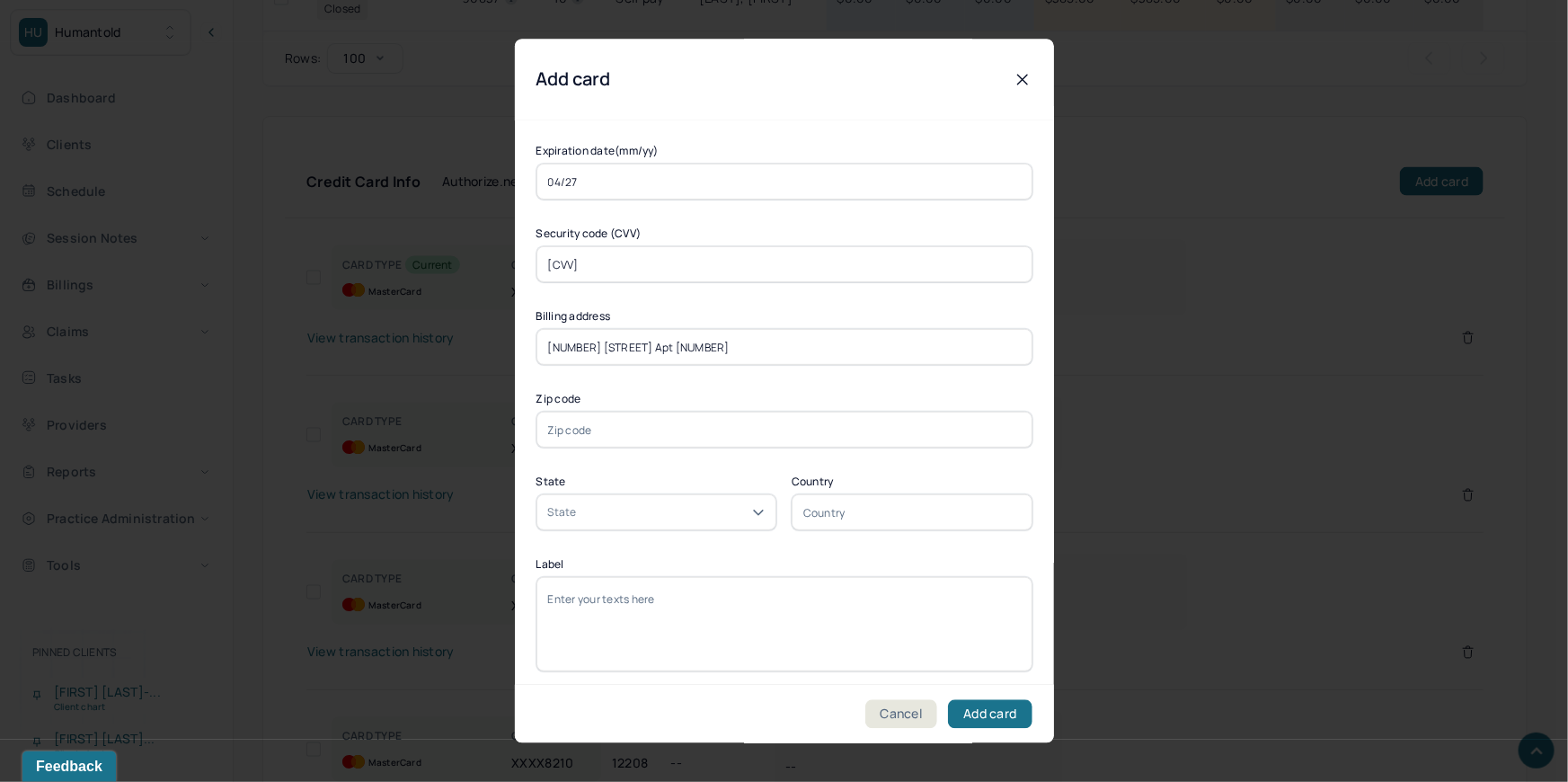 type on "569 Park Ave Apt 4" 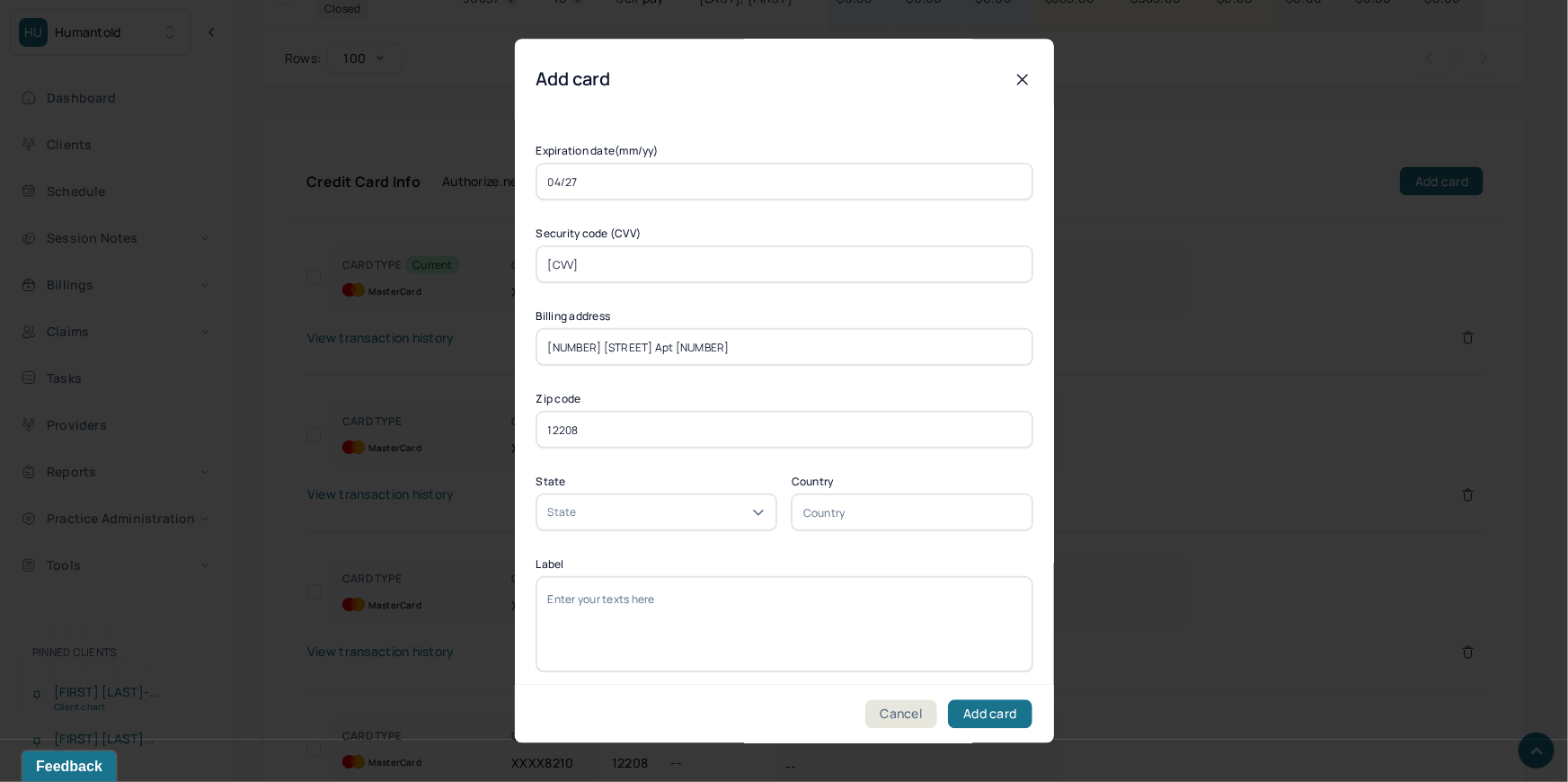 type on "12208" 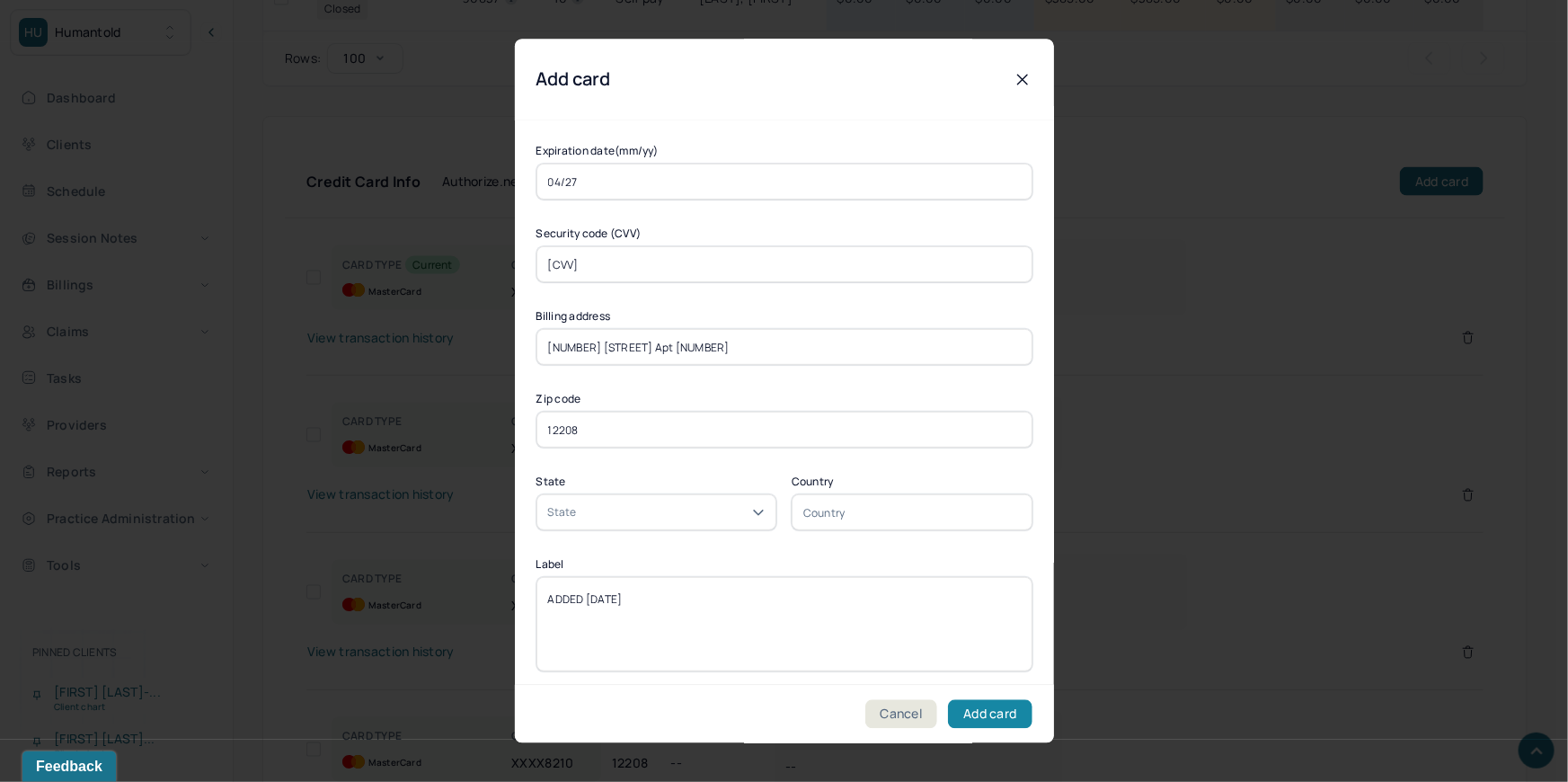 type on "ADDED 7/17/25" 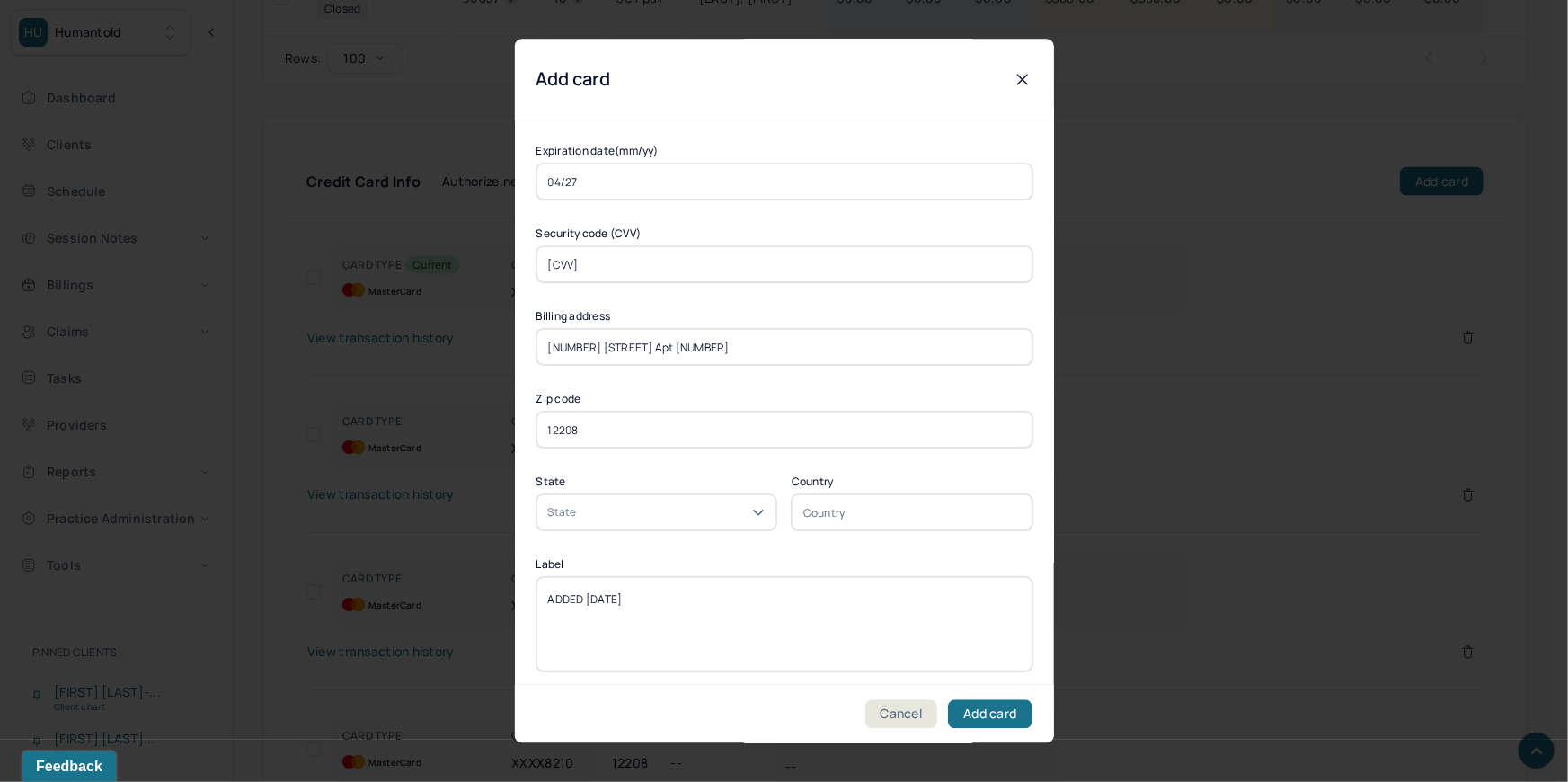 click on "693" at bounding box center [784, 264] 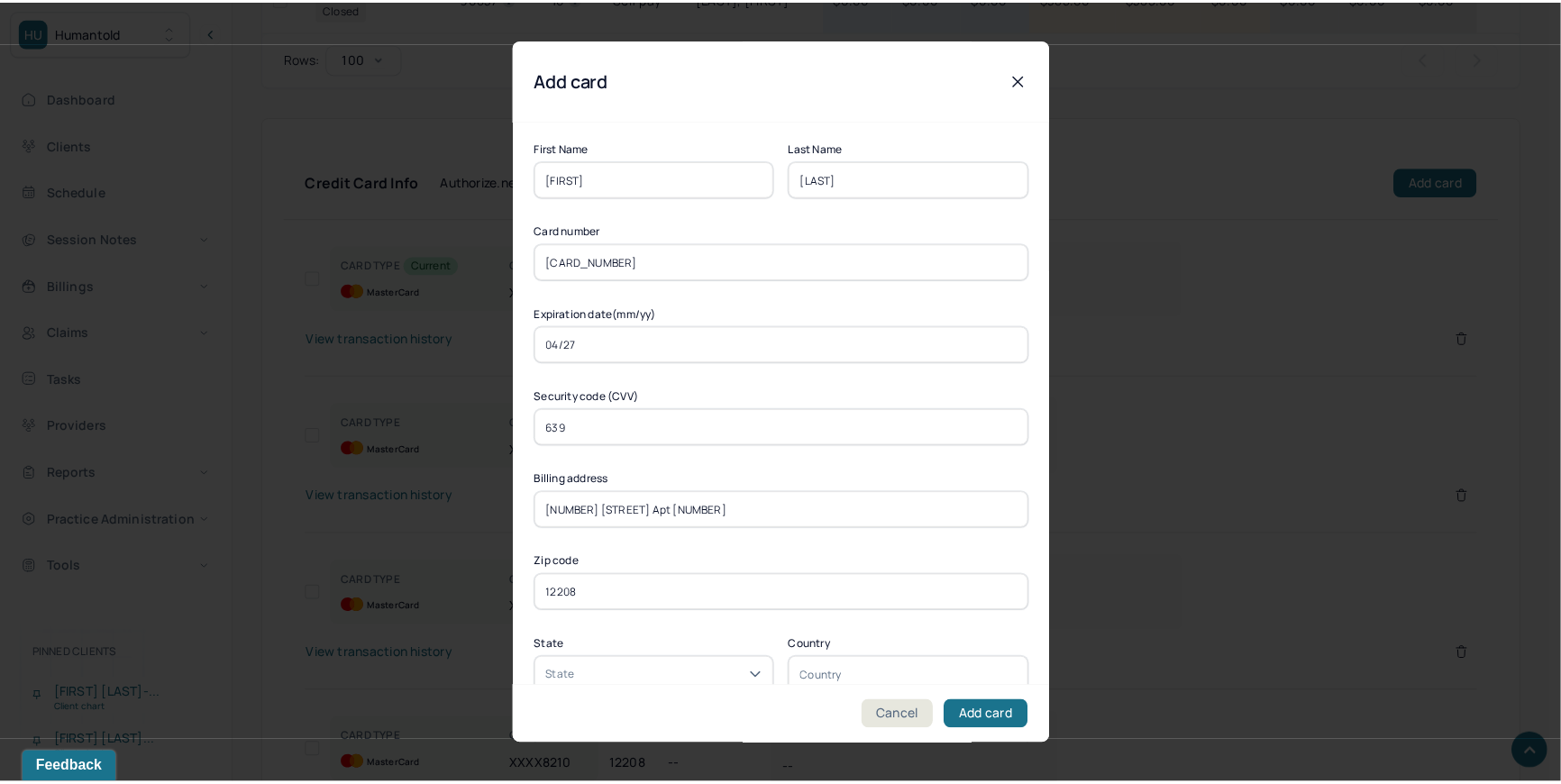 scroll, scrollTop: 0, scrollLeft: 0, axis: both 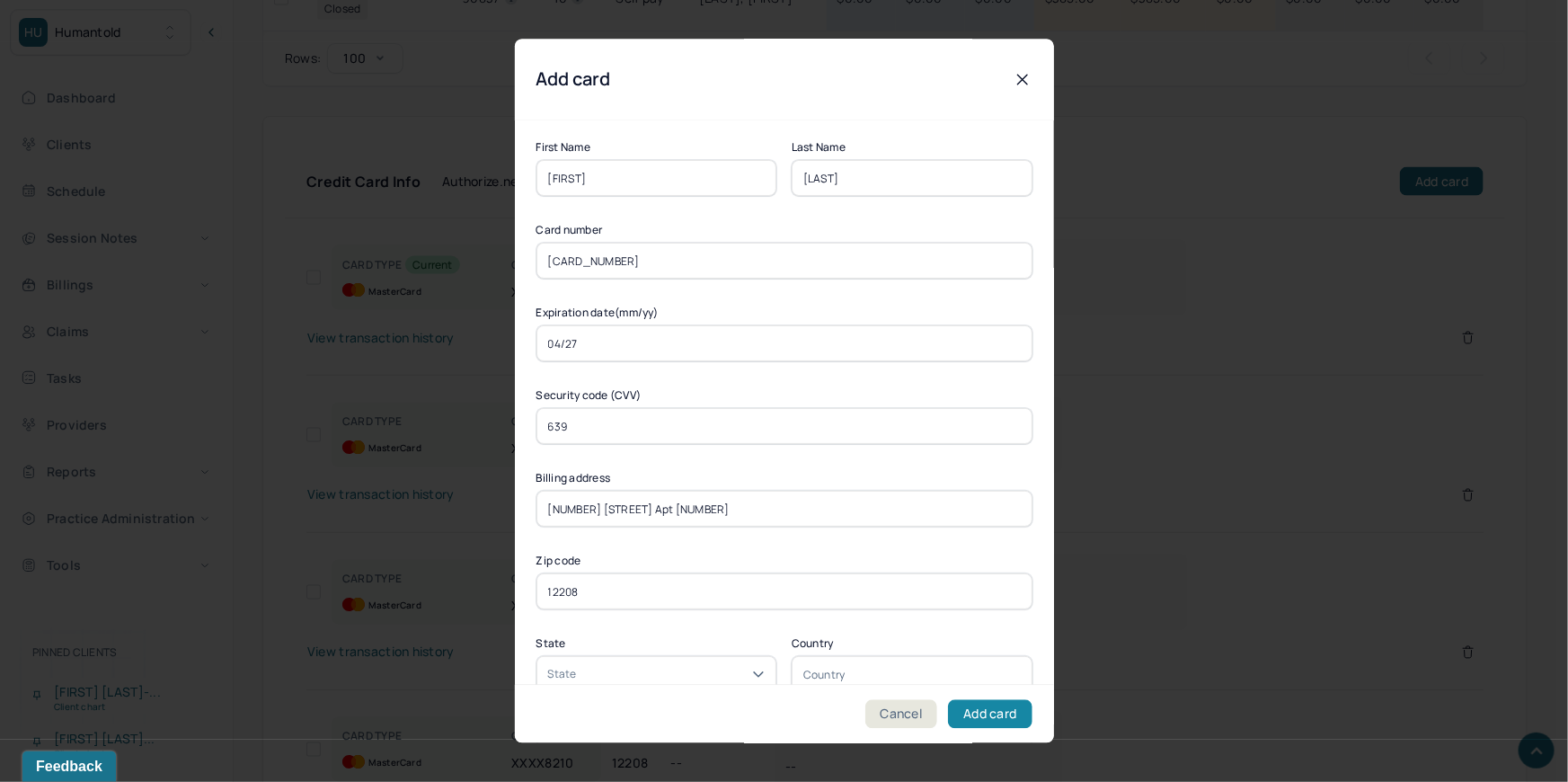 type on "639" 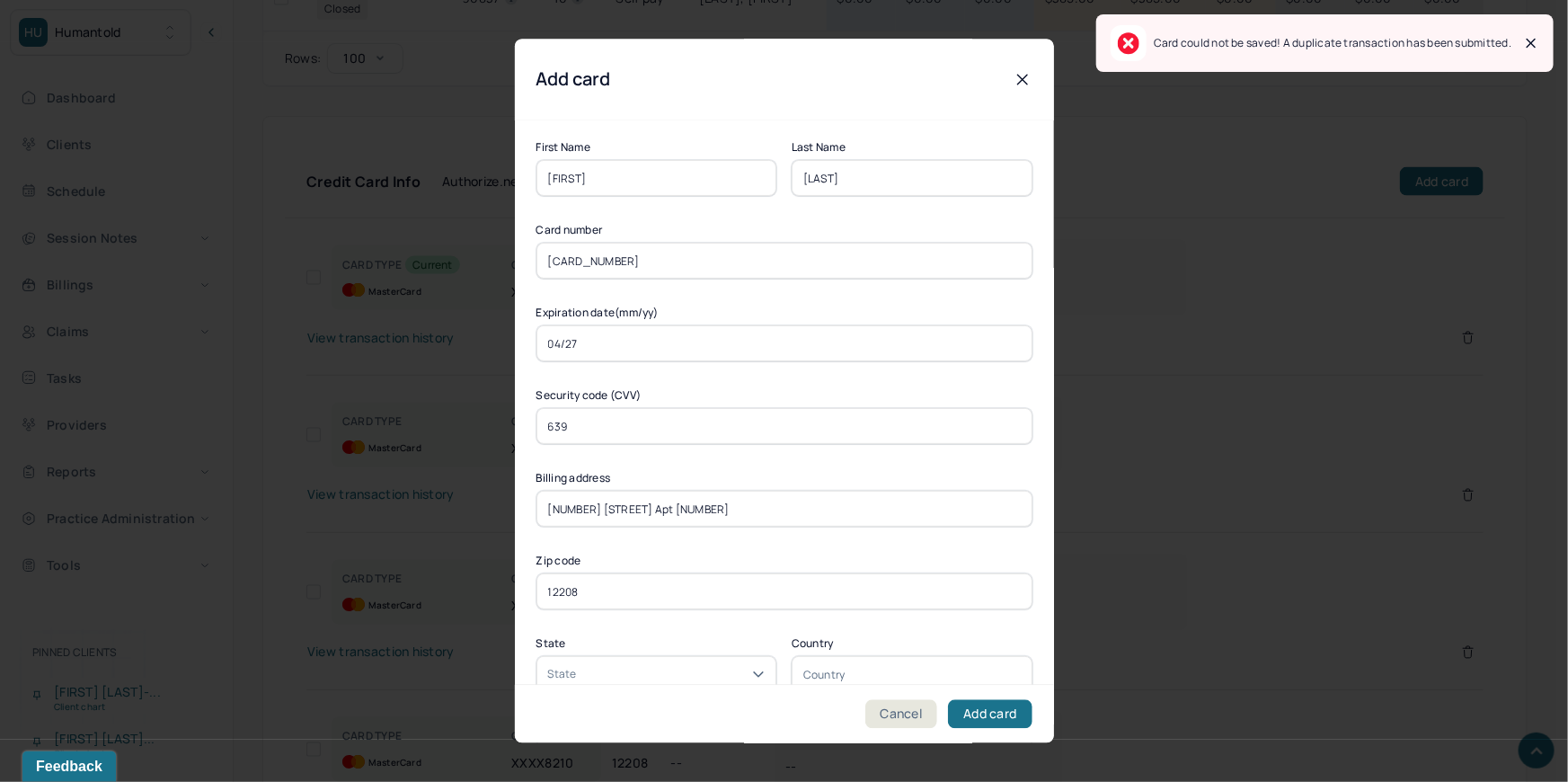 click on "5144740010230594" at bounding box center (784, 262) 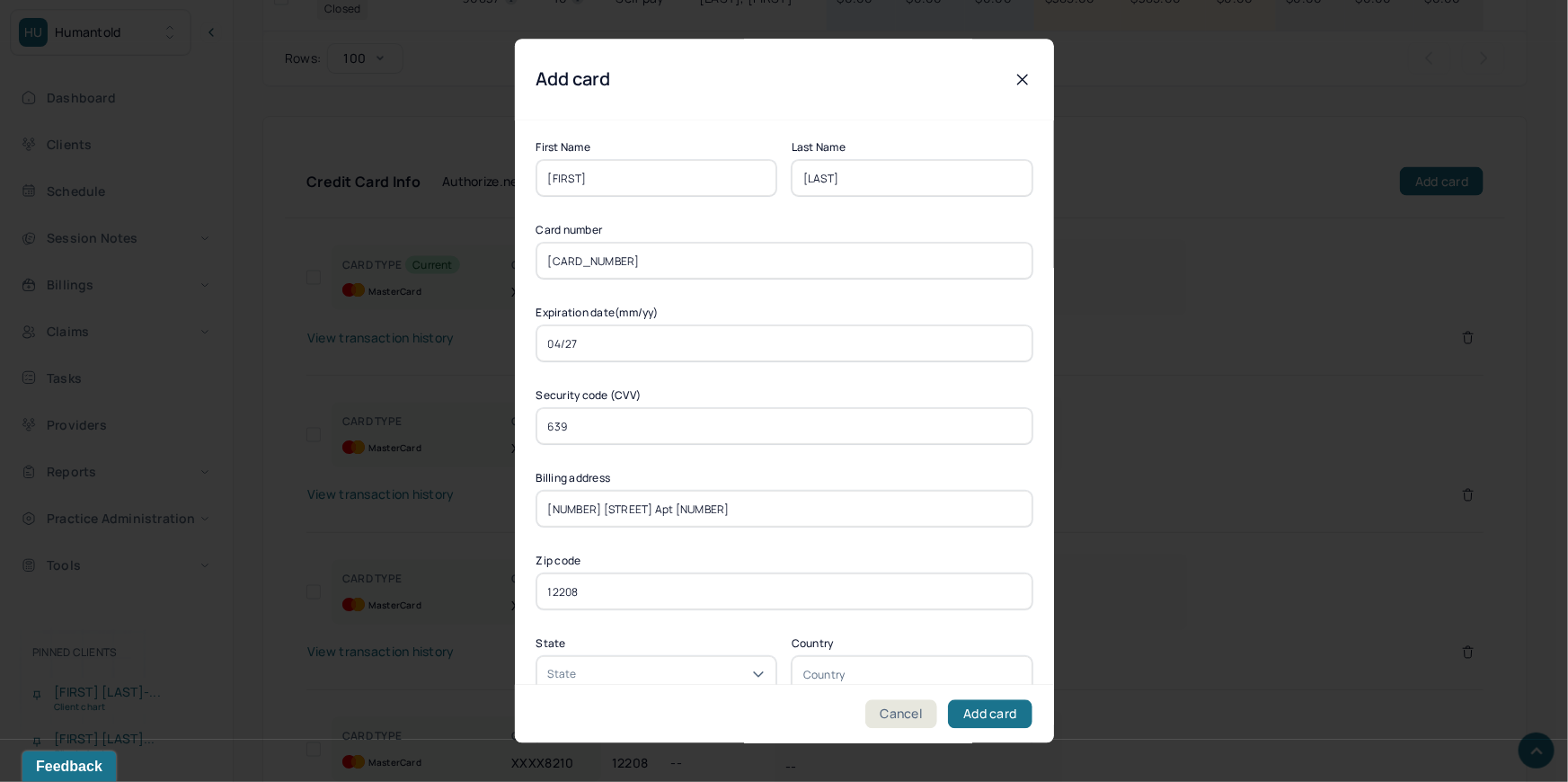 drag, startPoint x: 644, startPoint y: 261, endPoint x: 548, endPoint y: 264, distance: 96.04686 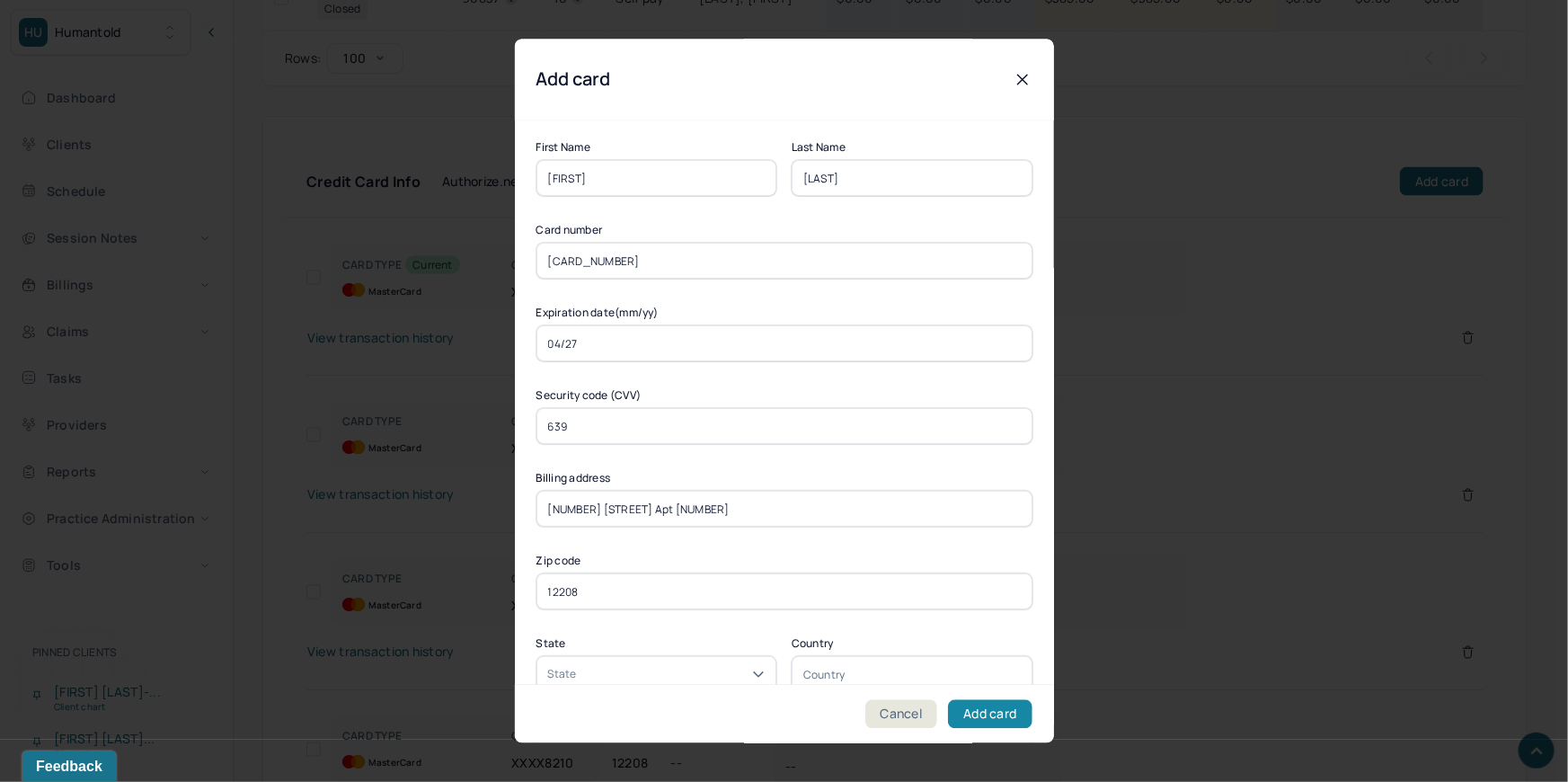 click on "Add card" at bounding box center (989, 715) 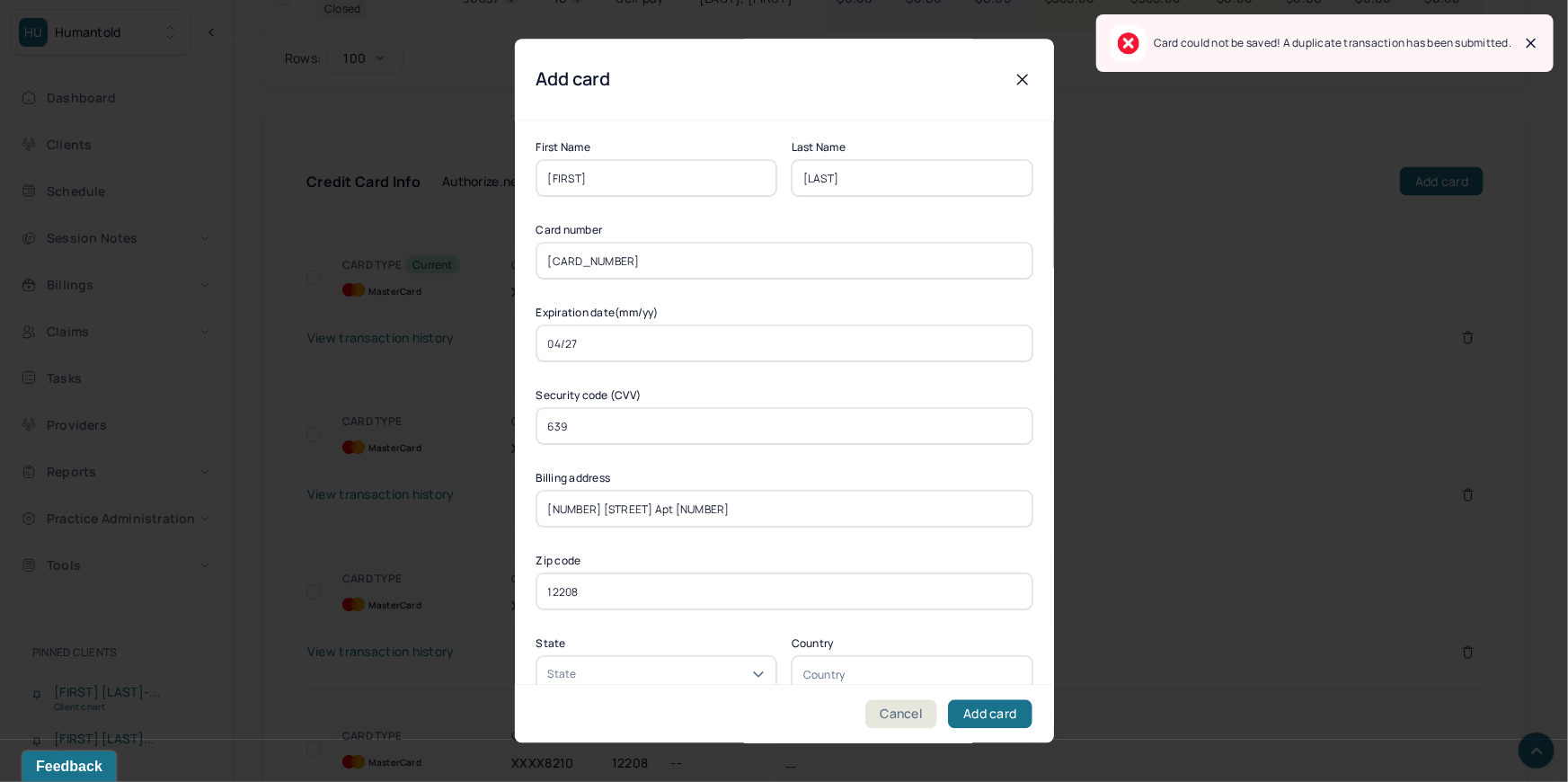 click 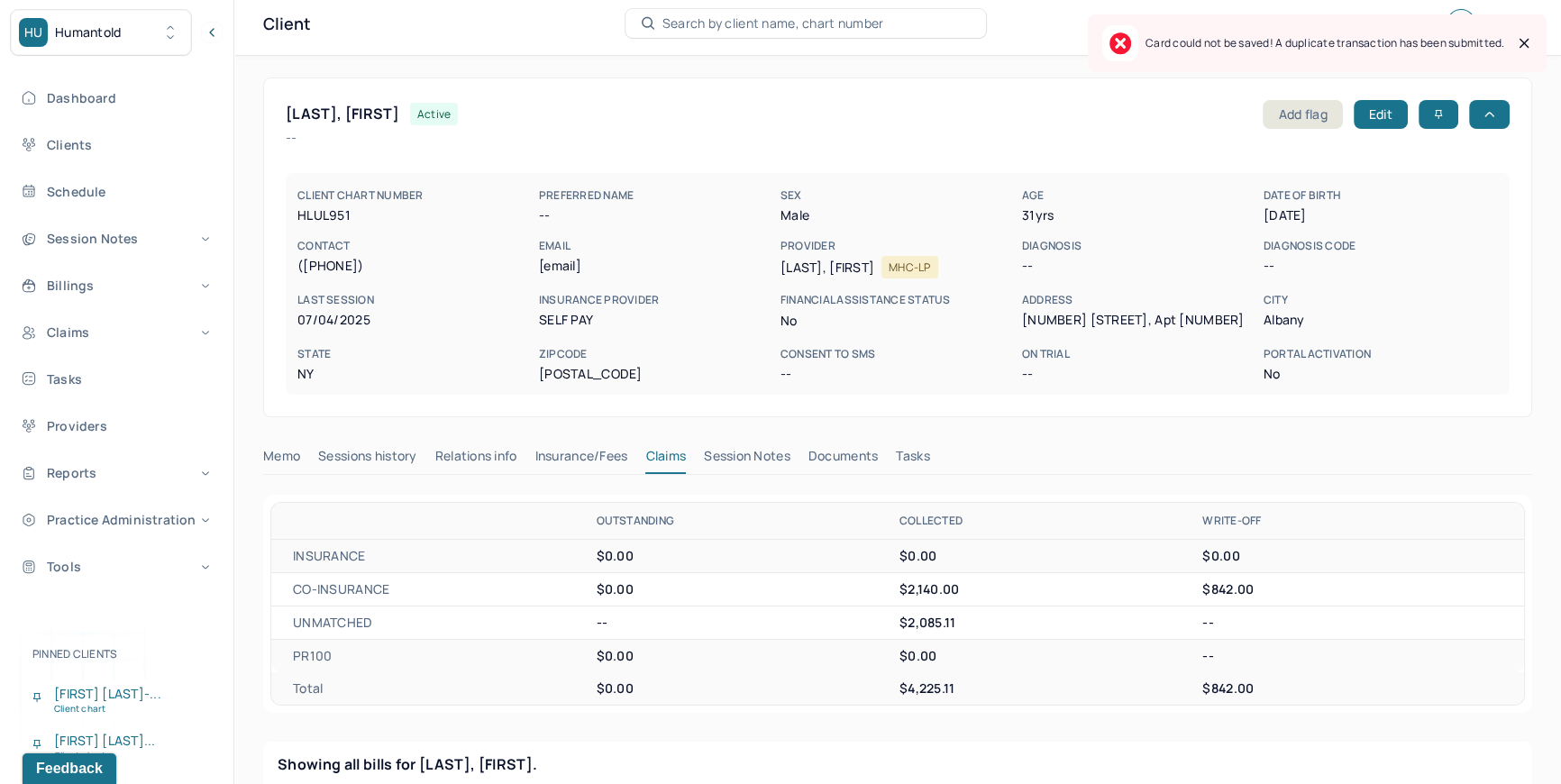 scroll, scrollTop: 0, scrollLeft: 0, axis: both 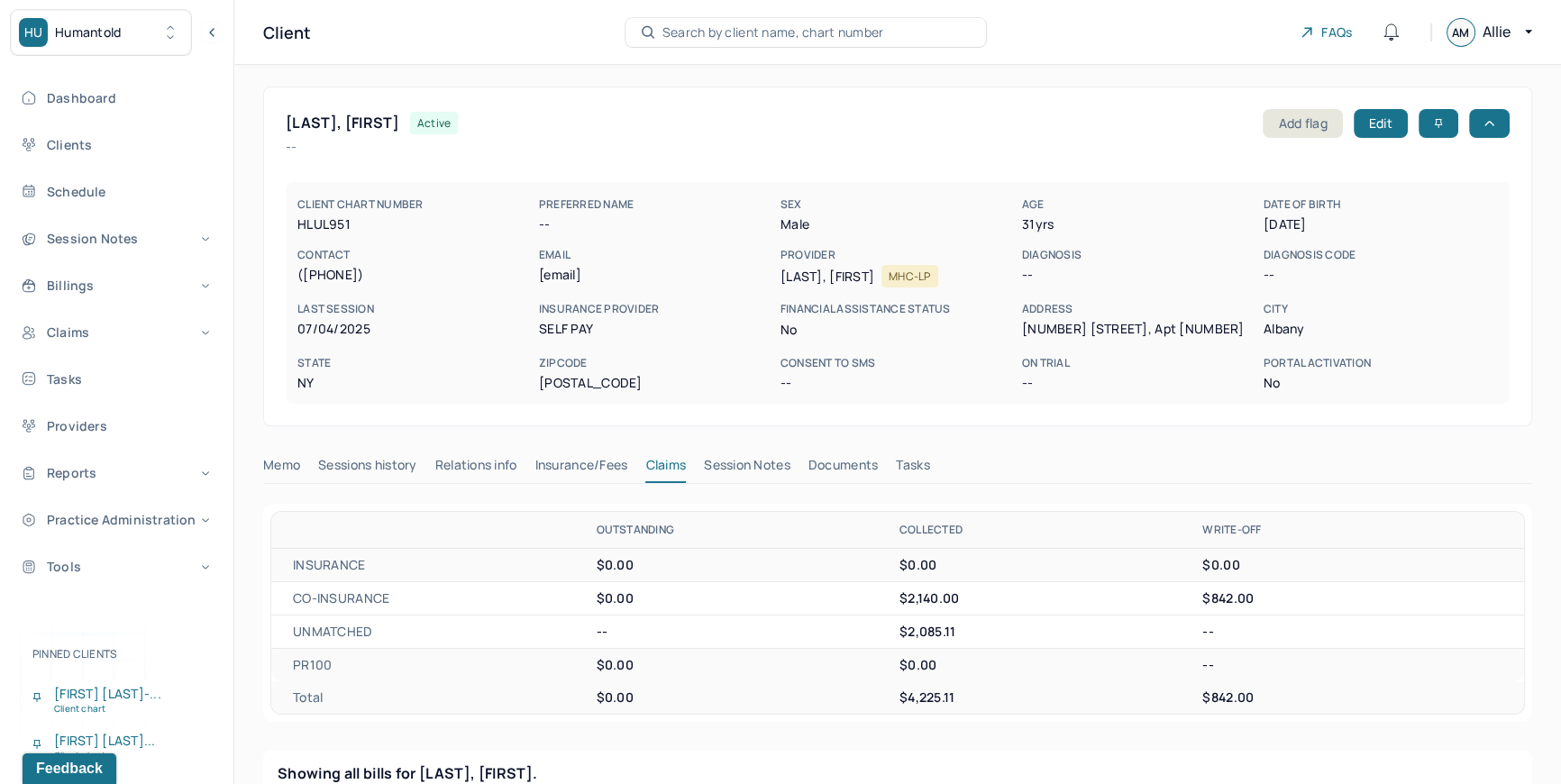 drag, startPoint x: 535, startPoint y: 272, endPoint x: 687, endPoint y: 278, distance: 152.1184 